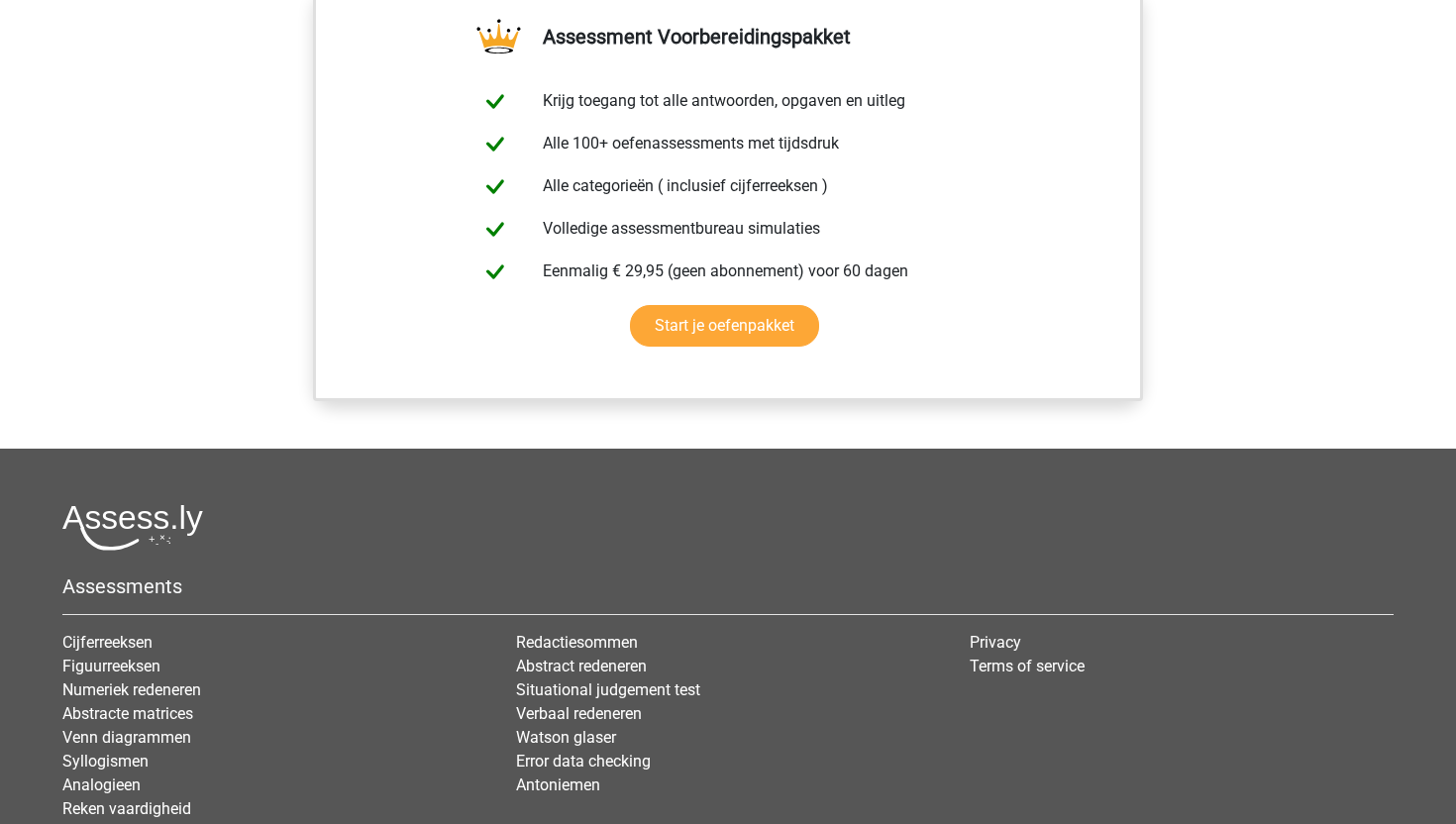 scroll, scrollTop: 1194, scrollLeft: 0, axis: vertical 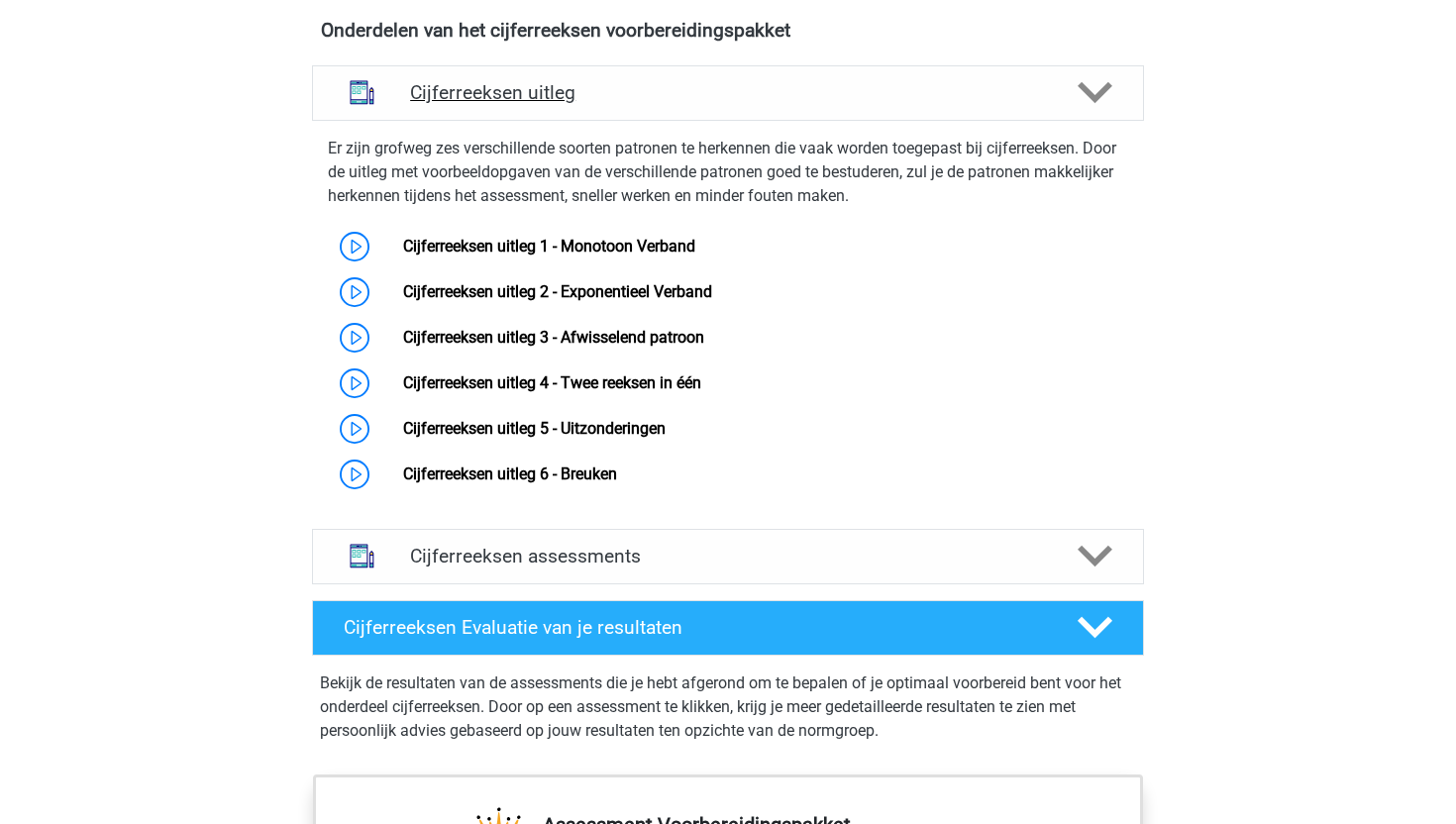 click 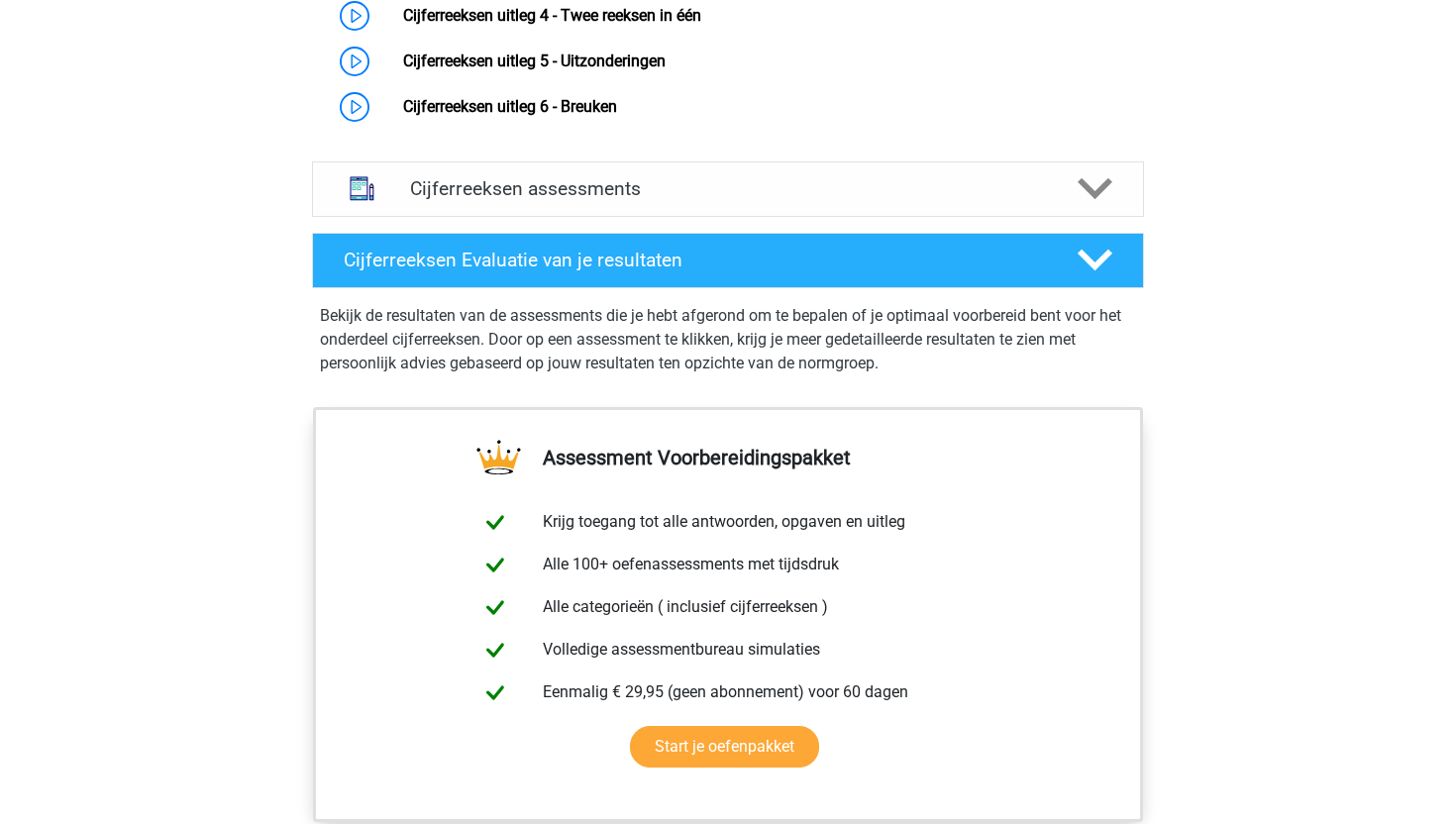 scroll, scrollTop: 1410, scrollLeft: 0, axis: vertical 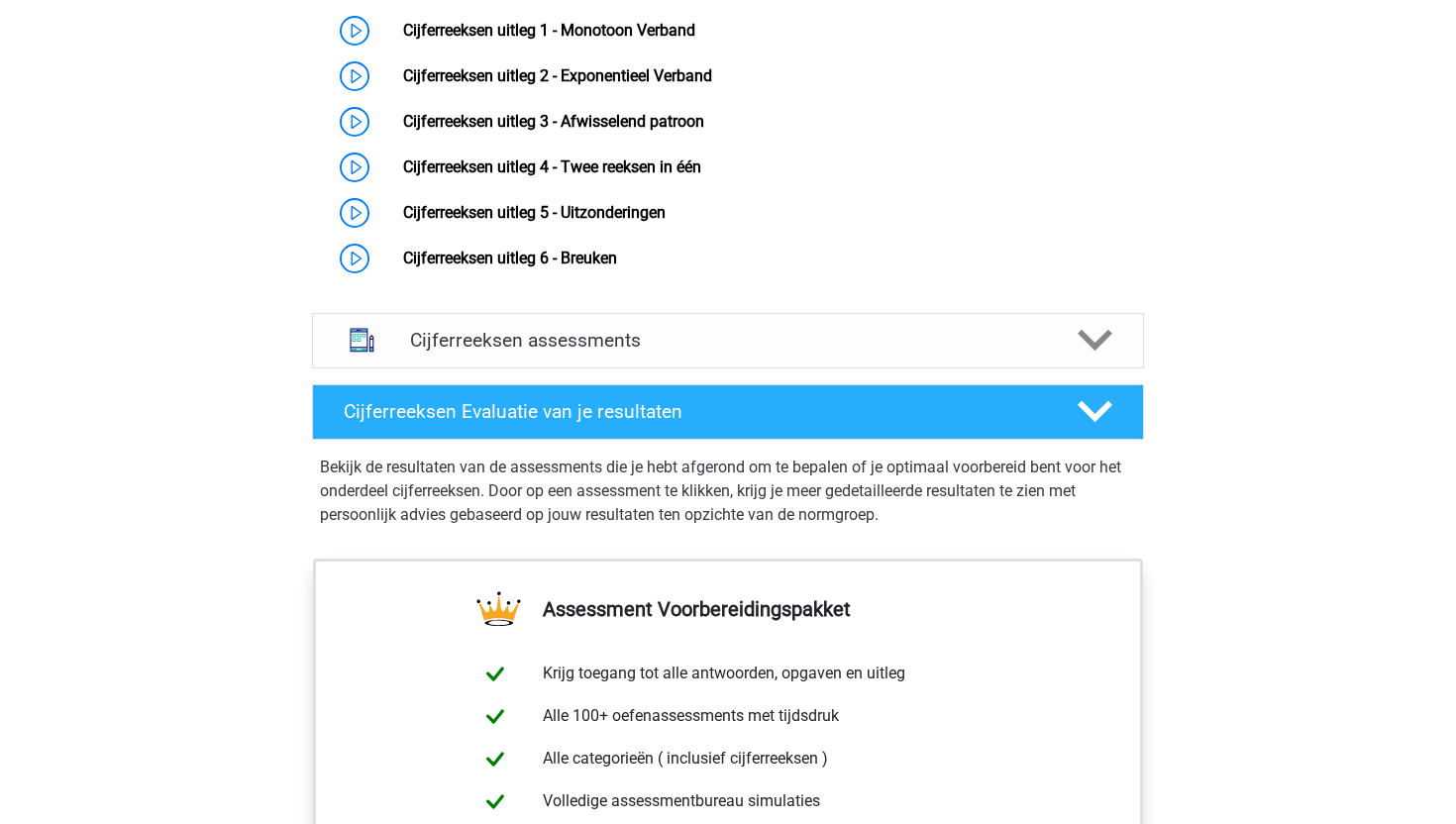 click on "Bekijk de resultaten van de assessments die je hebt afgerond om te bepalen of je optimaal voorbereid bent voor het onderdeel cijferreeksen. Door op een assessment te klikken, krijg je meer gedetailleerde resultaten te zien met persoonlijk advies gebaseerd op jouw resultaten ten opzichte van de normgroep." at bounding box center [728, 491] 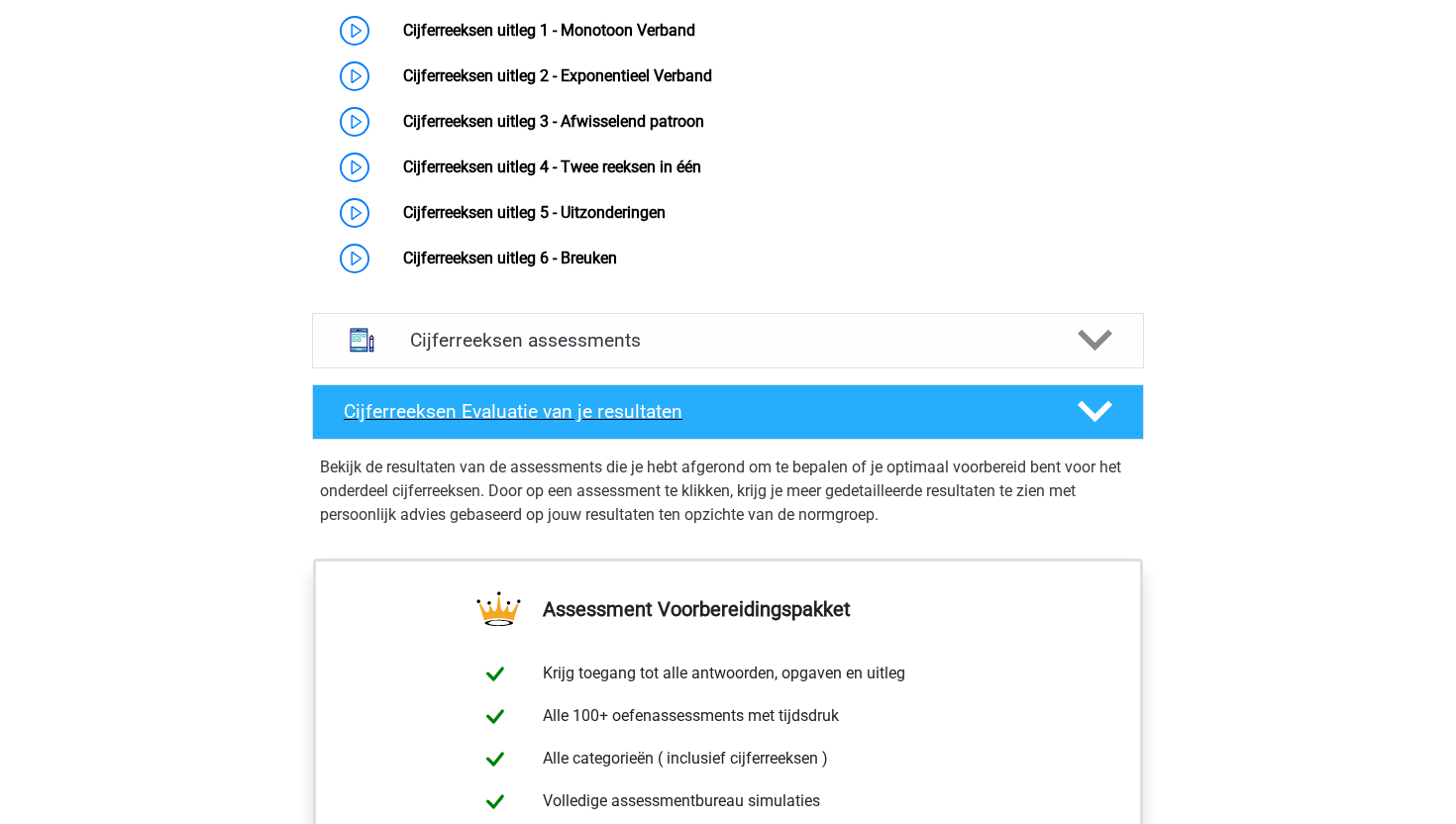 click 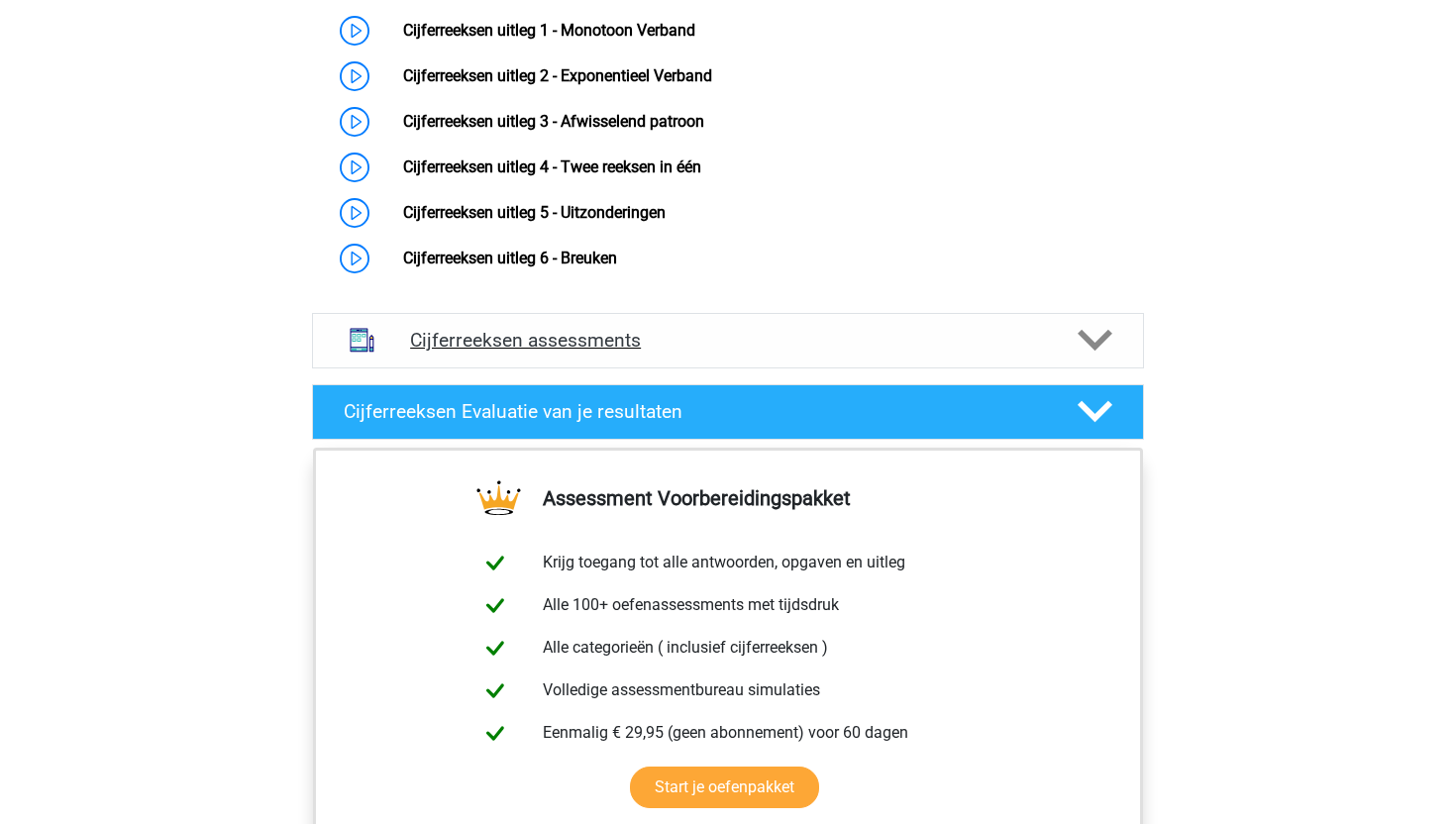 click 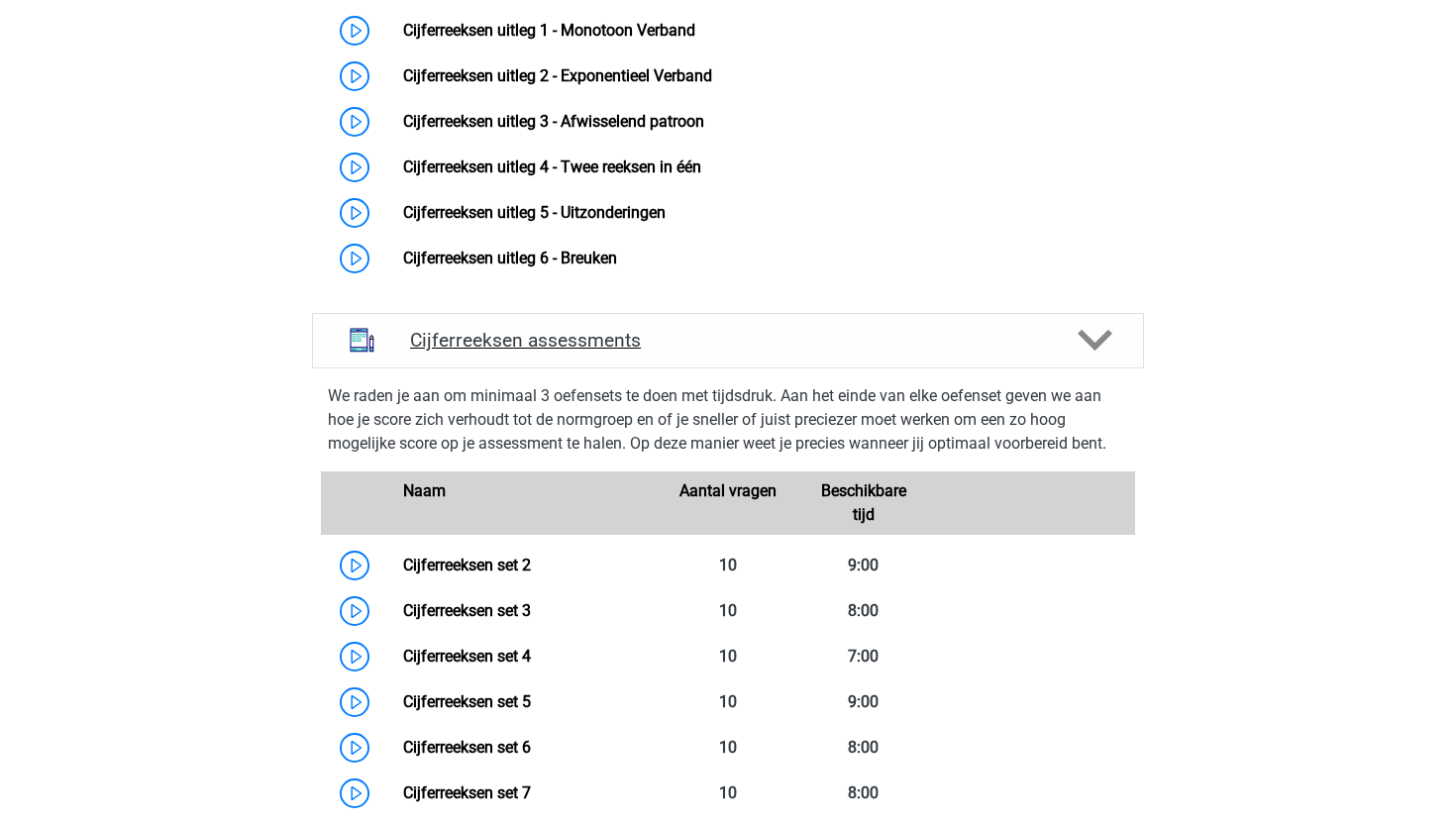 click 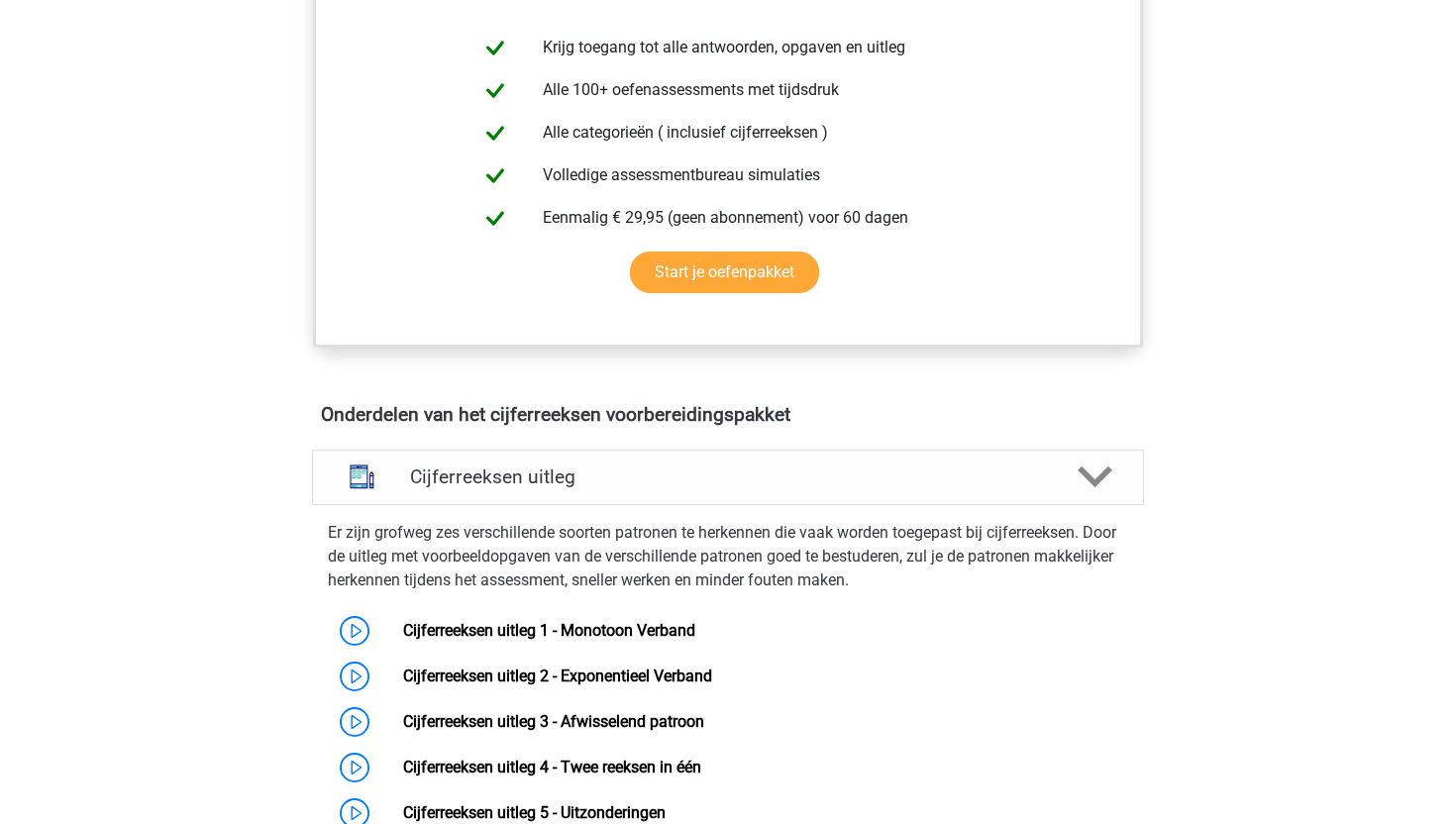 scroll, scrollTop: 727, scrollLeft: 0, axis: vertical 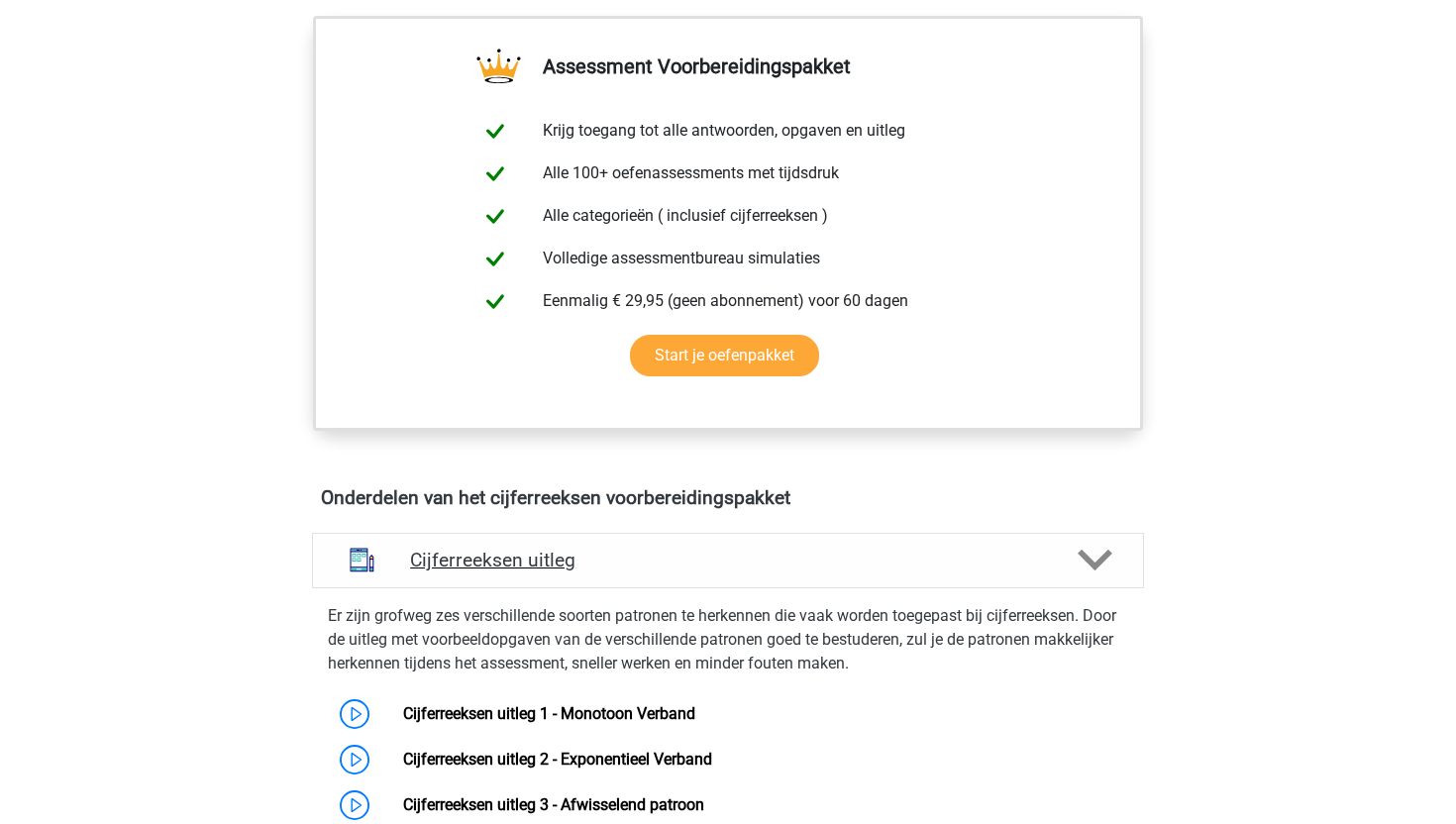 click 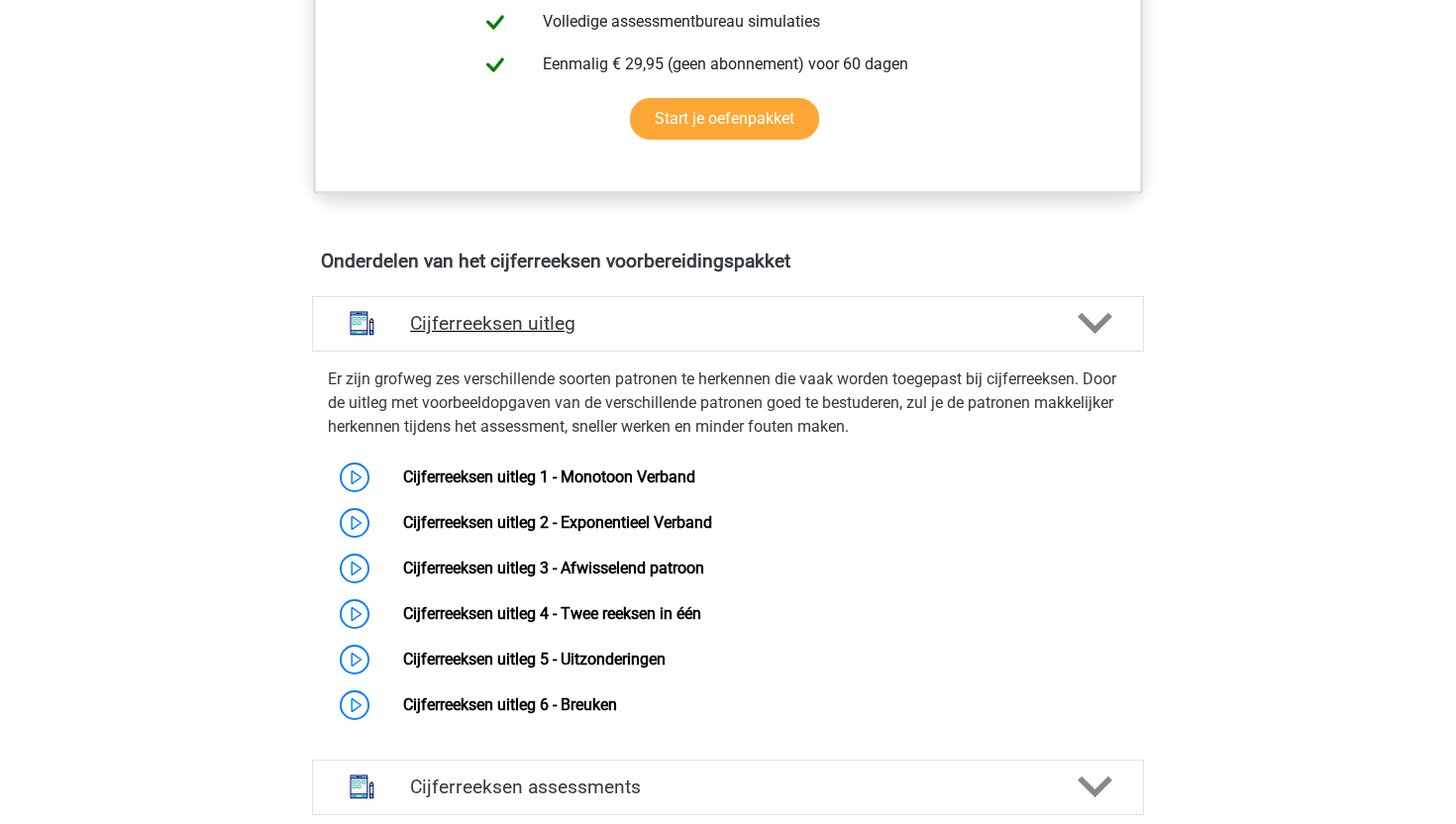 scroll, scrollTop: 1181, scrollLeft: 0, axis: vertical 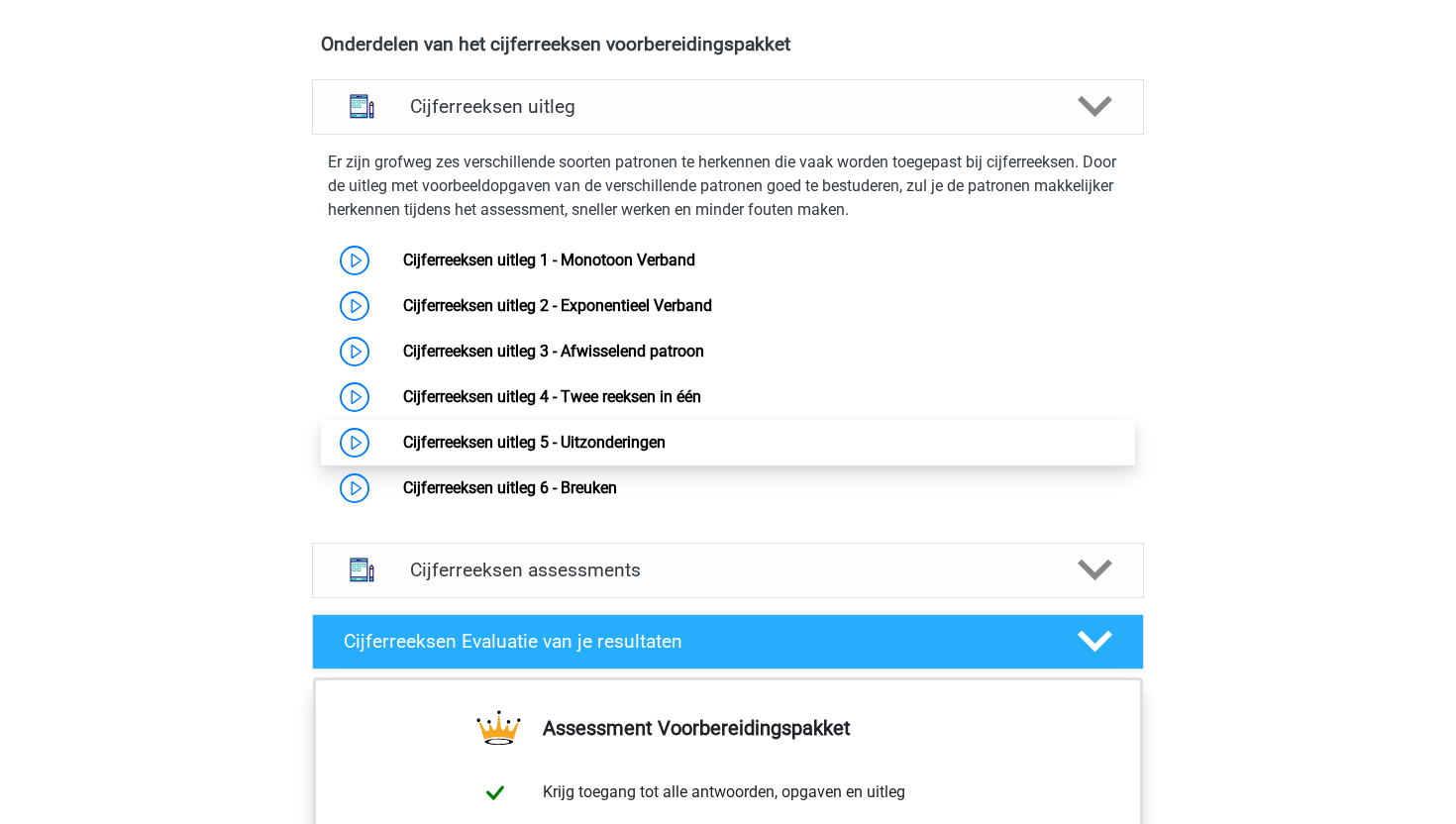 click on "Cijferreeksen uitleg 5 - Uitzonderingen" at bounding box center (534, 442) 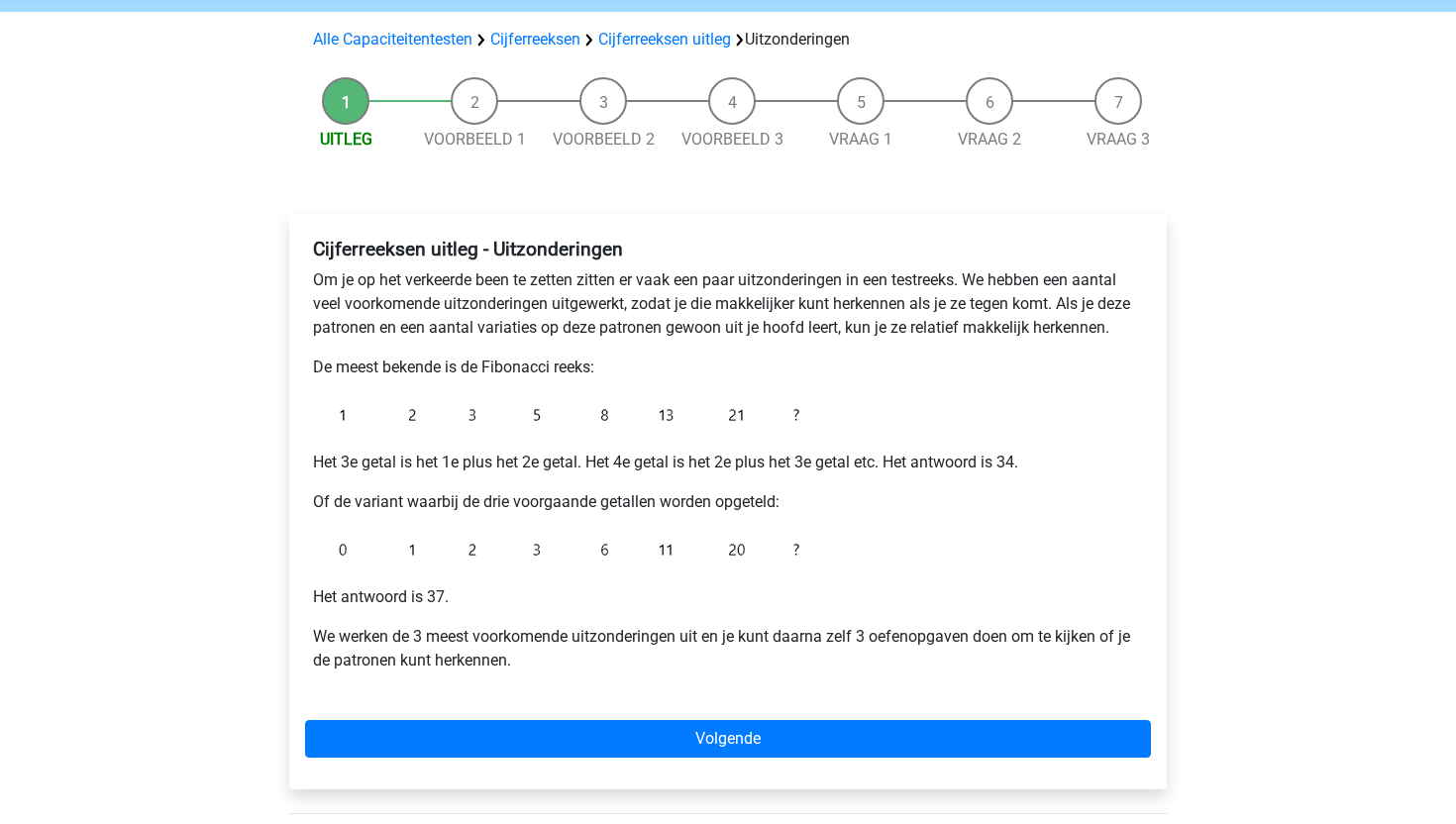 scroll, scrollTop: 131, scrollLeft: 0, axis: vertical 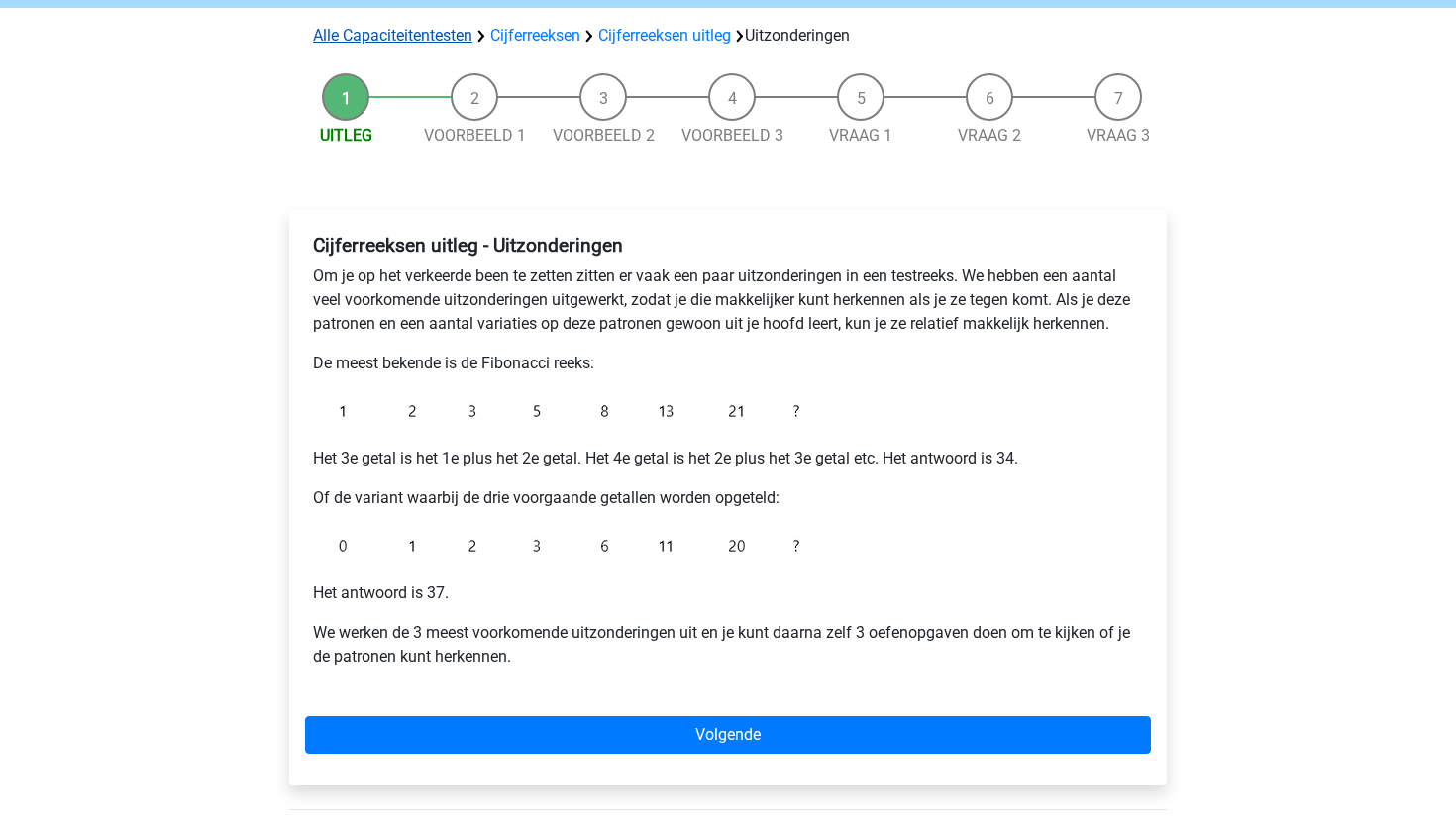 click on "Alle Capaciteitentesten" at bounding box center (392, 35) 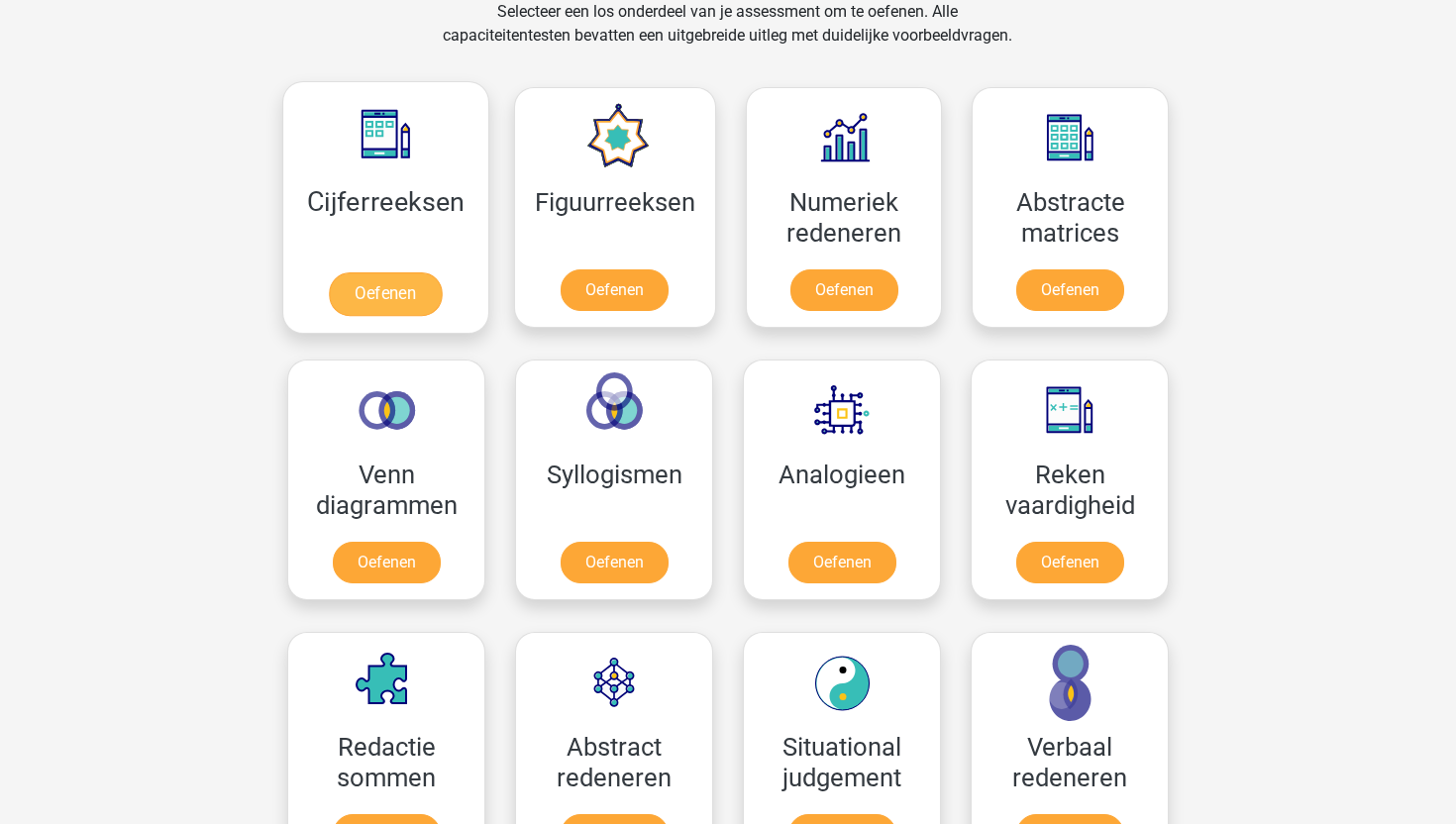 scroll, scrollTop: 842, scrollLeft: 0, axis: vertical 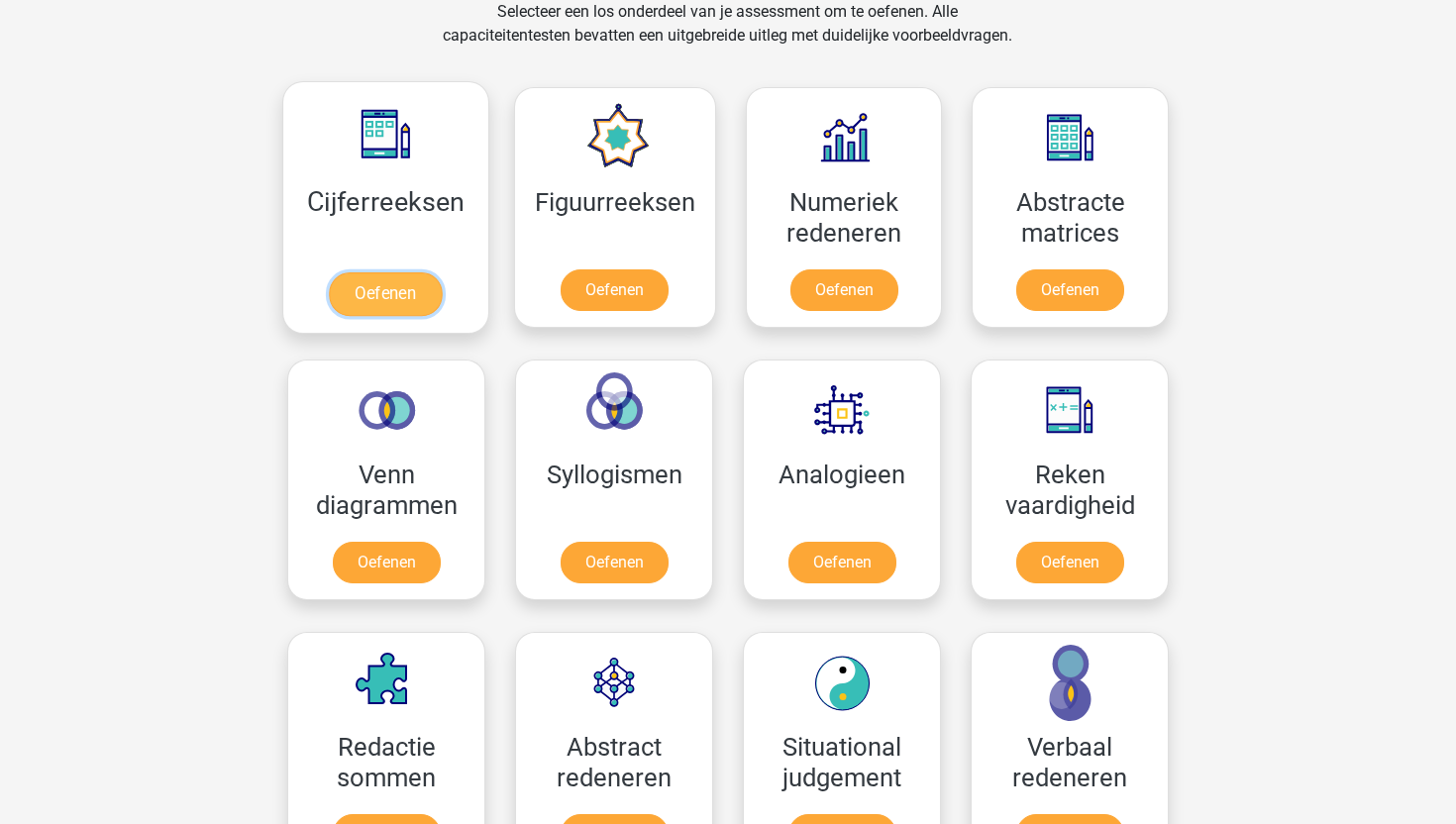 click on "Oefenen" at bounding box center (385, 294) 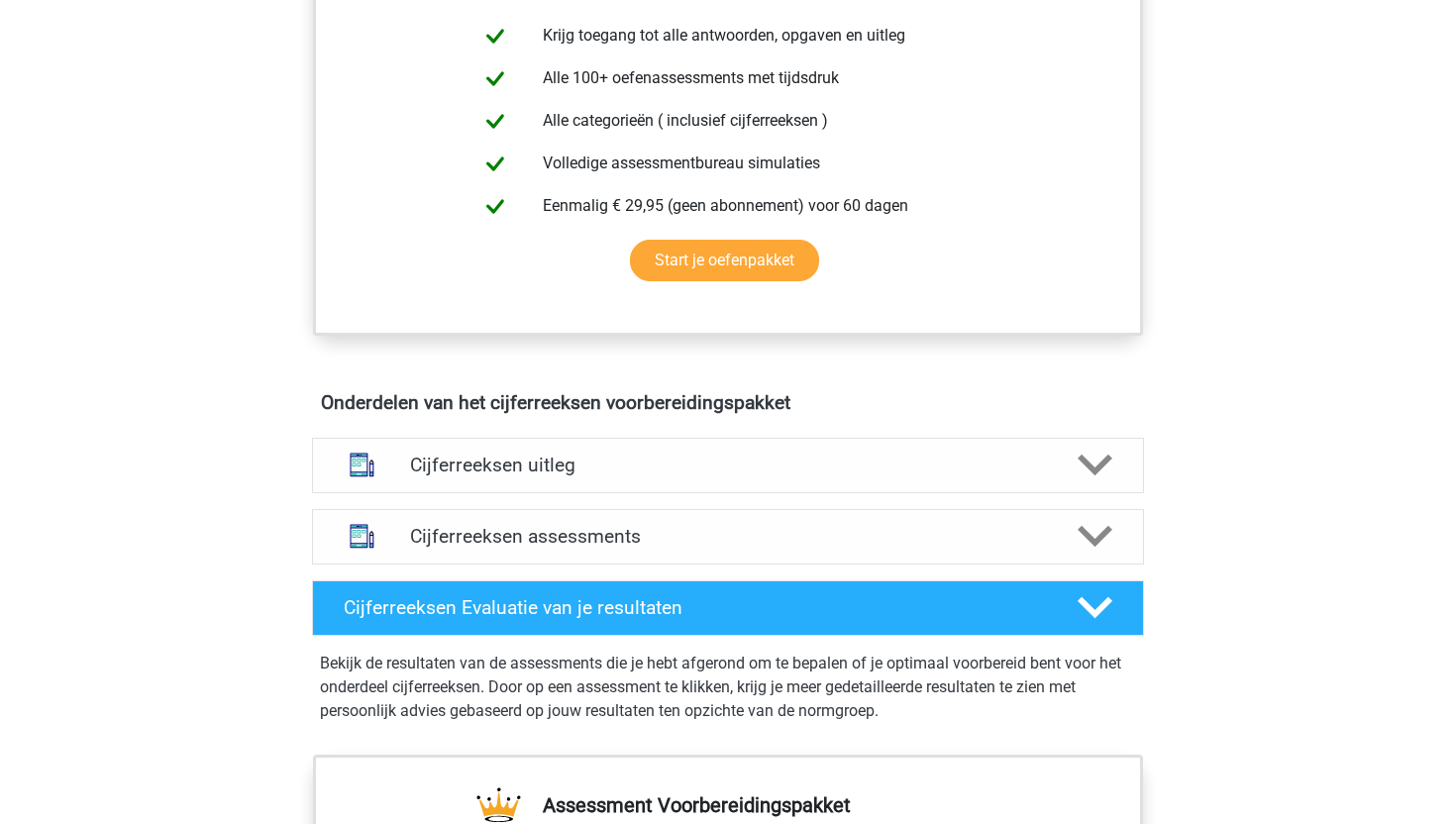 scroll, scrollTop: 990, scrollLeft: 0, axis: vertical 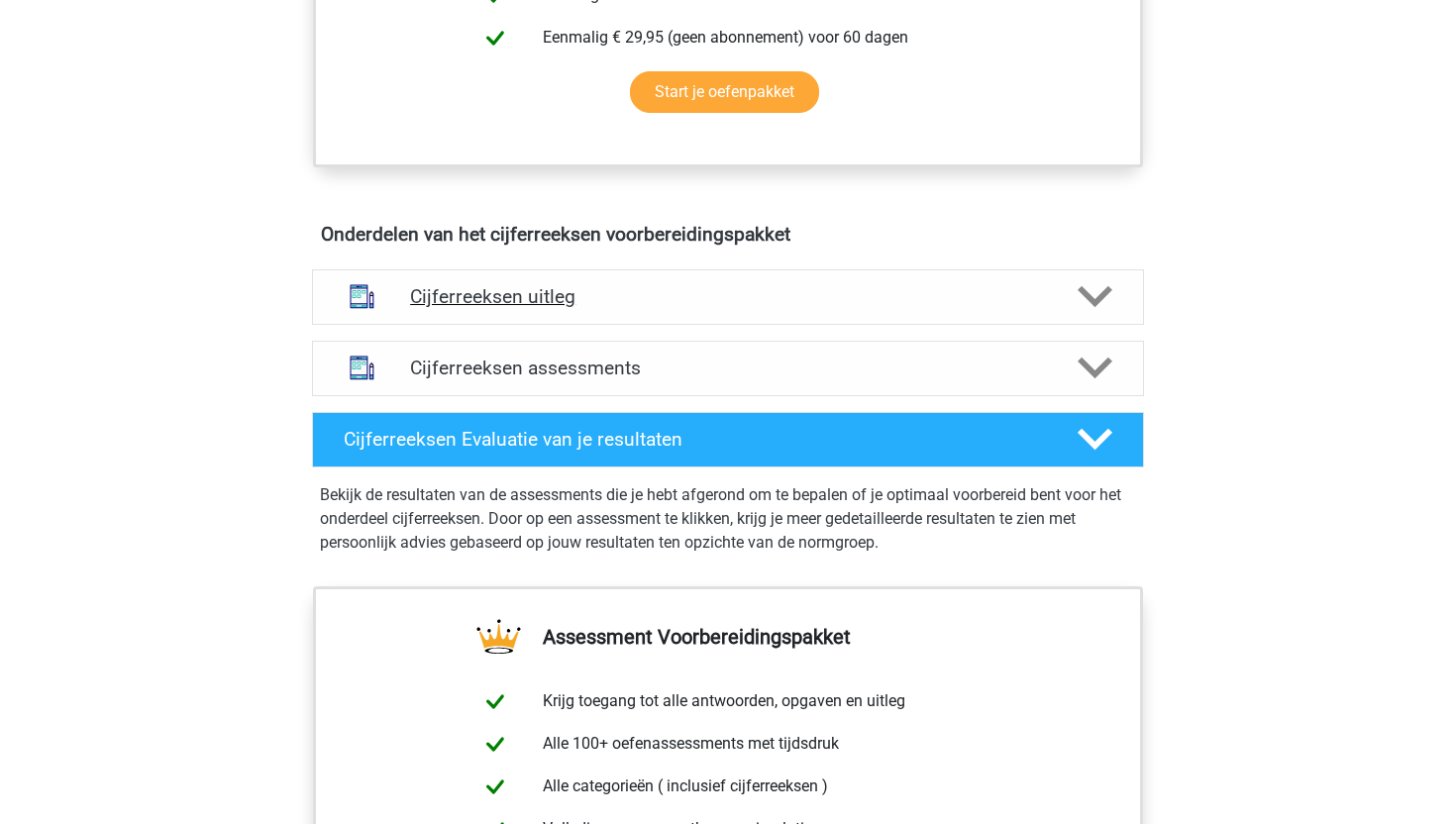 click 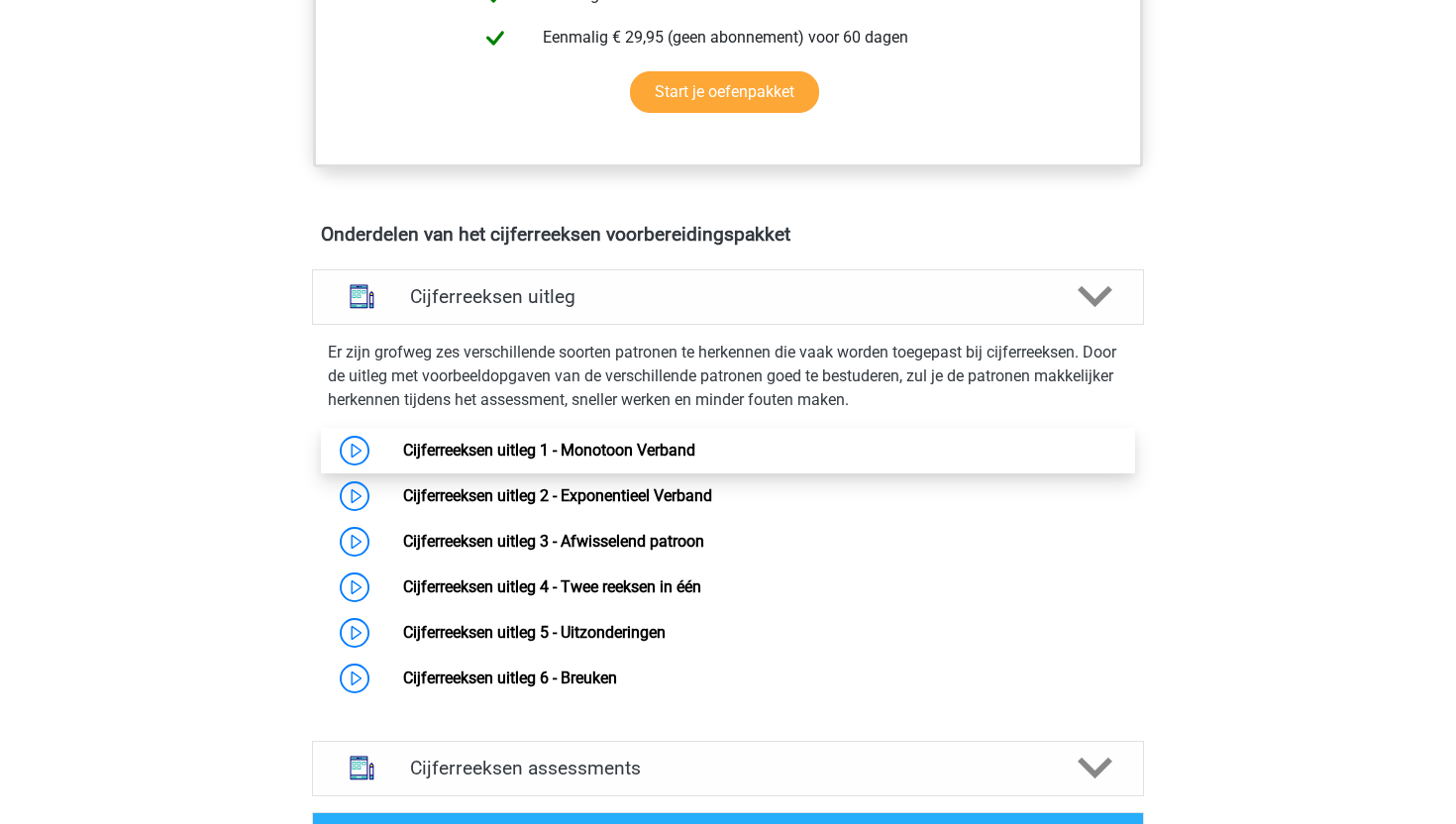 click on "Cijferreeksen uitleg 1 - Monotoon Verband" at bounding box center (549, 450) 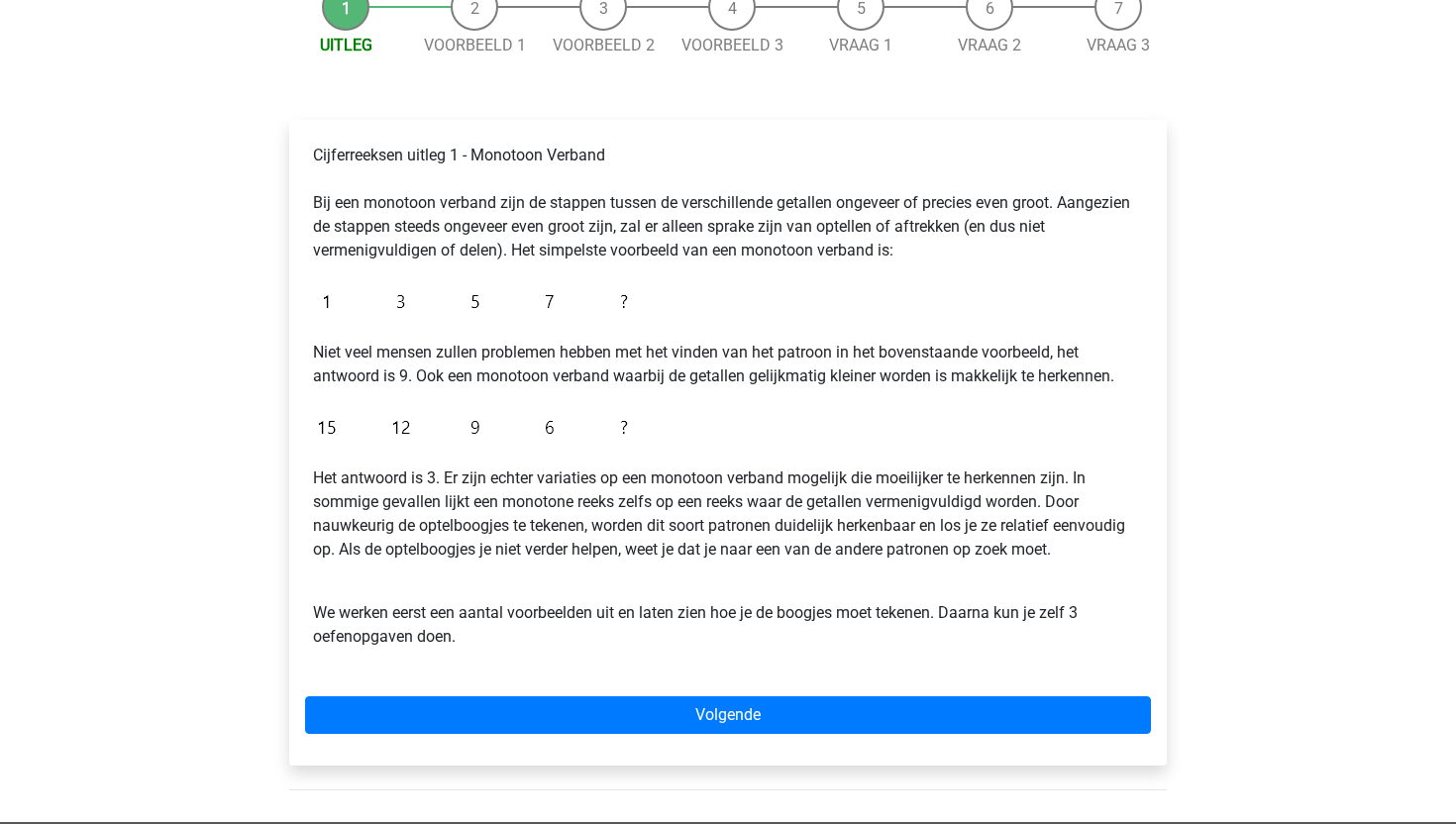 scroll, scrollTop: 251, scrollLeft: 0, axis: vertical 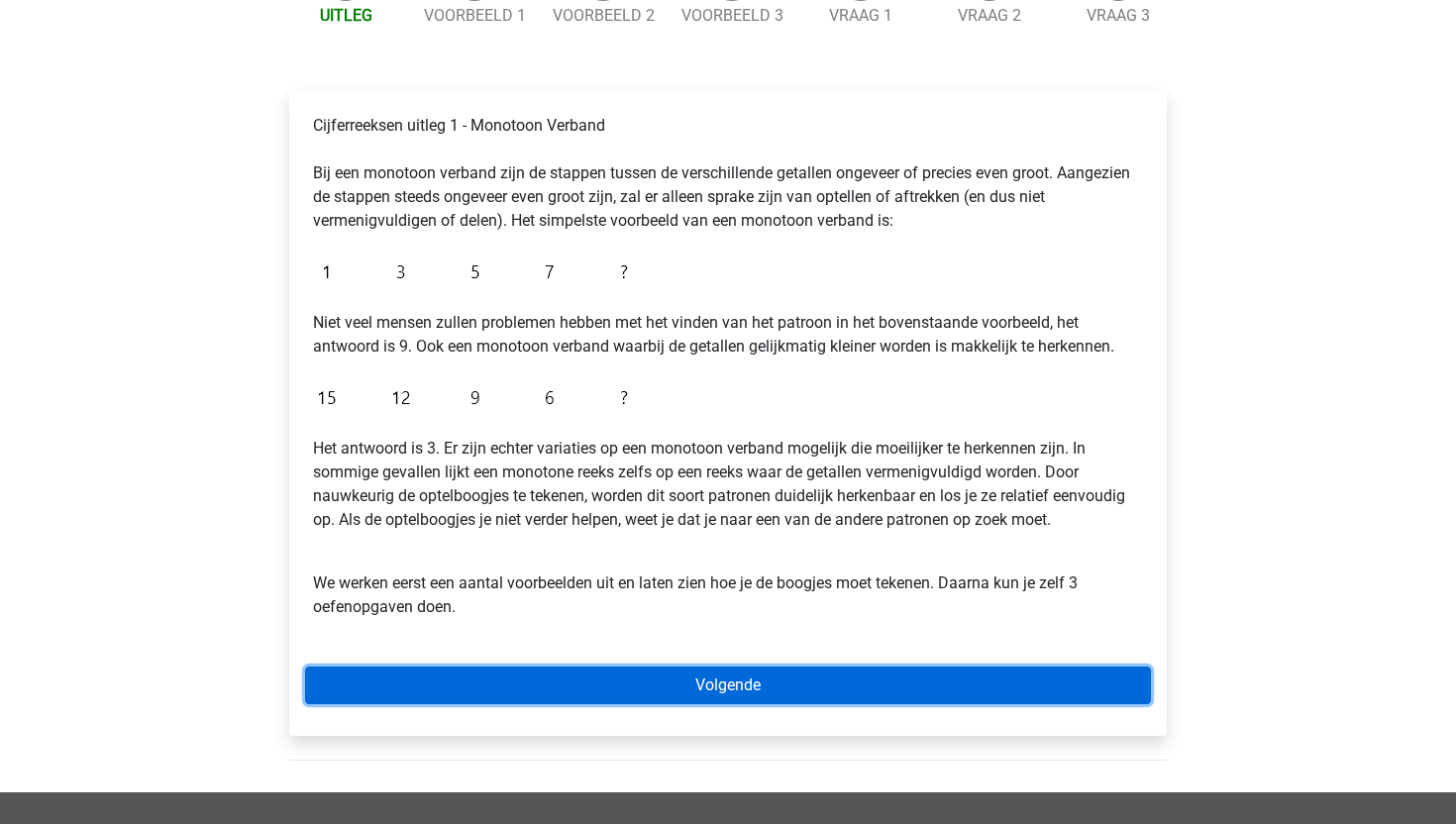 click on "Volgende" at bounding box center (728, 685) 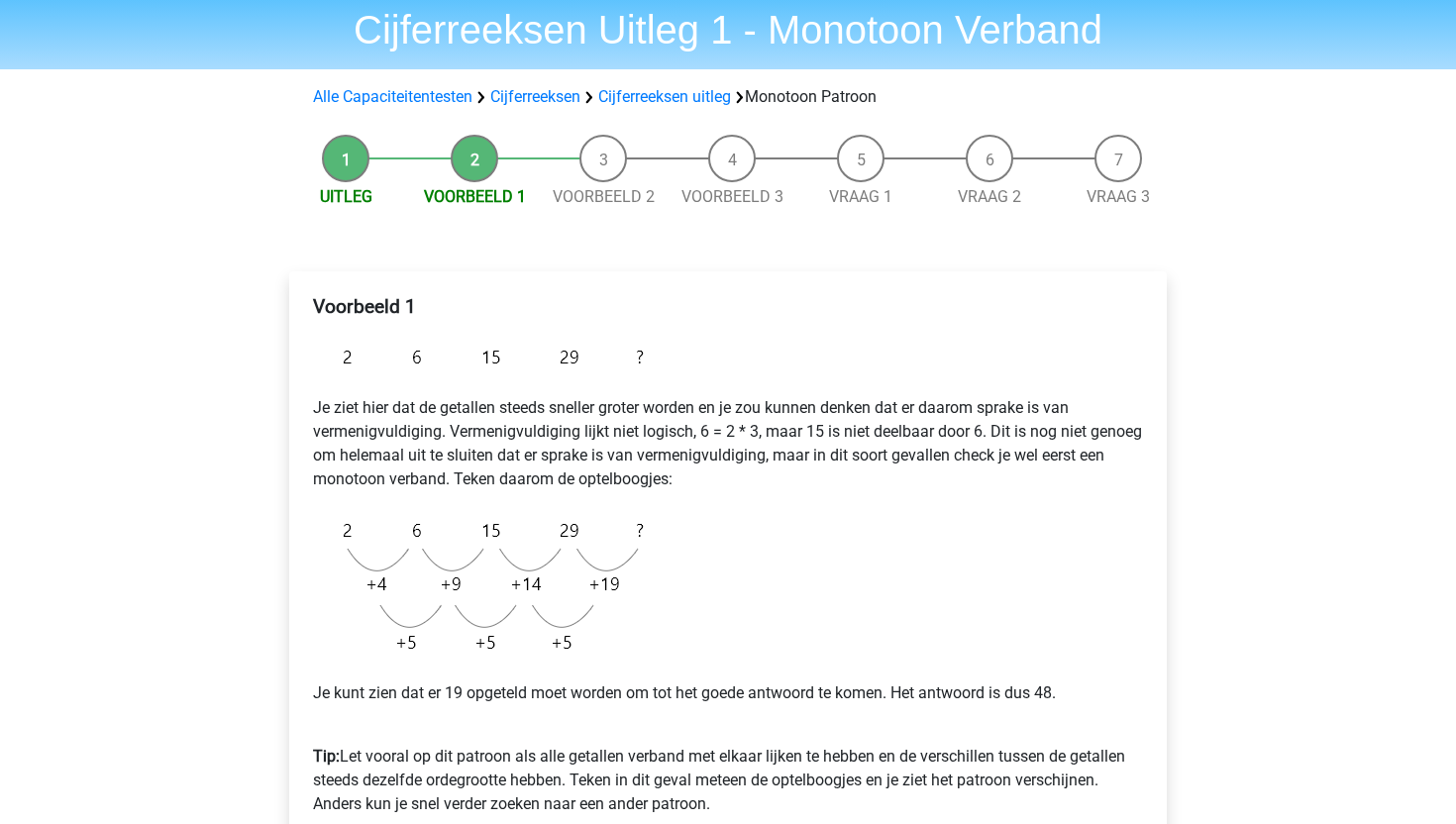 scroll, scrollTop: 327, scrollLeft: 0, axis: vertical 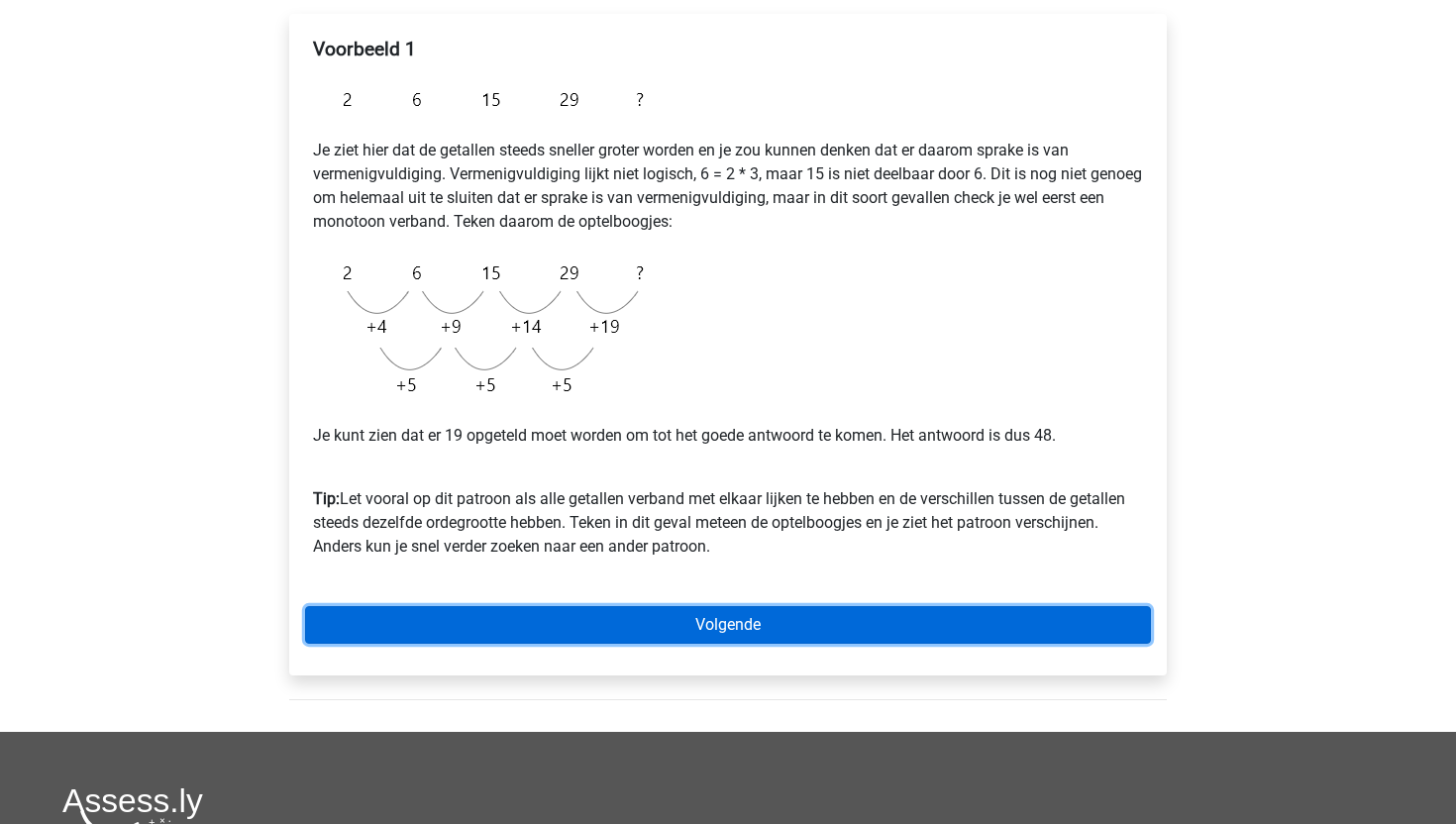 click on "Volgende" at bounding box center [728, 625] 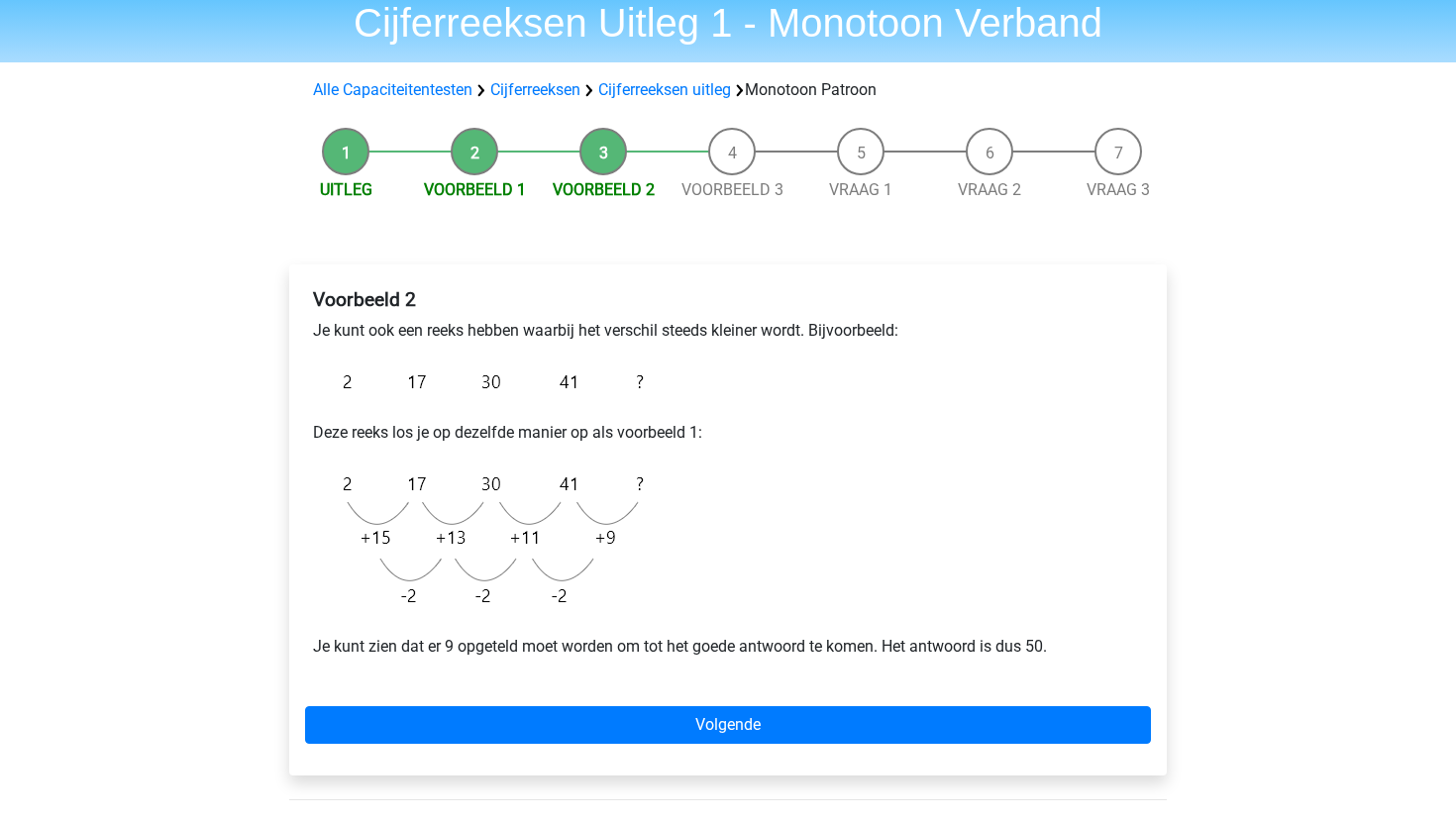 scroll, scrollTop: 100, scrollLeft: 0, axis: vertical 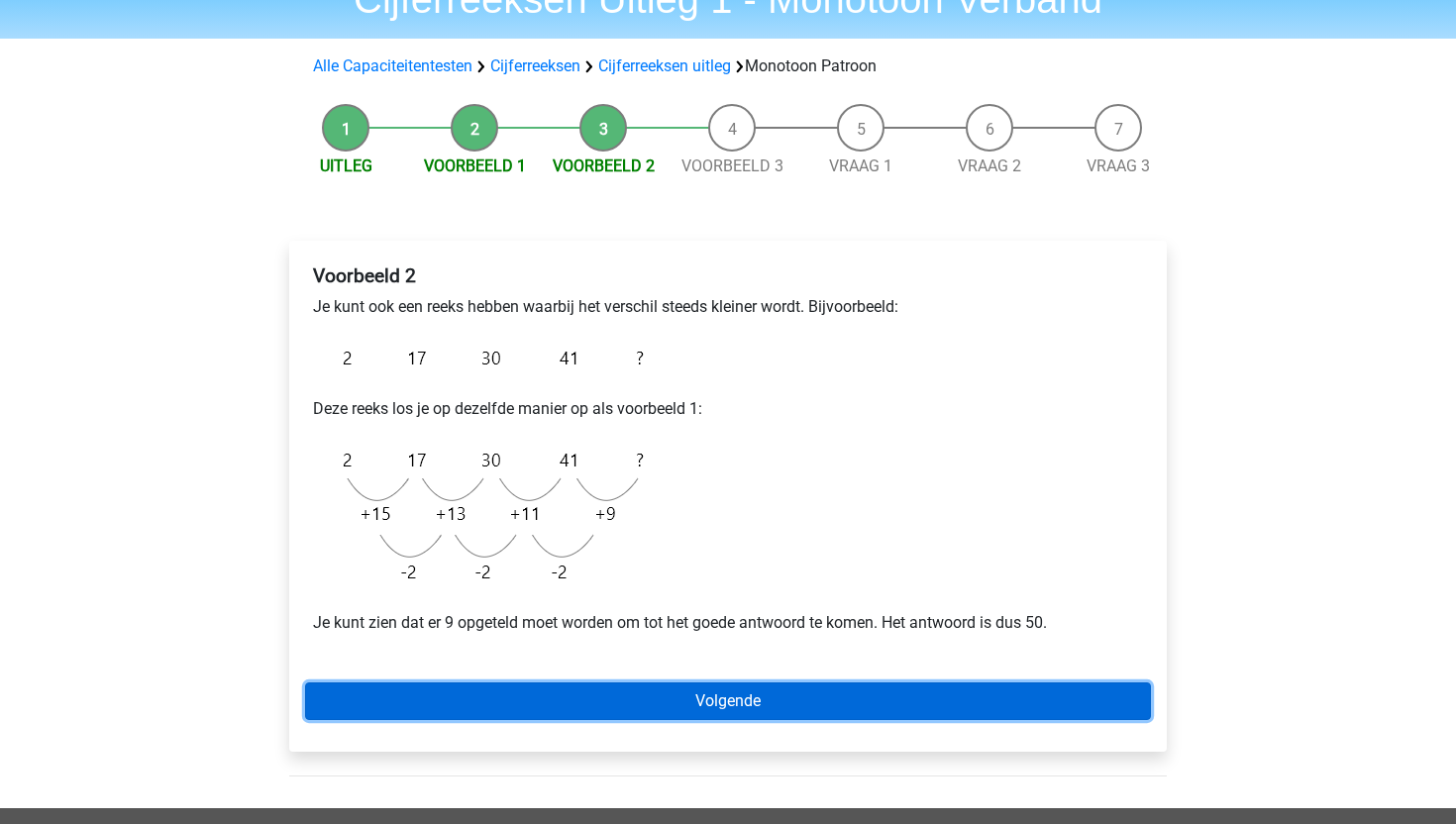 click on "Volgende" at bounding box center [728, 701] 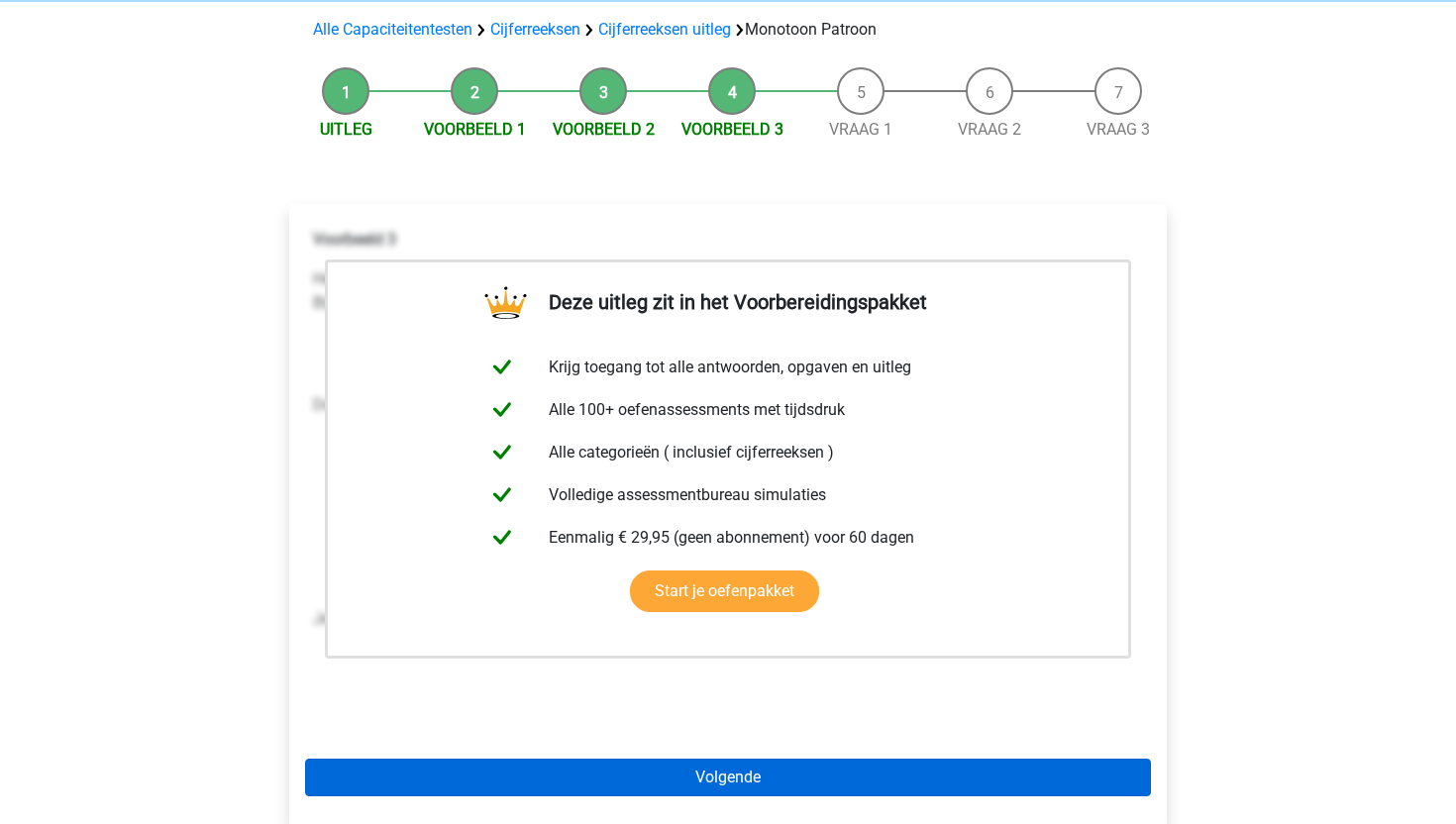scroll, scrollTop: 144, scrollLeft: 0, axis: vertical 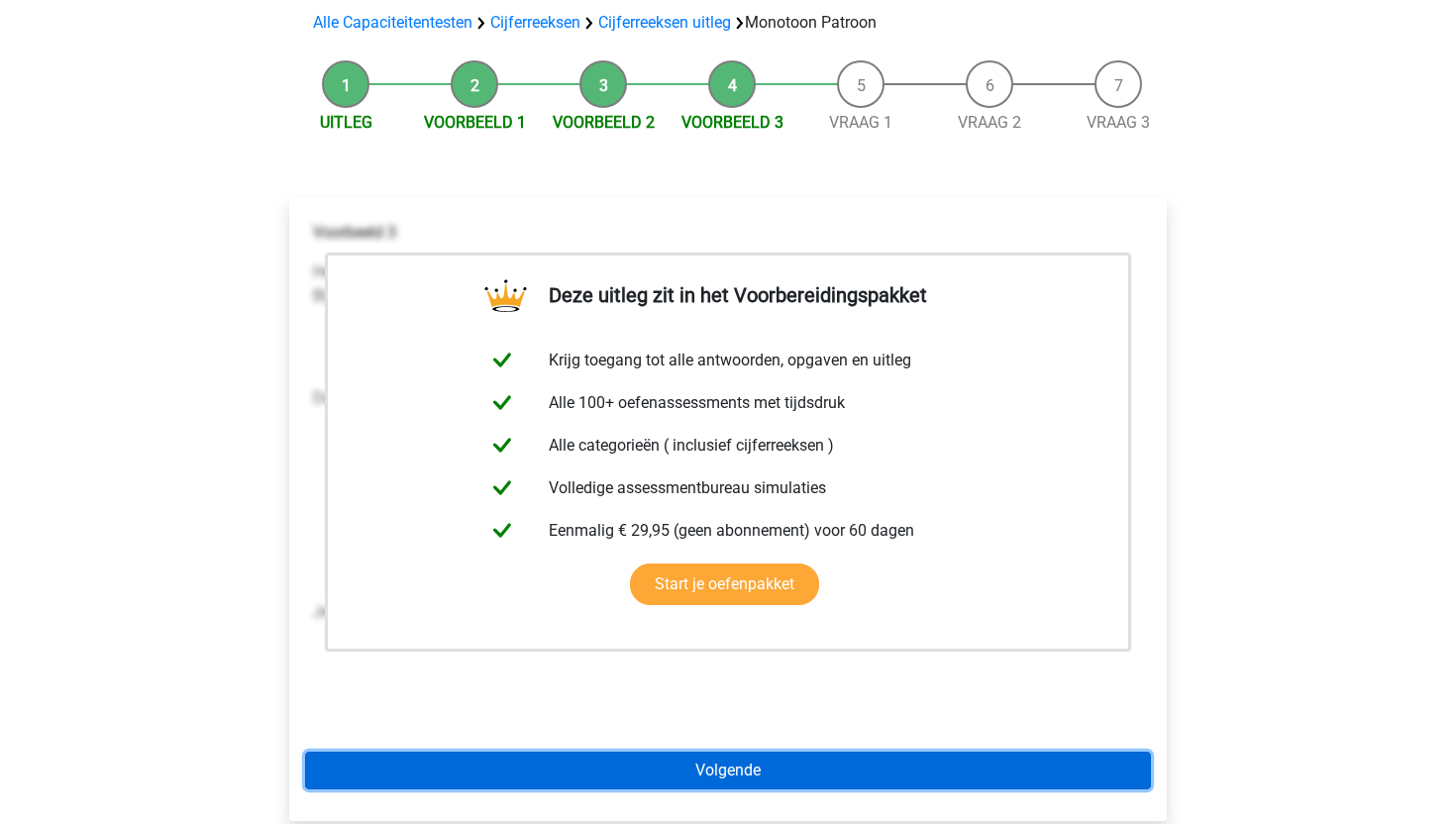 click on "Volgende" at bounding box center [728, 771] 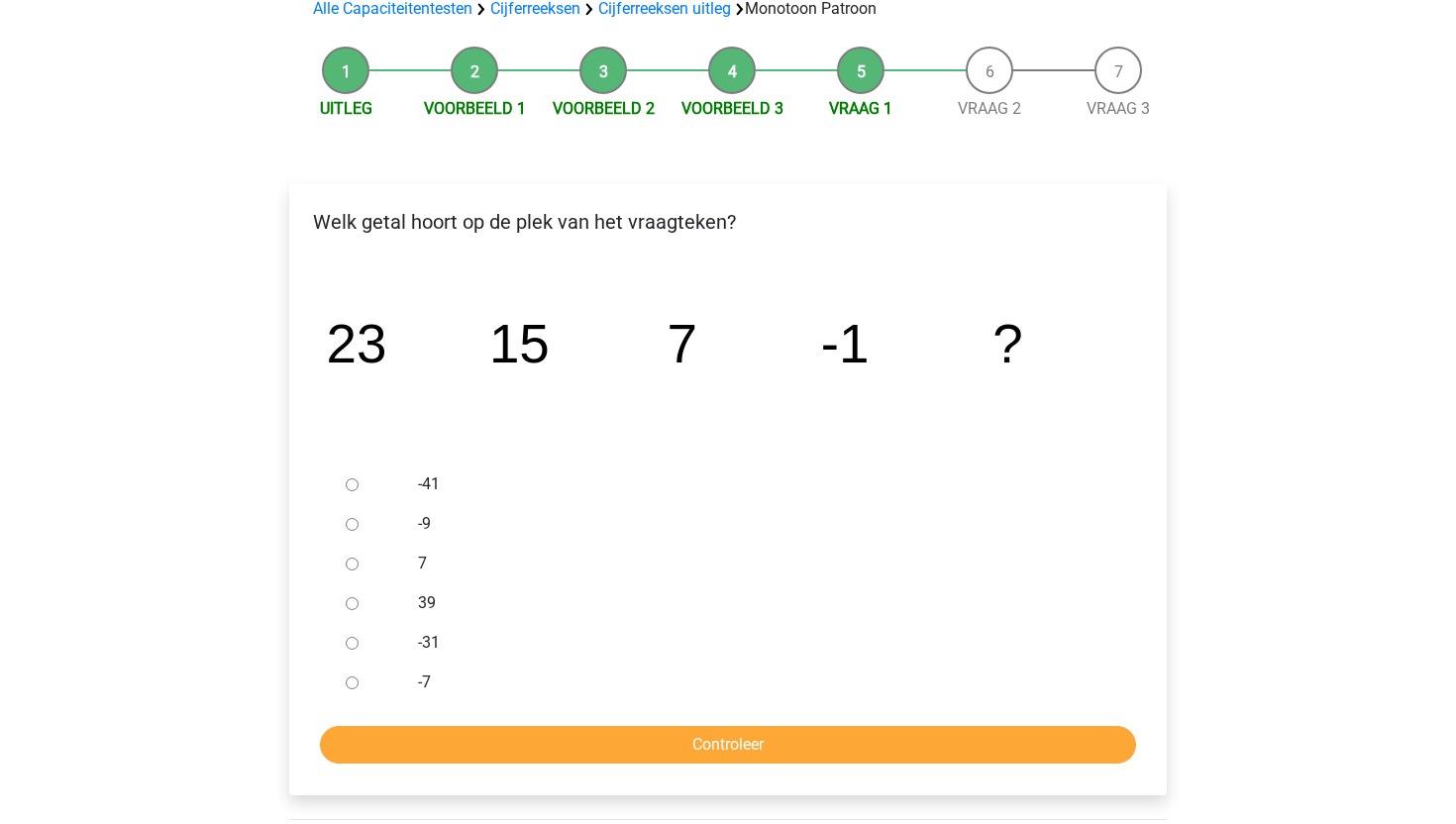 scroll, scrollTop: 158, scrollLeft: 0, axis: vertical 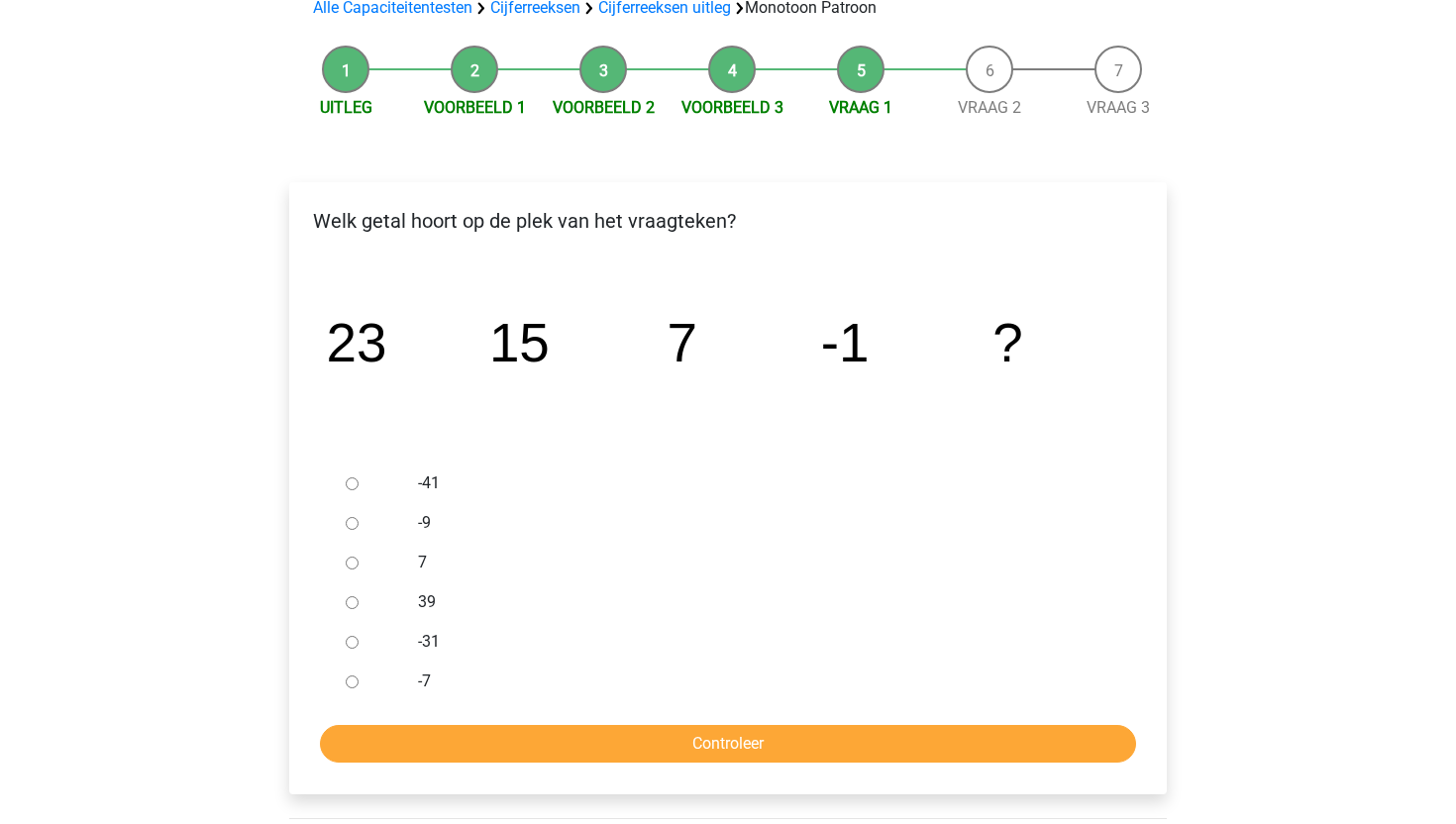 click on "Welk getal hoort op de plek van het vraagteken?
image/svg+xml
23
15
7
-1
?
[NUMBER]" at bounding box center [728, 488] 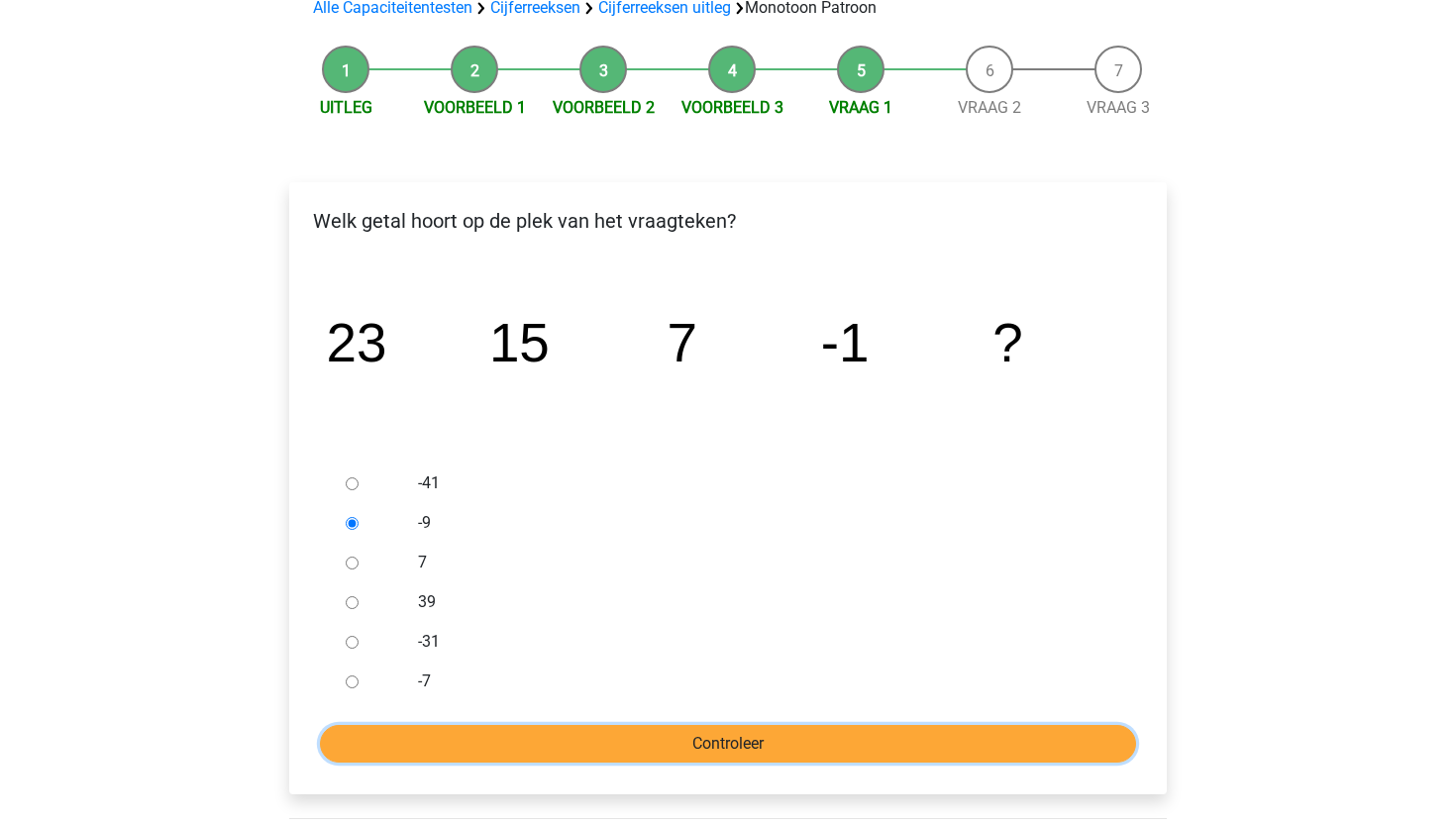 click on "Controleer" at bounding box center [728, 744] 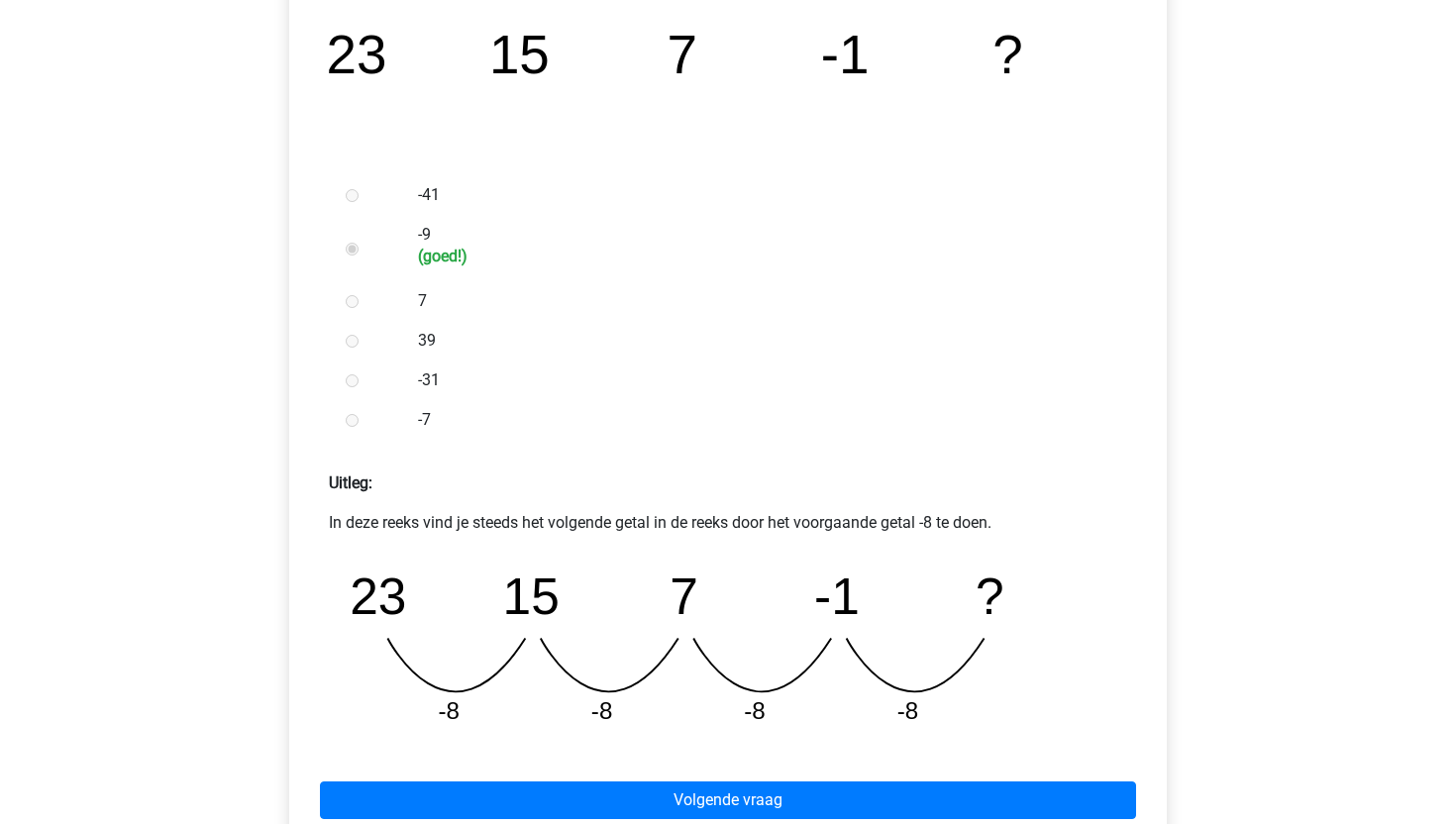scroll, scrollTop: 450, scrollLeft: 0, axis: vertical 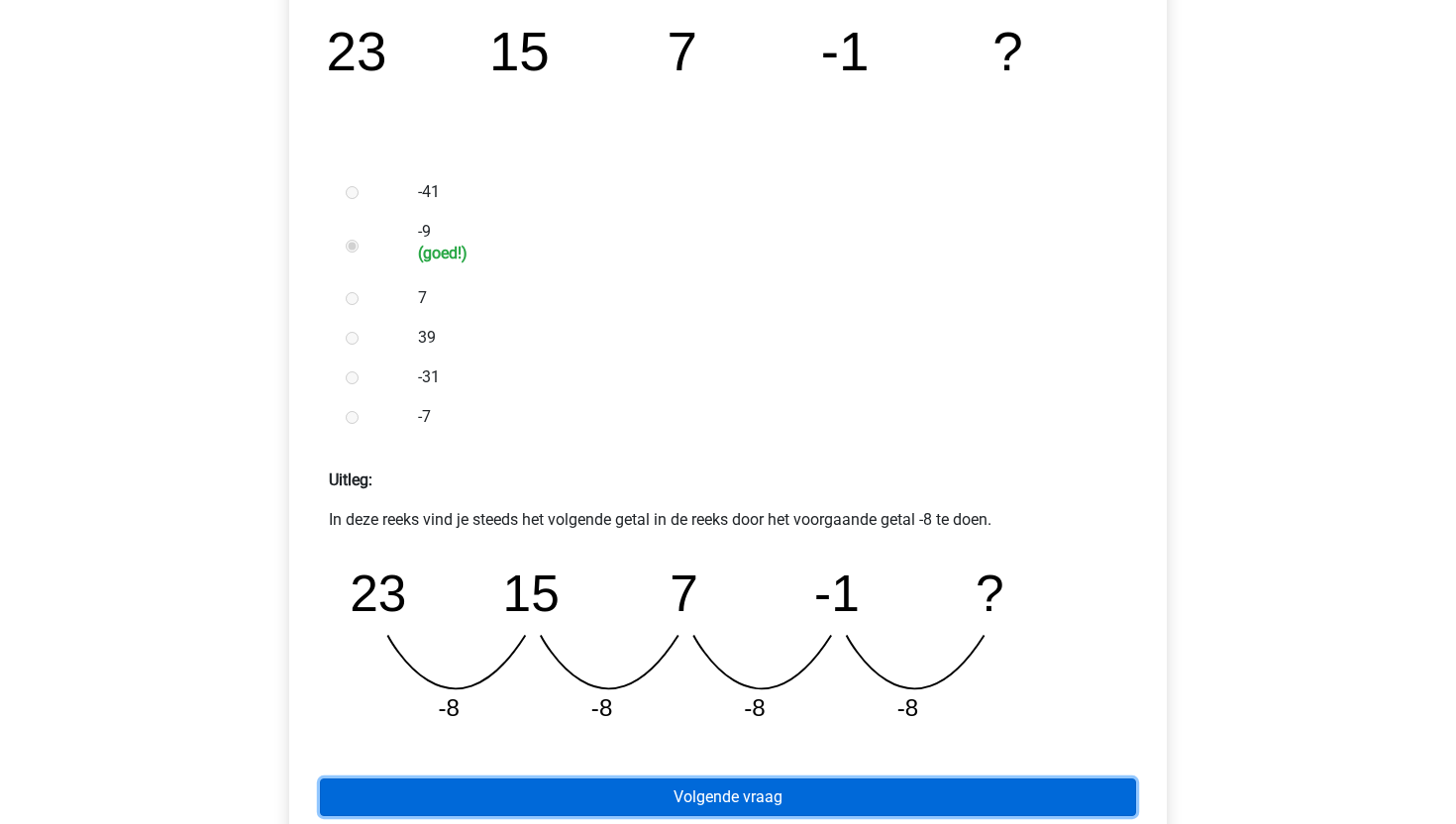 click on "Volgende vraag" at bounding box center (728, 797) 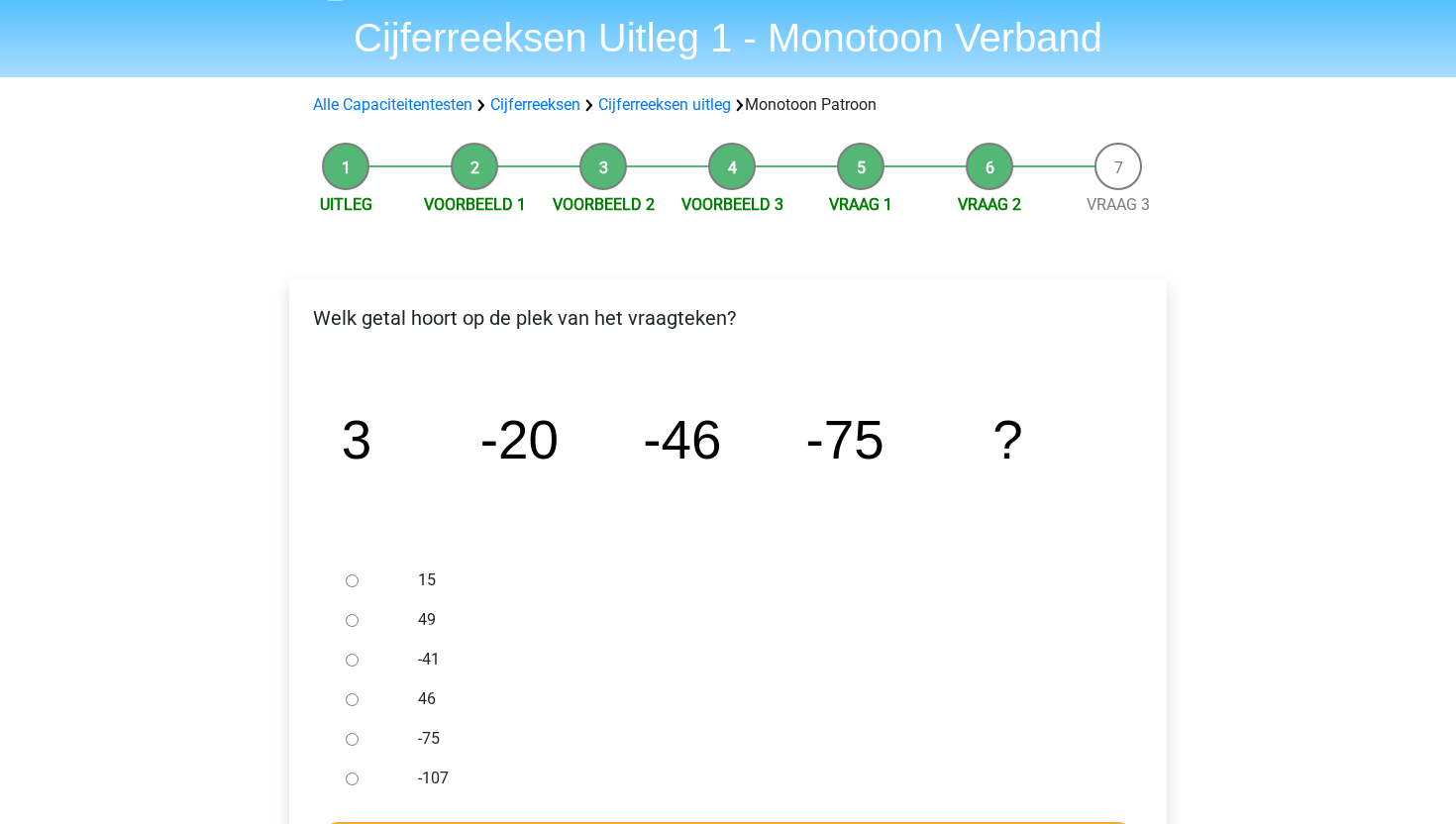 scroll, scrollTop: 137, scrollLeft: 0, axis: vertical 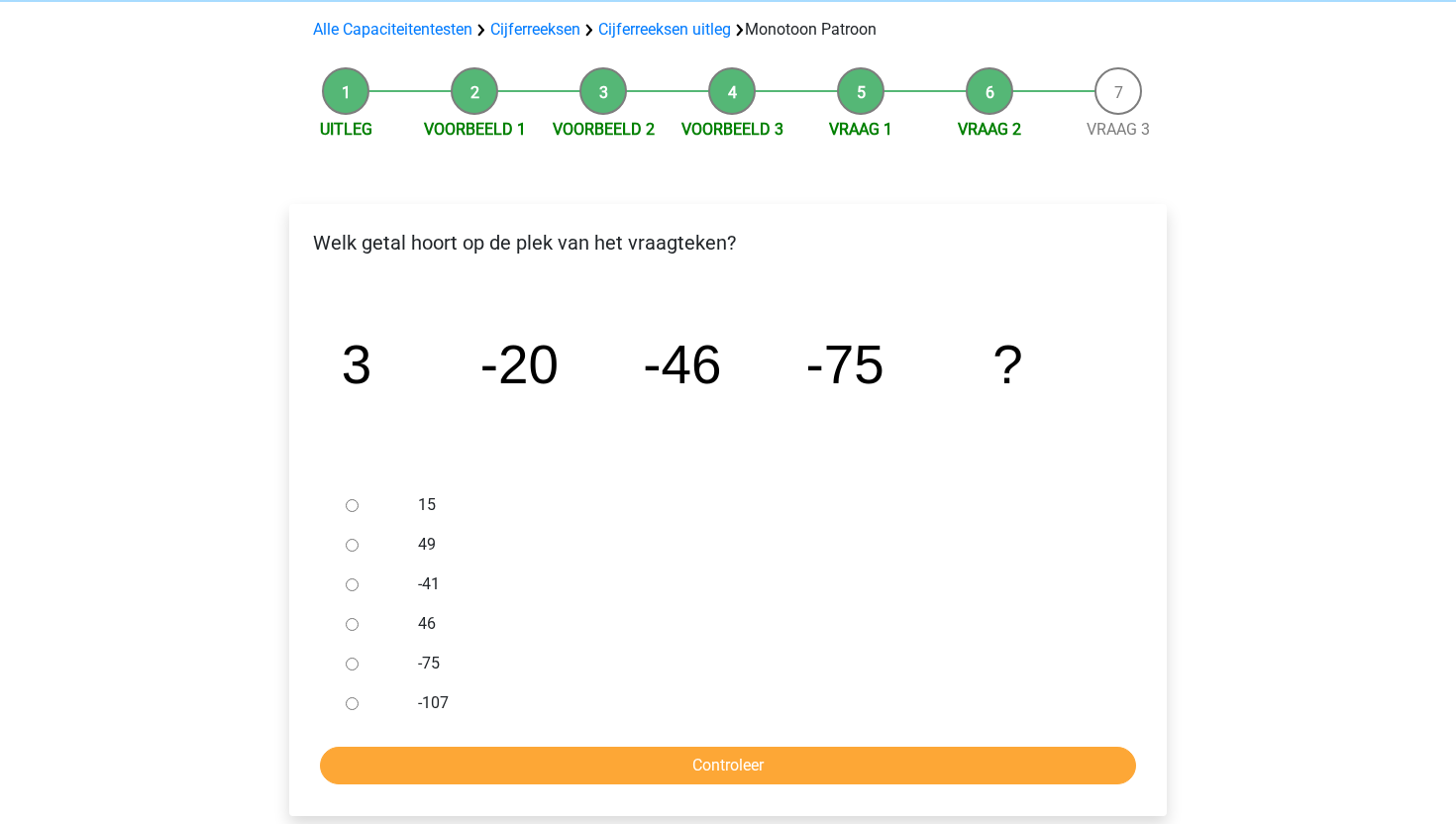click on "-107" at bounding box center (352, 703) 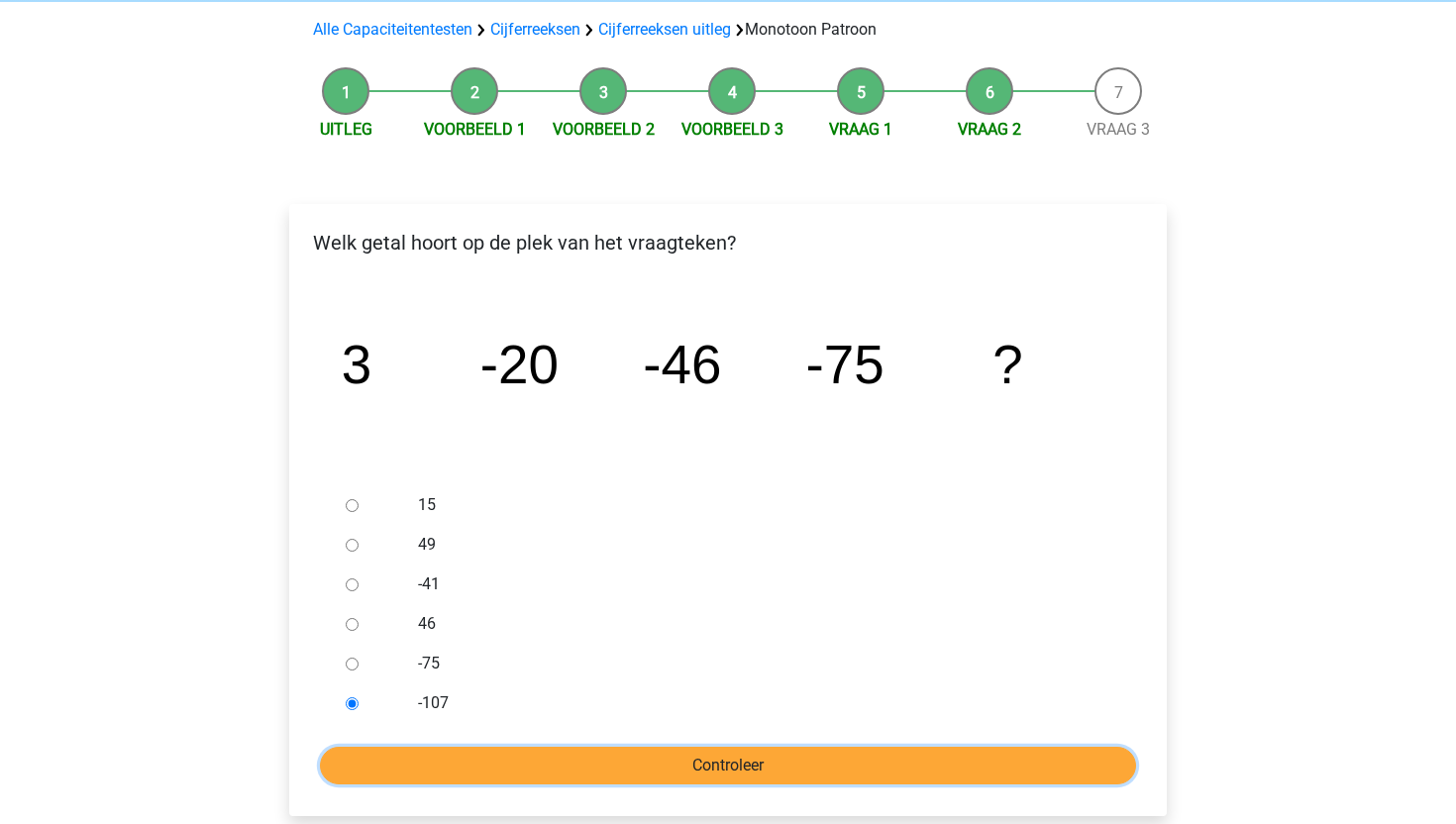 click on "Controleer" at bounding box center (728, 766) 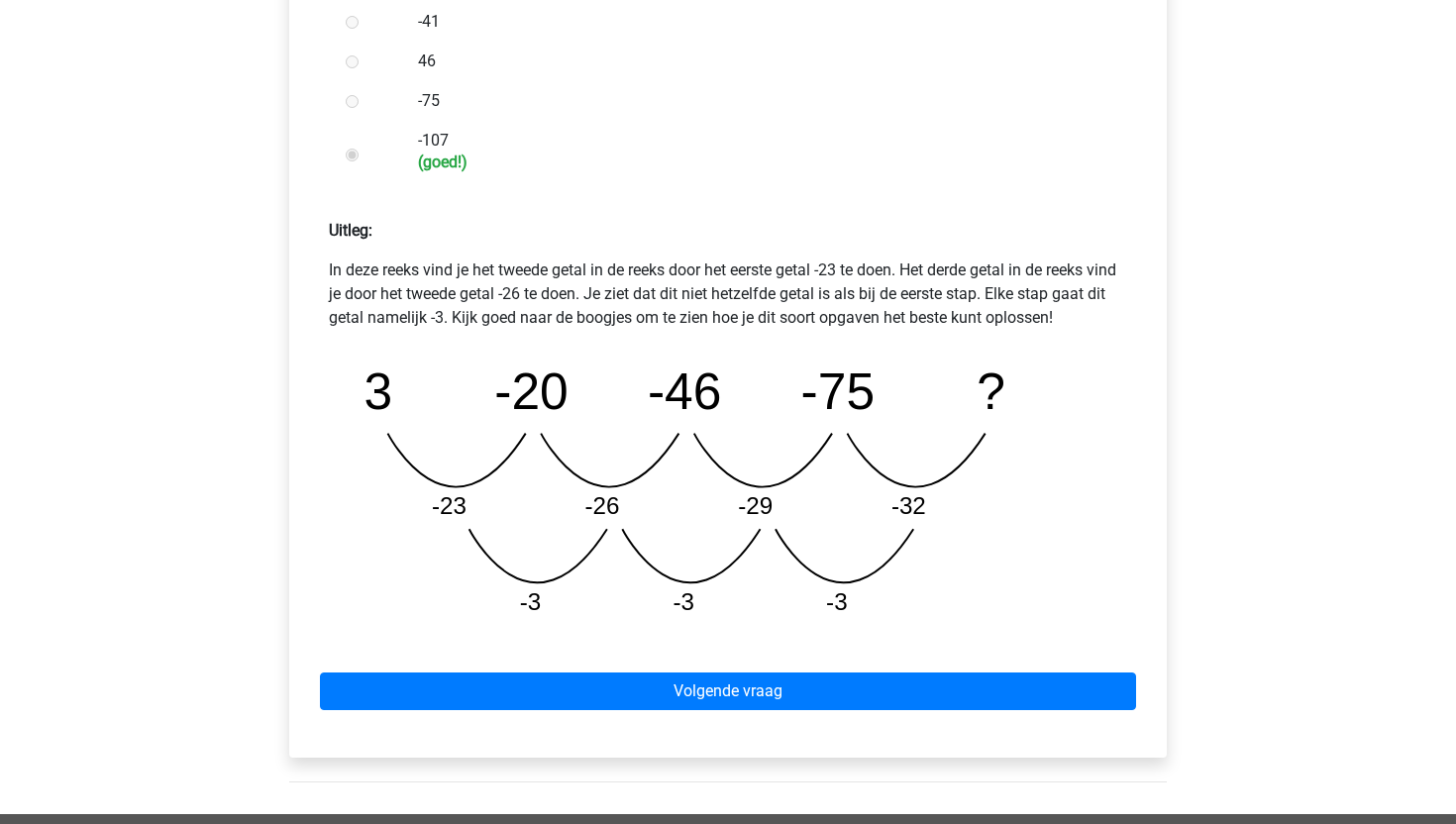 scroll, scrollTop: 754, scrollLeft: 0, axis: vertical 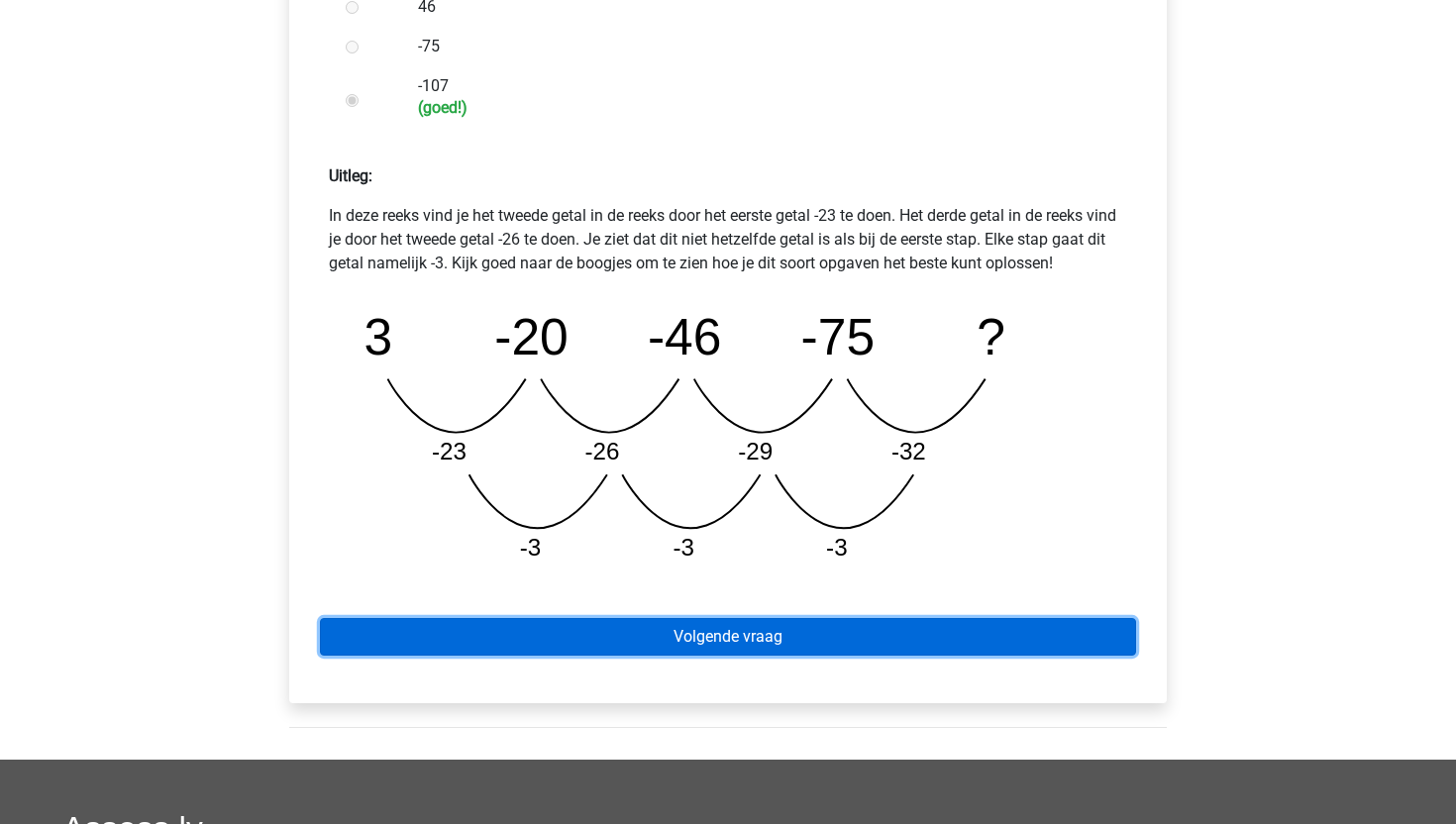 click on "Volgende vraag" at bounding box center (728, 637) 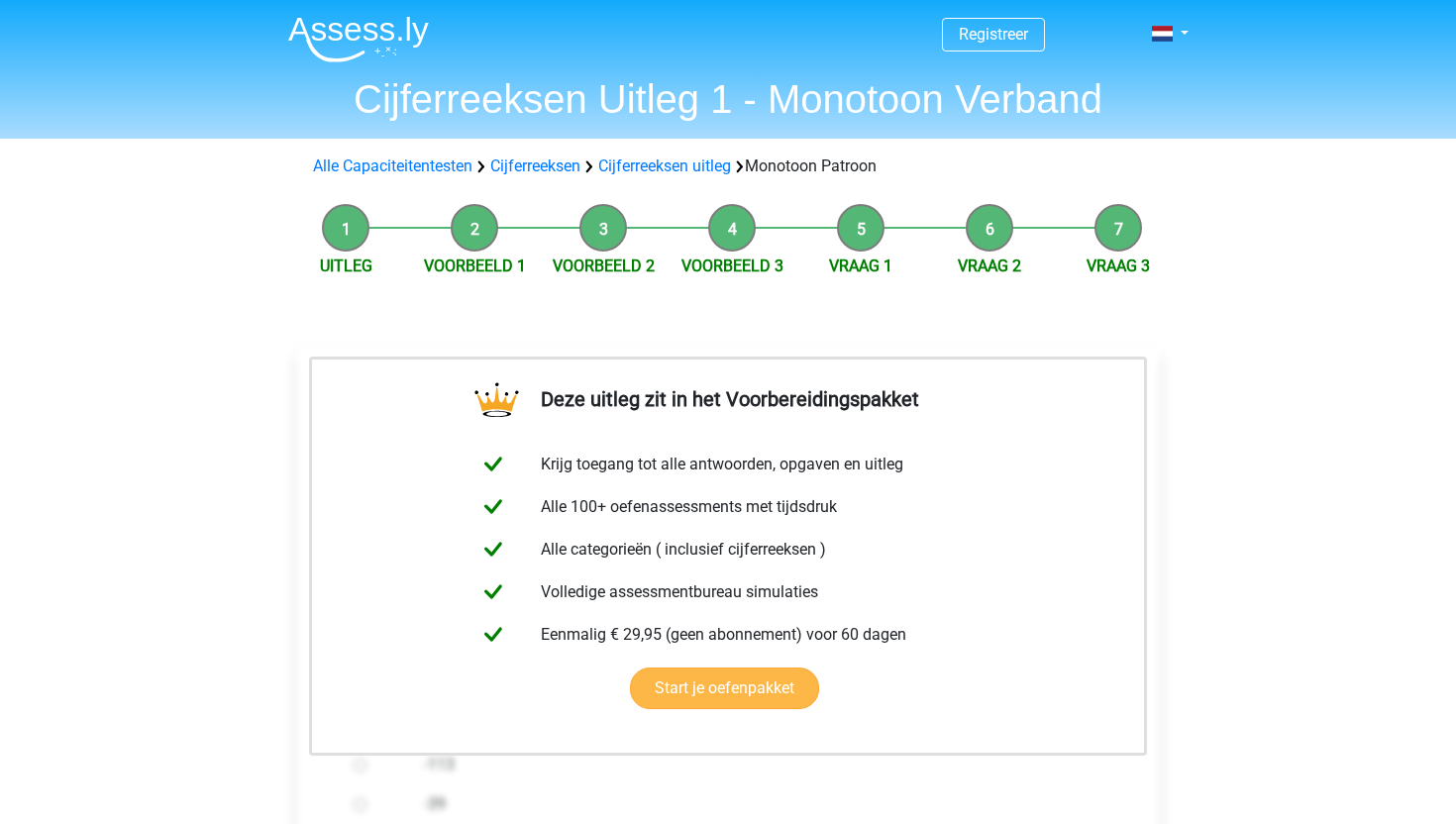 scroll, scrollTop: 0, scrollLeft: 0, axis: both 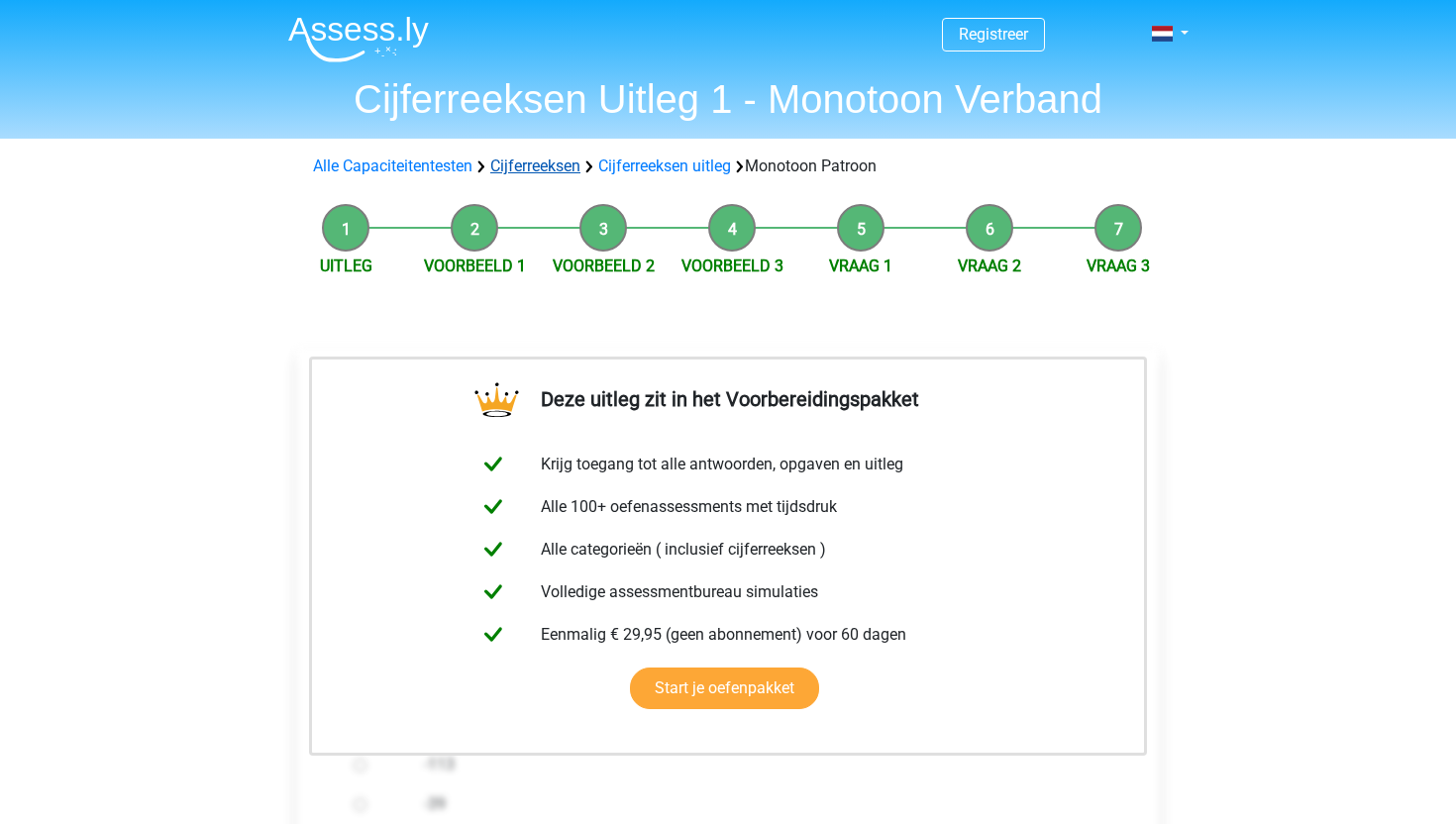 click on "Cijferreeksen" at bounding box center [535, 165] 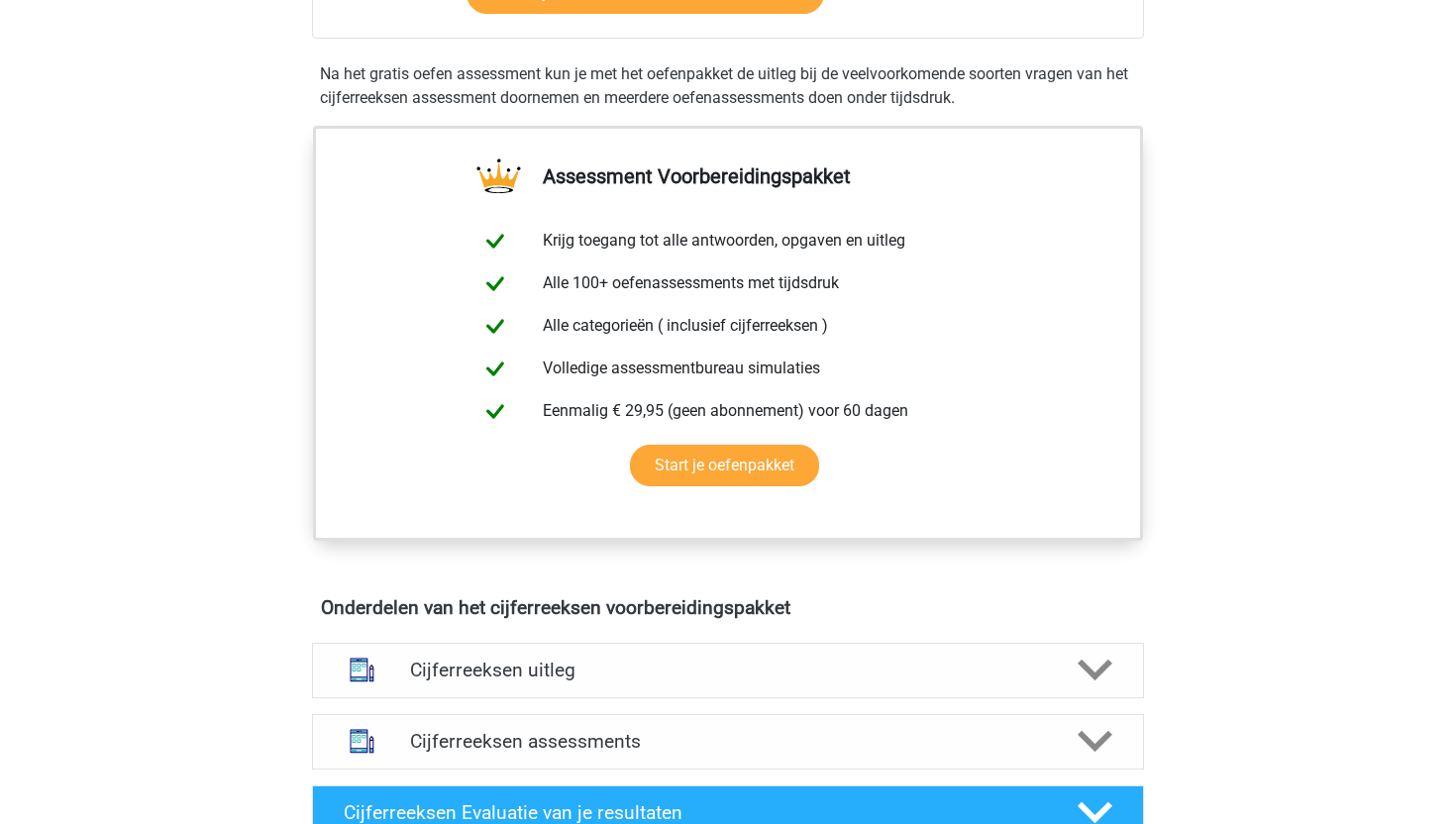 scroll, scrollTop: 877, scrollLeft: 0, axis: vertical 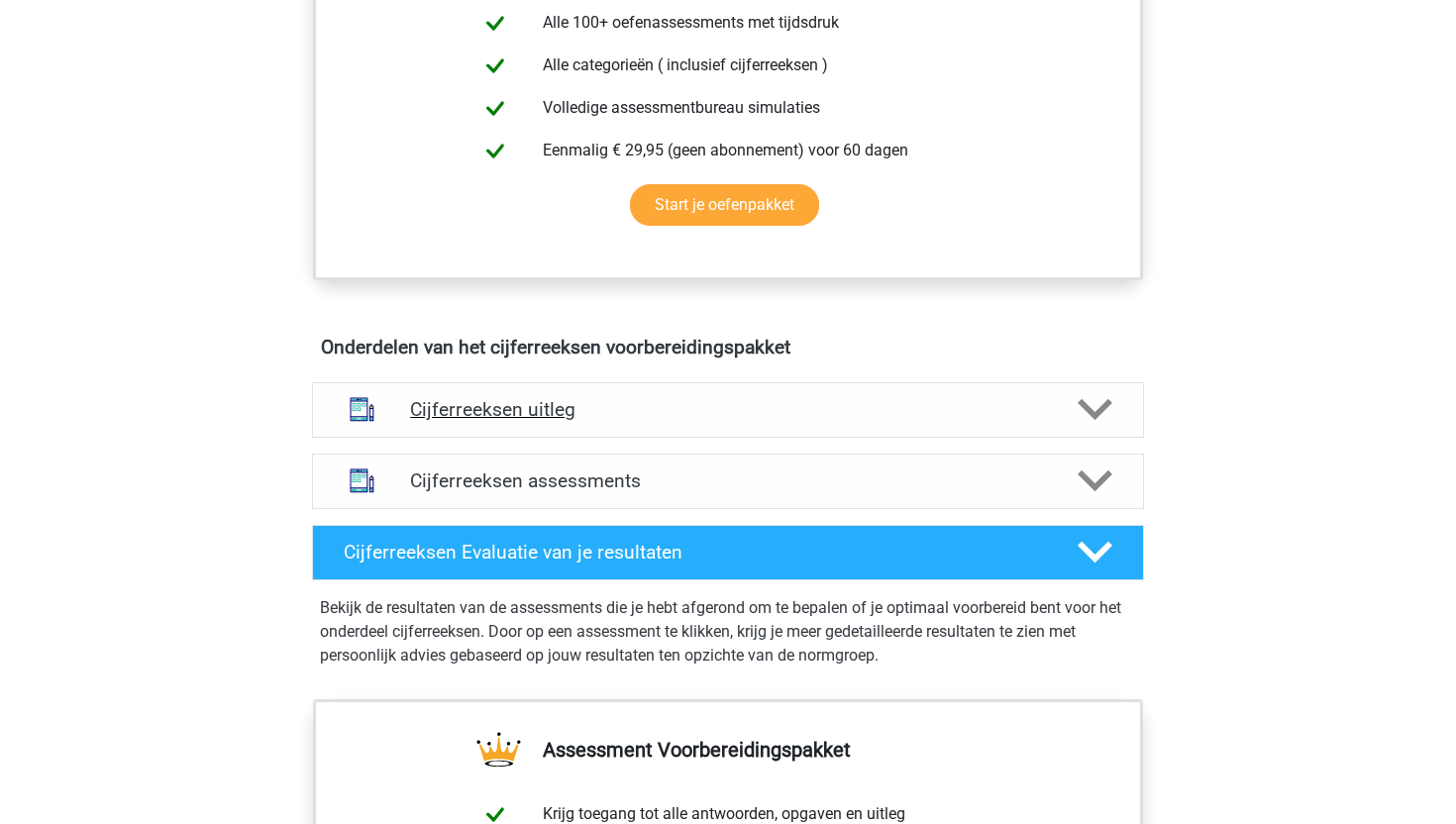 click 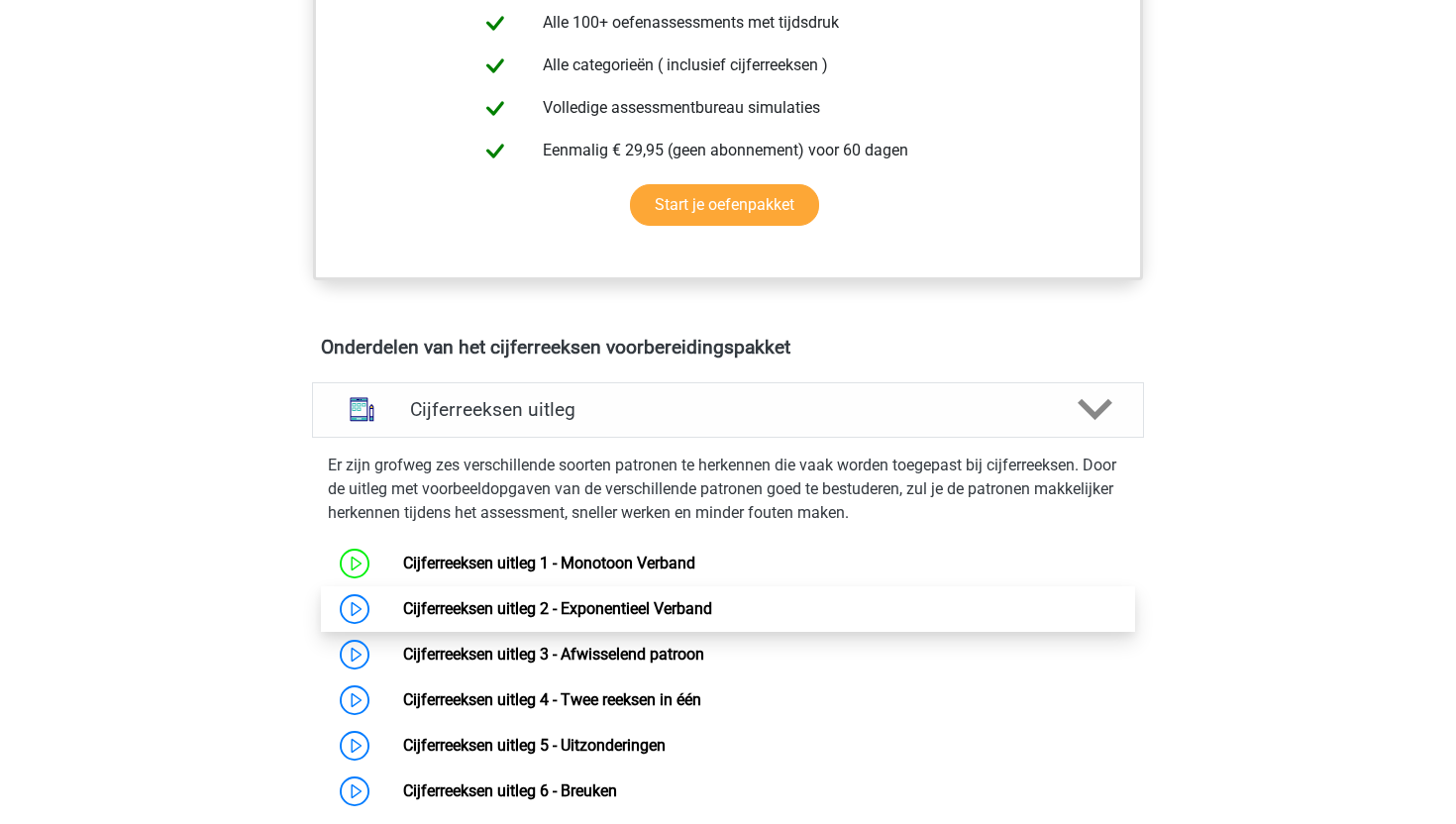 click on "Cijferreeksen uitleg 2 - Exponentieel Verband" at bounding box center [558, 608] 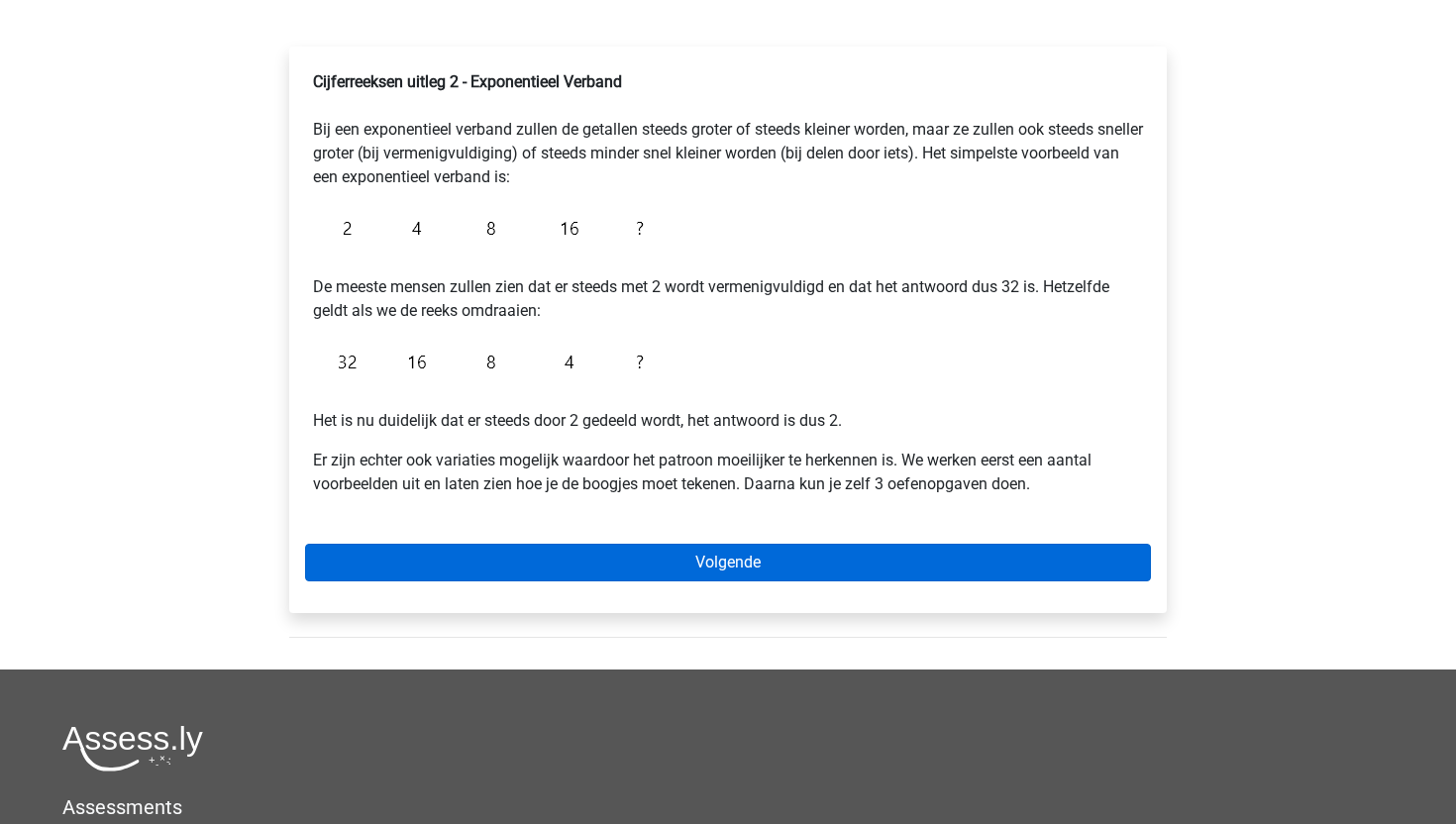 scroll, scrollTop: 295, scrollLeft: 0, axis: vertical 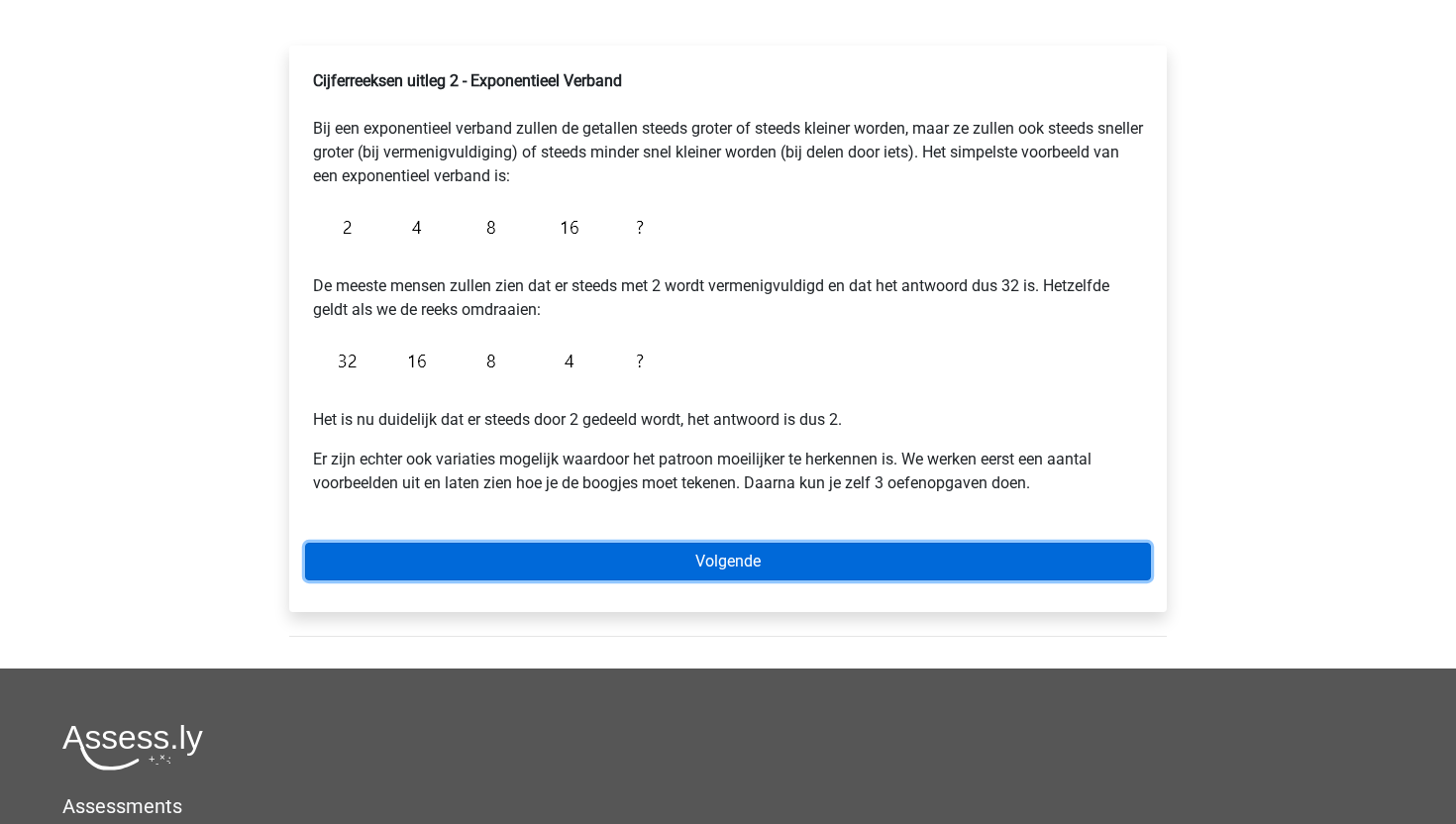 click on "Volgende" at bounding box center (728, 562) 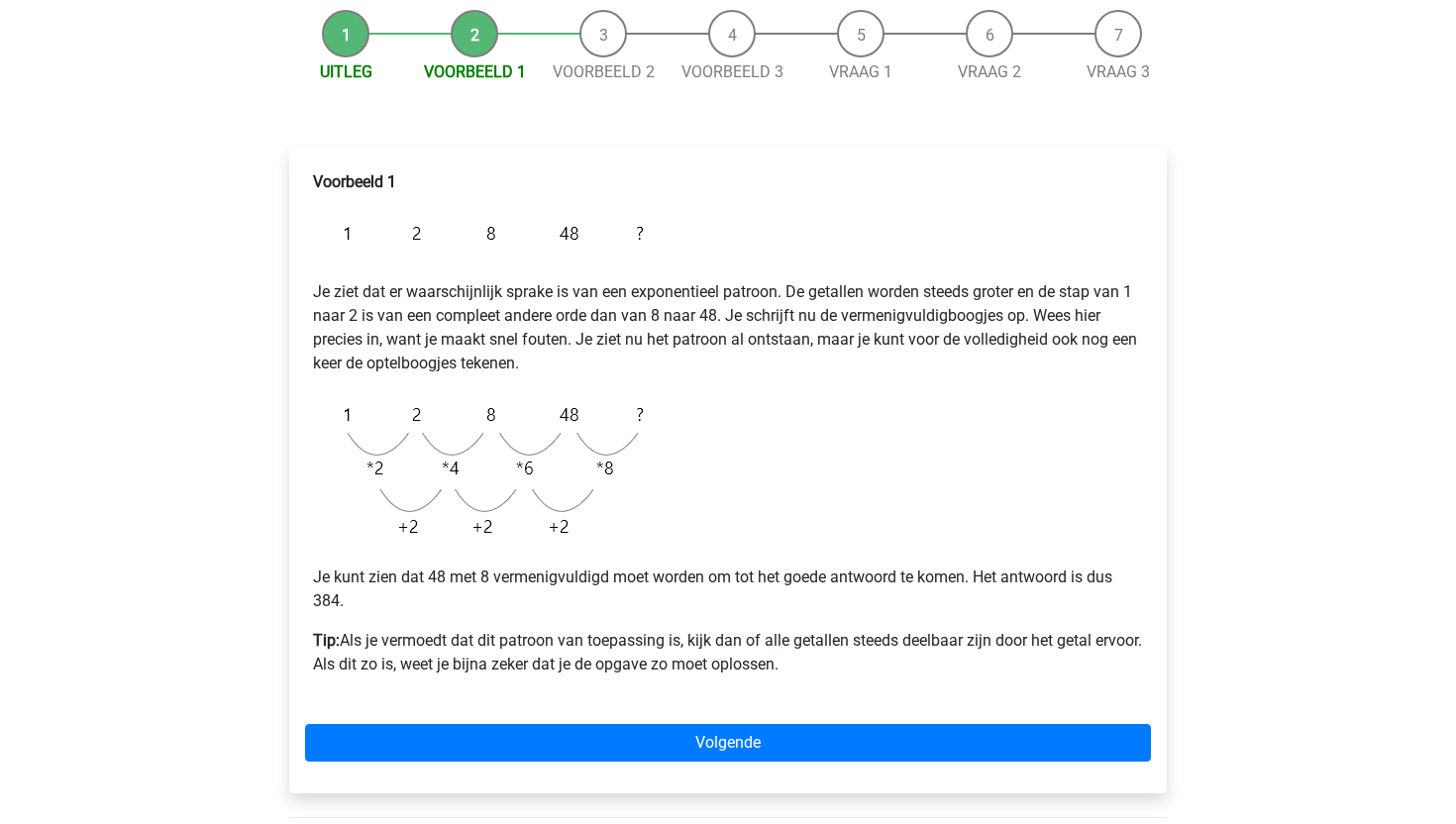 scroll, scrollTop: 185, scrollLeft: 0, axis: vertical 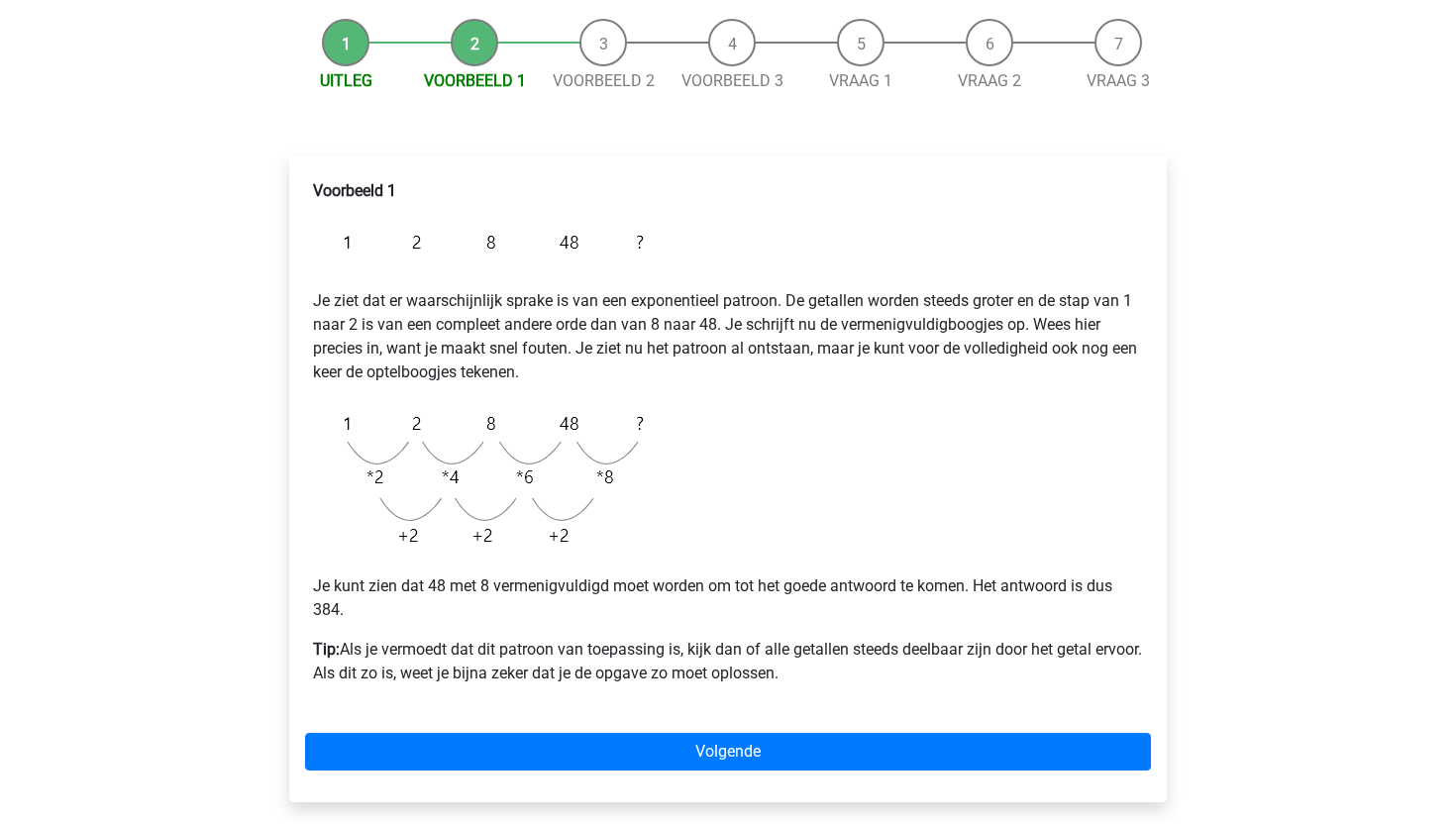 click at bounding box center [483, 242] 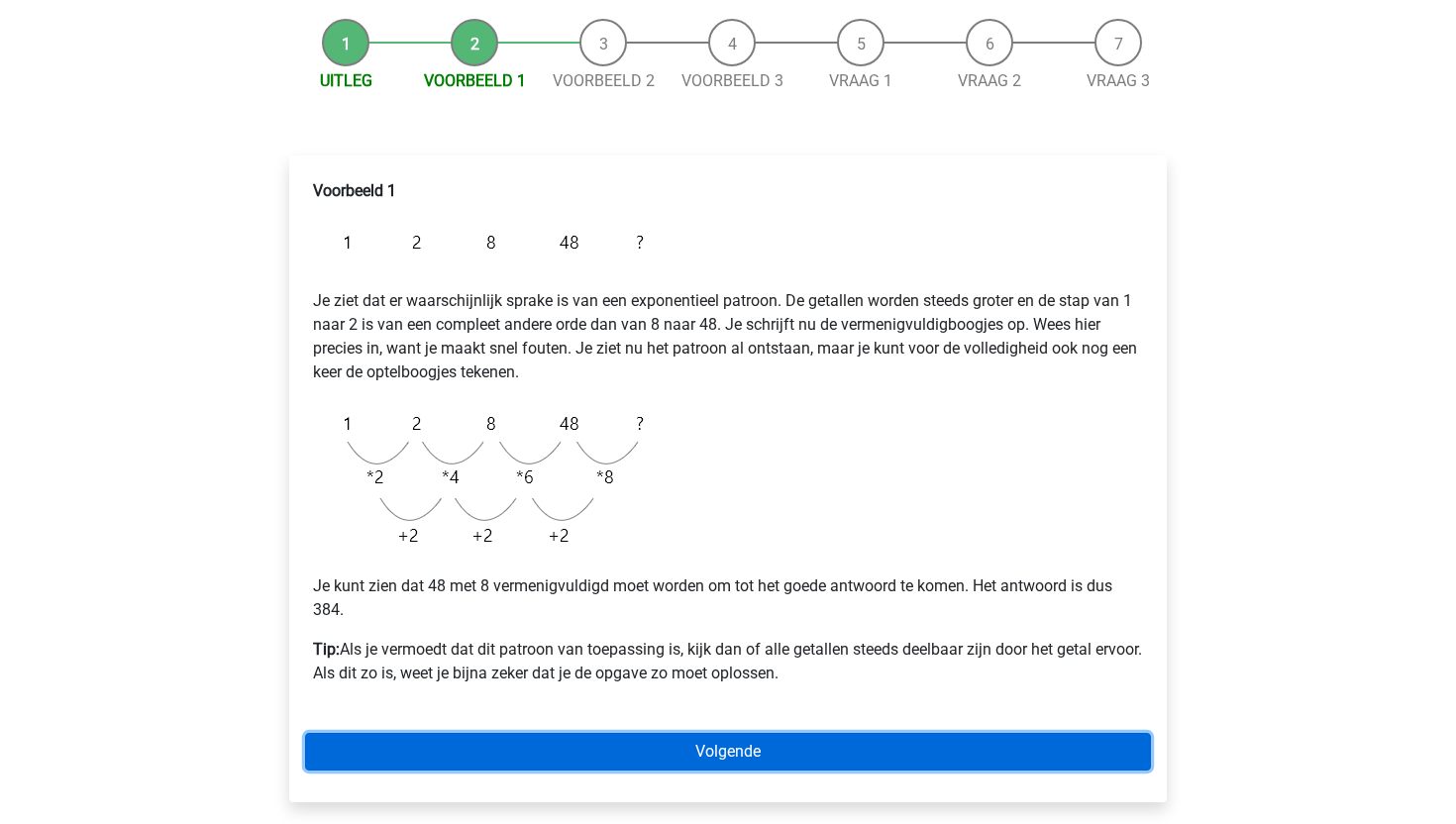 click on "Volgende" at bounding box center (728, 752) 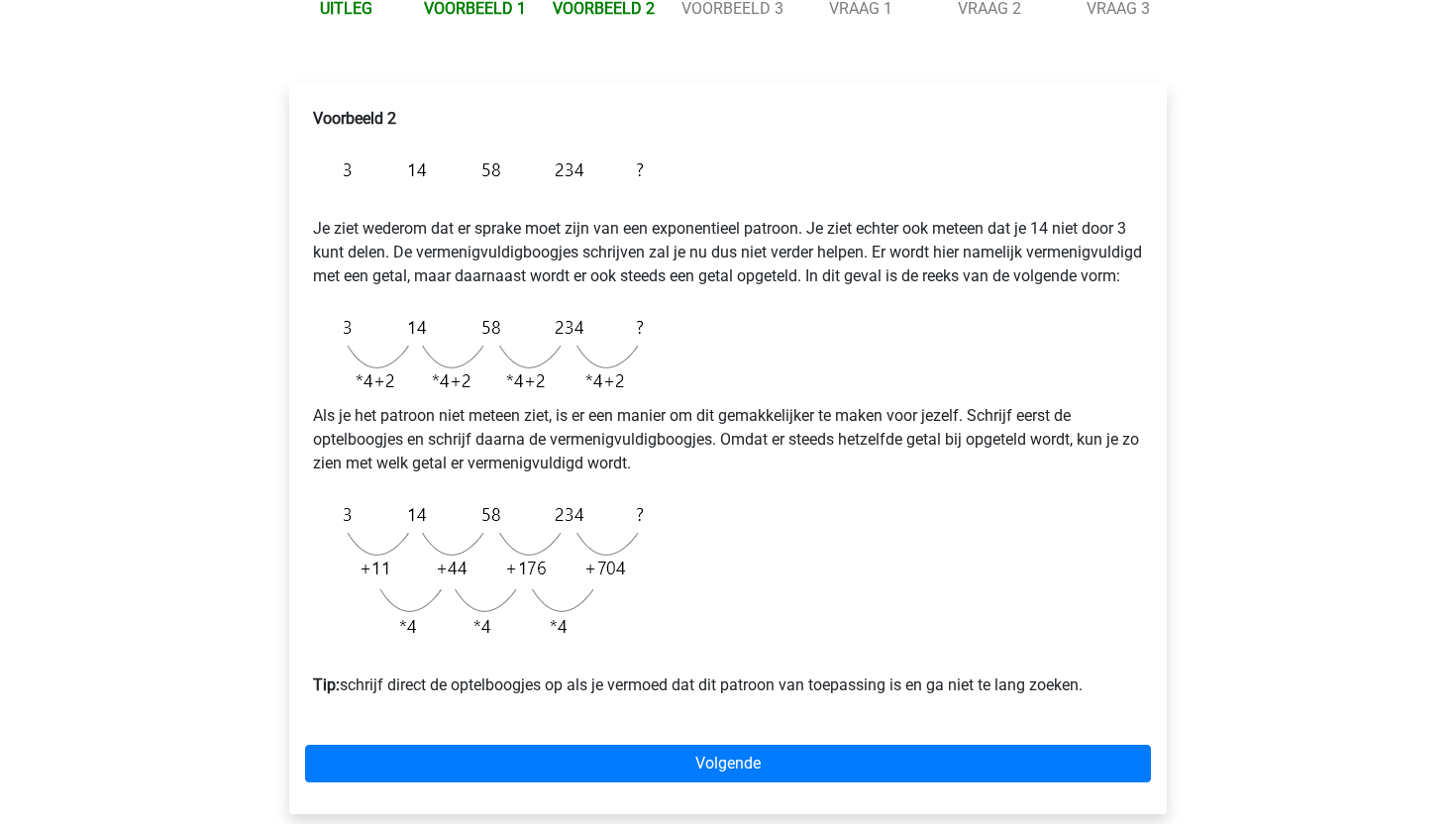 scroll, scrollTop: 255, scrollLeft: 0, axis: vertical 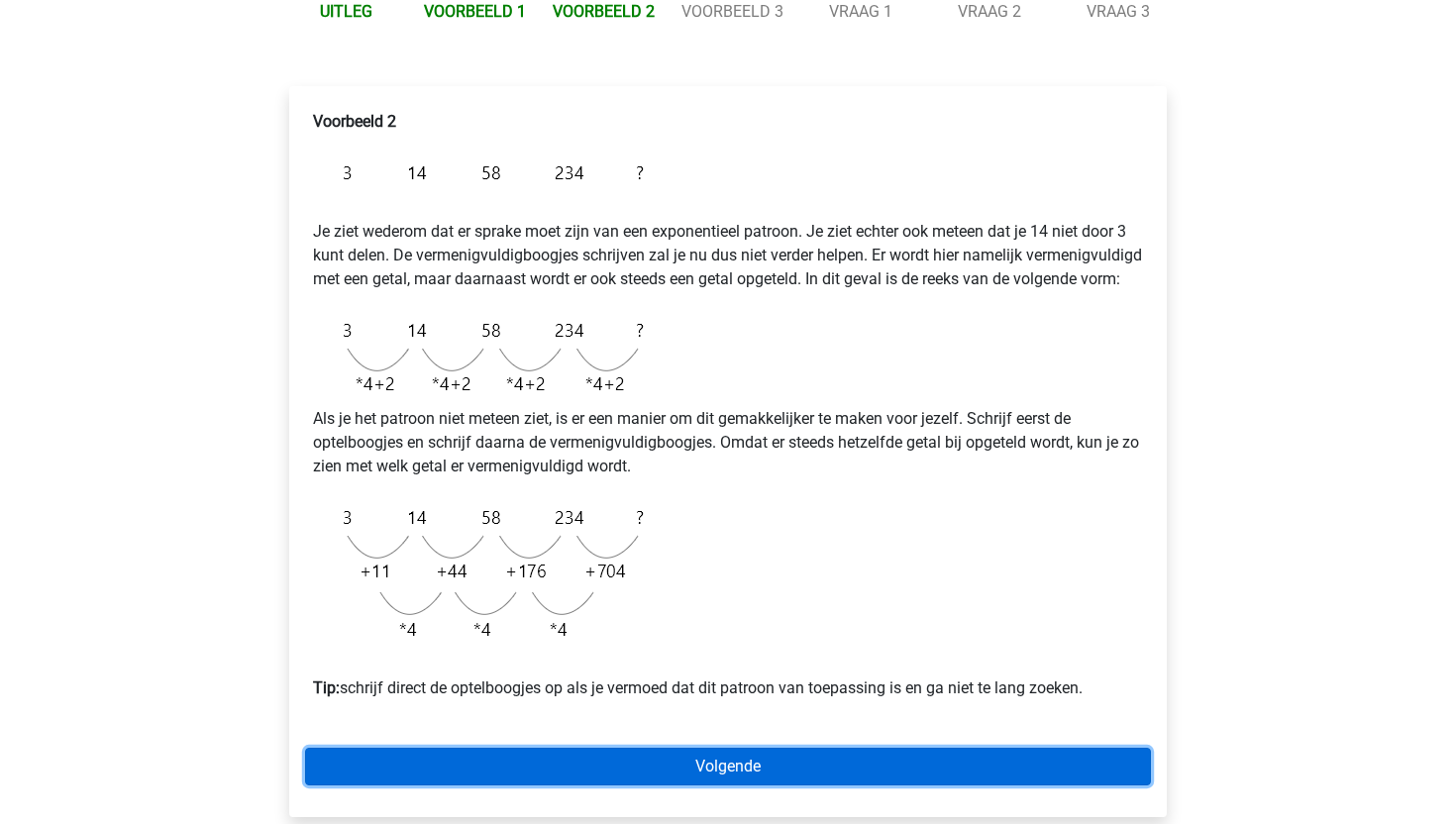 click on "Volgende" at bounding box center (728, 767) 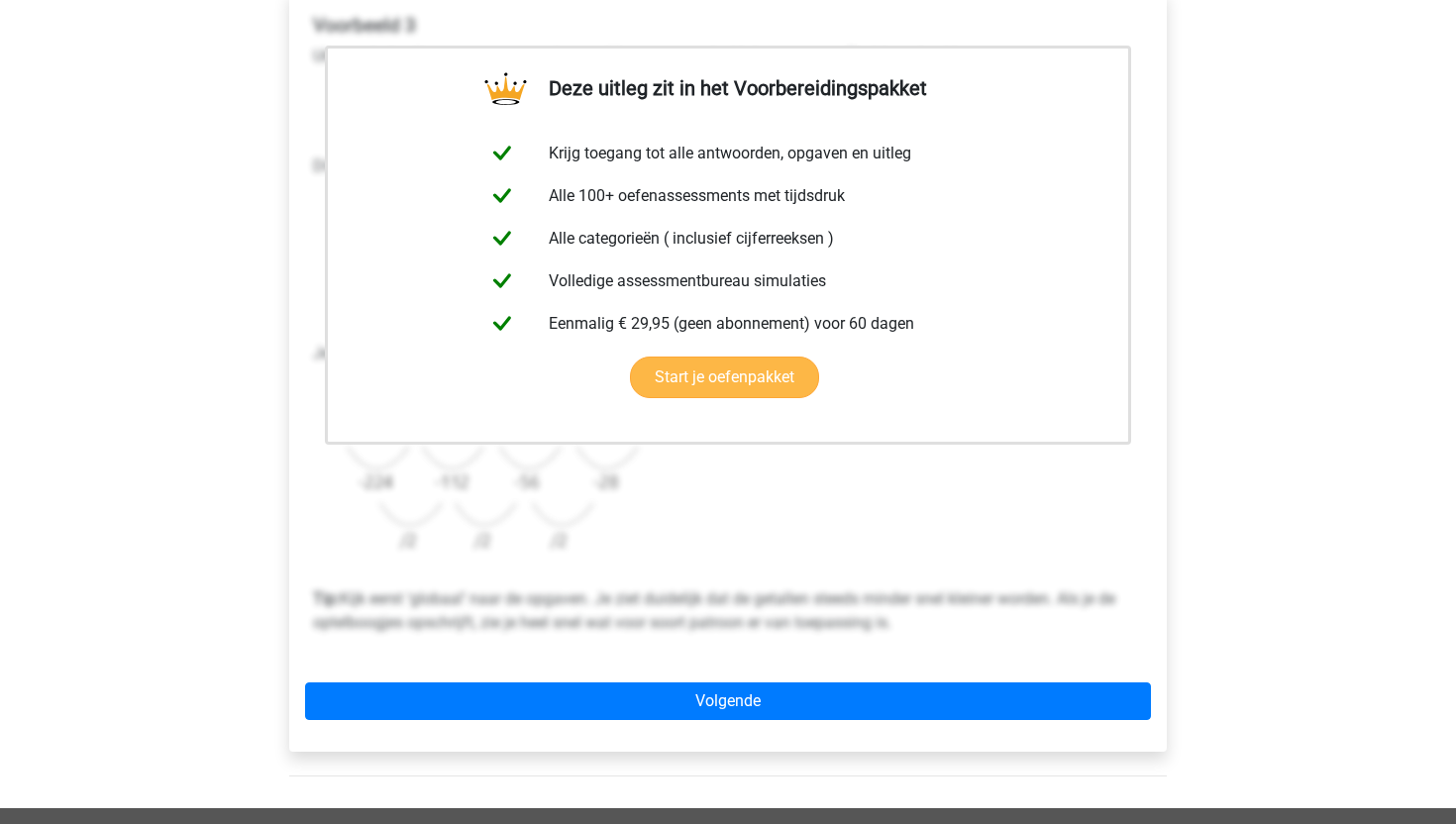 scroll, scrollTop: 358, scrollLeft: 0, axis: vertical 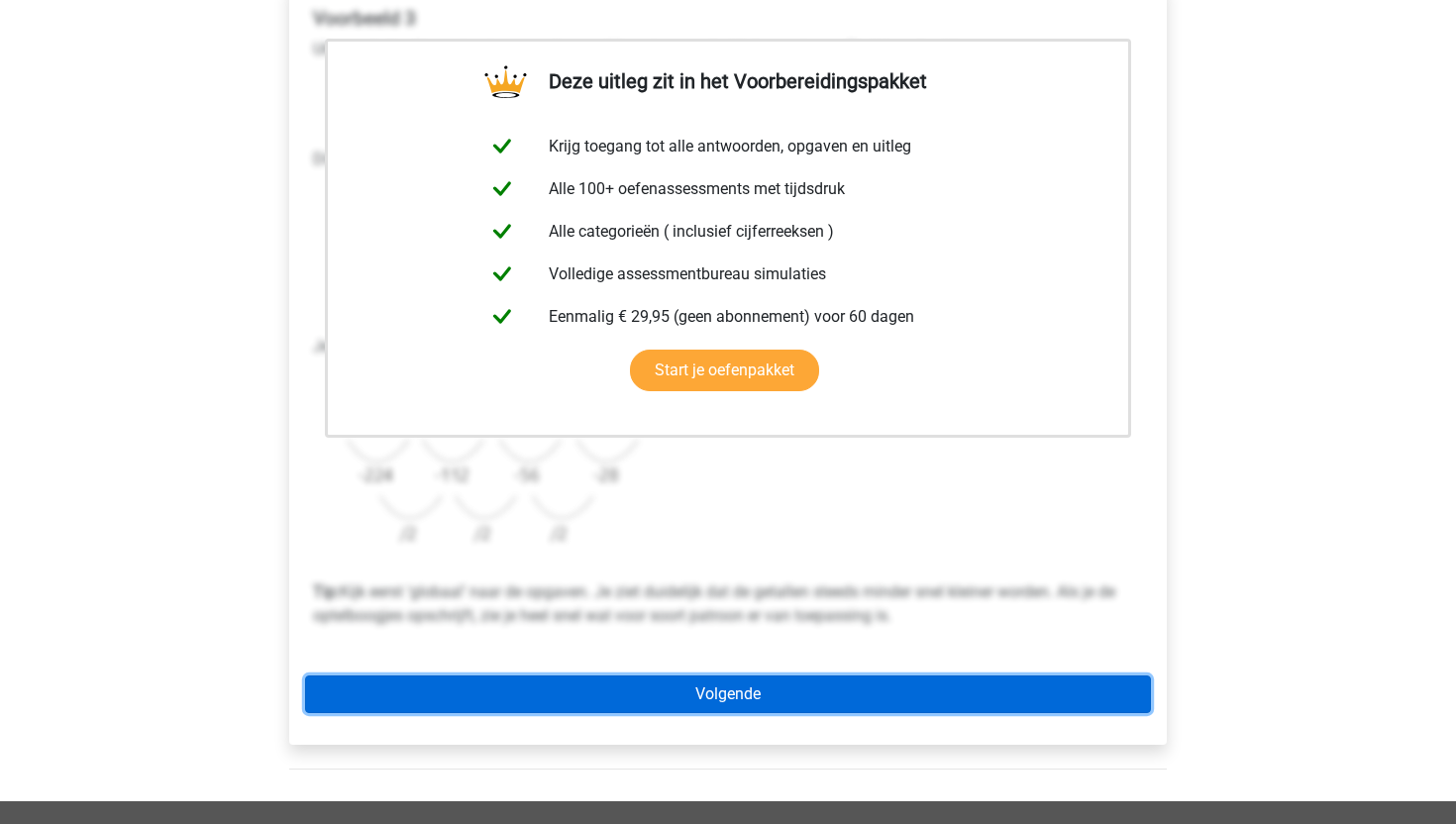 click on "Volgende" at bounding box center [728, 694] 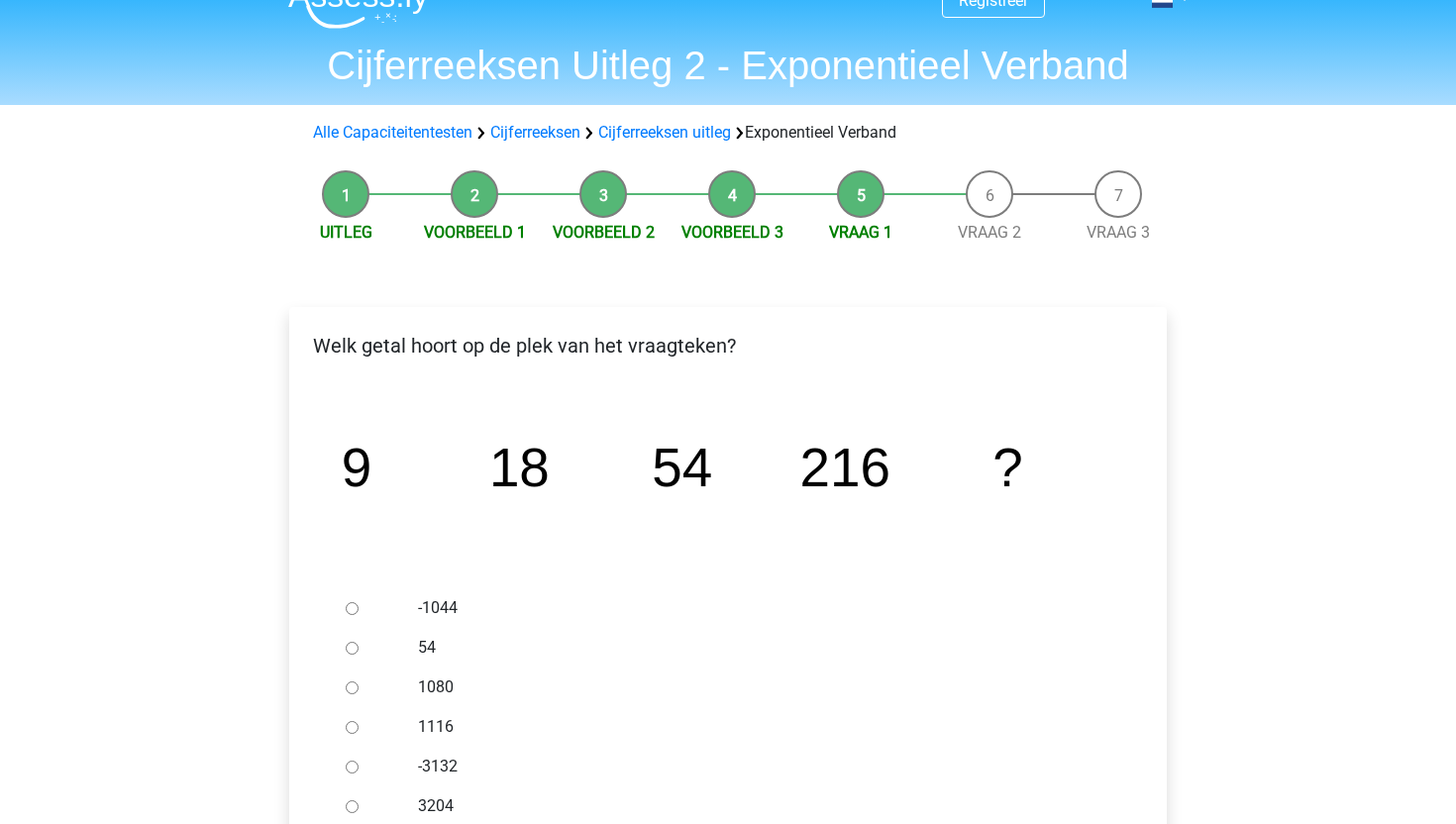 scroll, scrollTop: 44, scrollLeft: 0, axis: vertical 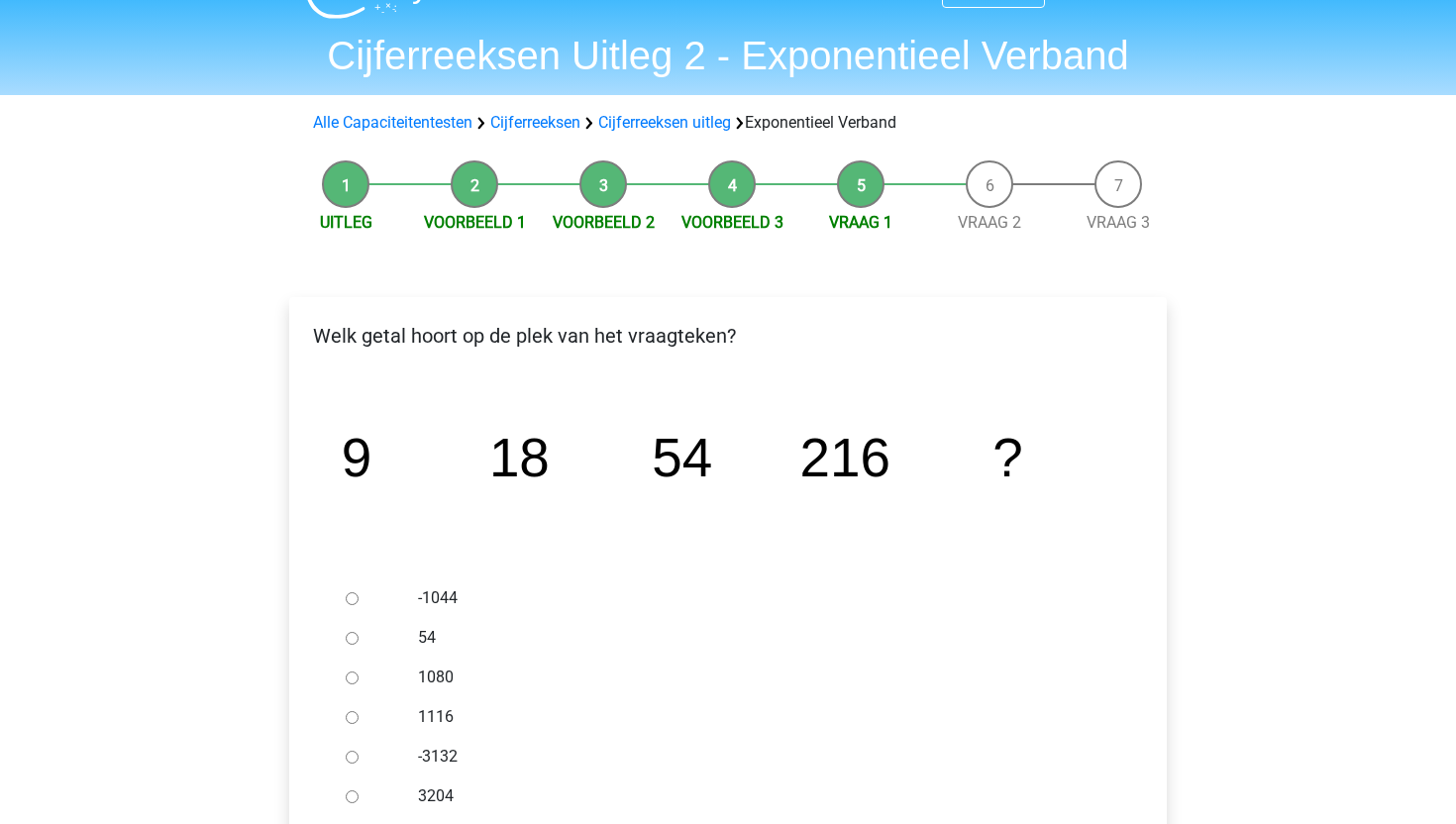 click on "1080" at bounding box center (352, 677) 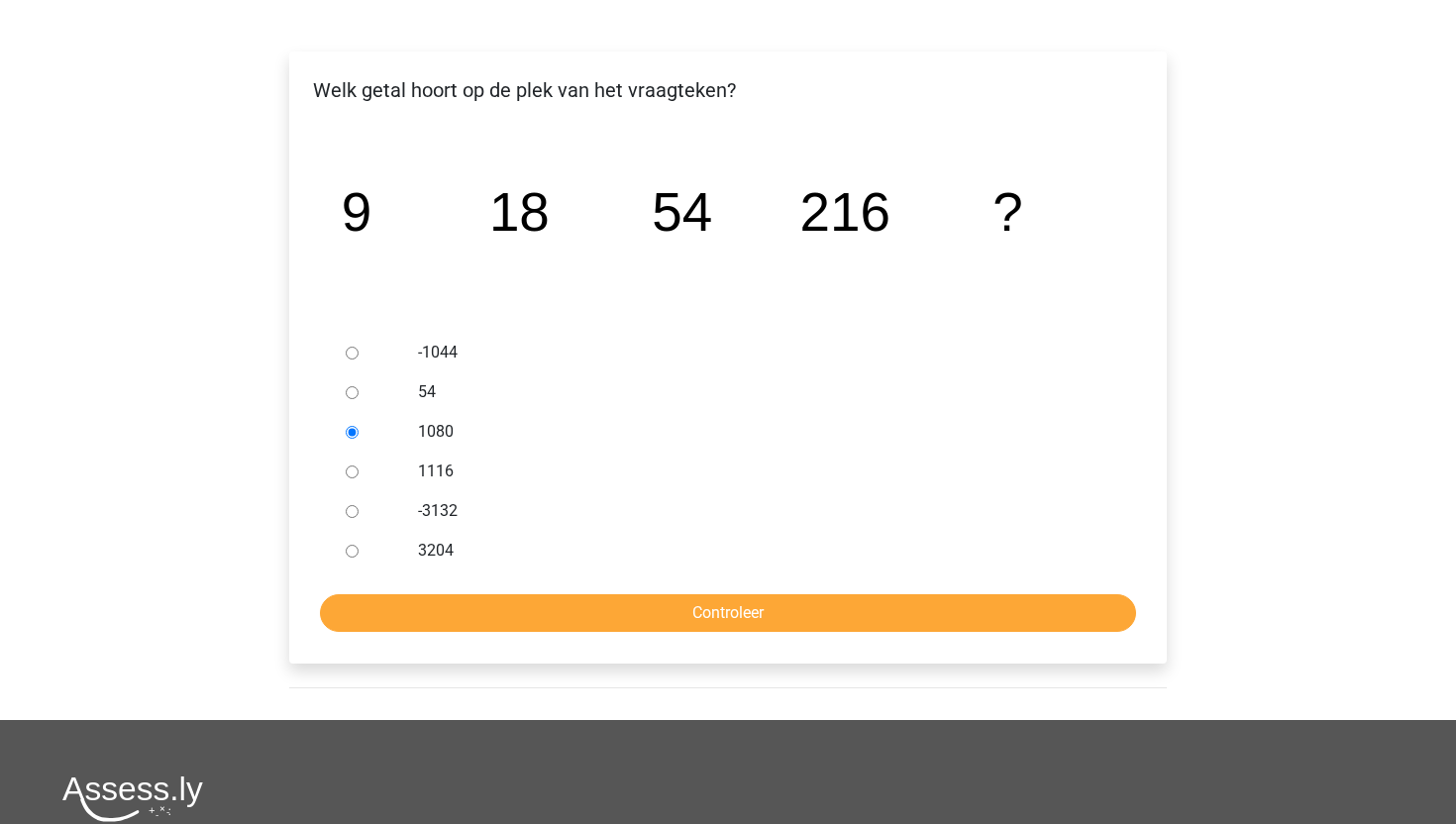 scroll, scrollTop: 346, scrollLeft: 0, axis: vertical 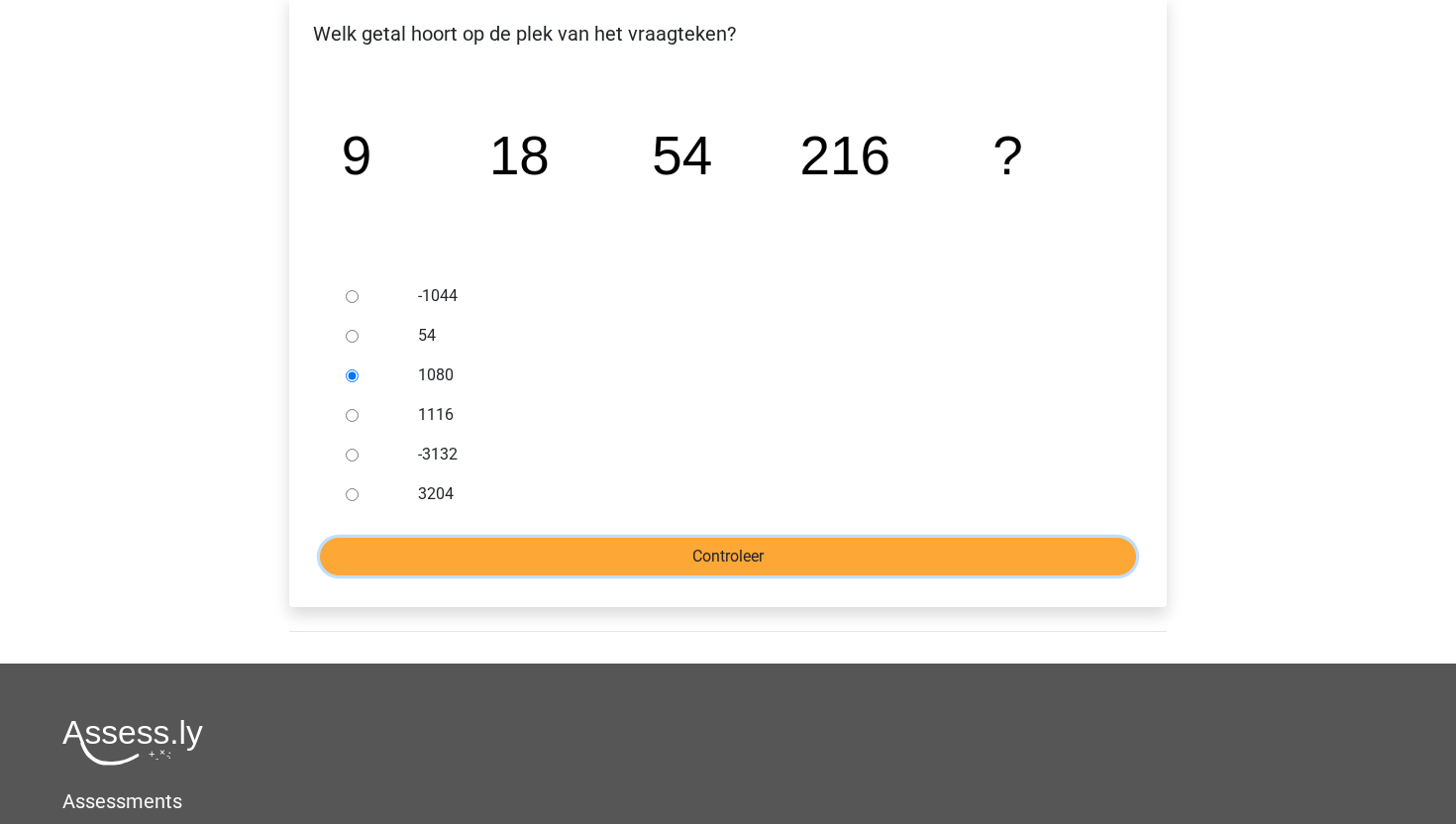 click on "Controleer" at bounding box center [728, 557] 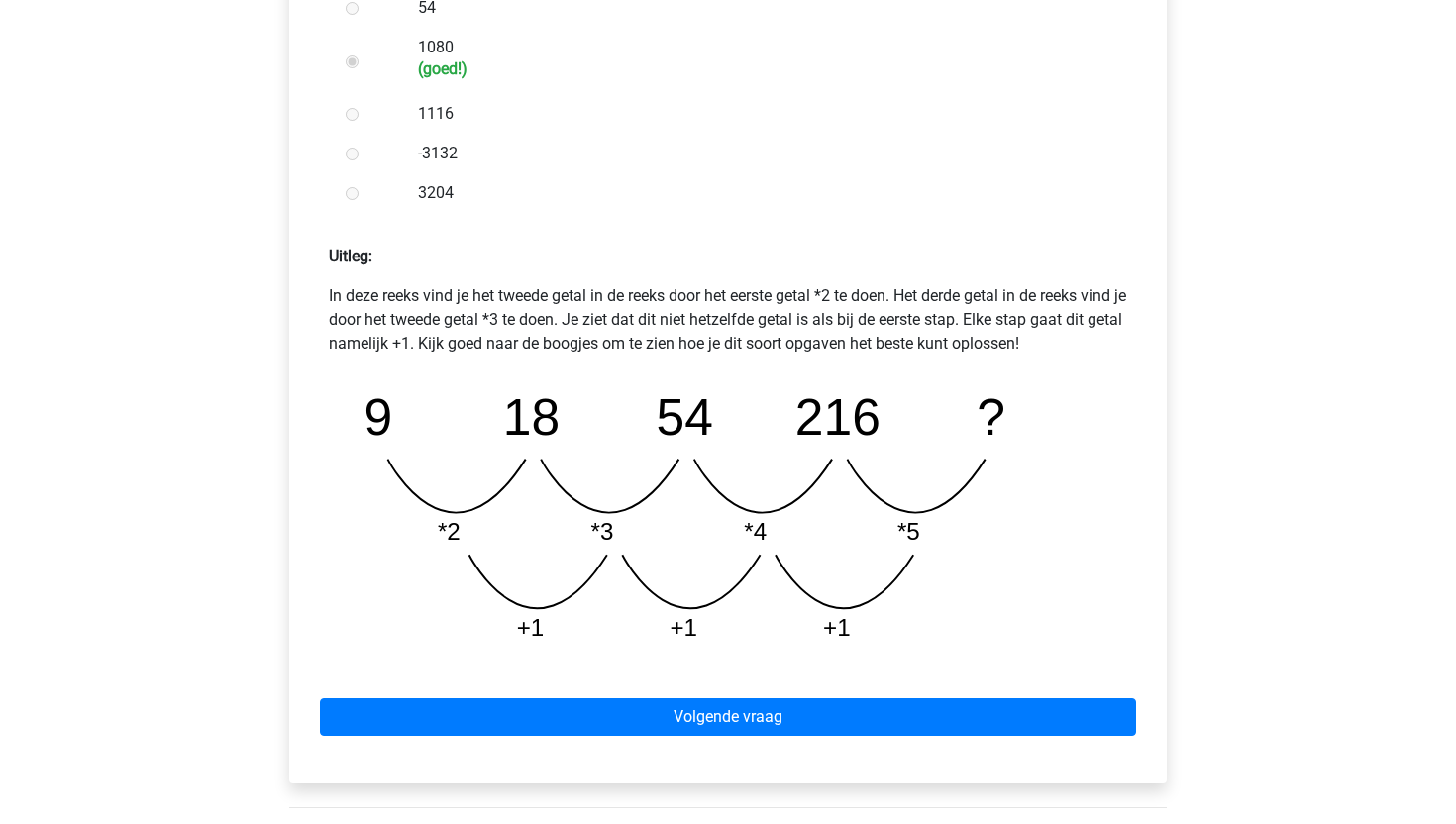 scroll, scrollTop: 696, scrollLeft: 0, axis: vertical 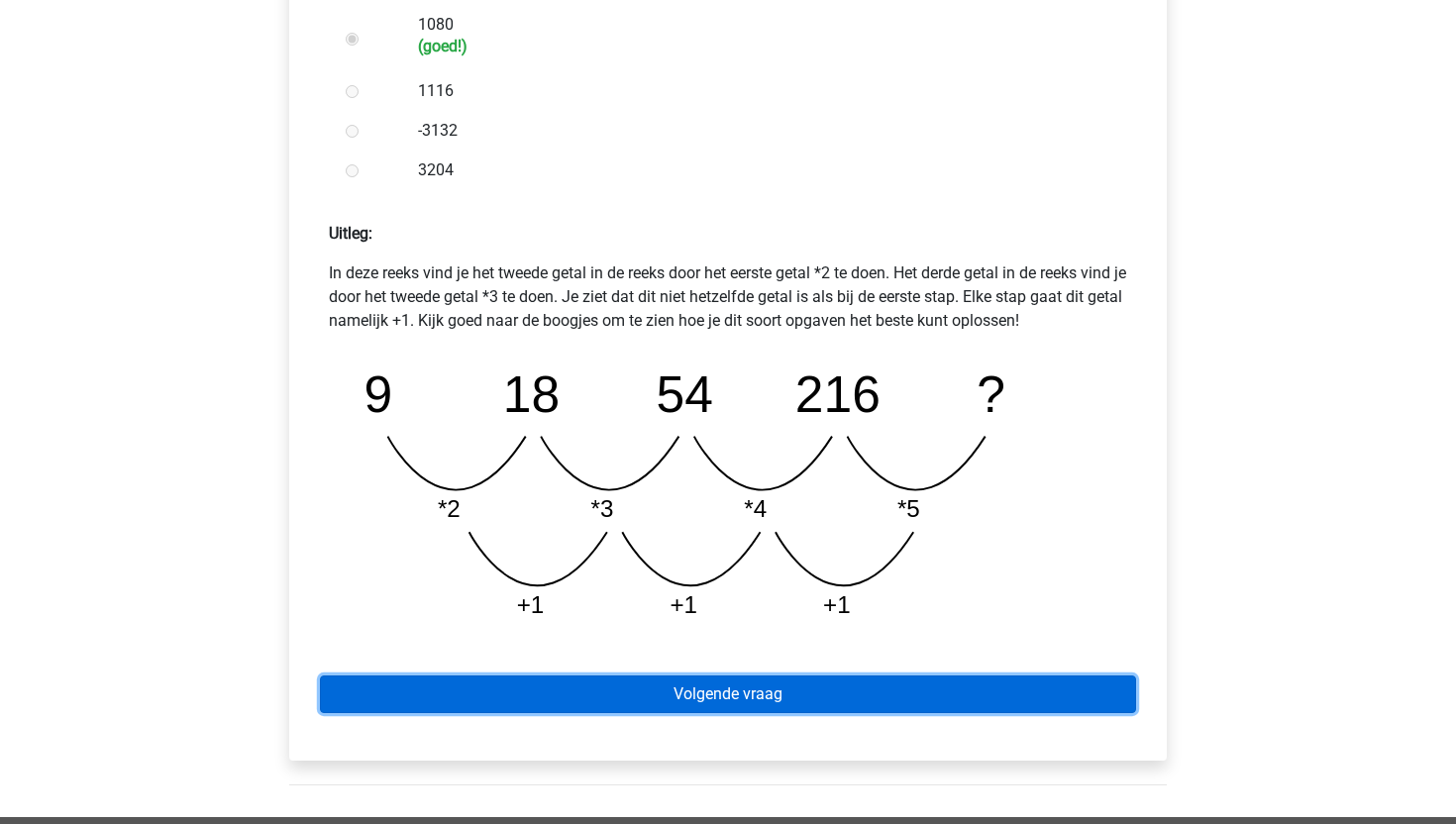 click on "Volgende vraag" at bounding box center [728, 694] 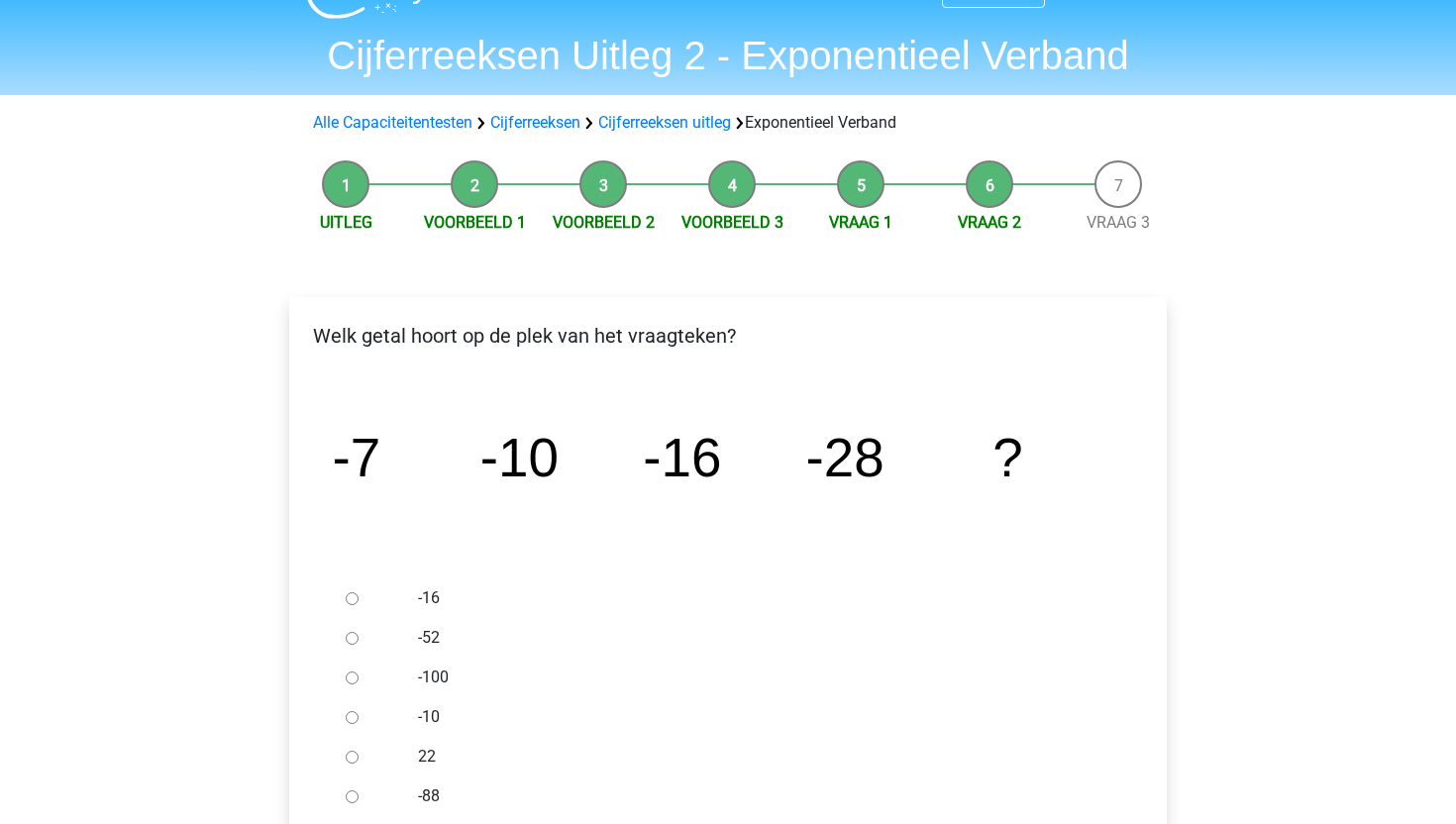 scroll, scrollTop: 66, scrollLeft: 0, axis: vertical 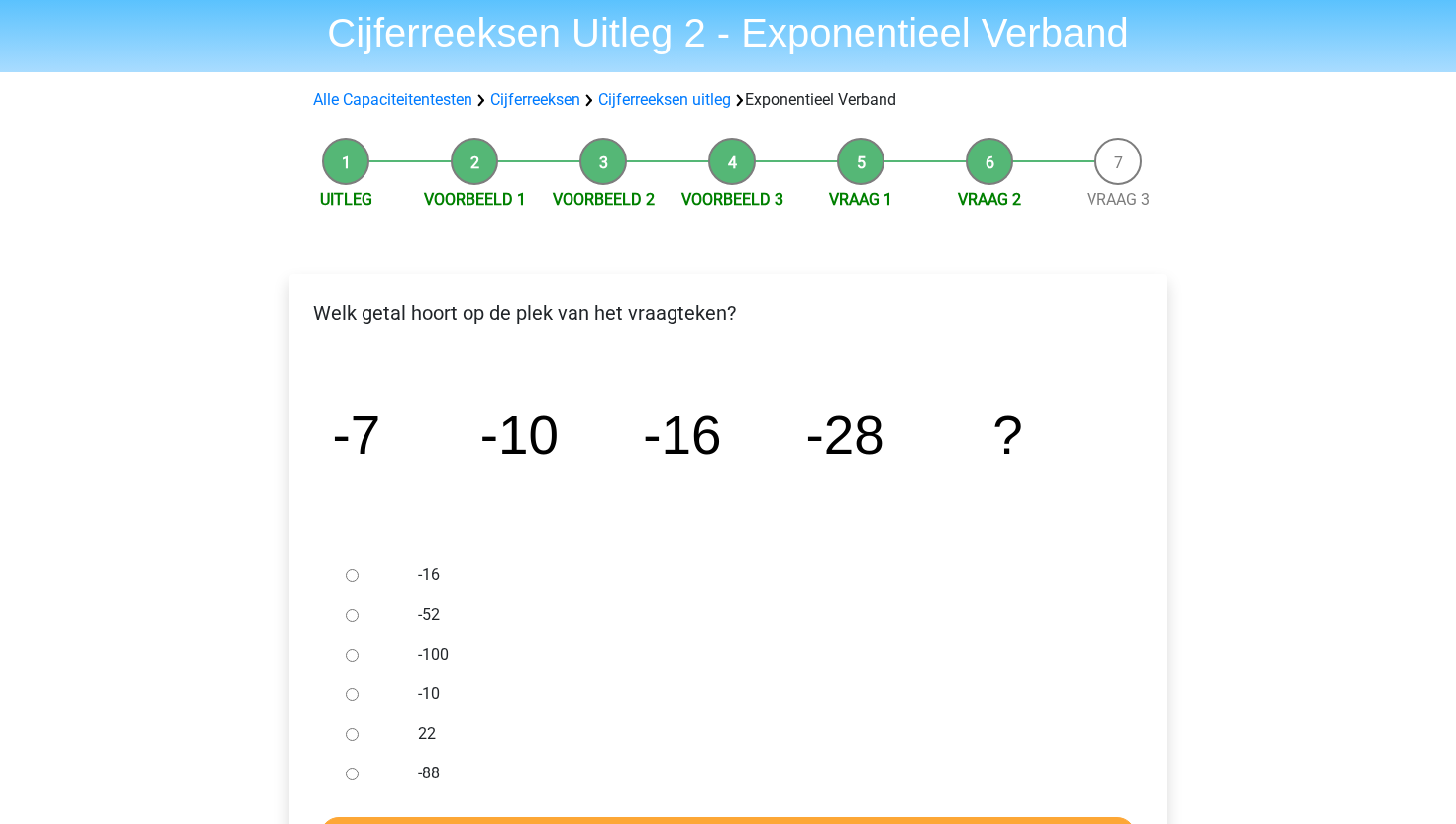 click on "-52" at bounding box center (352, 615) 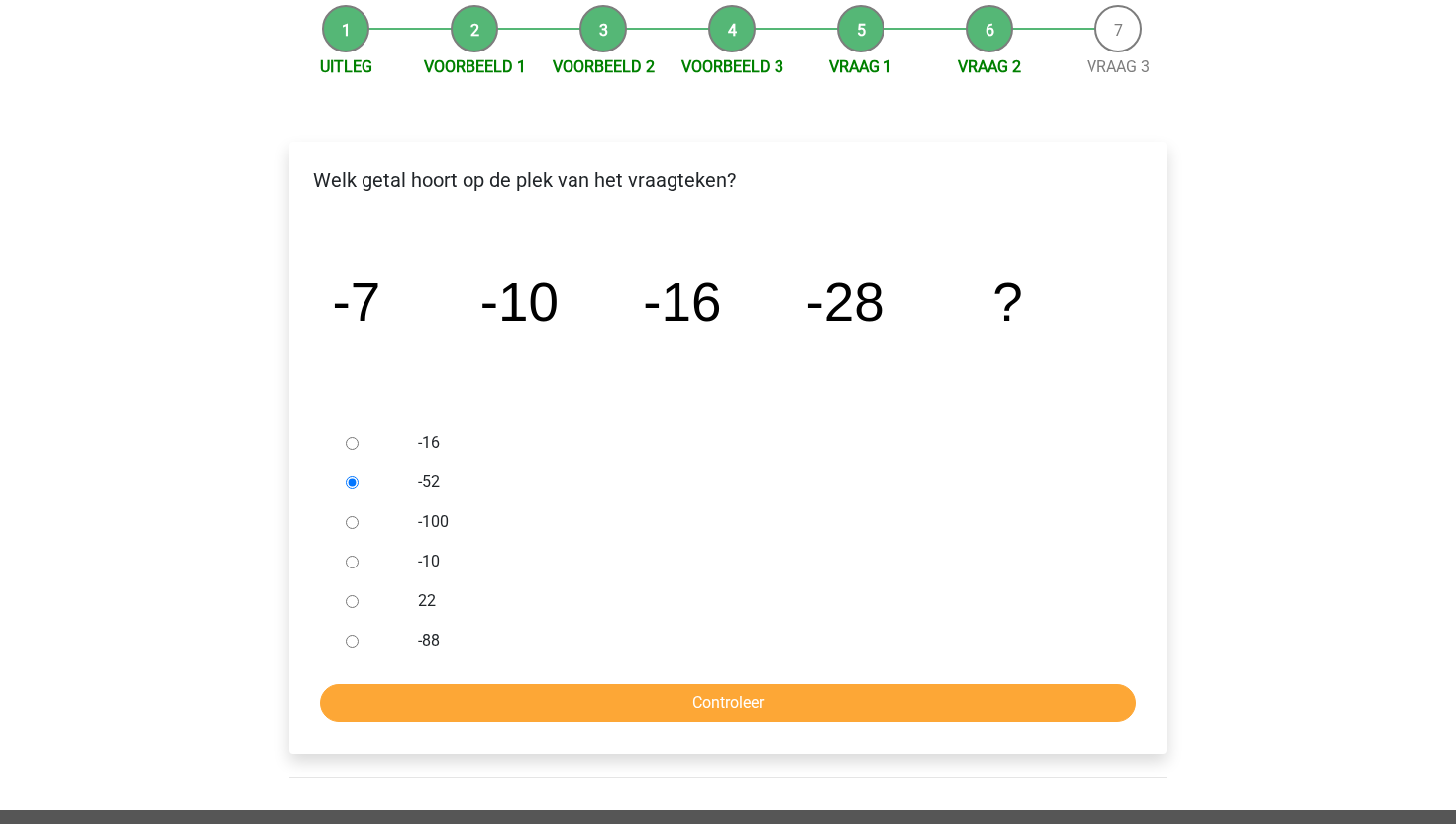 scroll, scrollTop: 233, scrollLeft: 0, axis: vertical 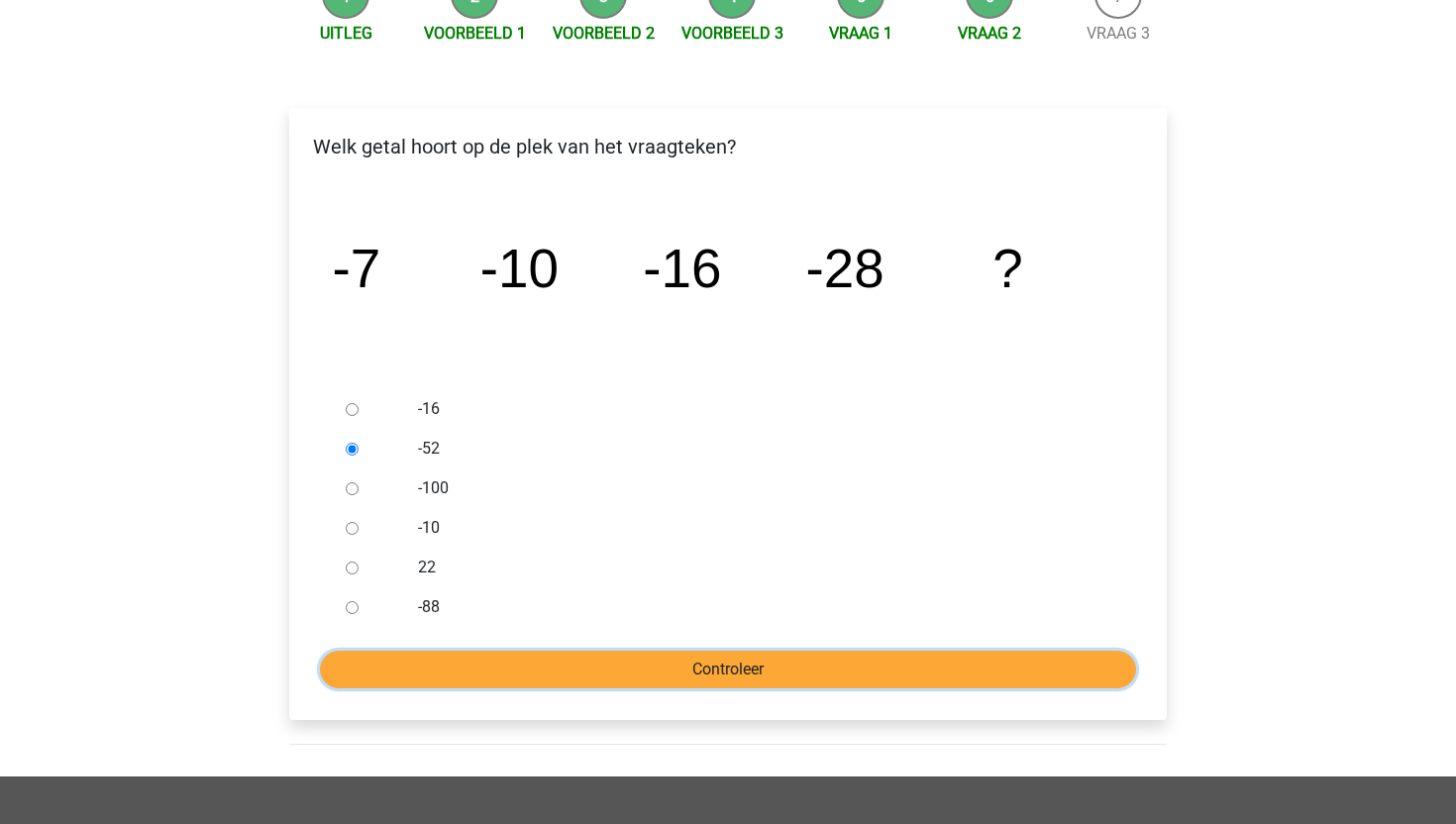 click on "Controleer" at bounding box center [728, 670] 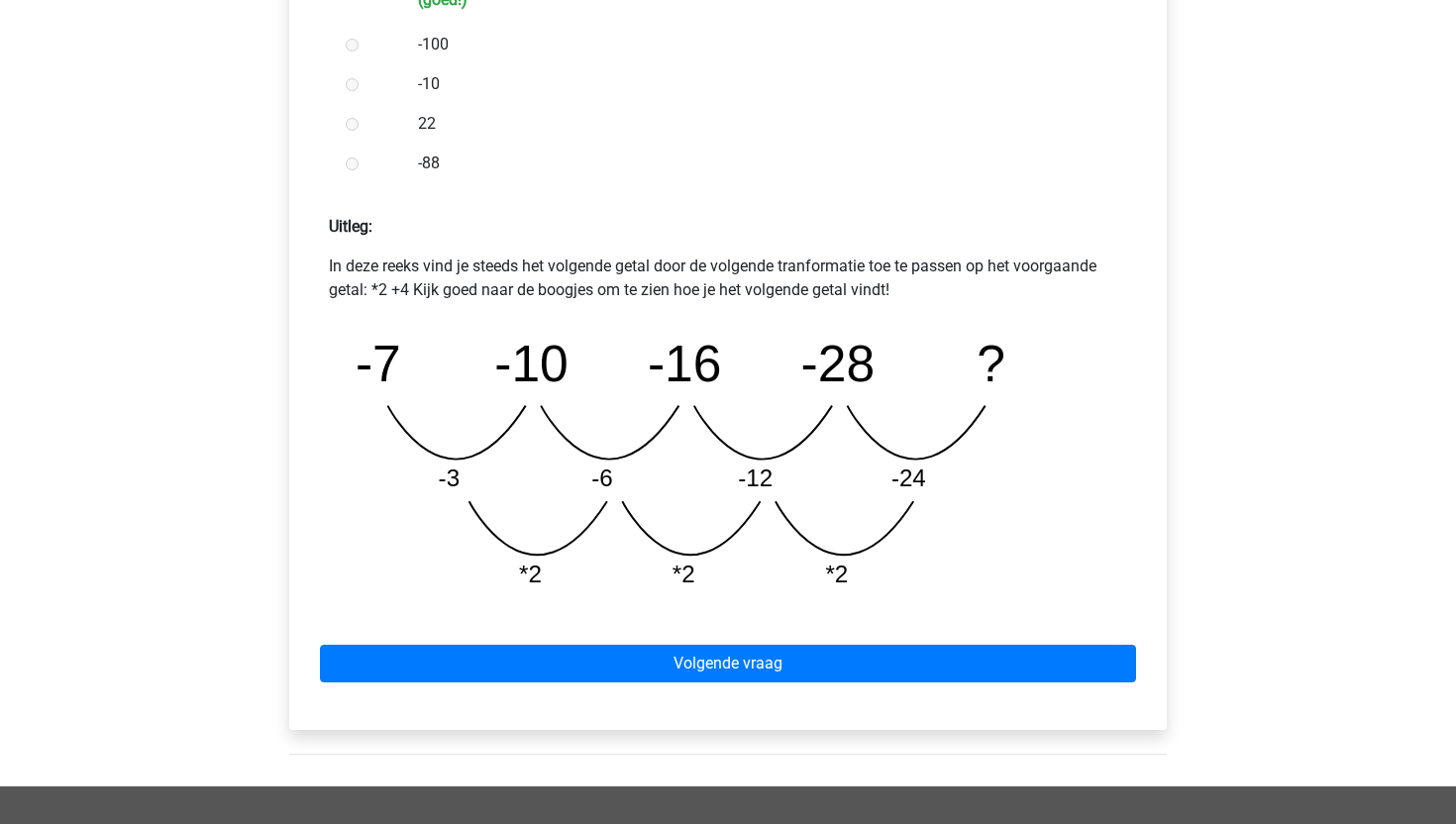 scroll, scrollTop: 742, scrollLeft: 0, axis: vertical 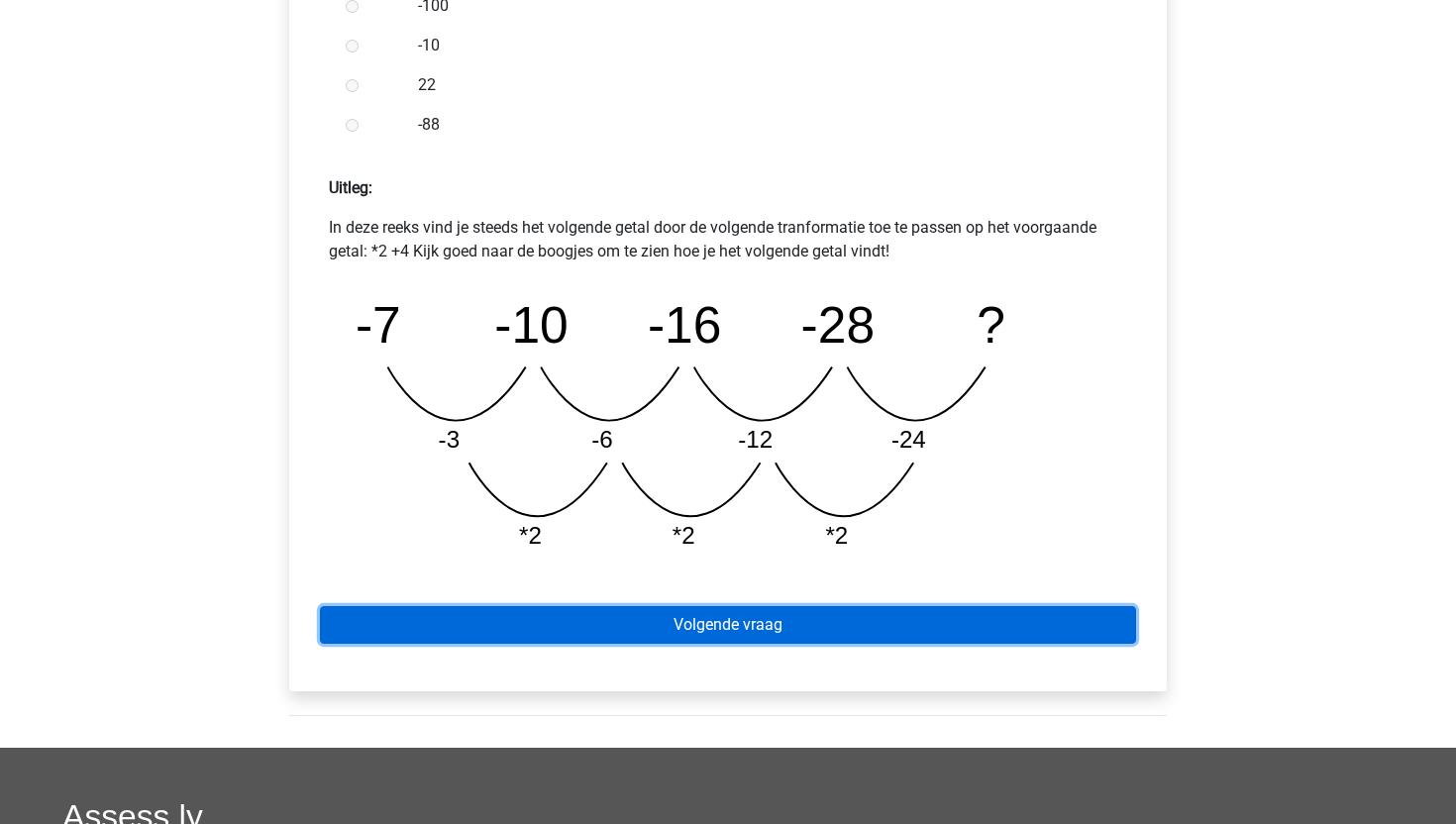 click on "Volgende vraag" at bounding box center [728, 625] 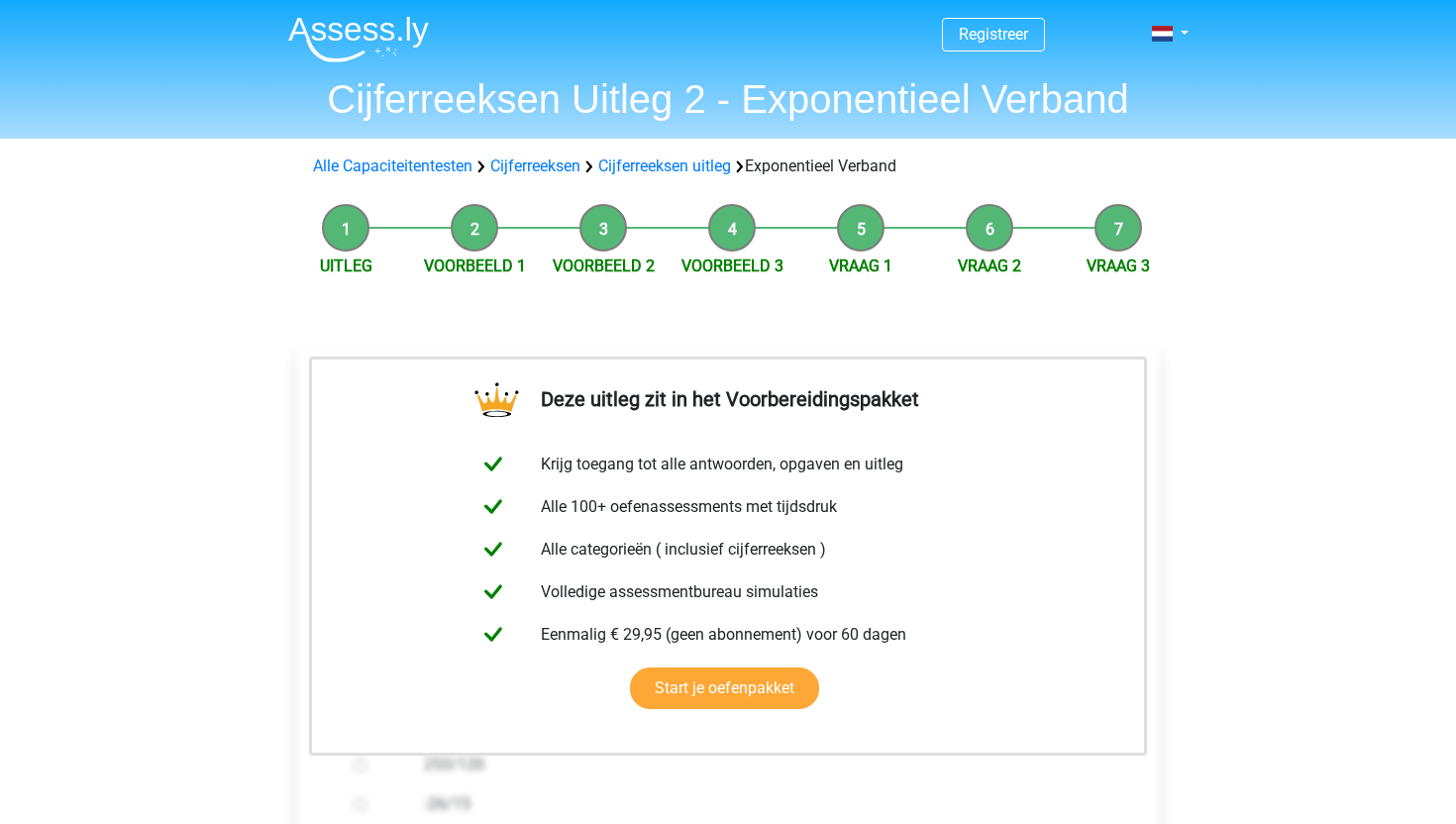 scroll, scrollTop: 0, scrollLeft: 0, axis: both 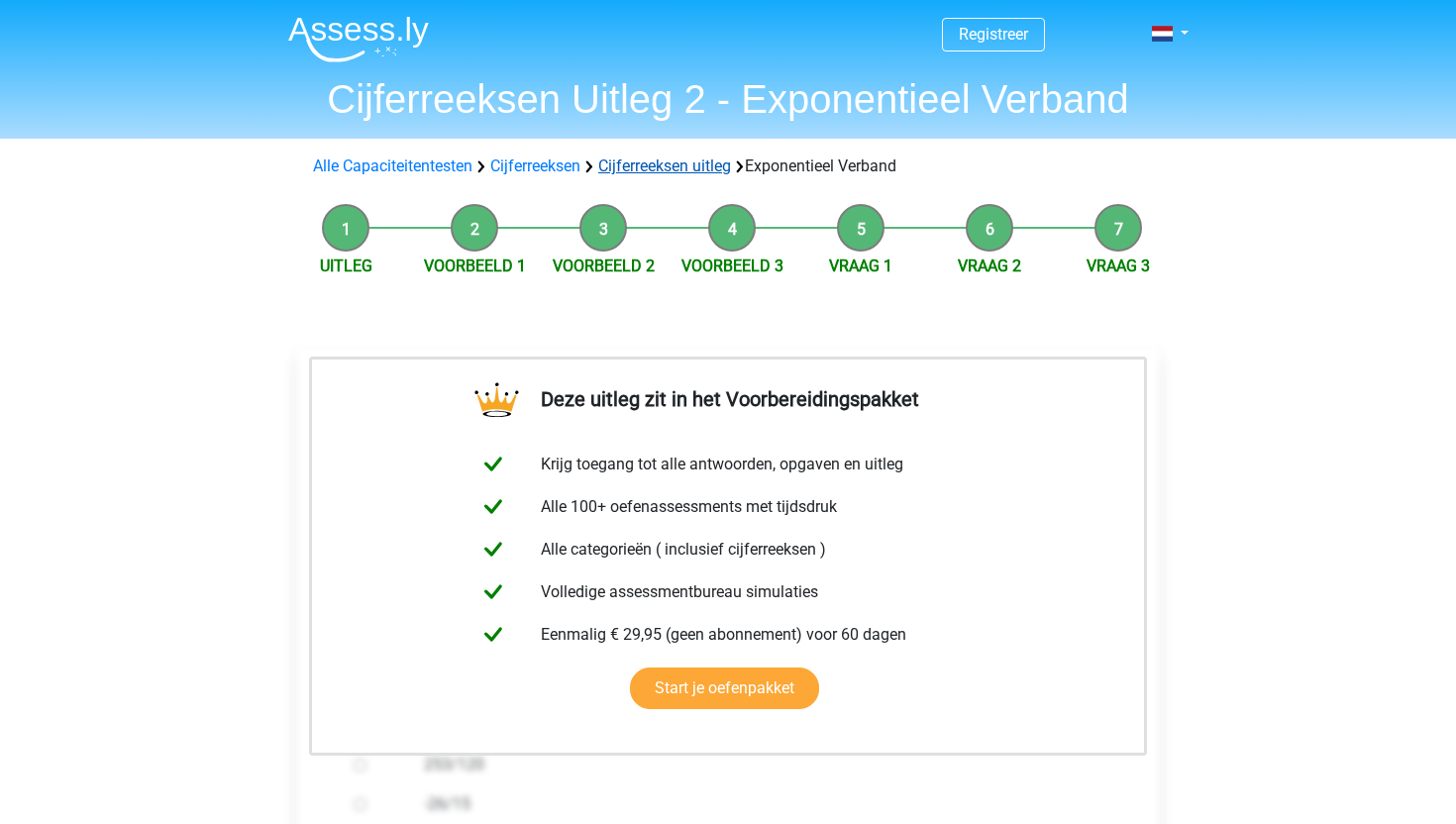 click on "Cijferreeksen uitleg" at bounding box center [665, 165] 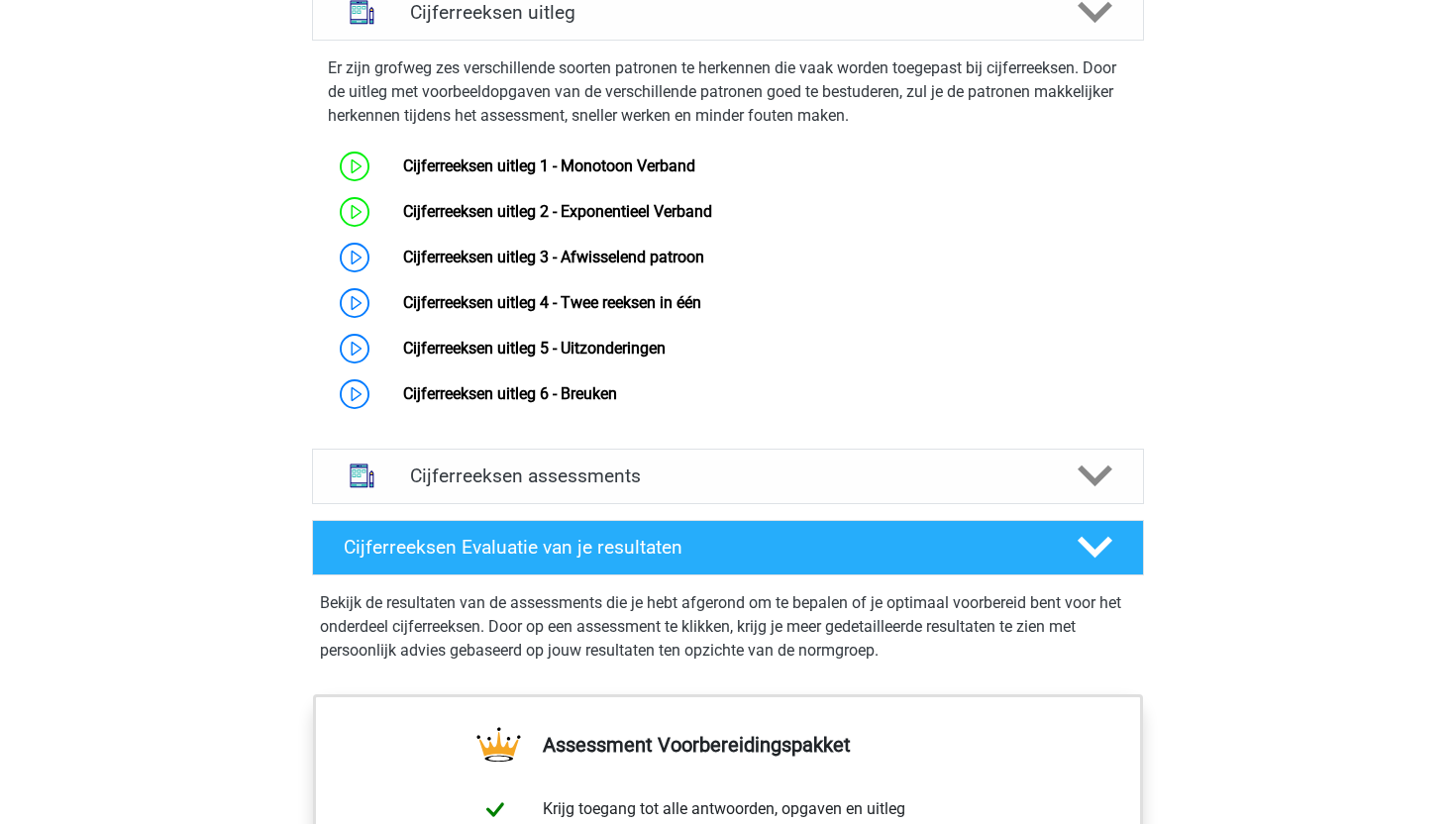 scroll, scrollTop: 1281, scrollLeft: 0, axis: vertical 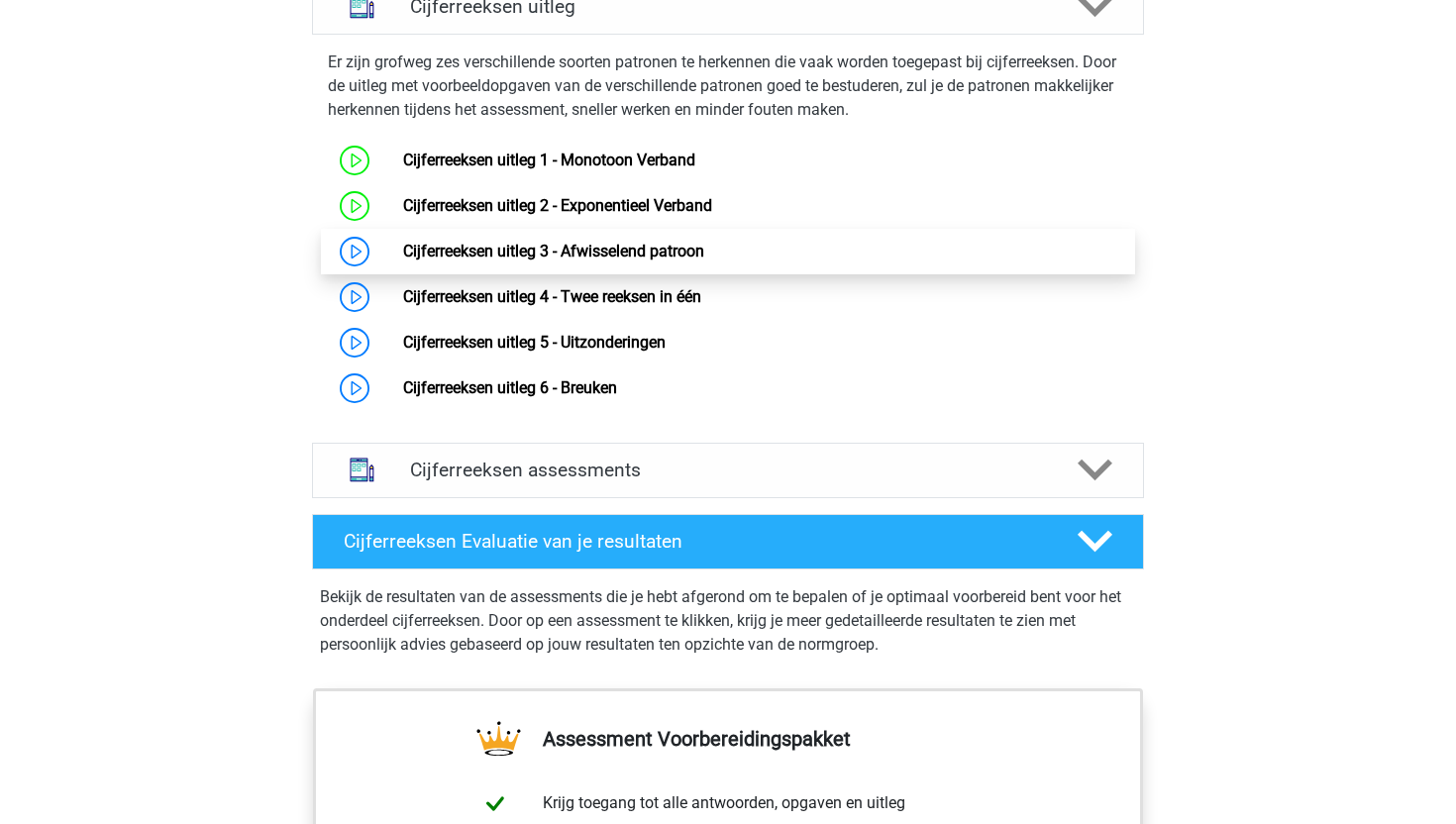 click on "Cijferreeksen uitleg 3 - Afwisselend patroon" at bounding box center [554, 251] 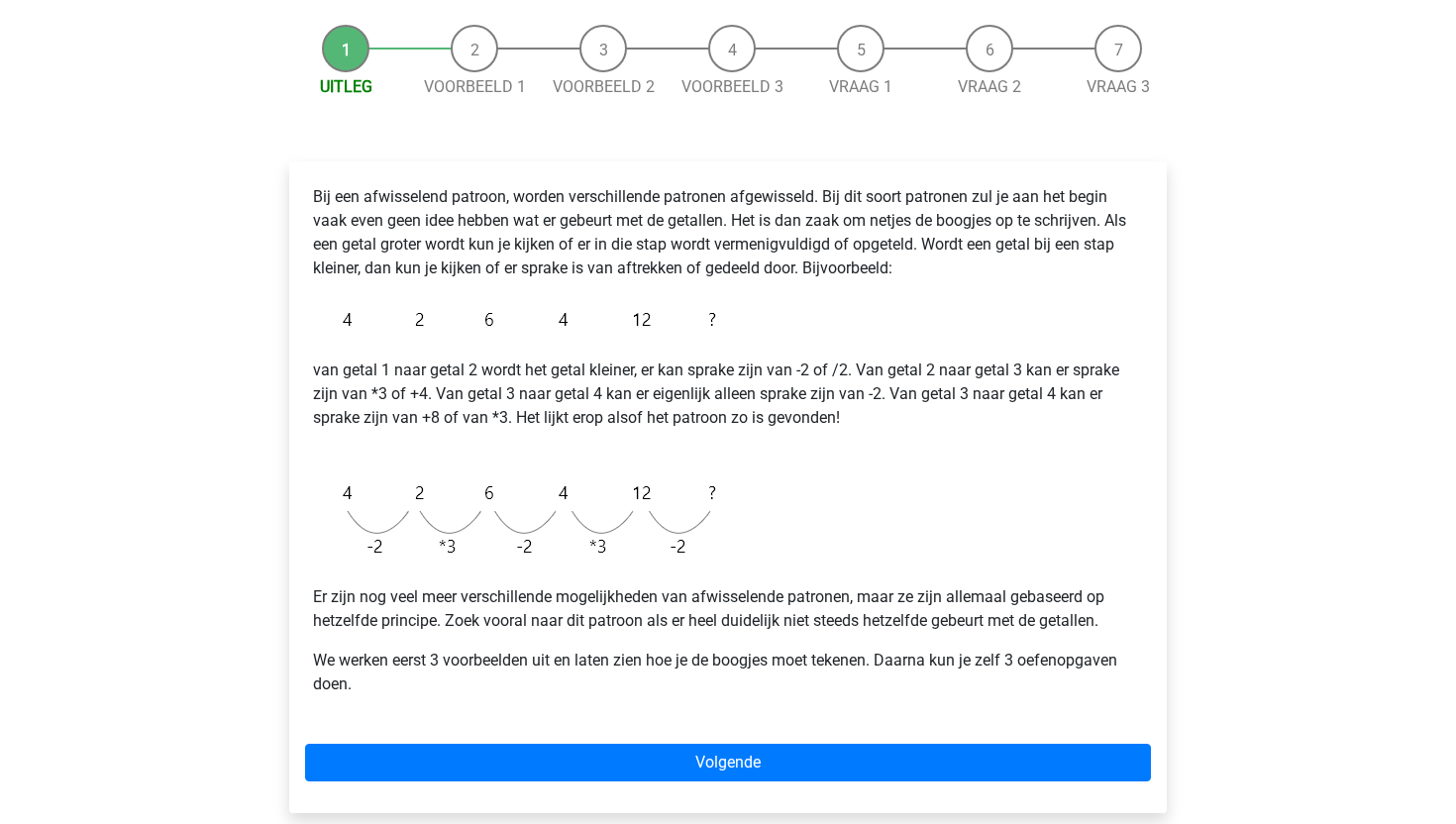 scroll, scrollTop: 178, scrollLeft: 0, axis: vertical 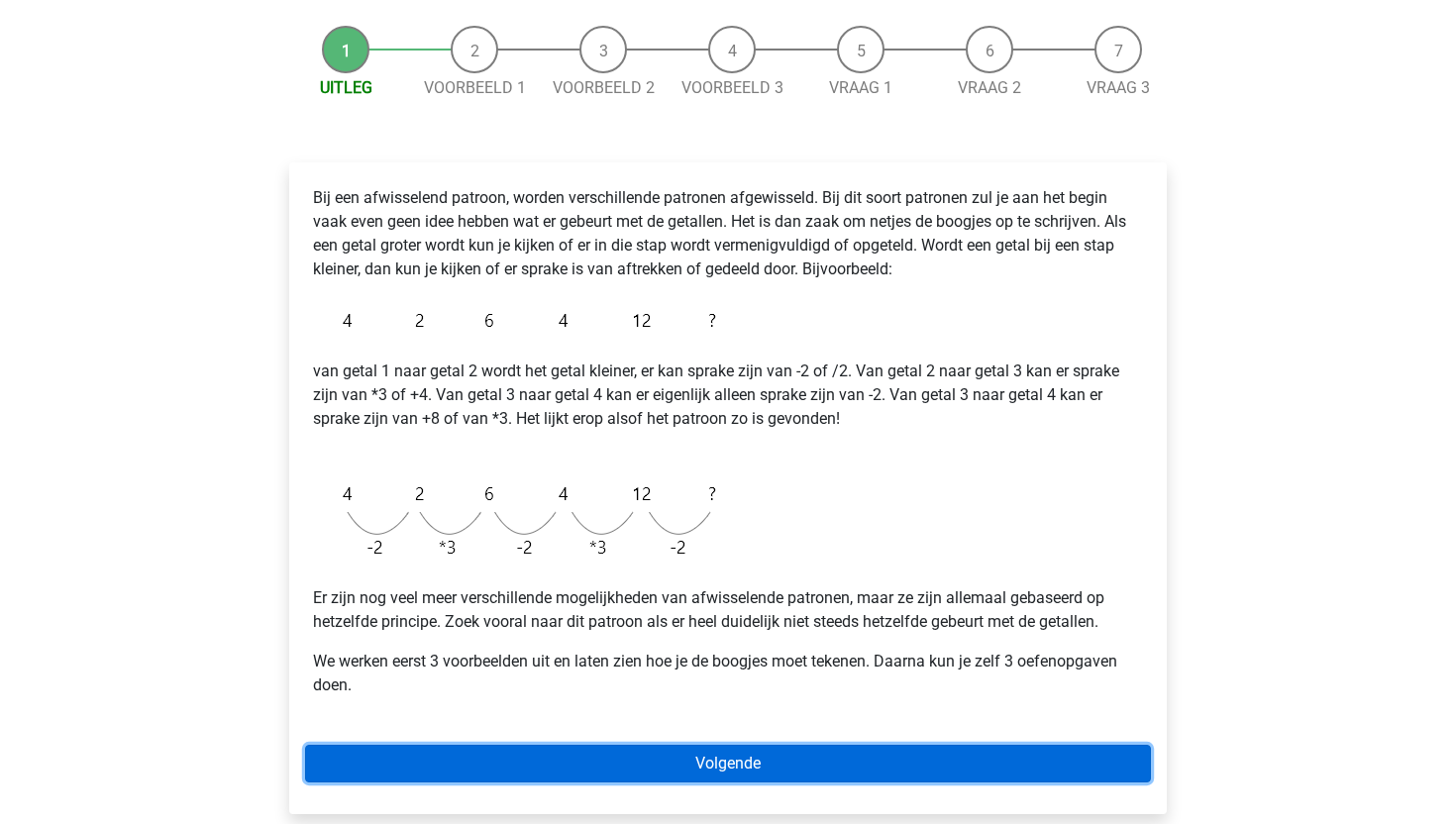 click on "Volgende" at bounding box center (728, 764) 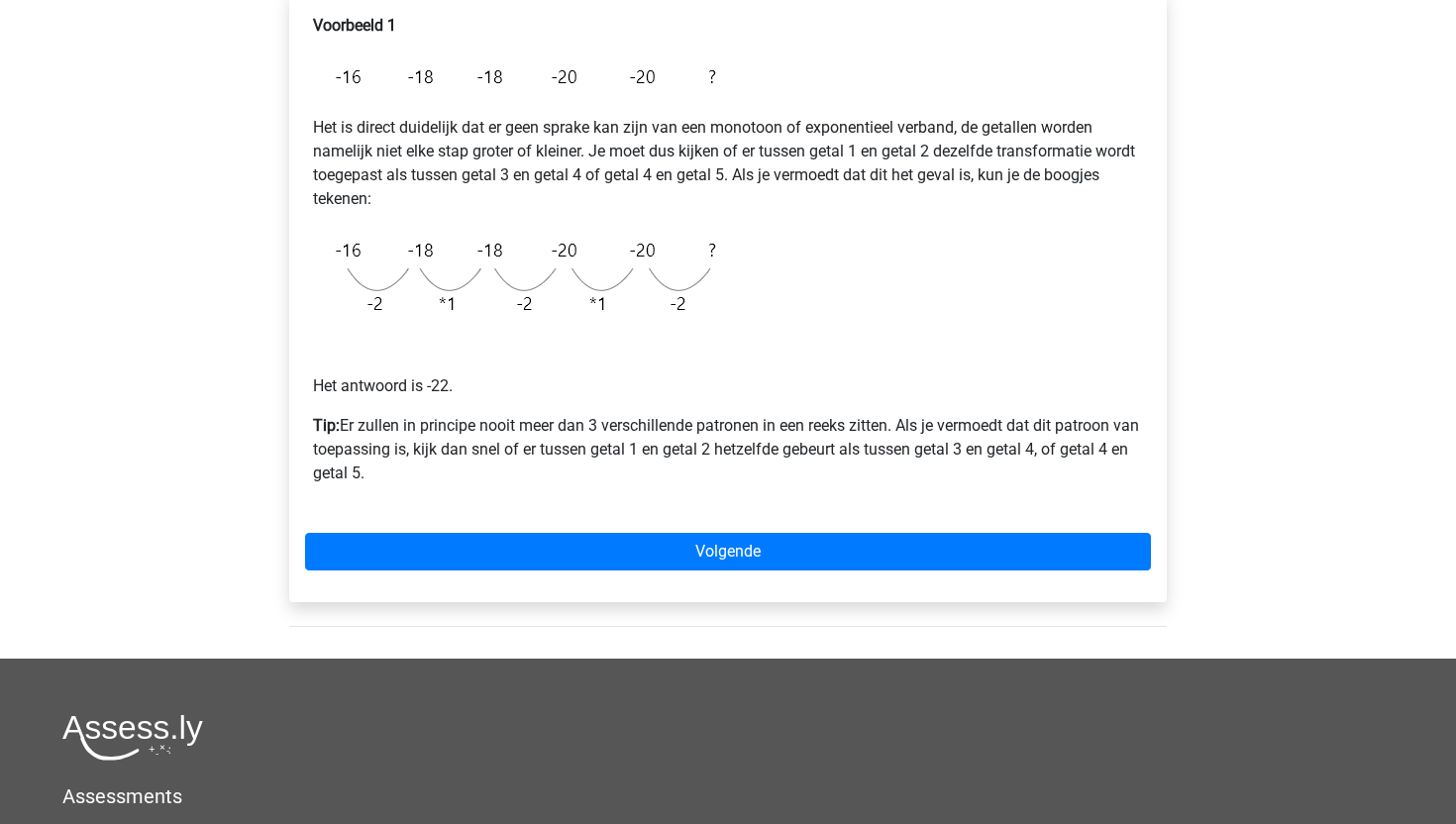 scroll, scrollTop: 354, scrollLeft: 0, axis: vertical 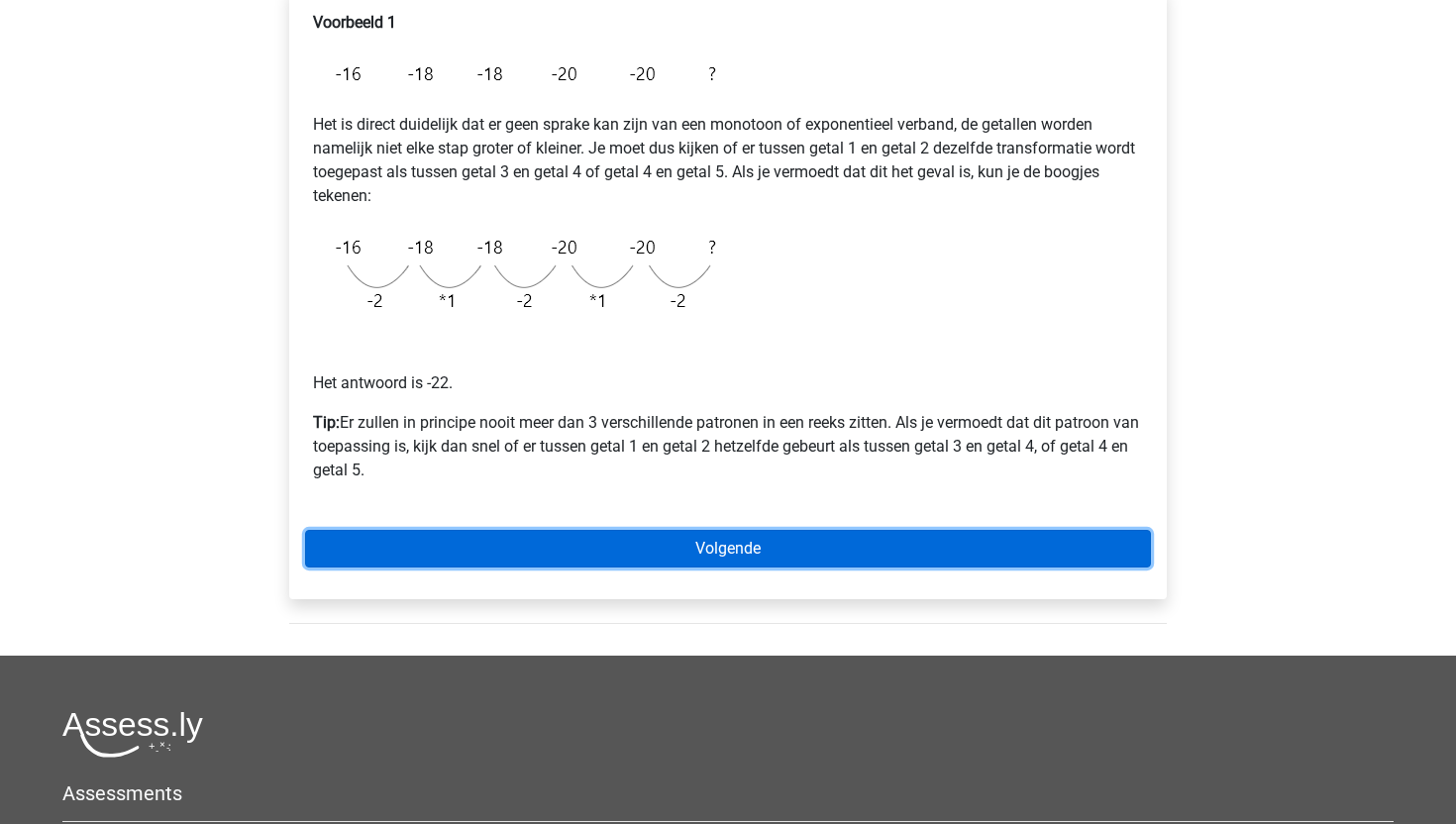 click on "Volgende" at bounding box center (728, 549) 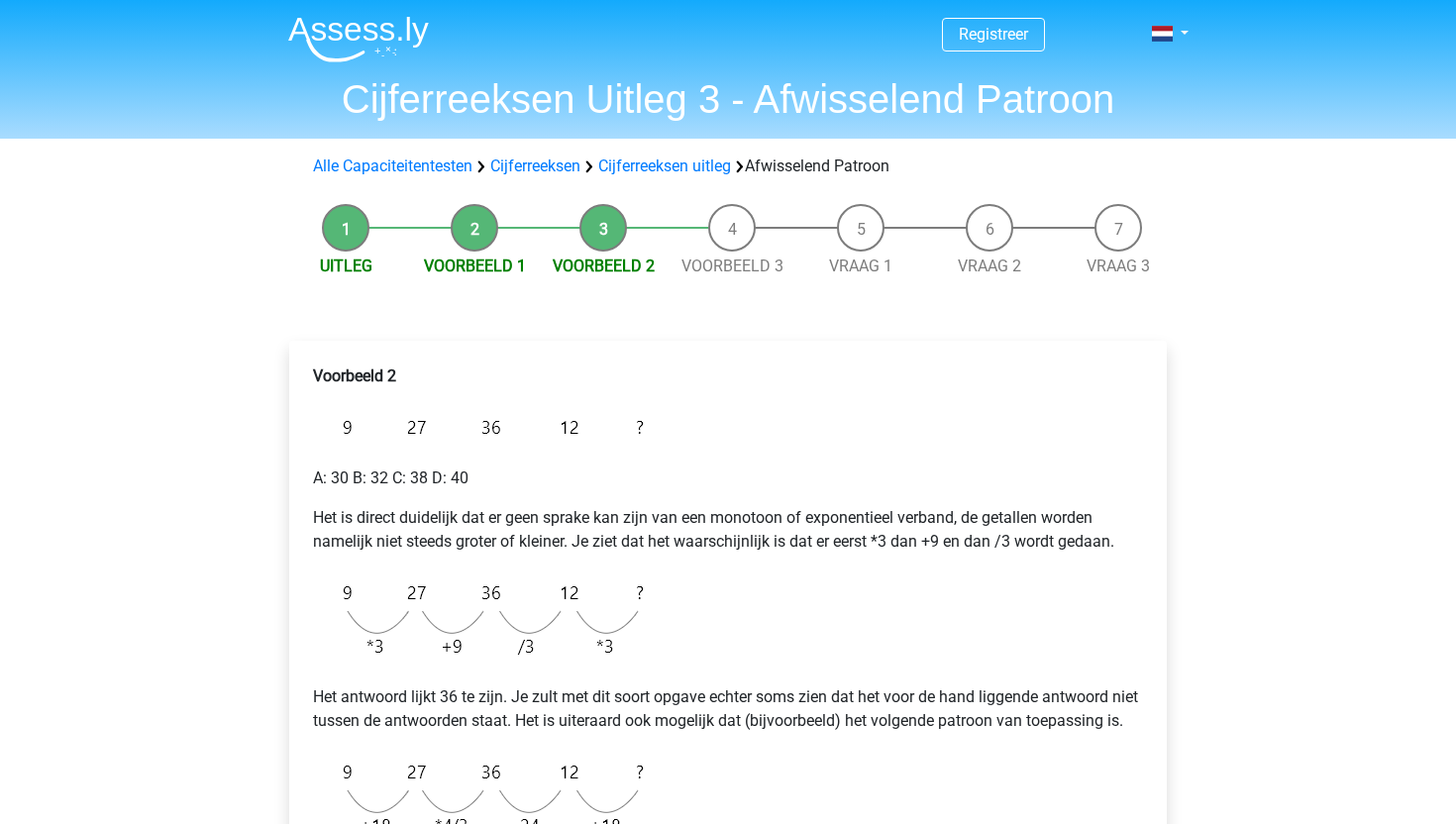 scroll, scrollTop: 0, scrollLeft: 0, axis: both 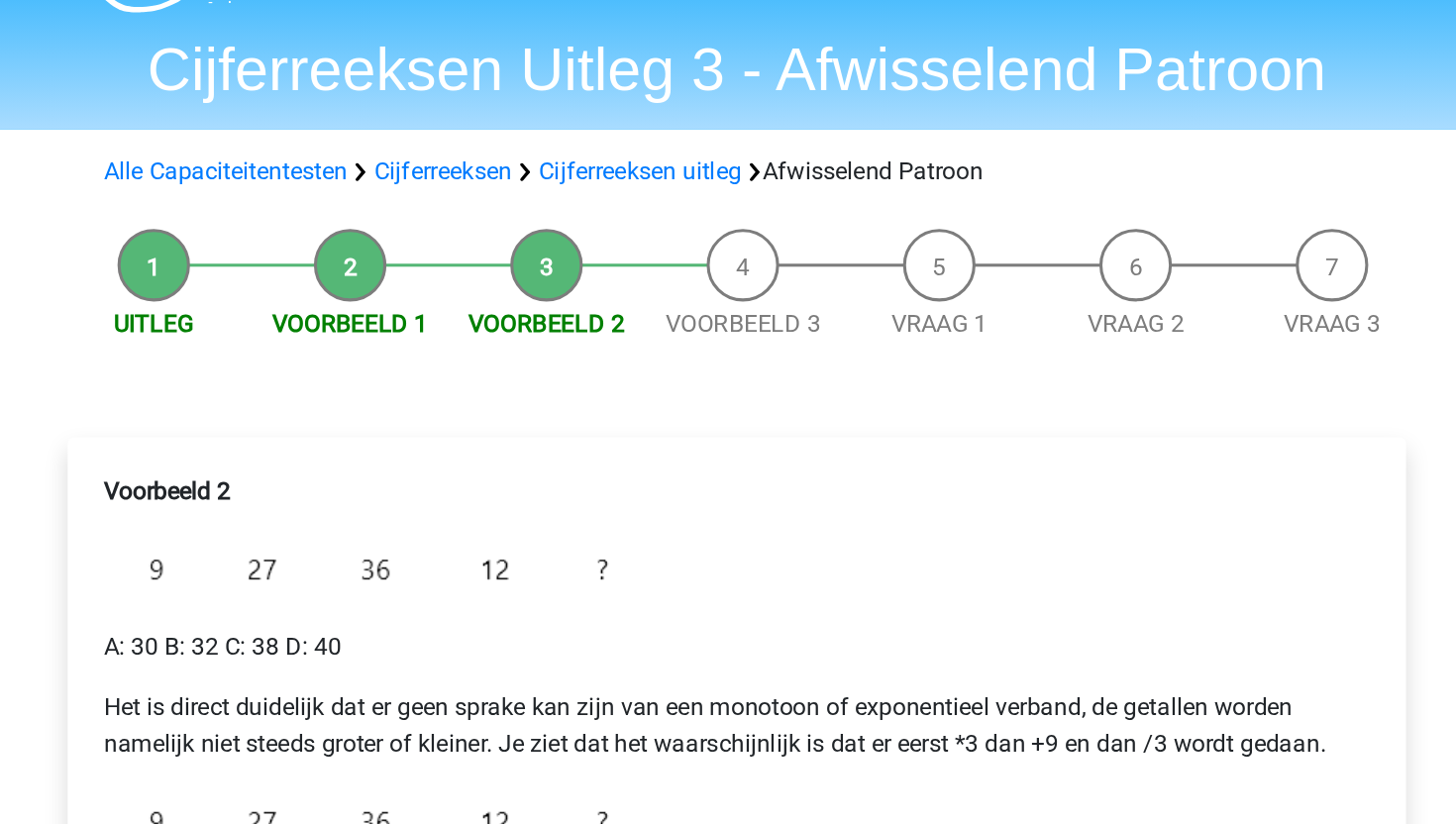 click on "Voorbeeld 2" at bounding box center (728, 376) 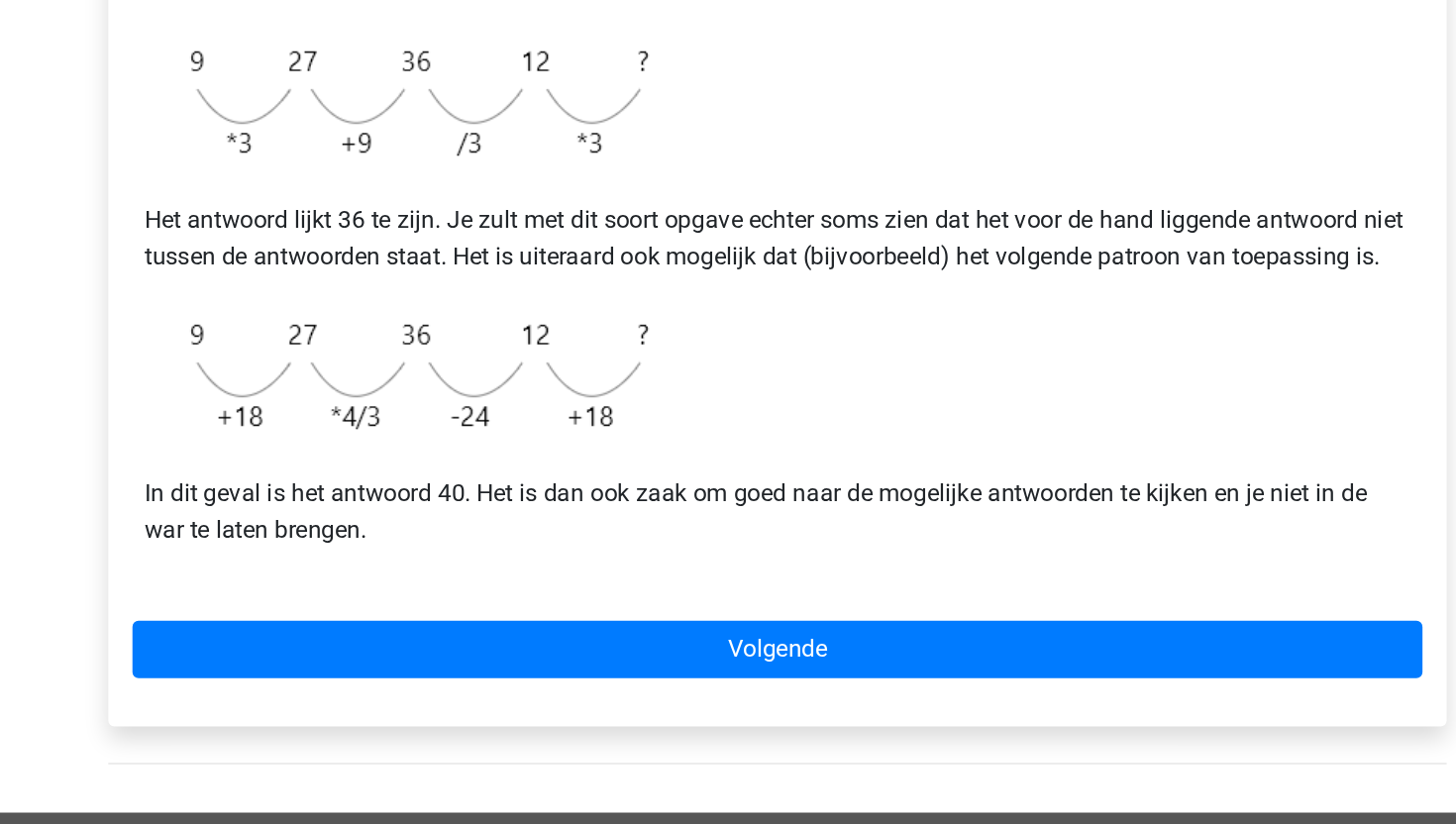 scroll, scrollTop: 292, scrollLeft: 0, axis: vertical 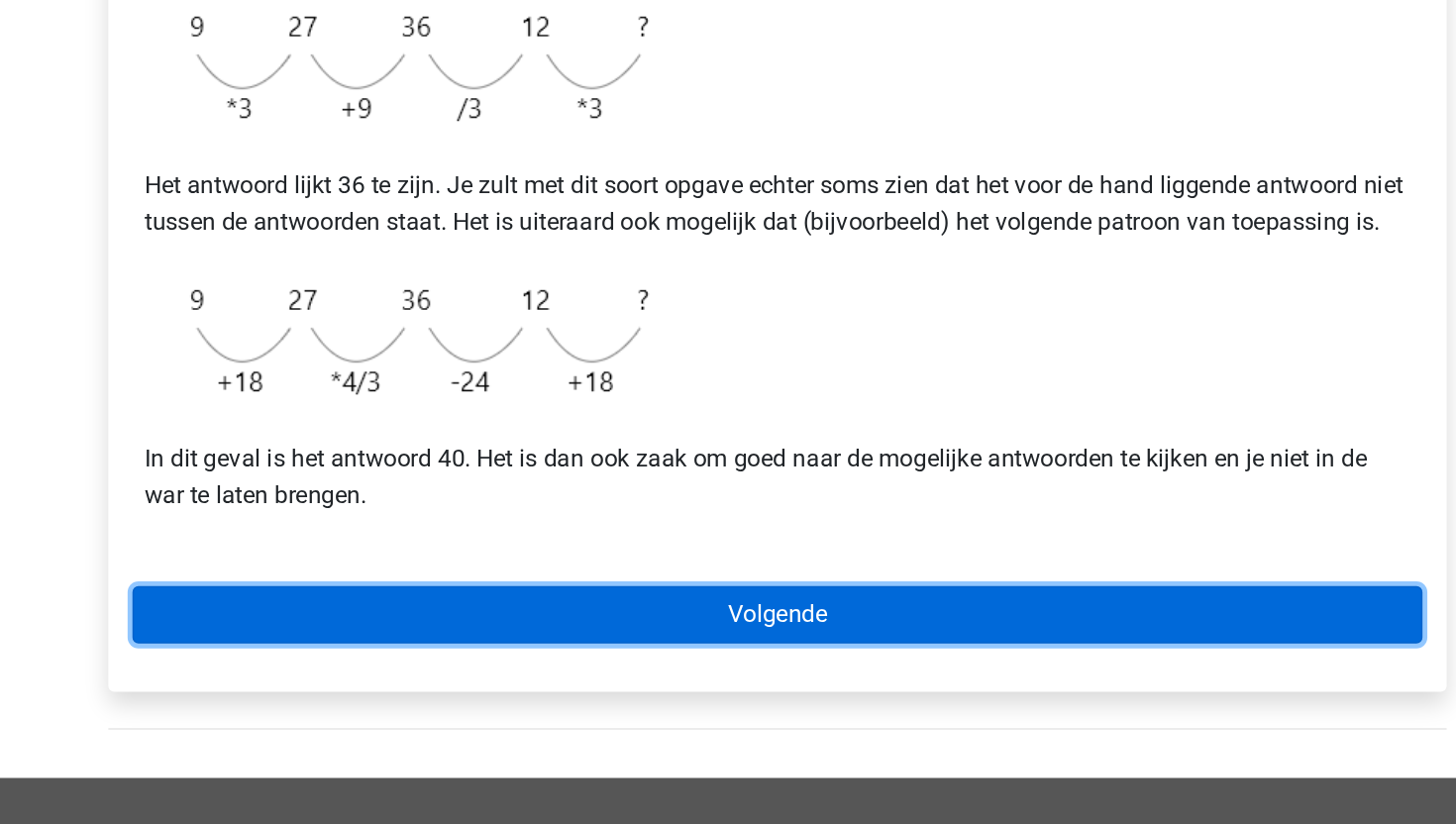click on "Volgende" at bounding box center (728, 686) 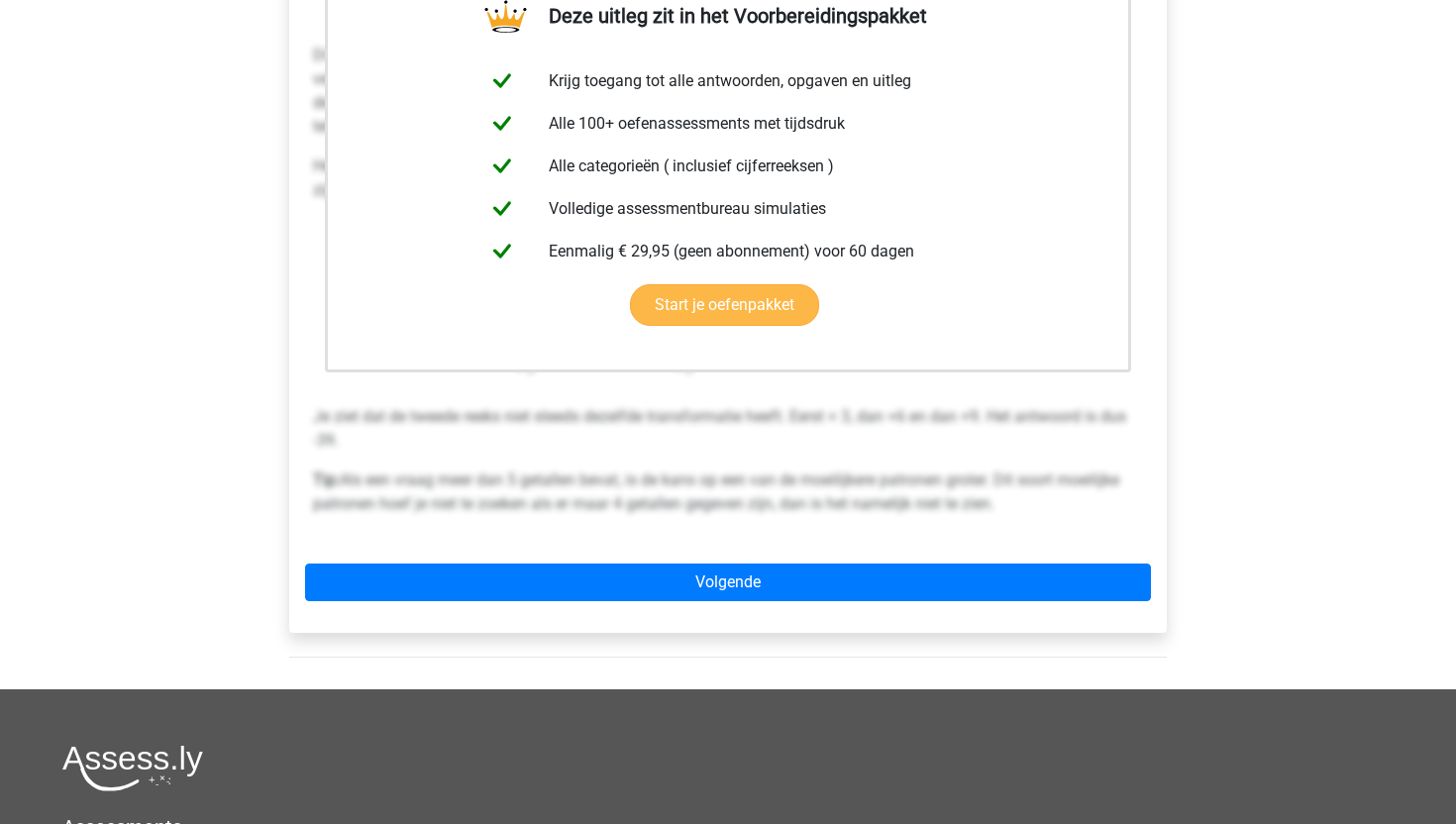 scroll, scrollTop: 453, scrollLeft: 0, axis: vertical 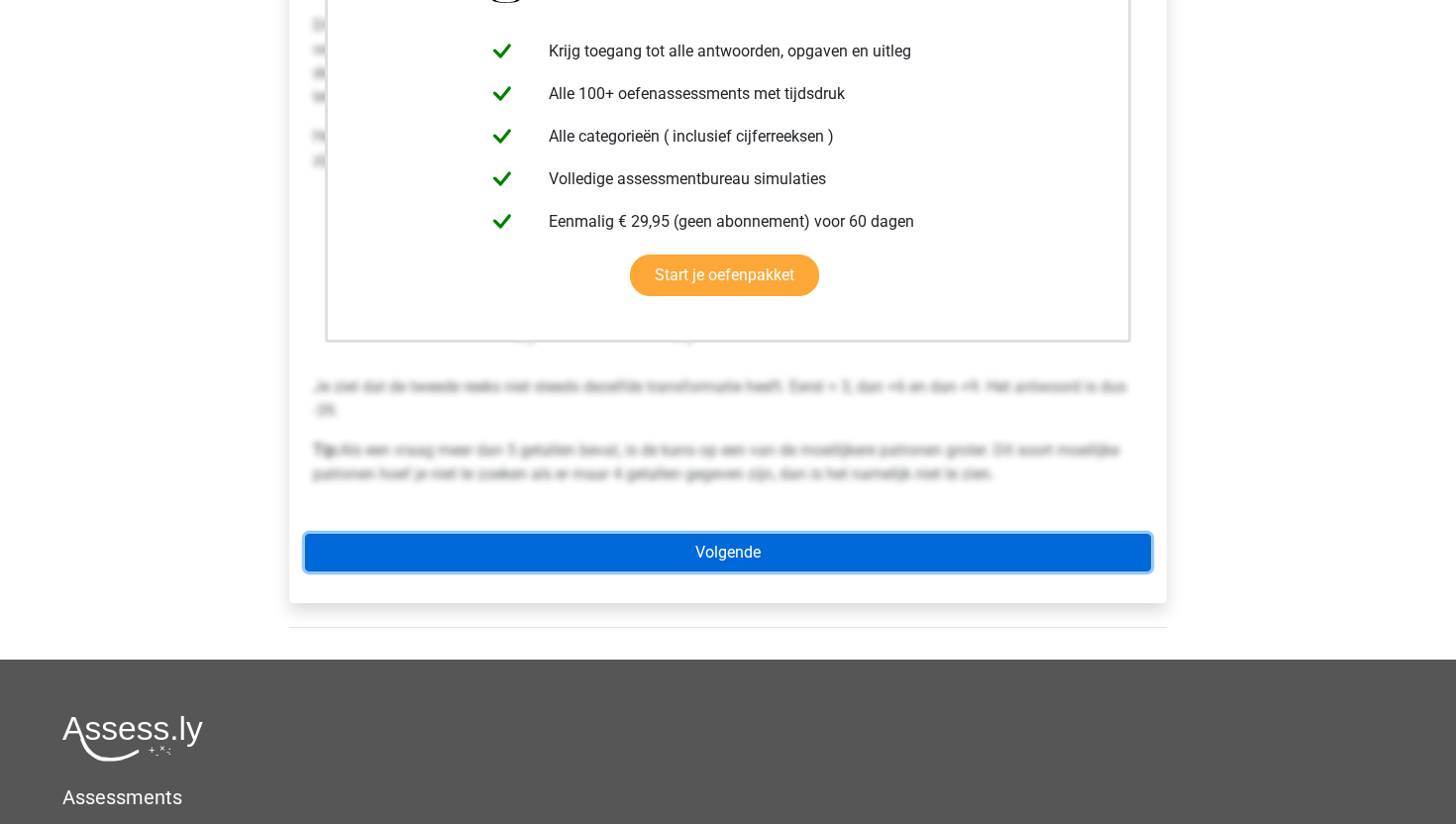 click on "Volgende" at bounding box center [728, 553] 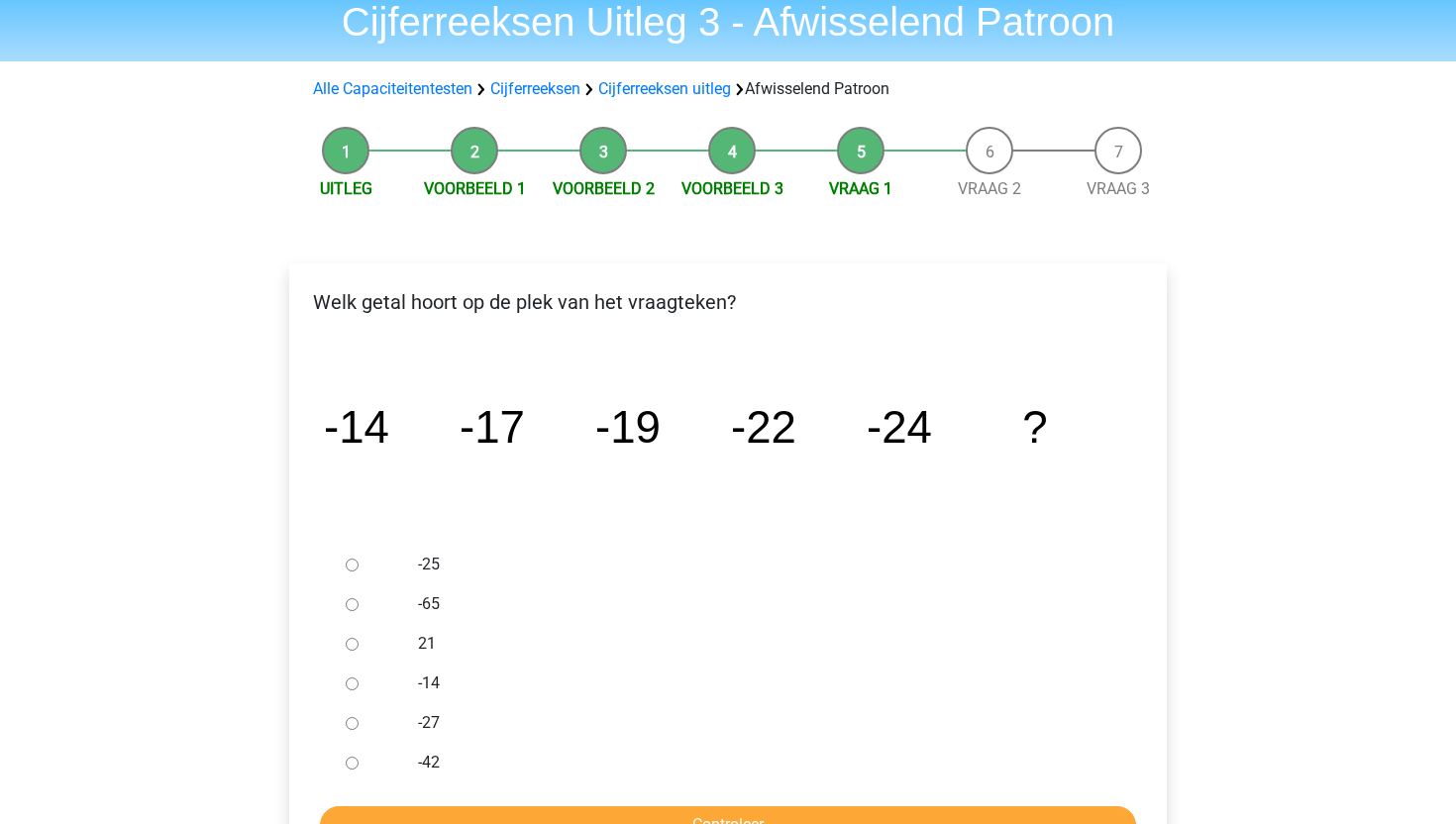 scroll, scrollTop: 86, scrollLeft: 0, axis: vertical 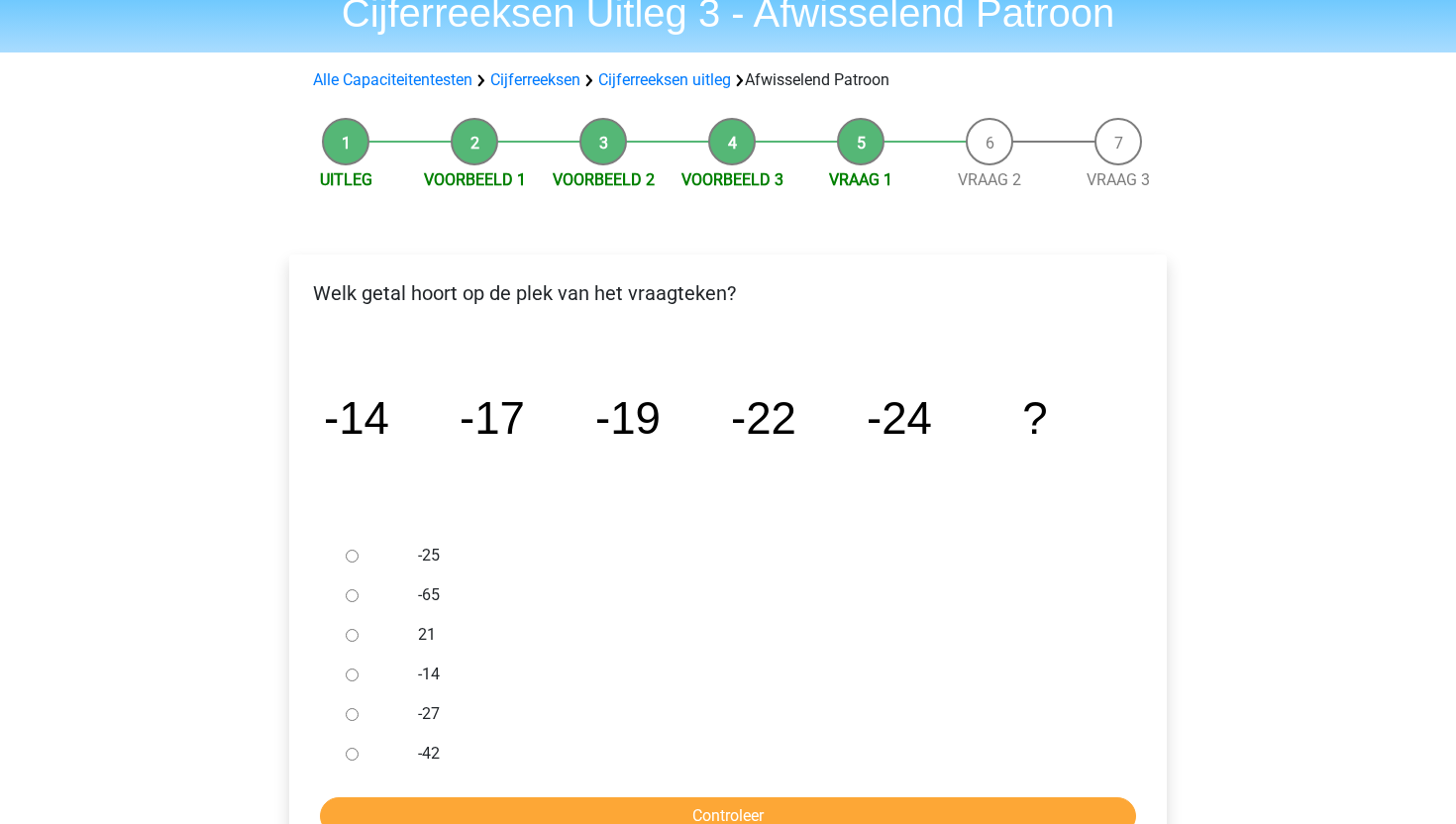 click on "-27" at bounding box center [352, 714] 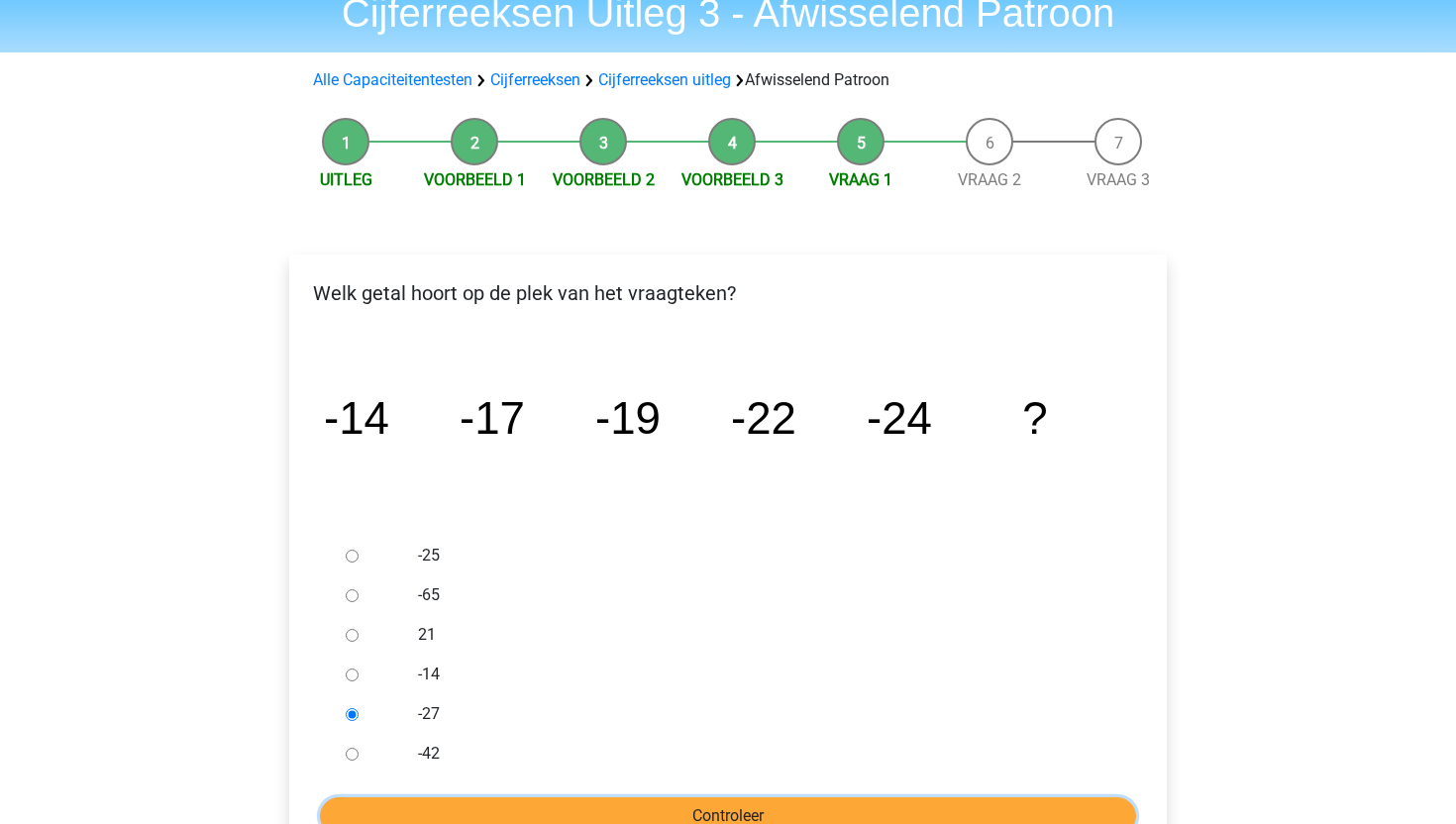click on "Controleer" at bounding box center [728, 816] 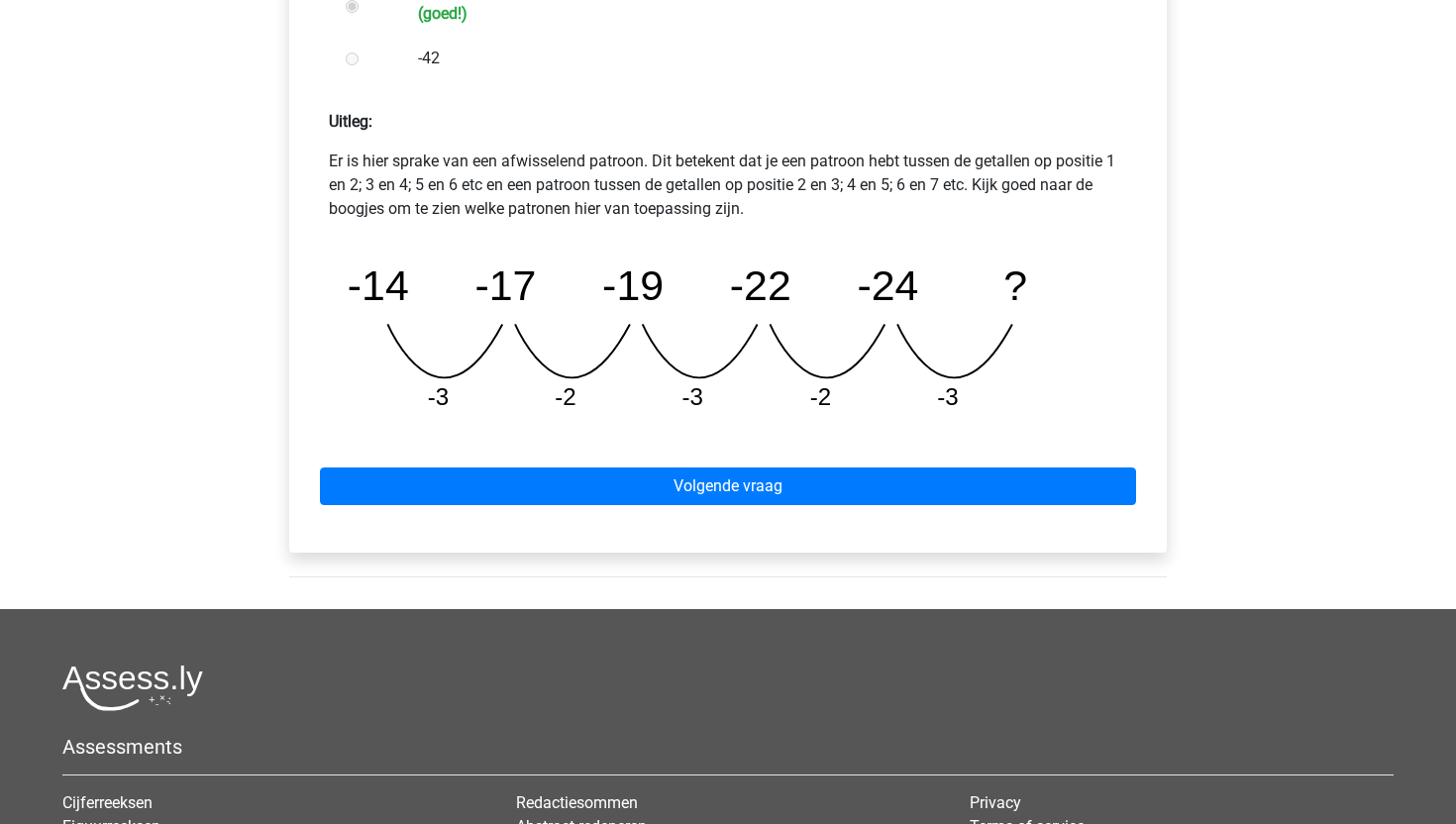 scroll, scrollTop: 825, scrollLeft: 0, axis: vertical 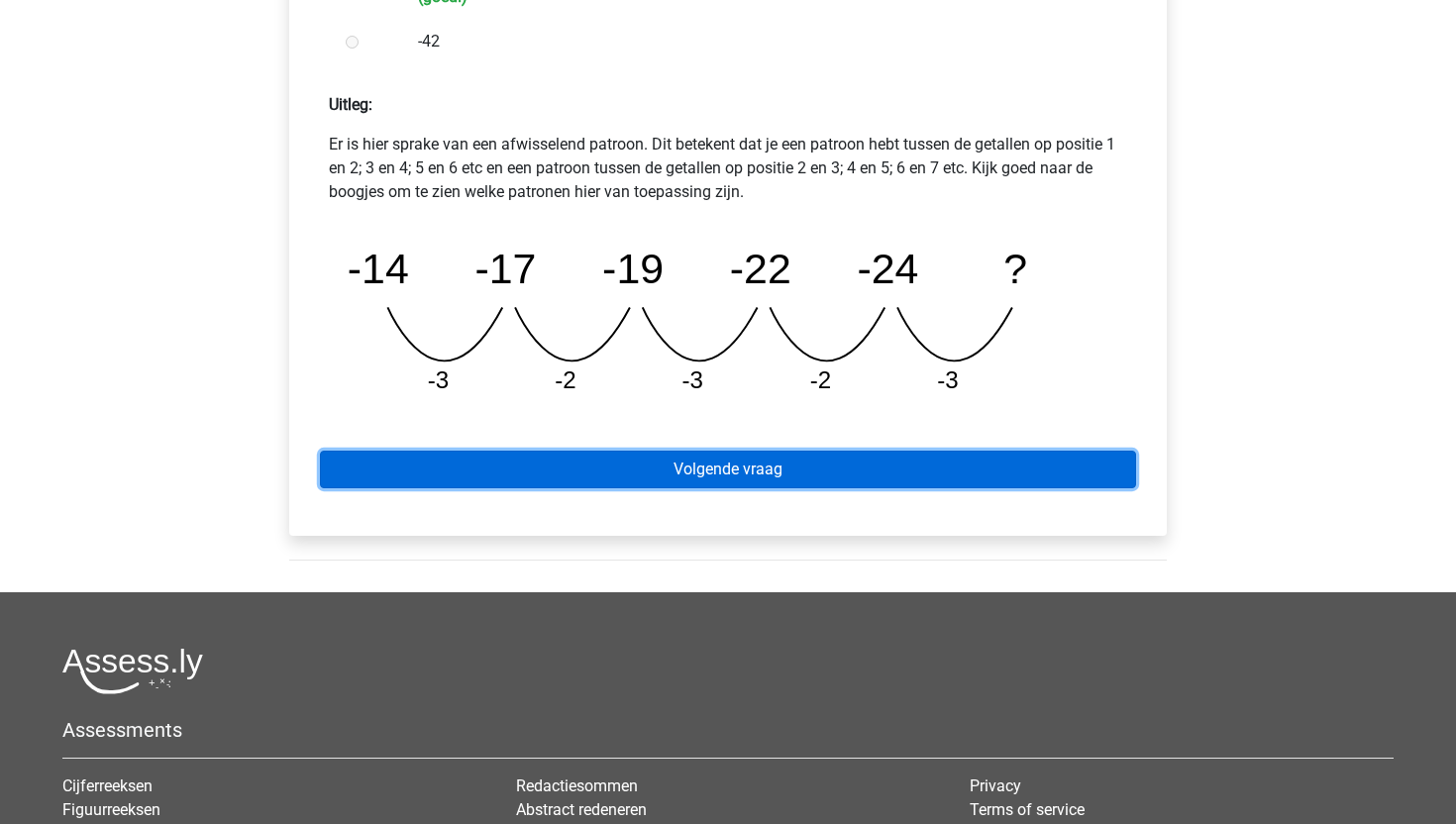 click on "Volgende vraag" at bounding box center (728, 469) 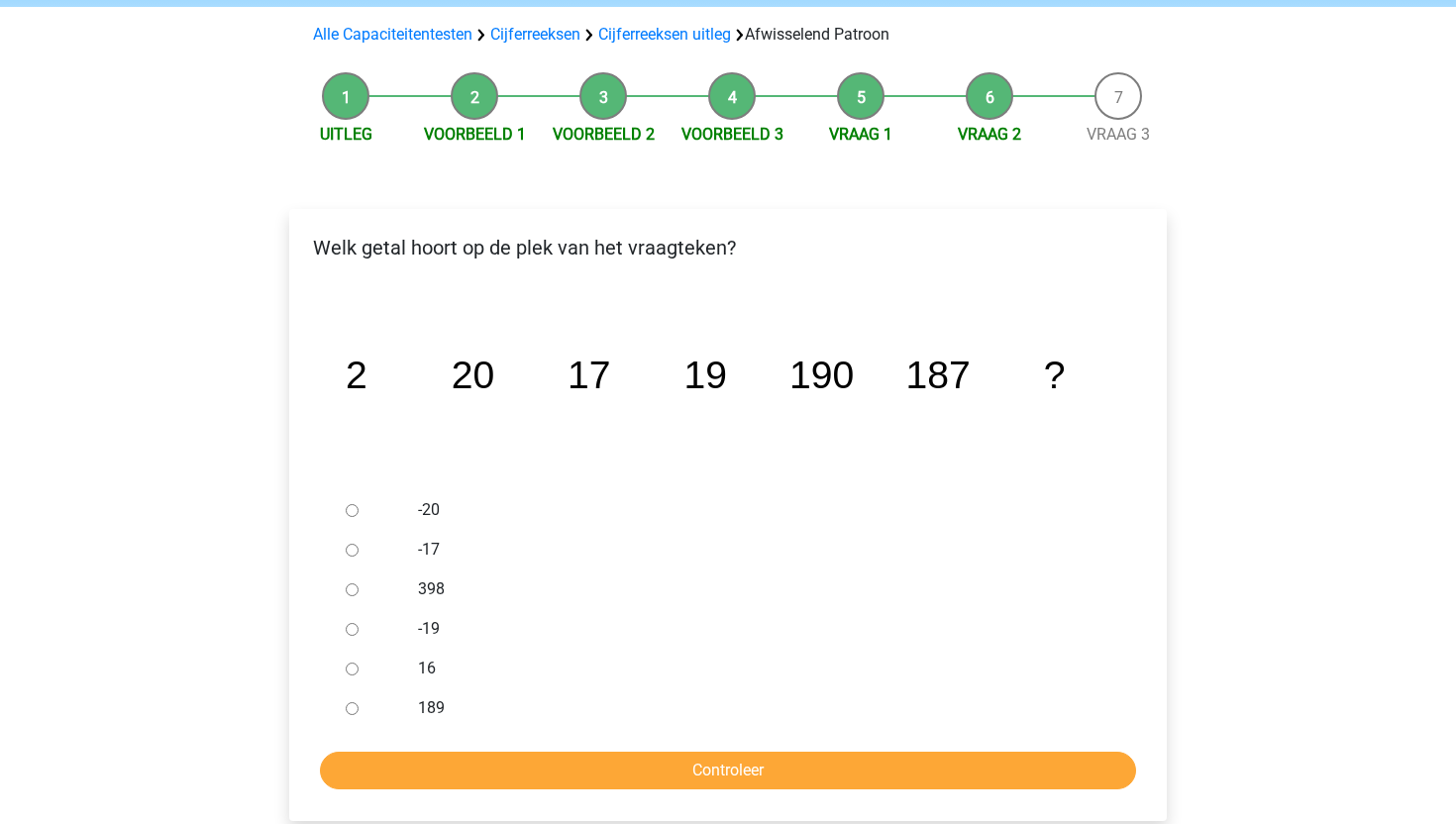 scroll, scrollTop: 159, scrollLeft: 0, axis: vertical 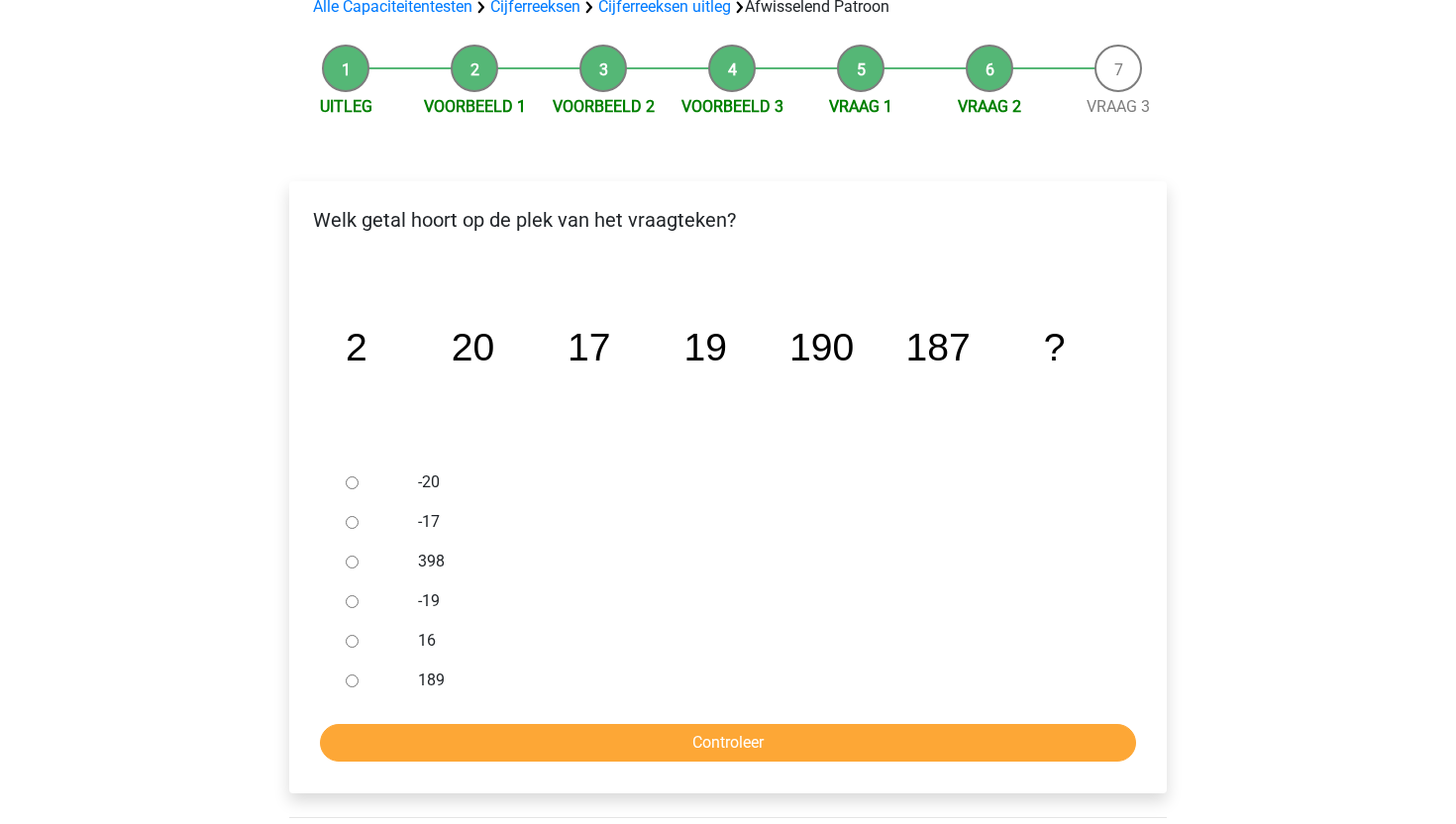 click on "189" at bounding box center (352, 680) 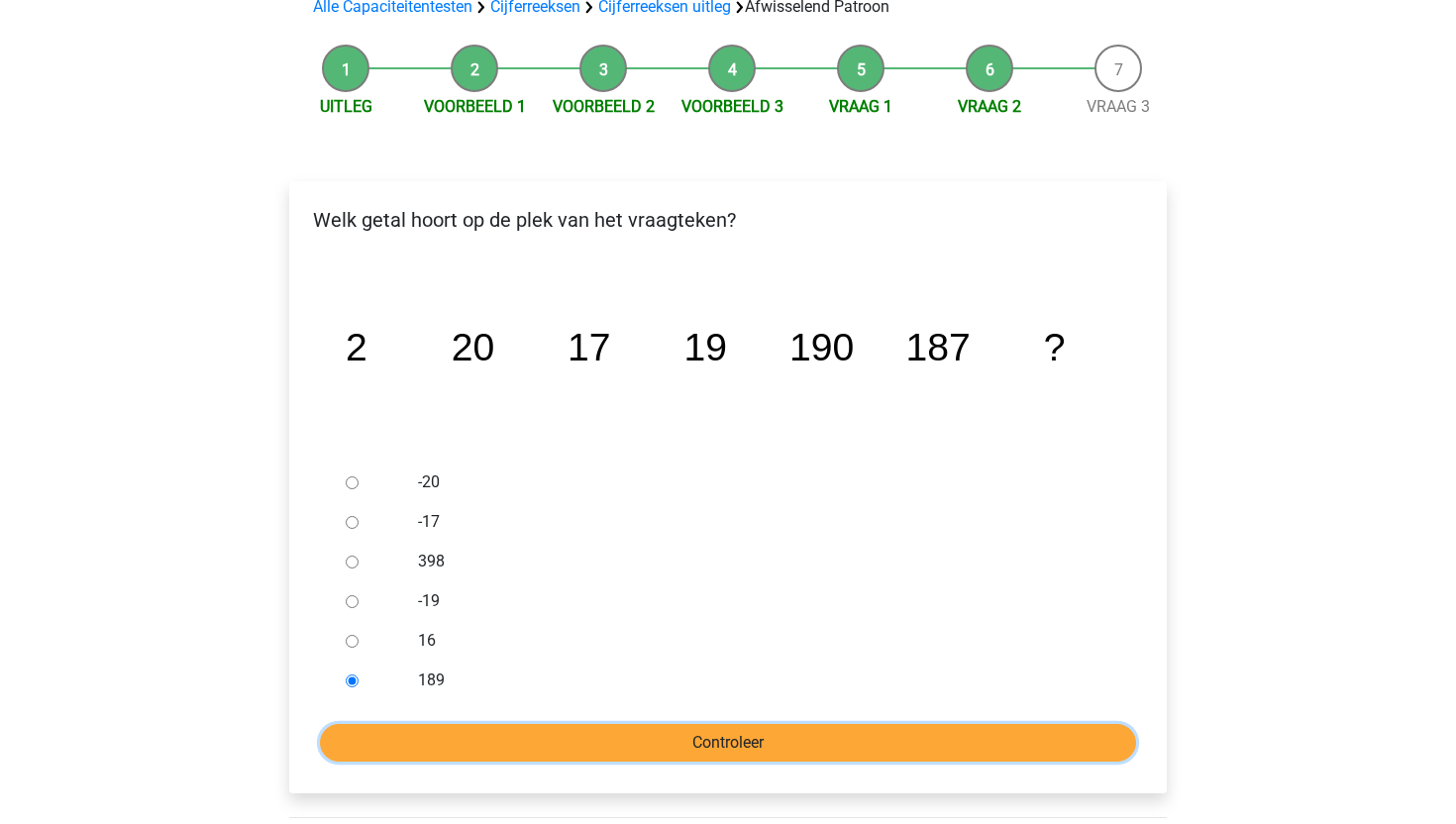 click on "Controleer" at bounding box center (728, 743) 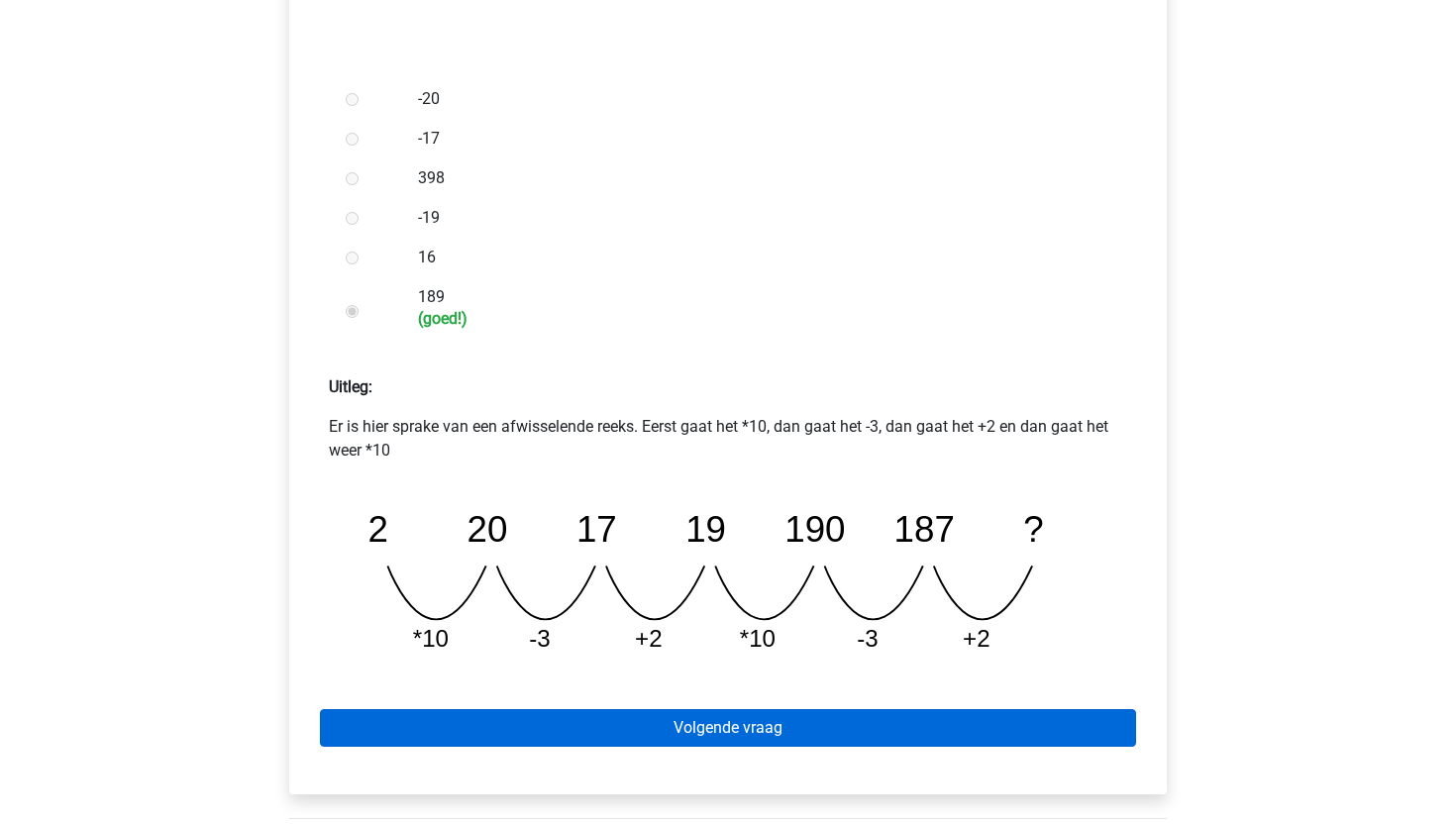 scroll, scrollTop: 544, scrollLeft: 0, axis: vertical 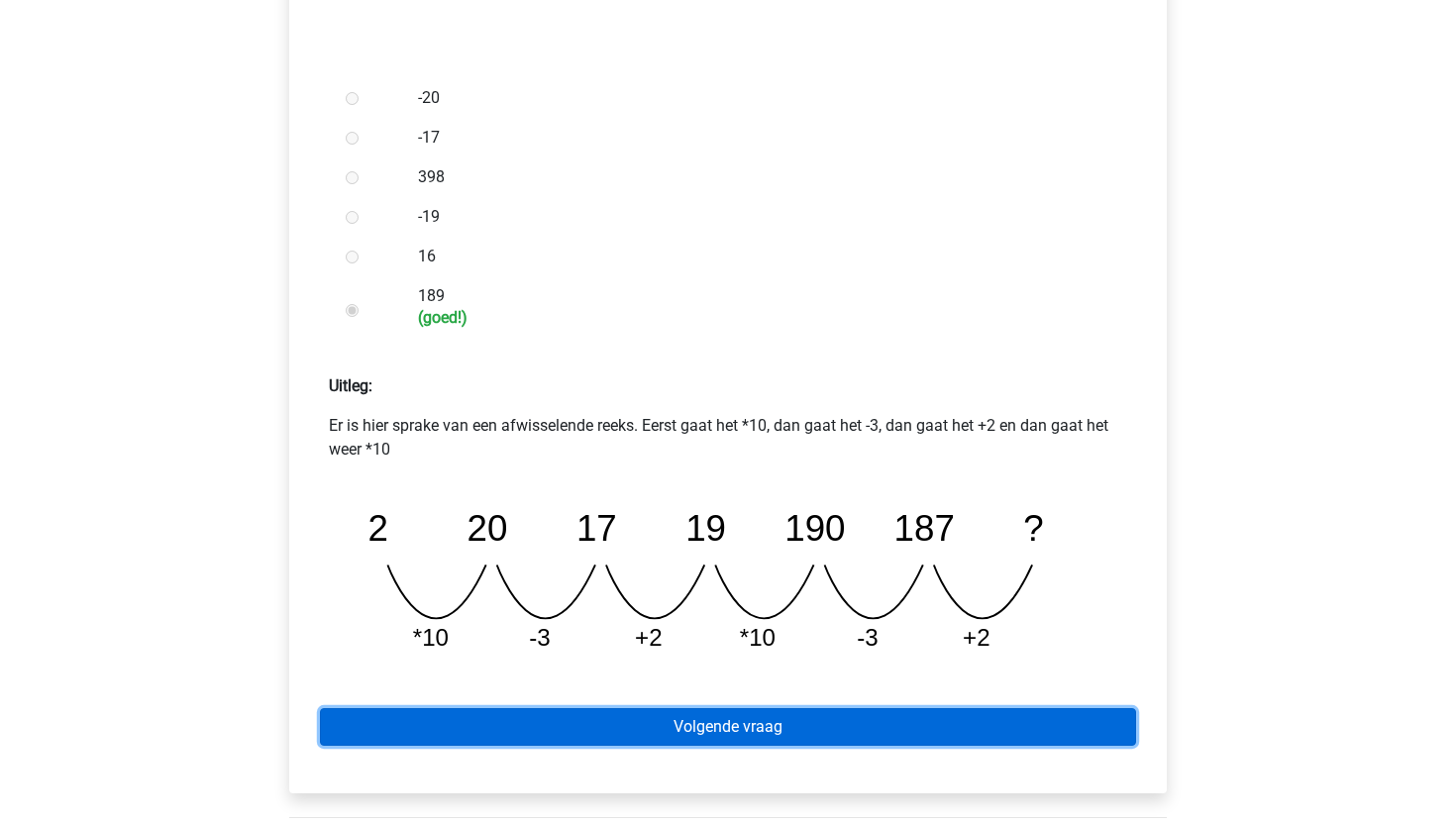 click on "Volgende vraag" at bounding box center [728, 727] 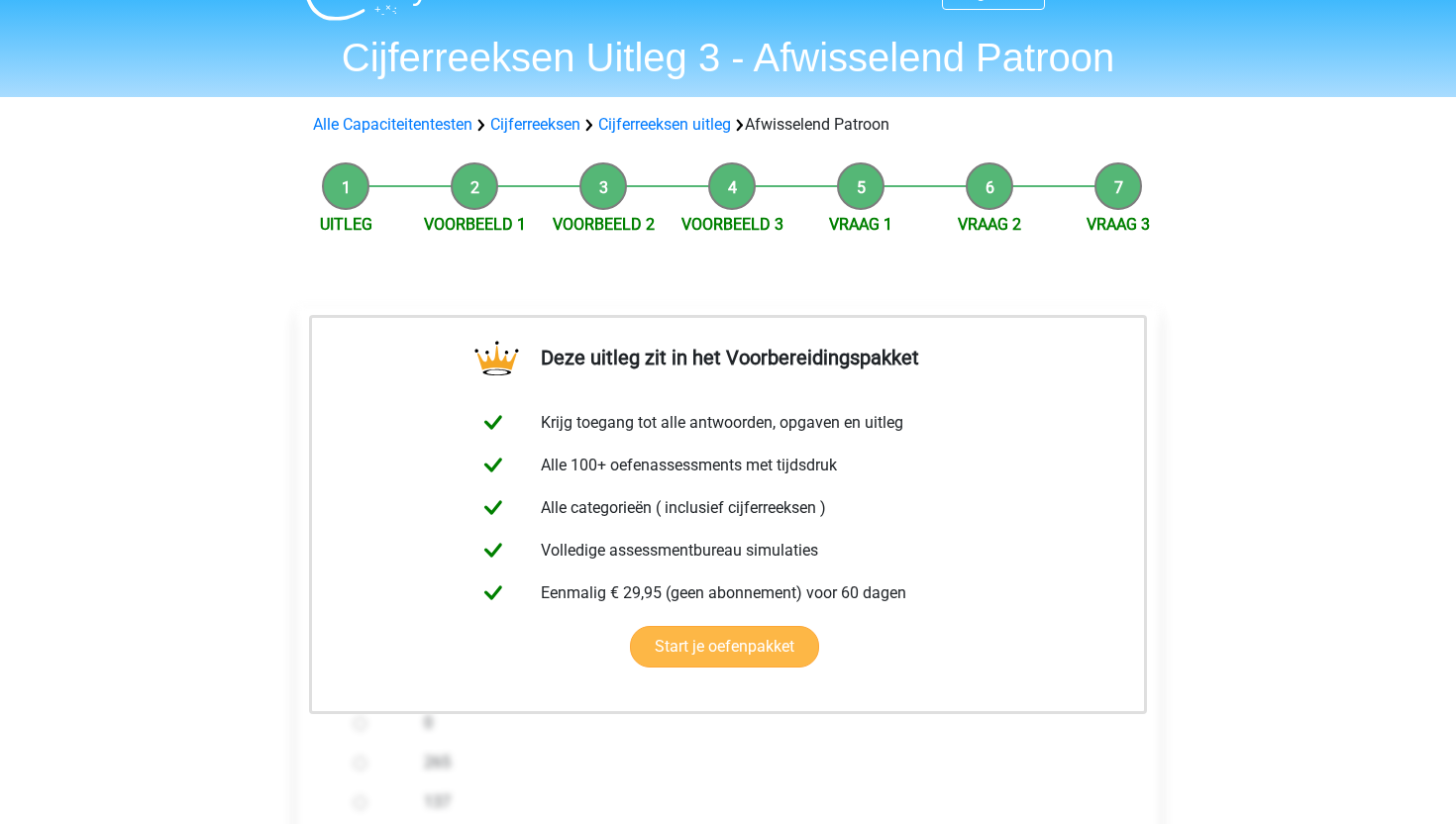 scroll, scrollTop: 58, scrollLeft: 0, axis: vertical 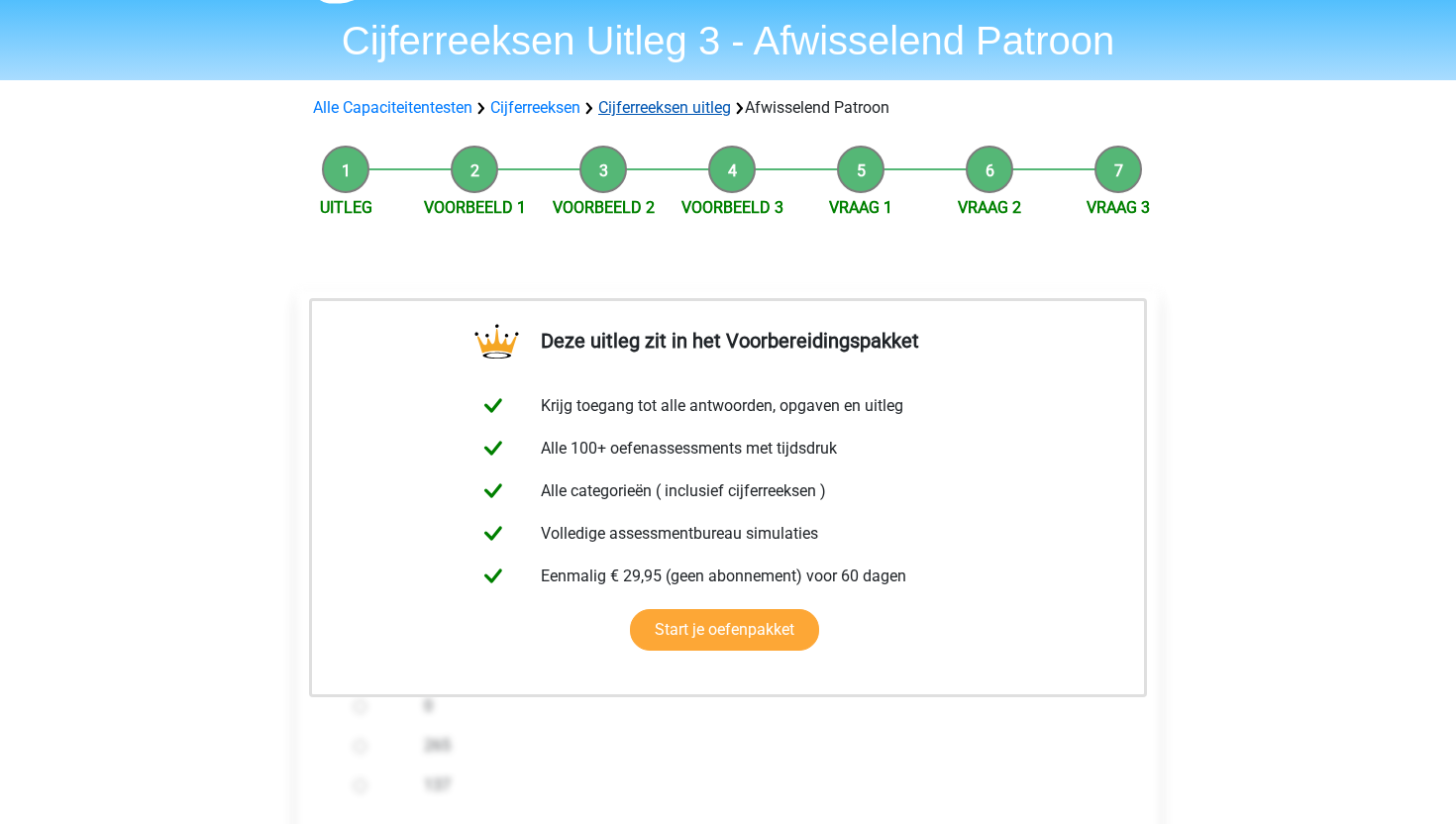 click on "Cijferreeksen uitleg" at bounding box center (665, 107) 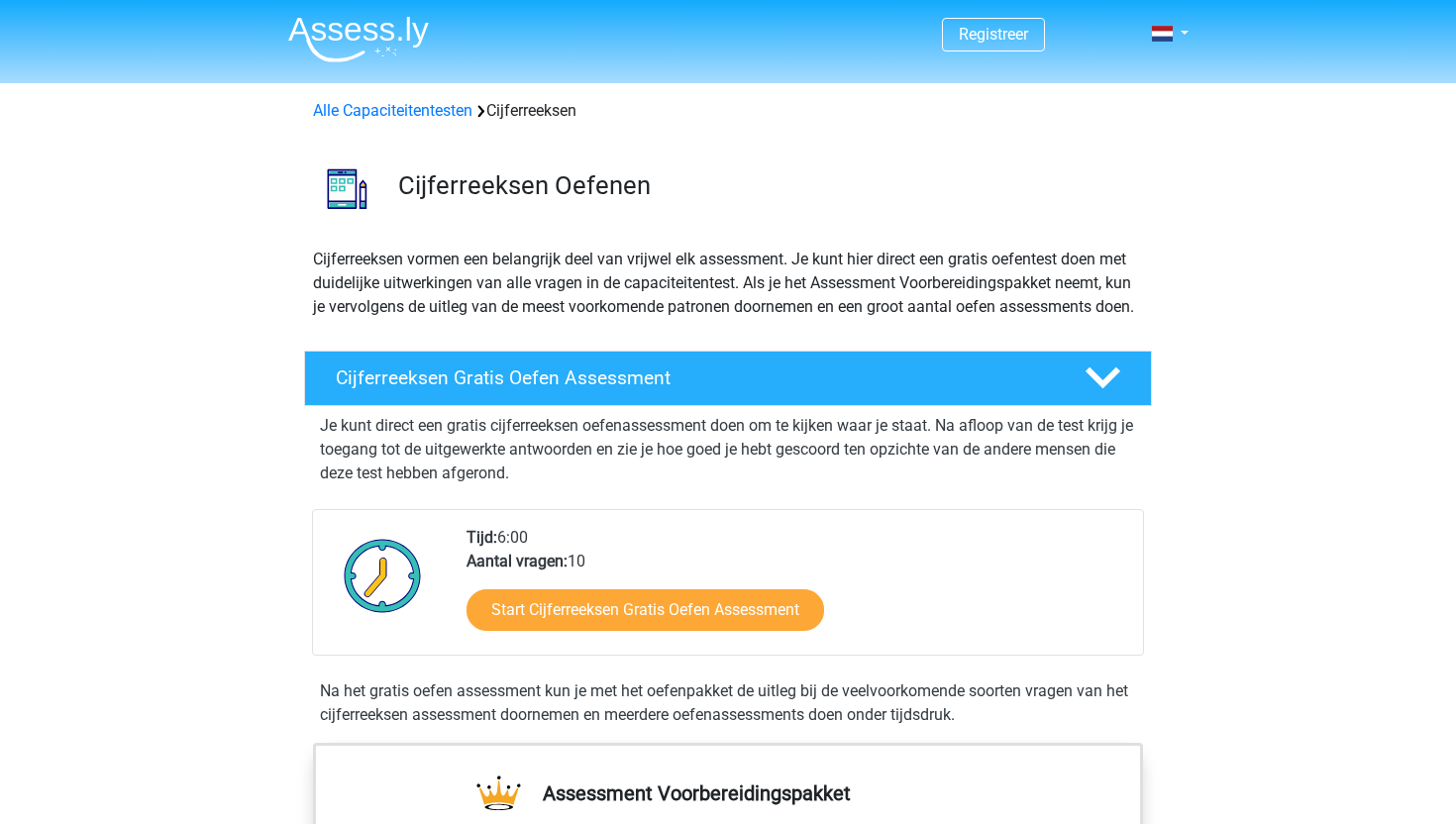 scroll, scrollTop: 1275, scrollLeft: 0, axis: vertical 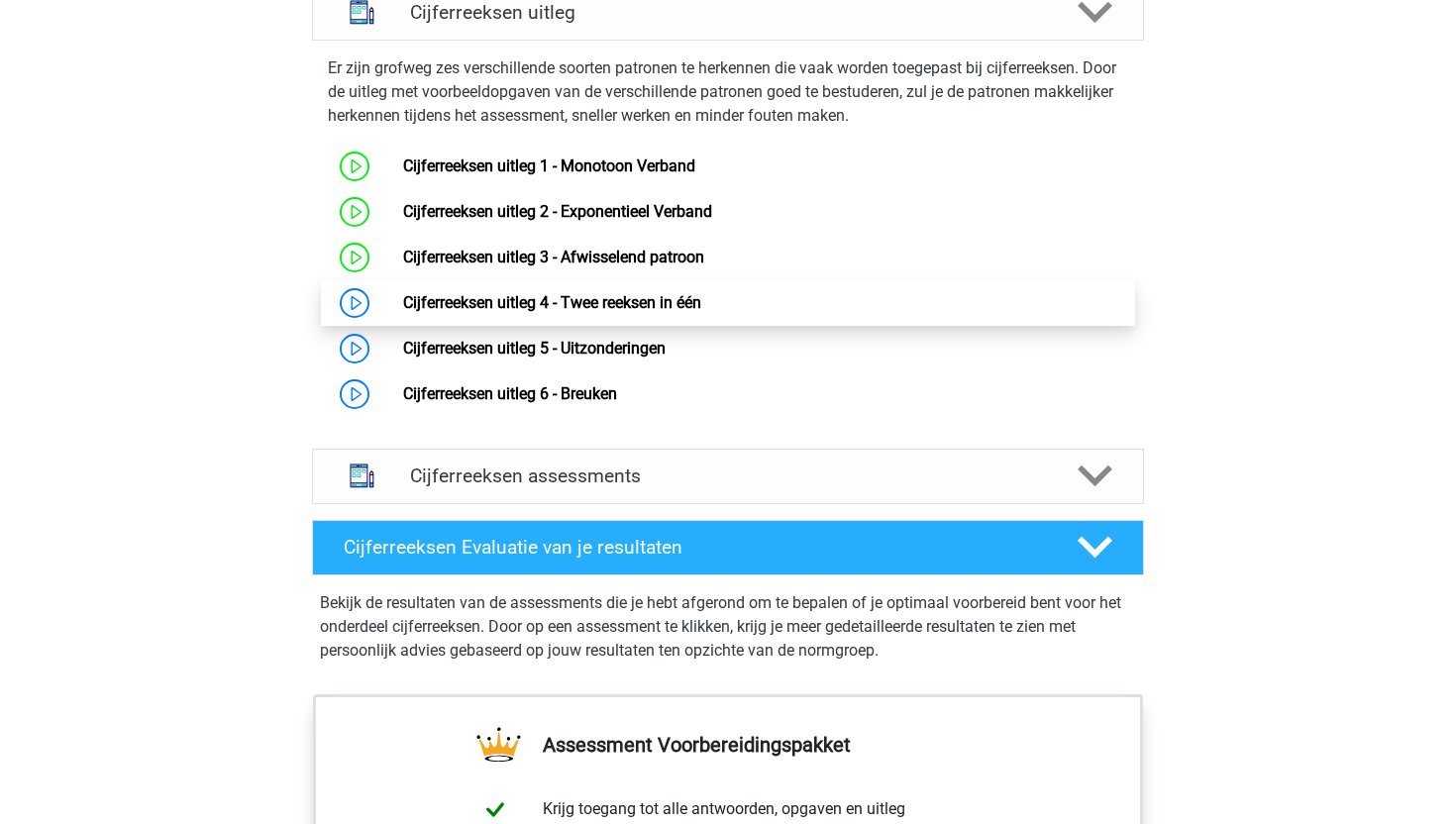 click on "Cijferreeksen uitleg 4 - Twee reeksen in één" at bounding box center [552, 302] 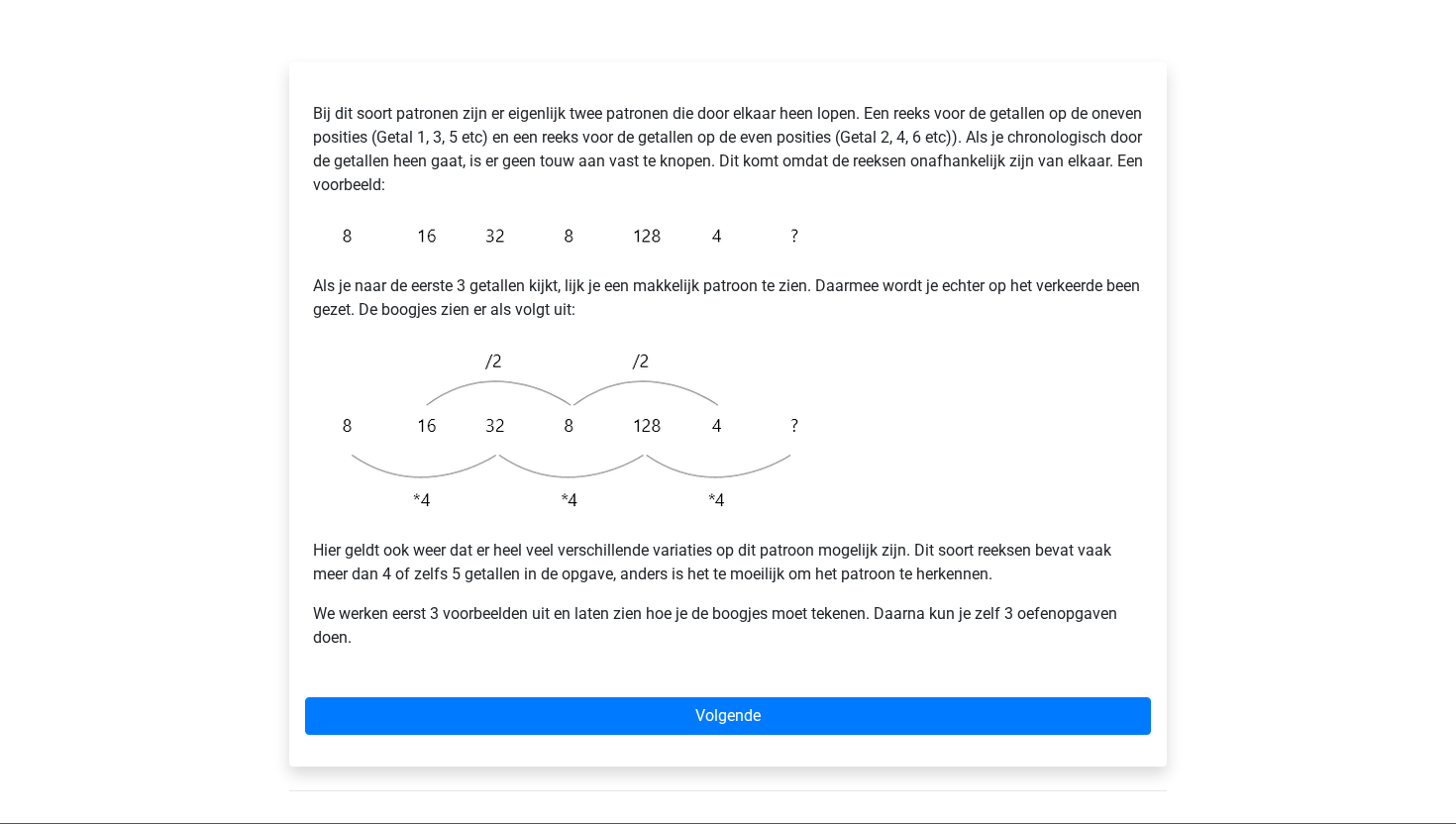 scroll, scrollTop: 280, scrollLeft: 0, axis: vertical 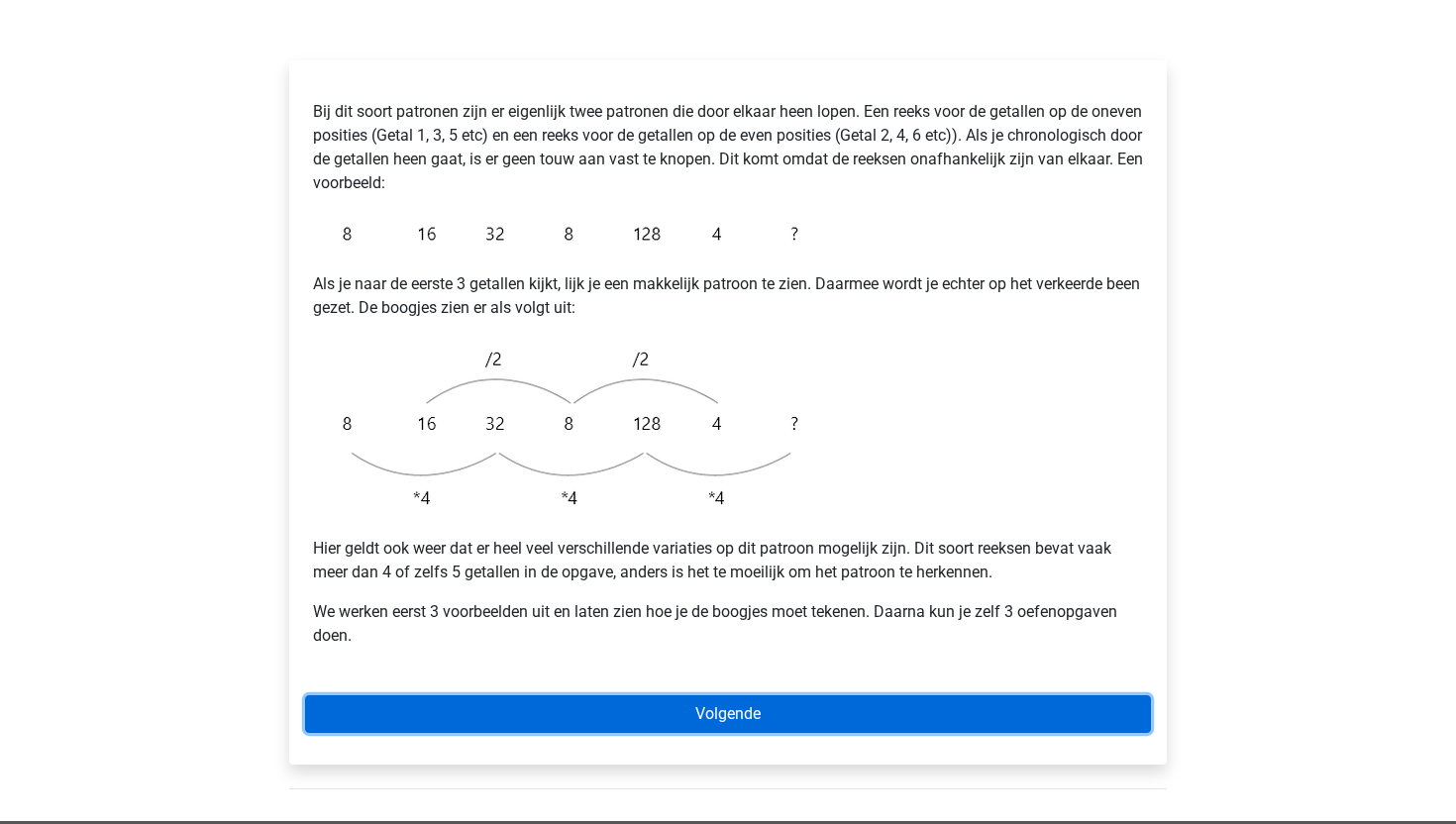 click on "Volgende" at bounding box center (728, 714) 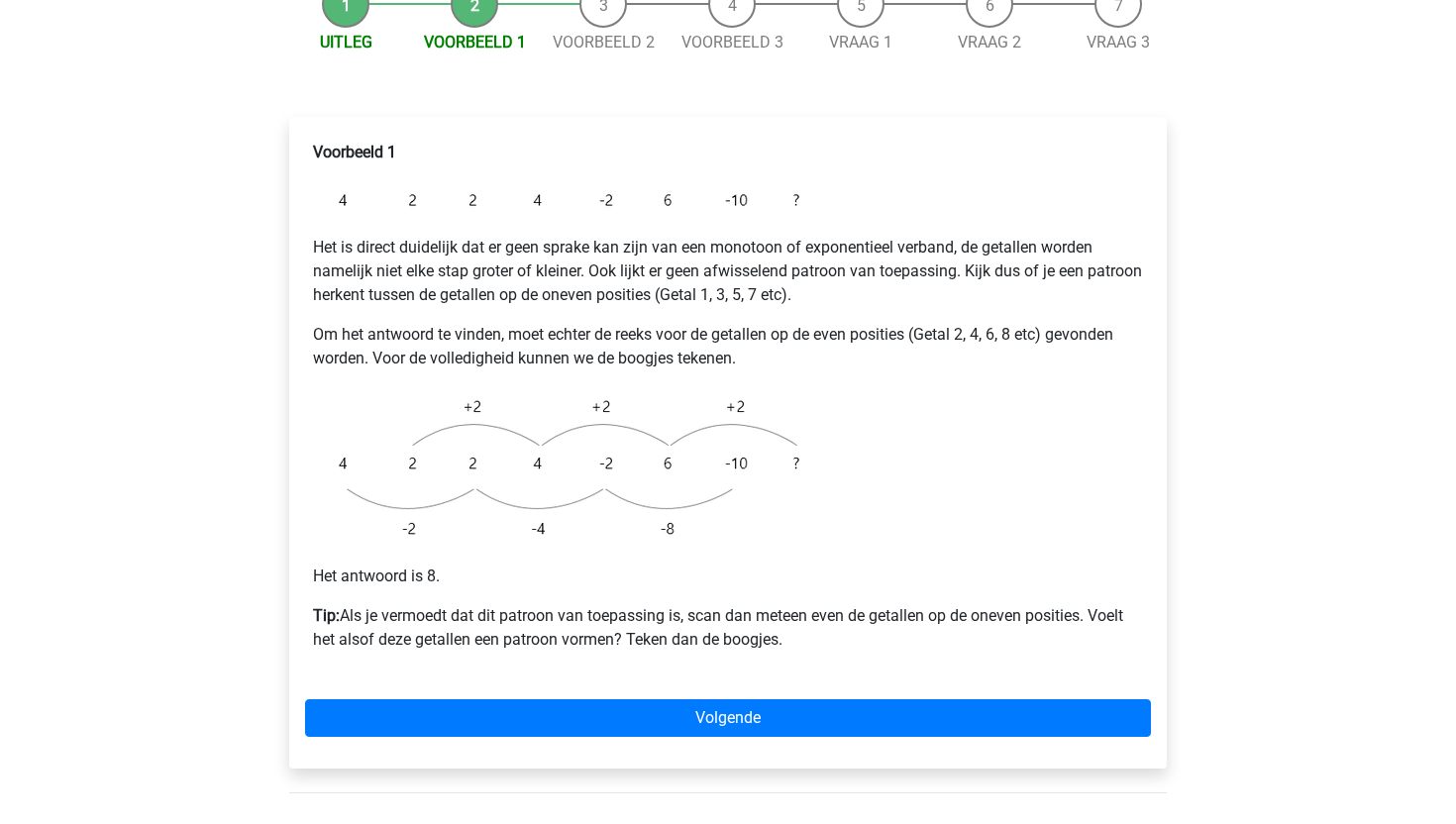 scroll, scrollTop: 305, scrollLeft: 0, axis: vertical 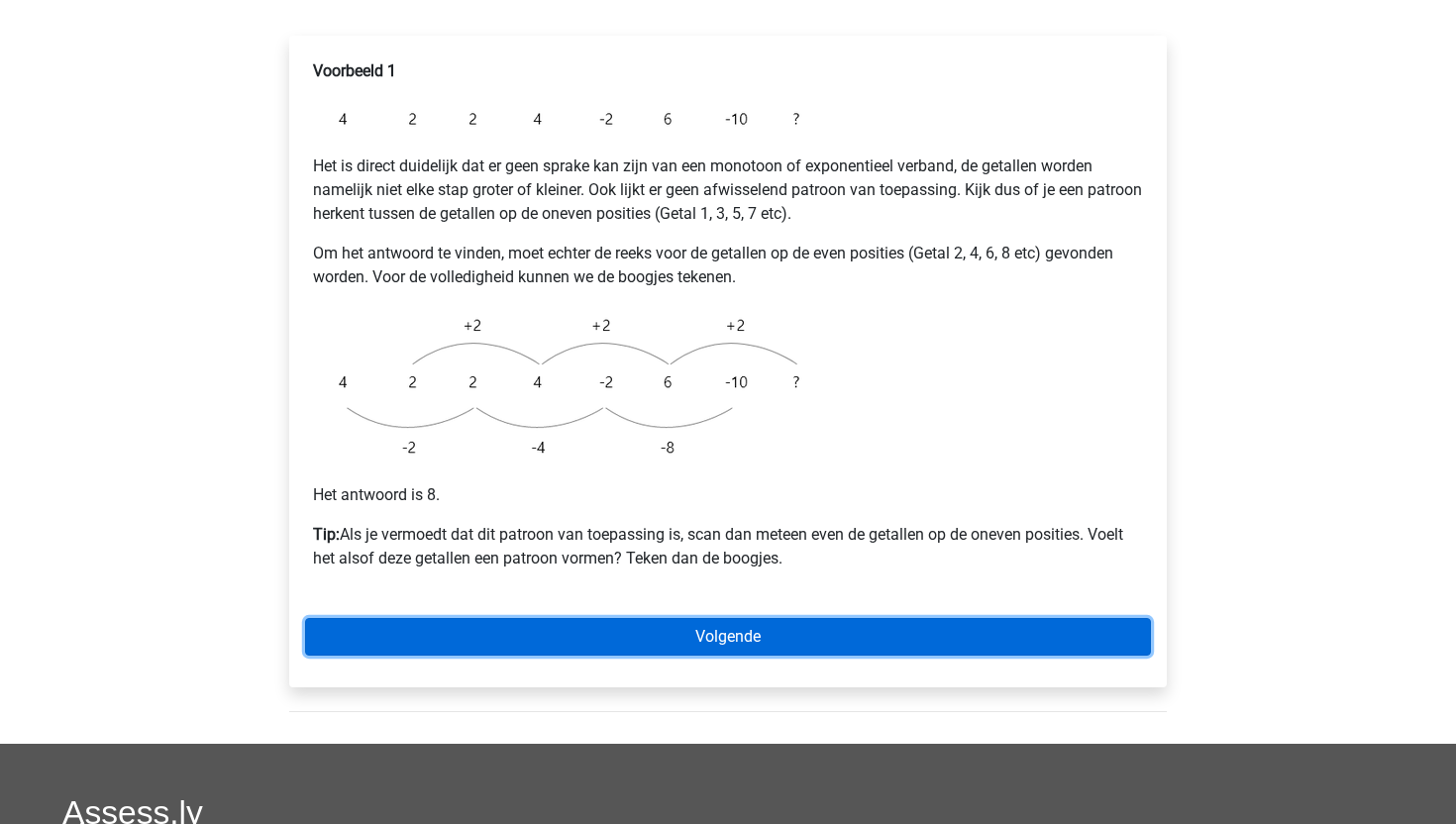 click on "Volgende" at bounding box center [728, 637] 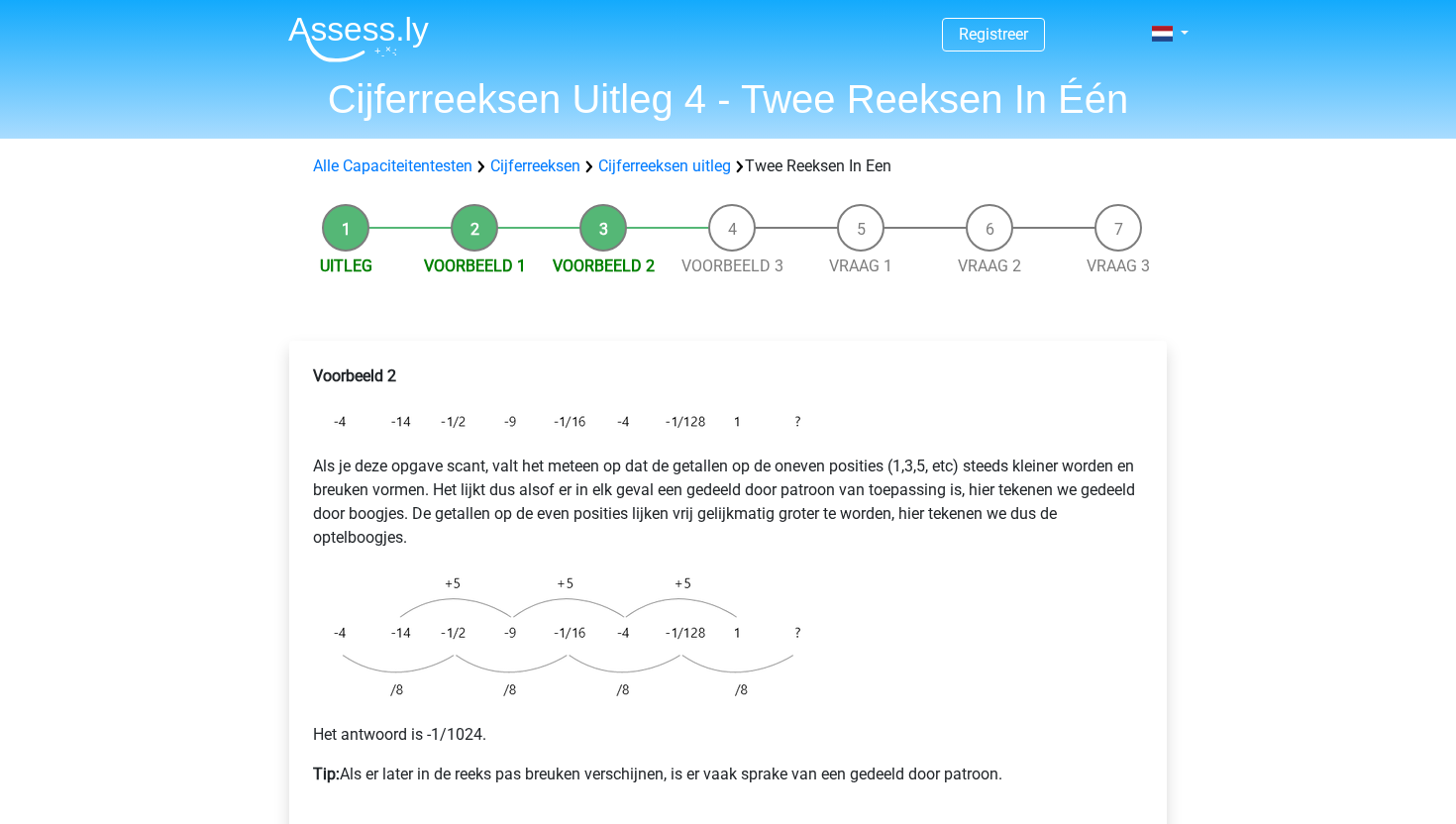 scroll, scrollTop: 0, scrollLeft: 0, axis: both 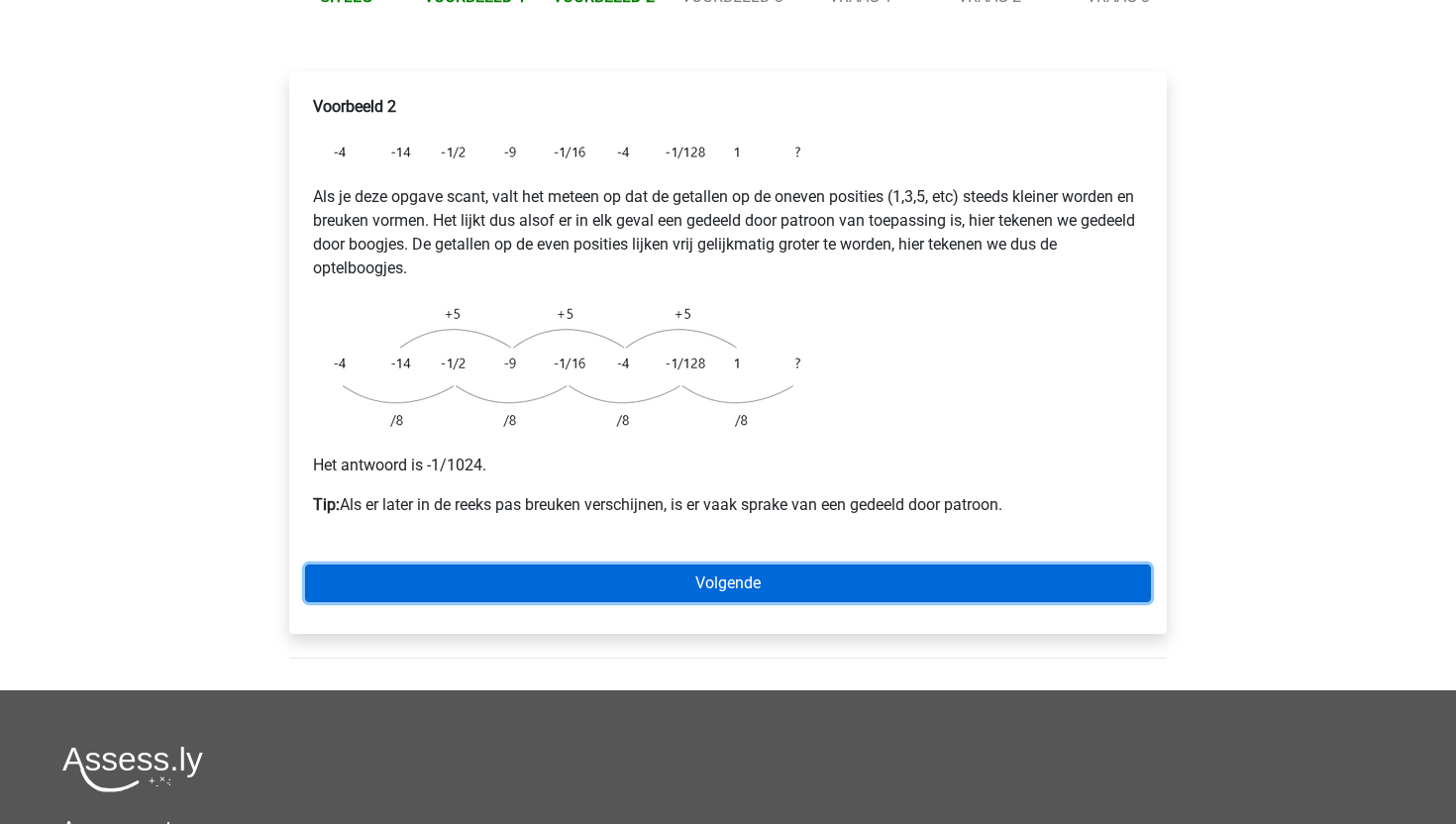 click on "Volgende" at bounding box center [728, 583] 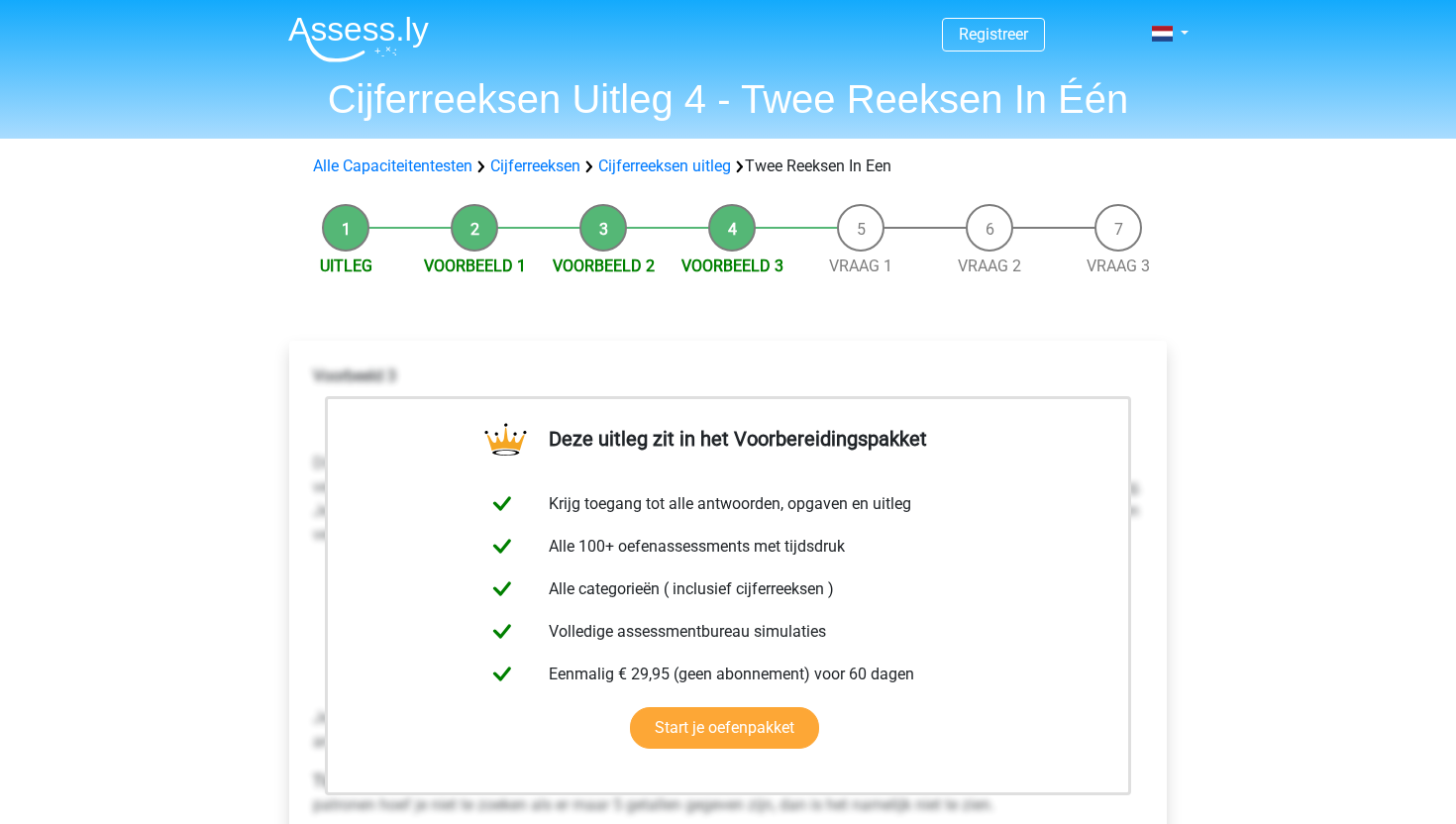 scroll, scrollTop: 0, scrollLeft: 0, axis: both 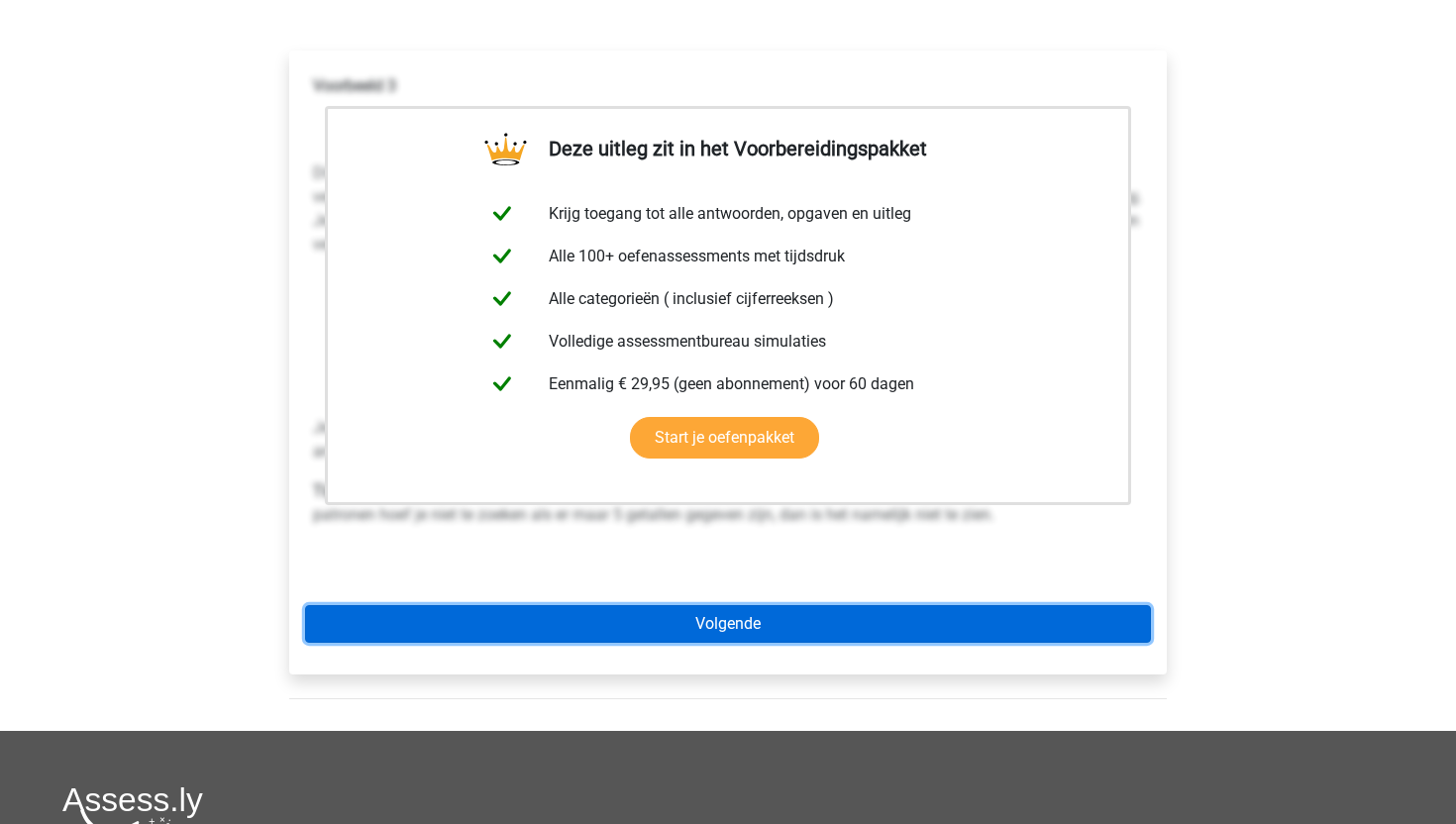 click on "Volgende" at bounding box center [728, 624] 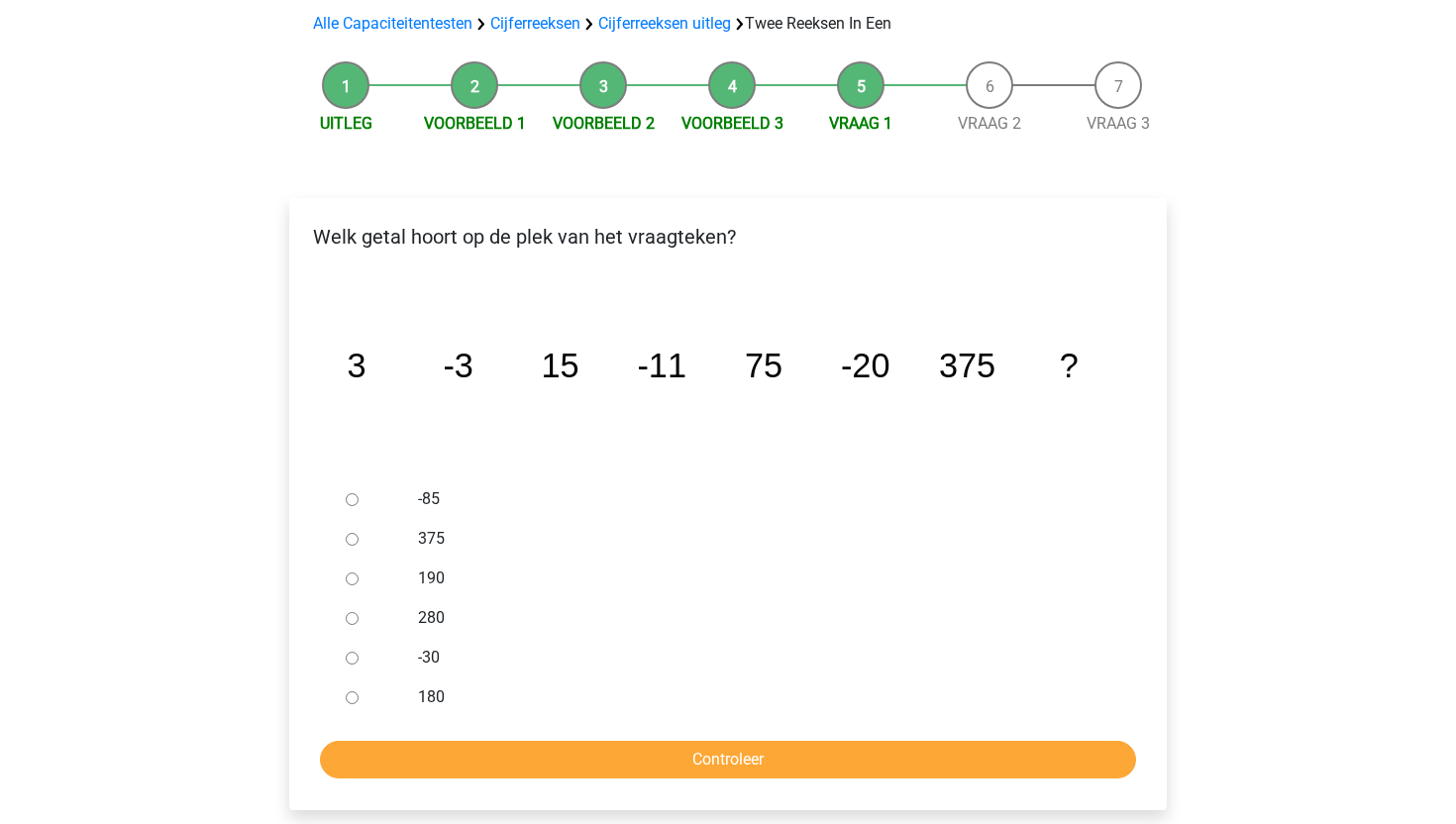 scroll, scrollTop: 154, scrollLeft: 0, axis: vertical 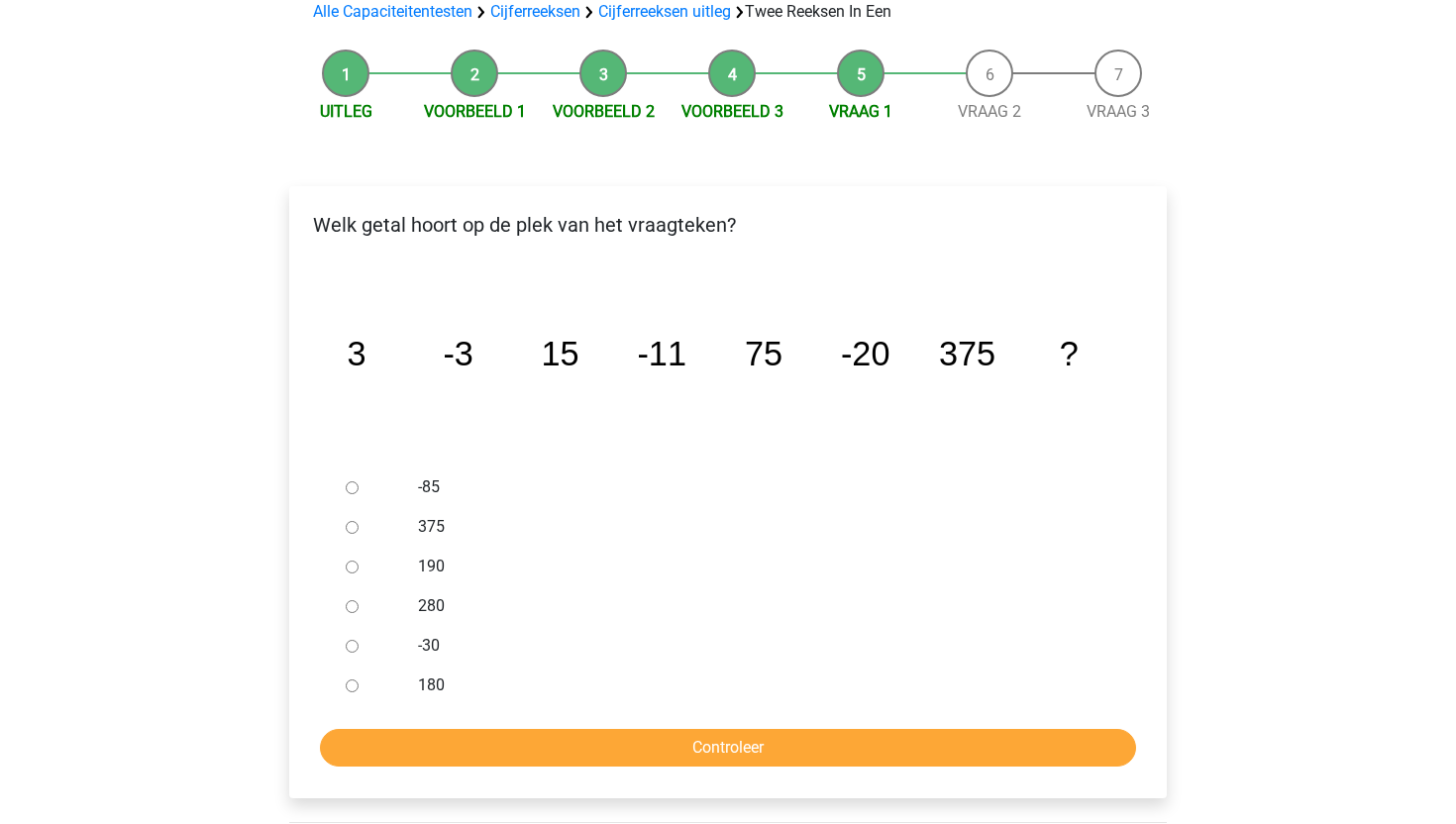 click on "-30" at bounding box center (352, 646) 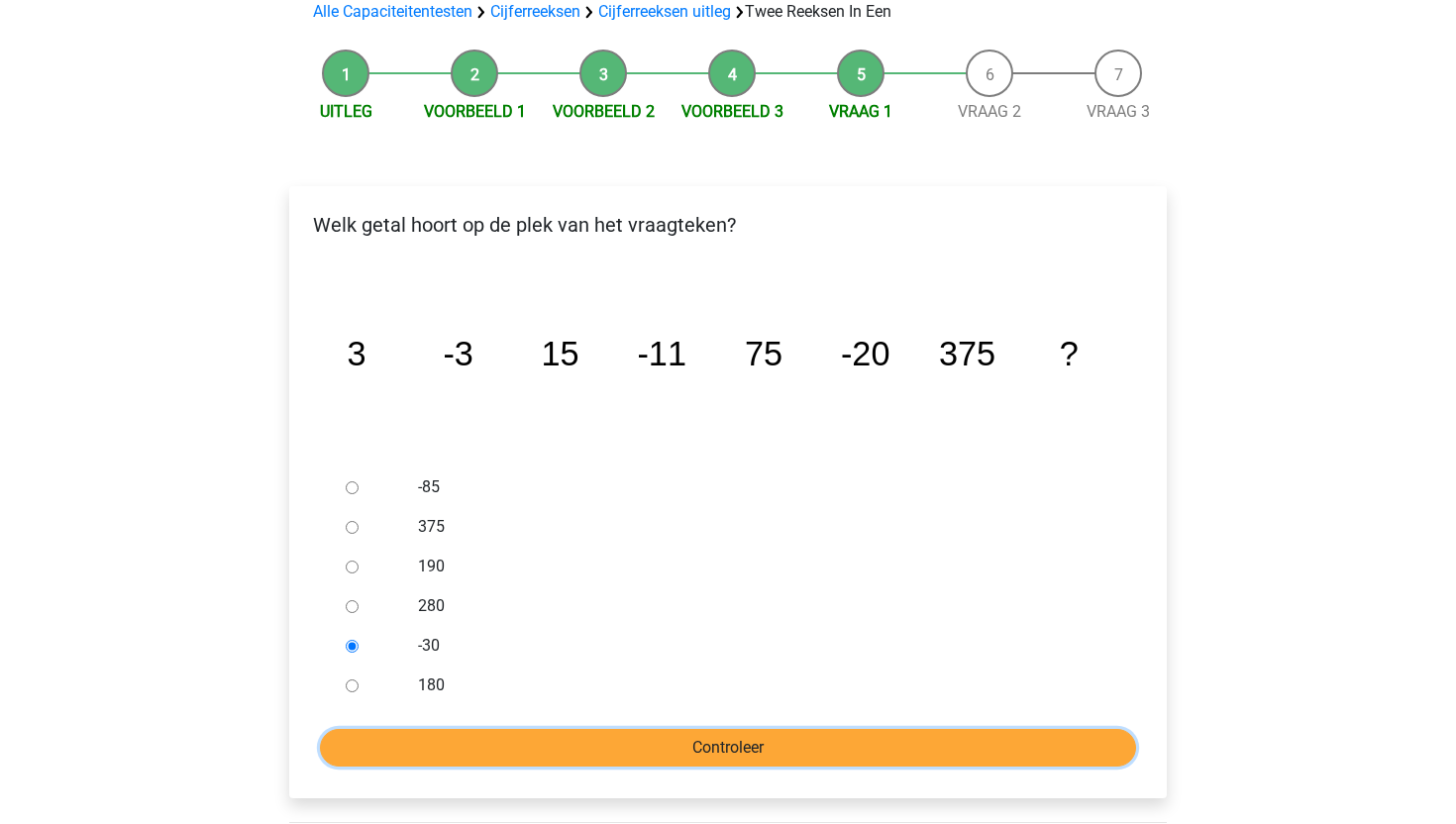 click on "Controleer" at bounding box center (728, 748) 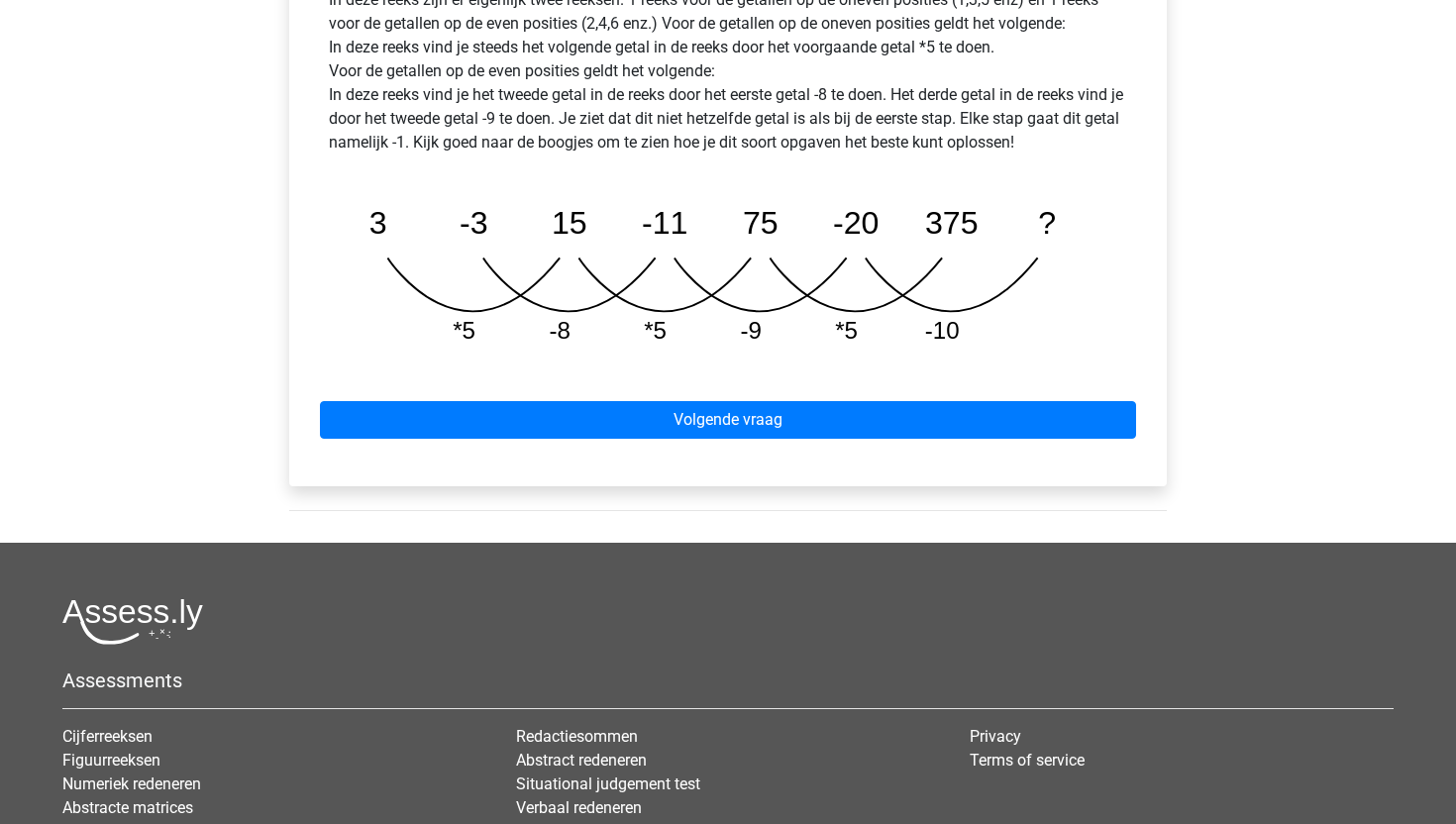 scroll, scrollTop: 977, scrollLeft: 0, axis: vertical 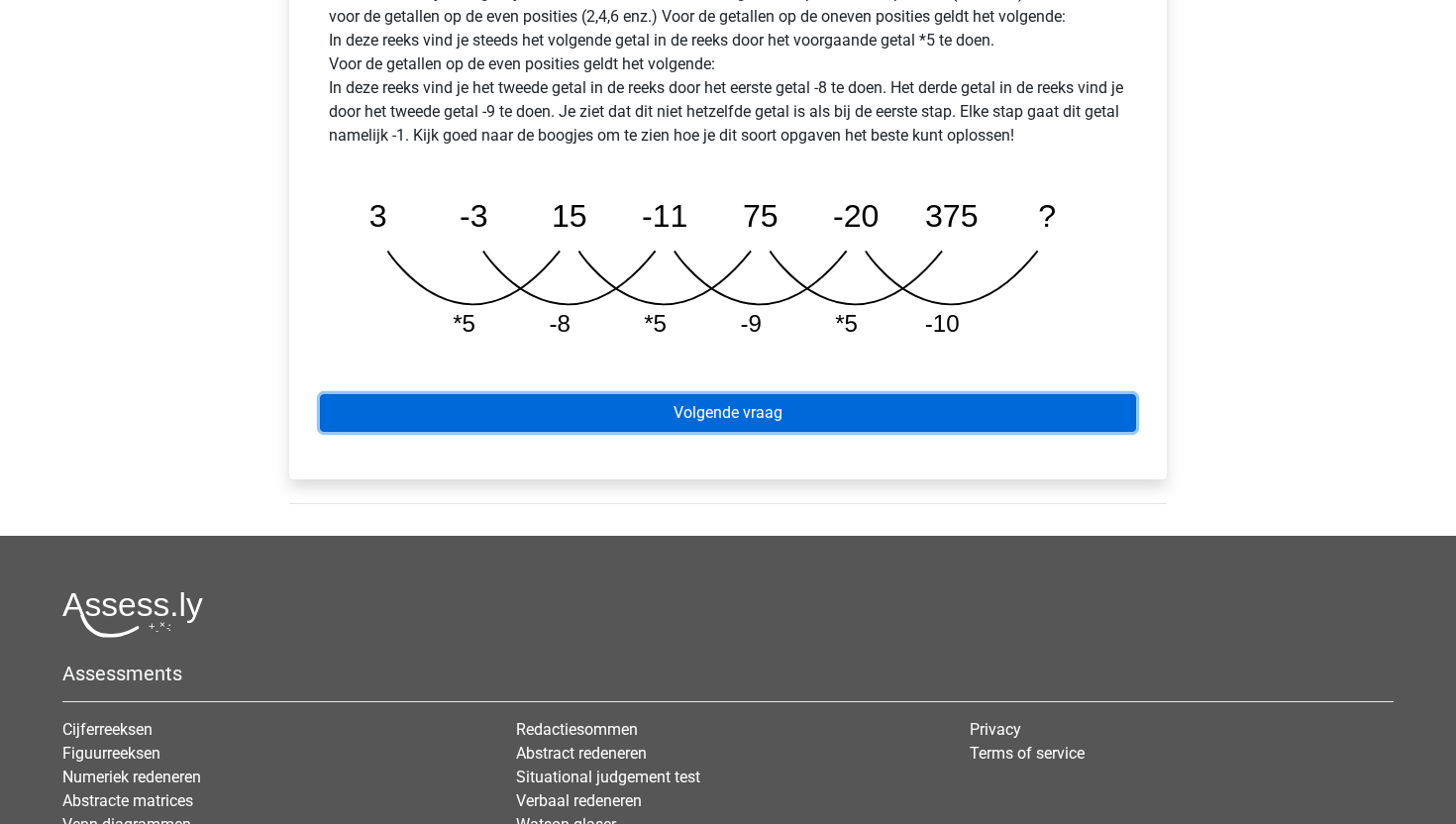 click on "Volgende vraag" at bounding box center [728, 413] 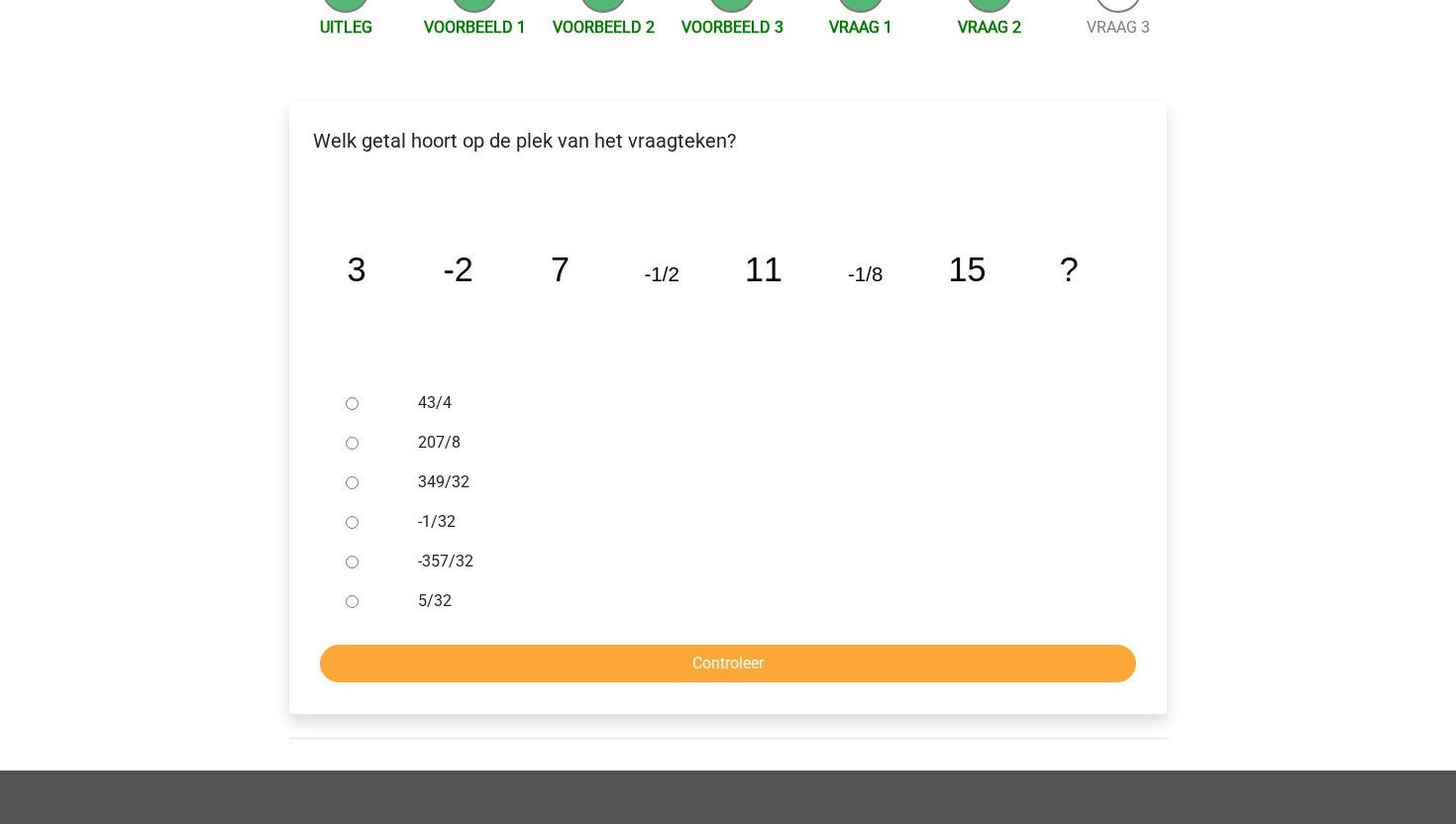 scroll, scrollTop: 232, scrollLeft: 0, axis: vertical 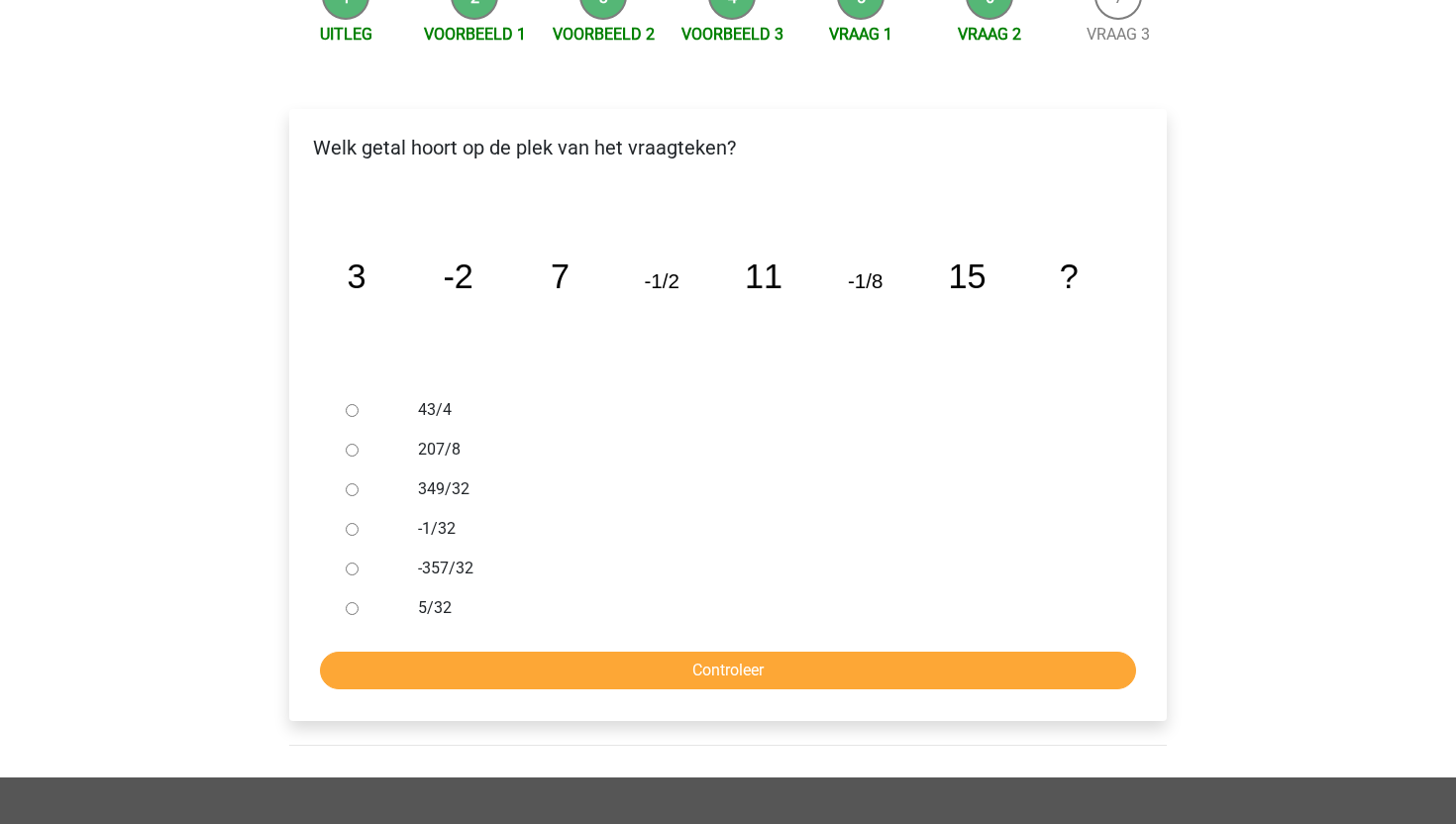 click on "-1/32" at bounding box center (352, 529) 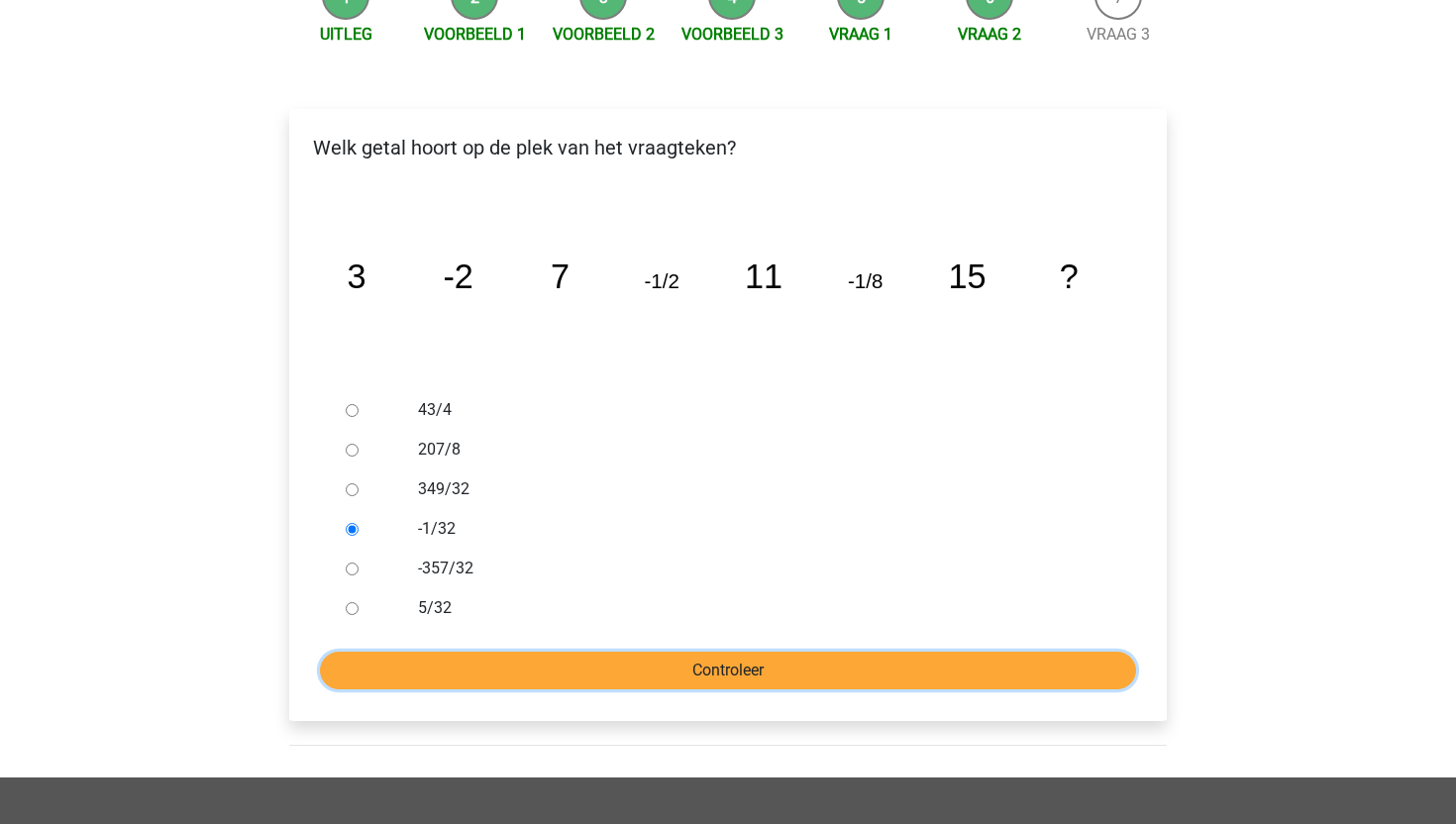 click on "Controleer" at bounding box center [728, 670] 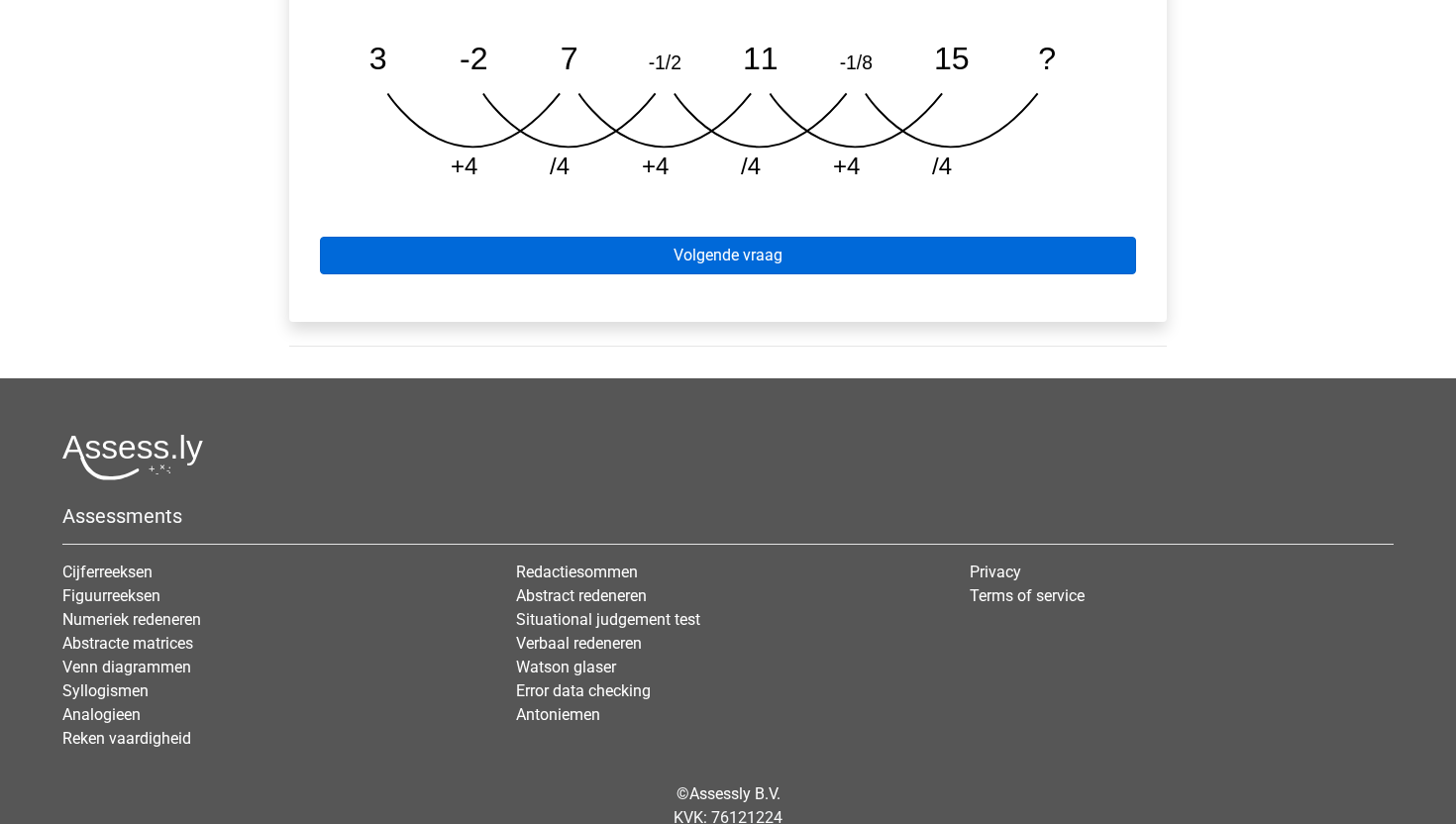 scroll, scrollTop: 970, scrollLeft: 0, axis: vertical 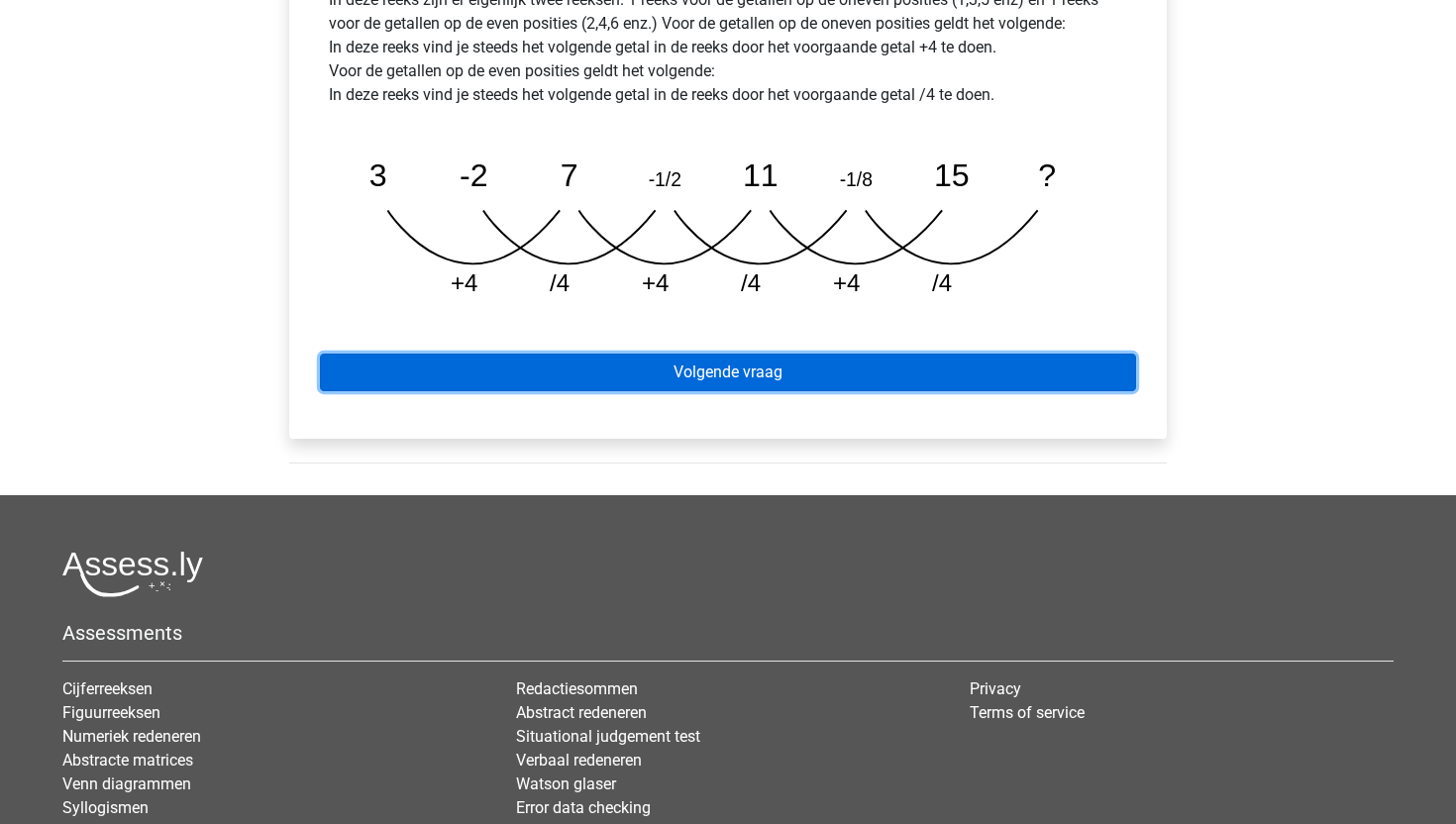 click on "Volgende vraag" at bounding box center [728, 372] 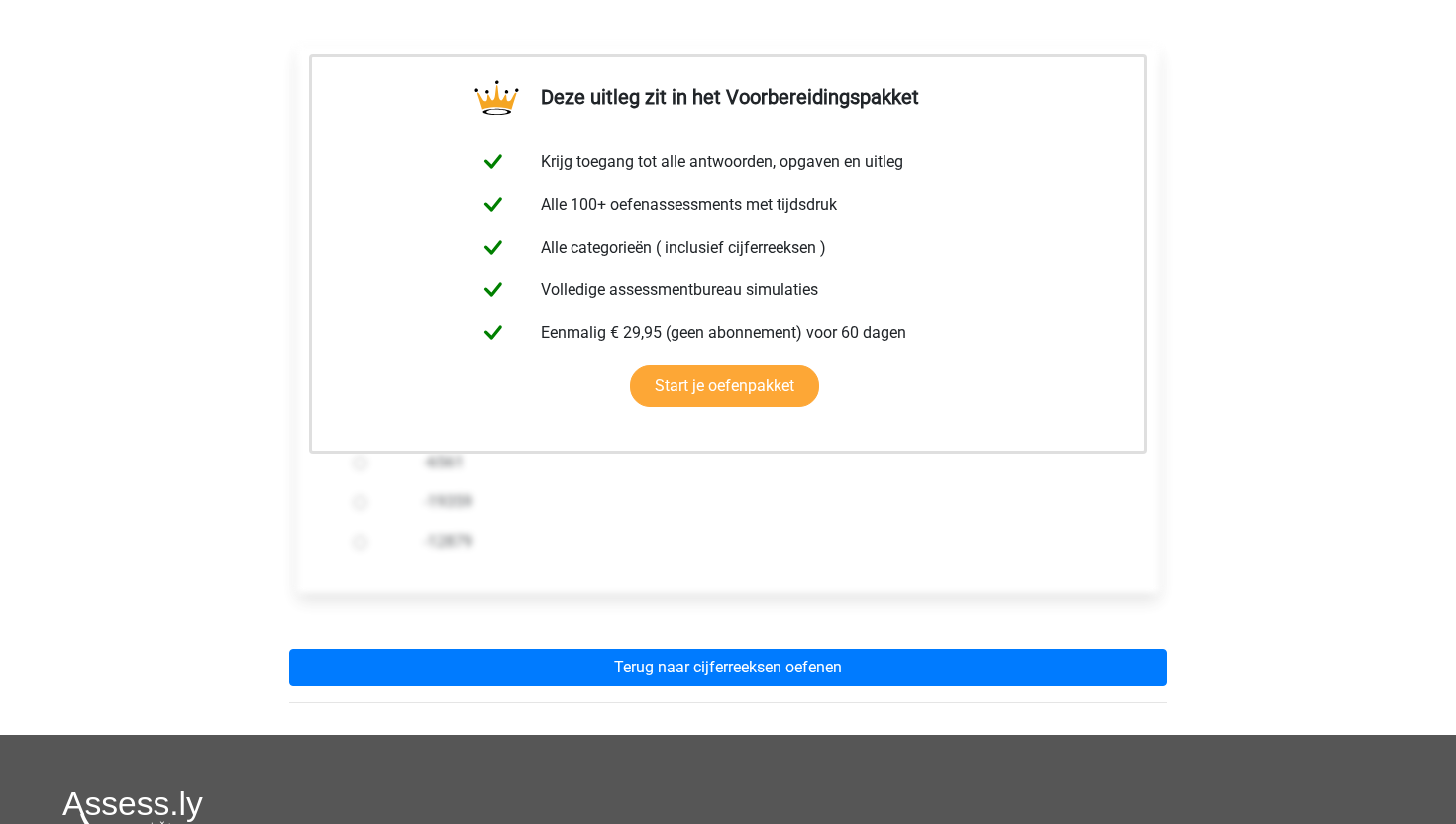 scroll, scrollTop: 0, scrollLeft: 0, axis: both 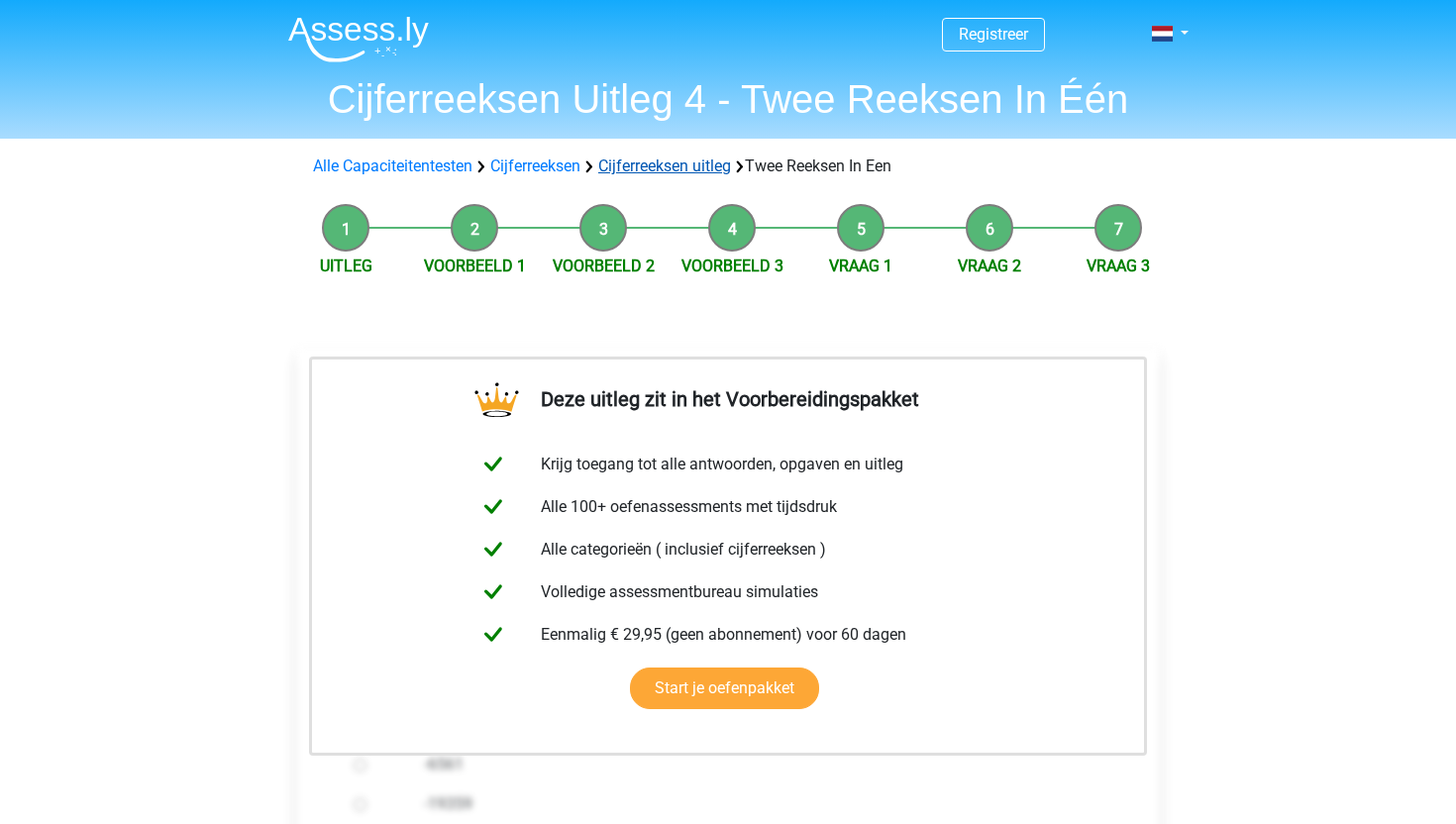 click on "Cijferreeksen uitleg" at bounding box center [665, 165] 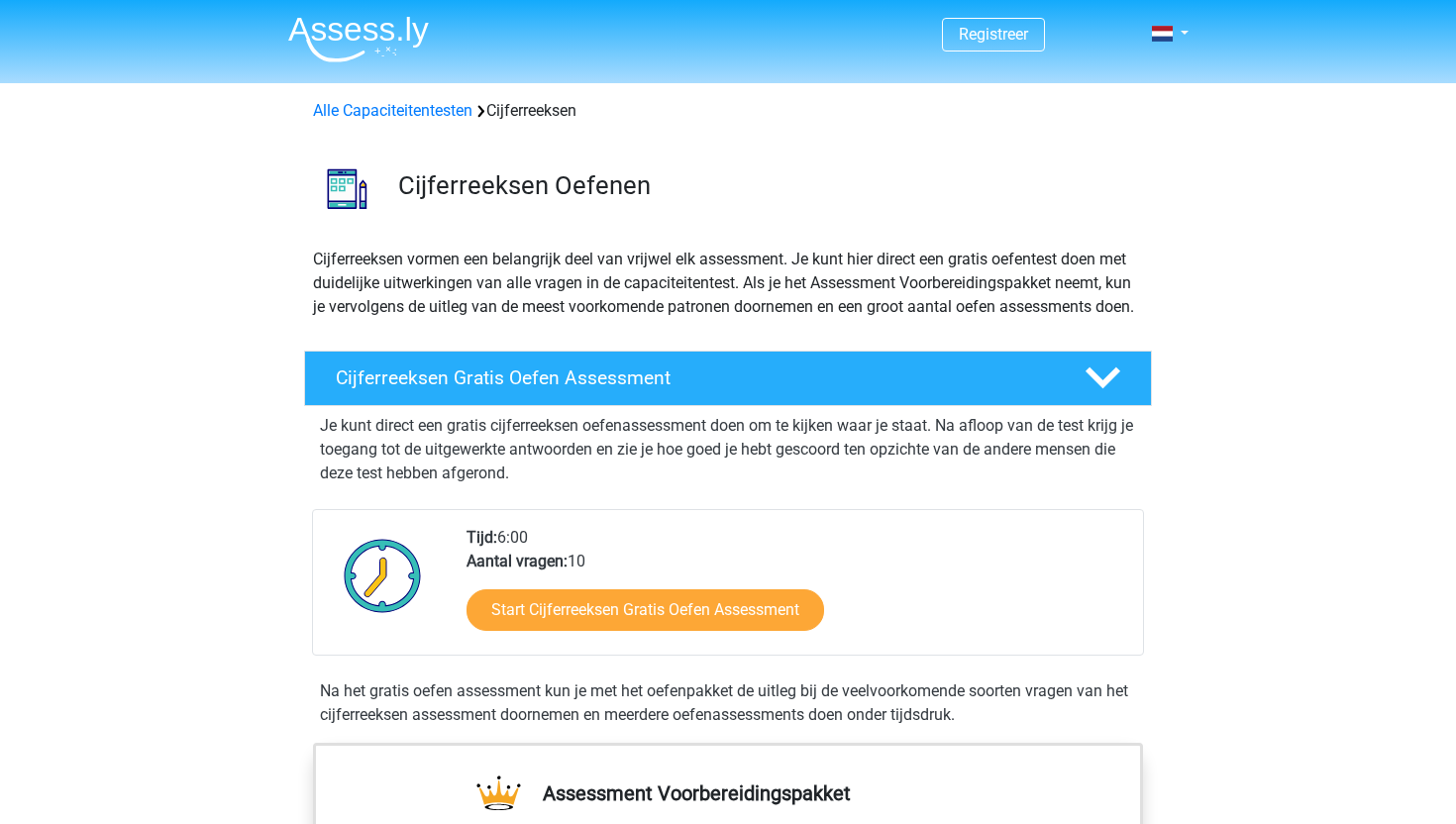 scroll, scrollTop: 1275, scrollLeft: 0, axis: vertical 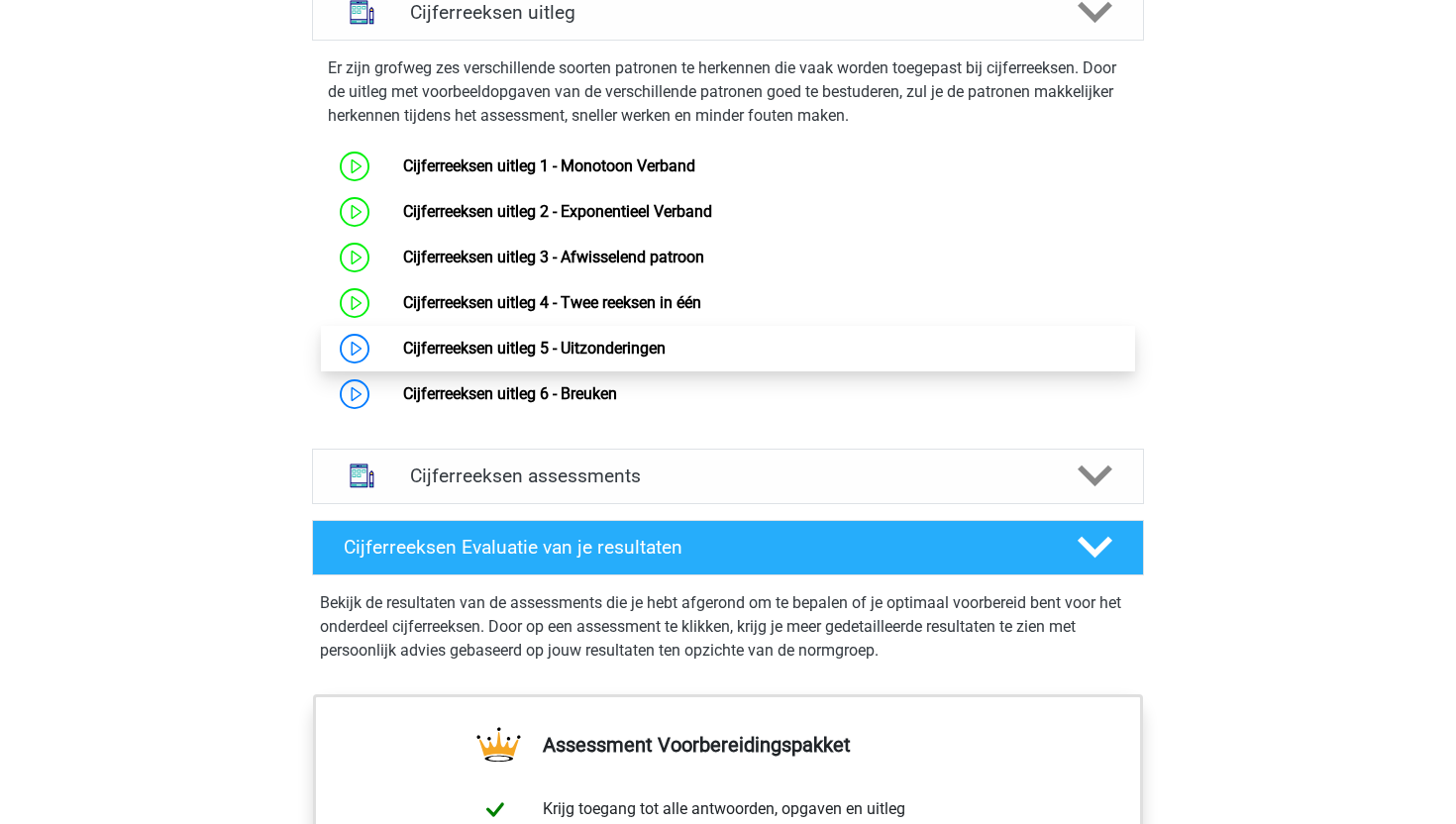click on "Cijferreeksen uitleg 5 - Uitzonderingen" at bounding box center (534, 348) 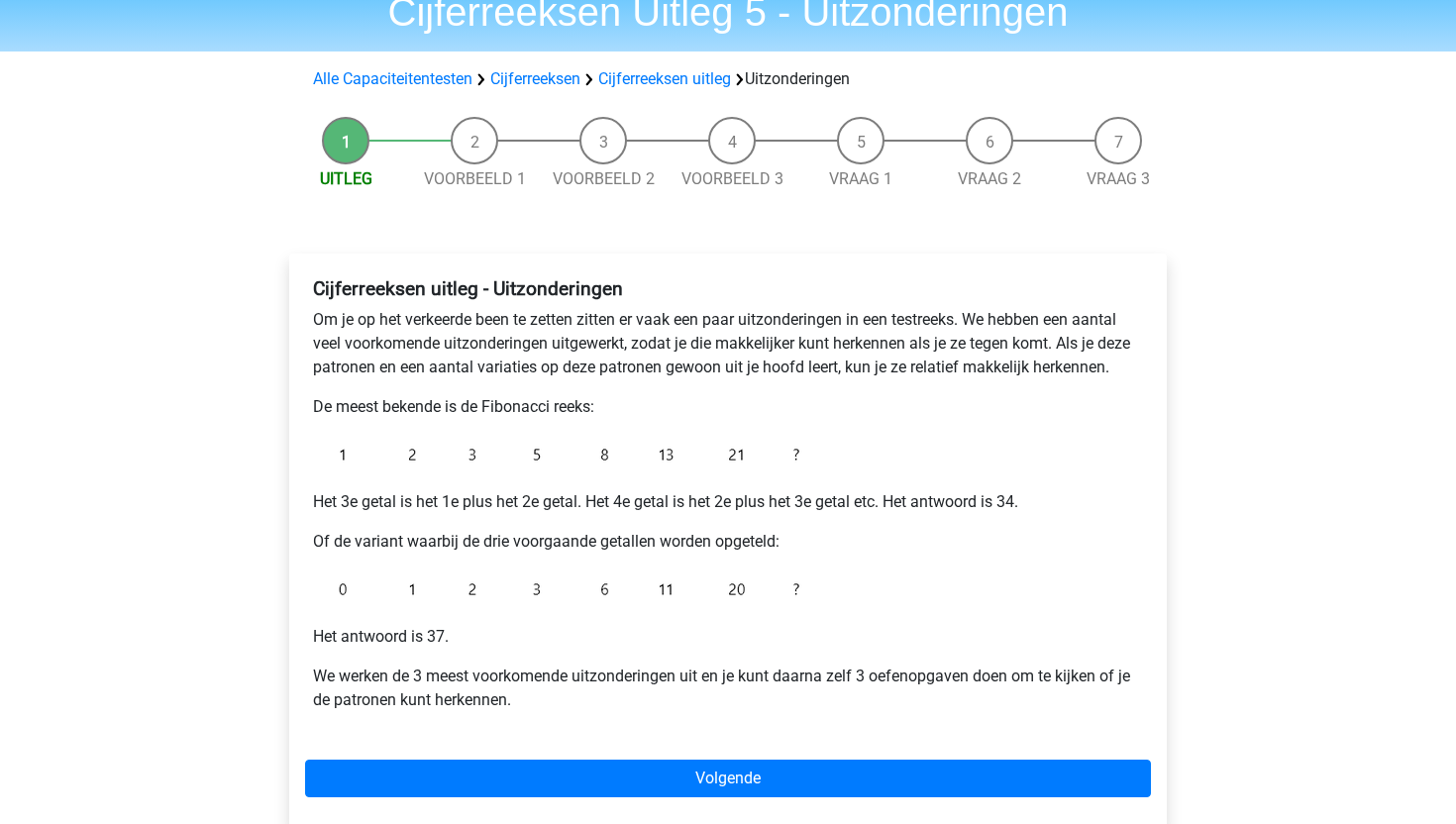 scroll, scrollTop: 88, scrollLeft: 0, axis: vertical 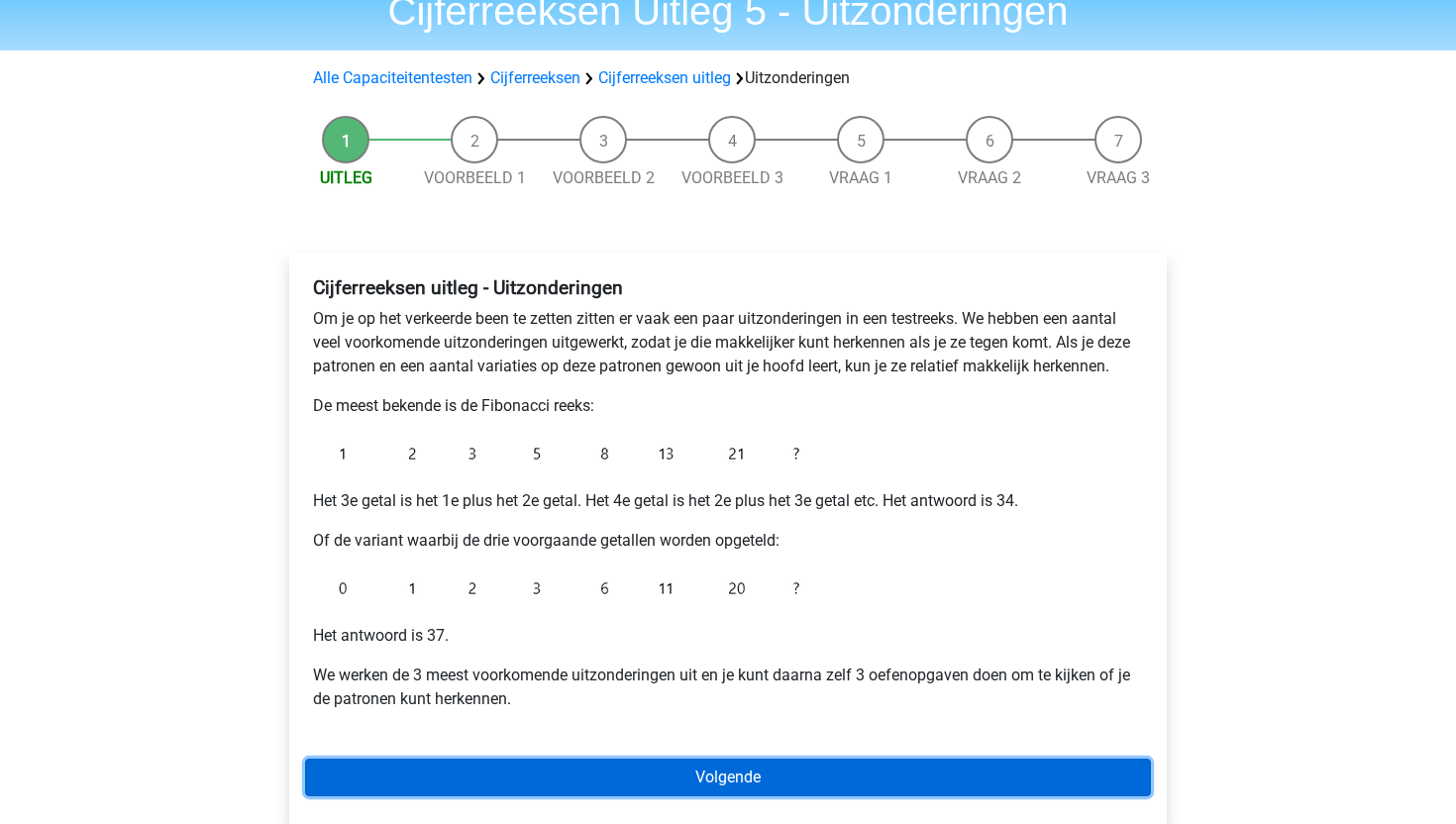 click on "Volgende" at bounding box center (728, 777) 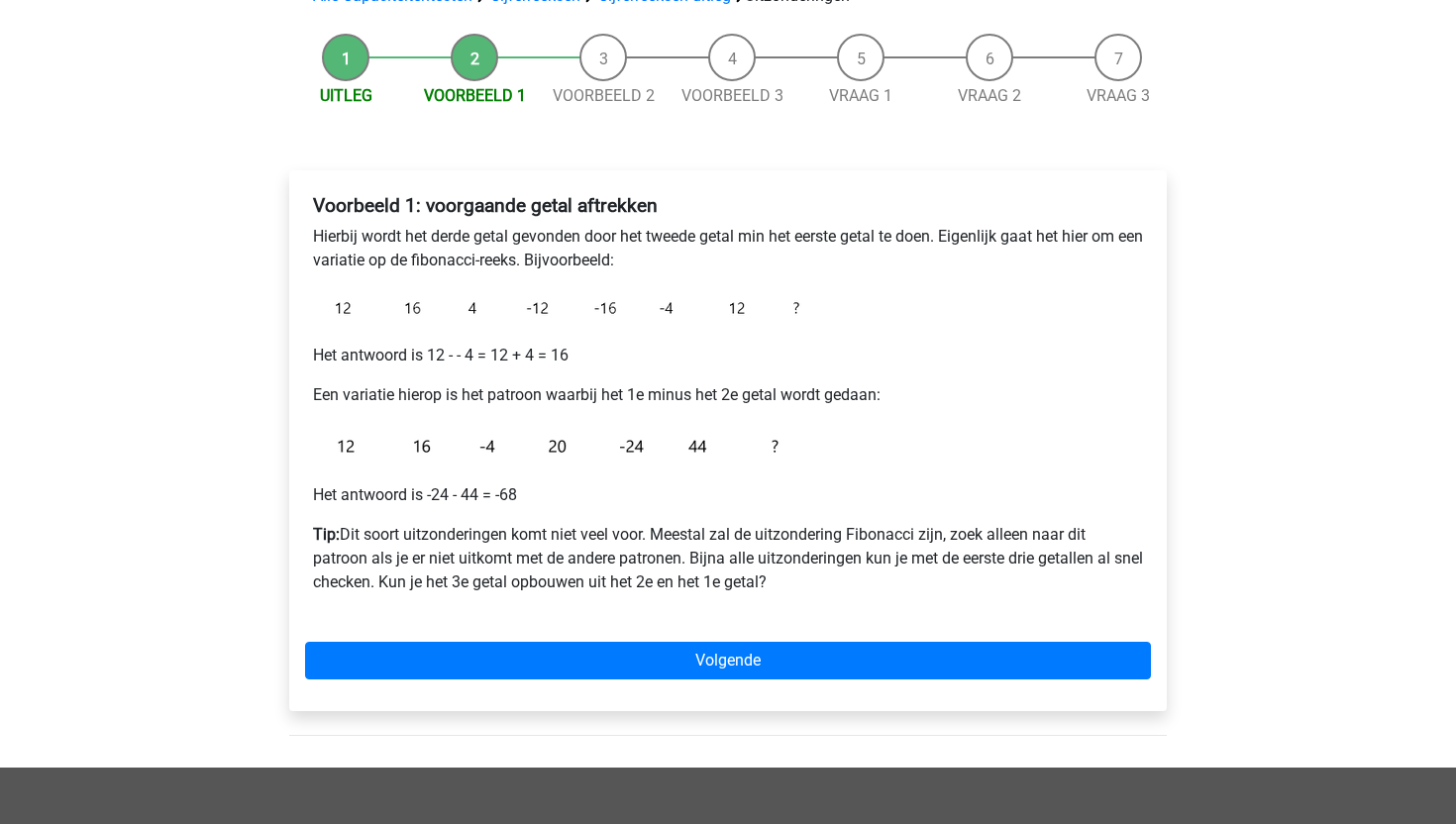 scroll, scrollTop: 174, scrollLeft: 0, axis: vertical 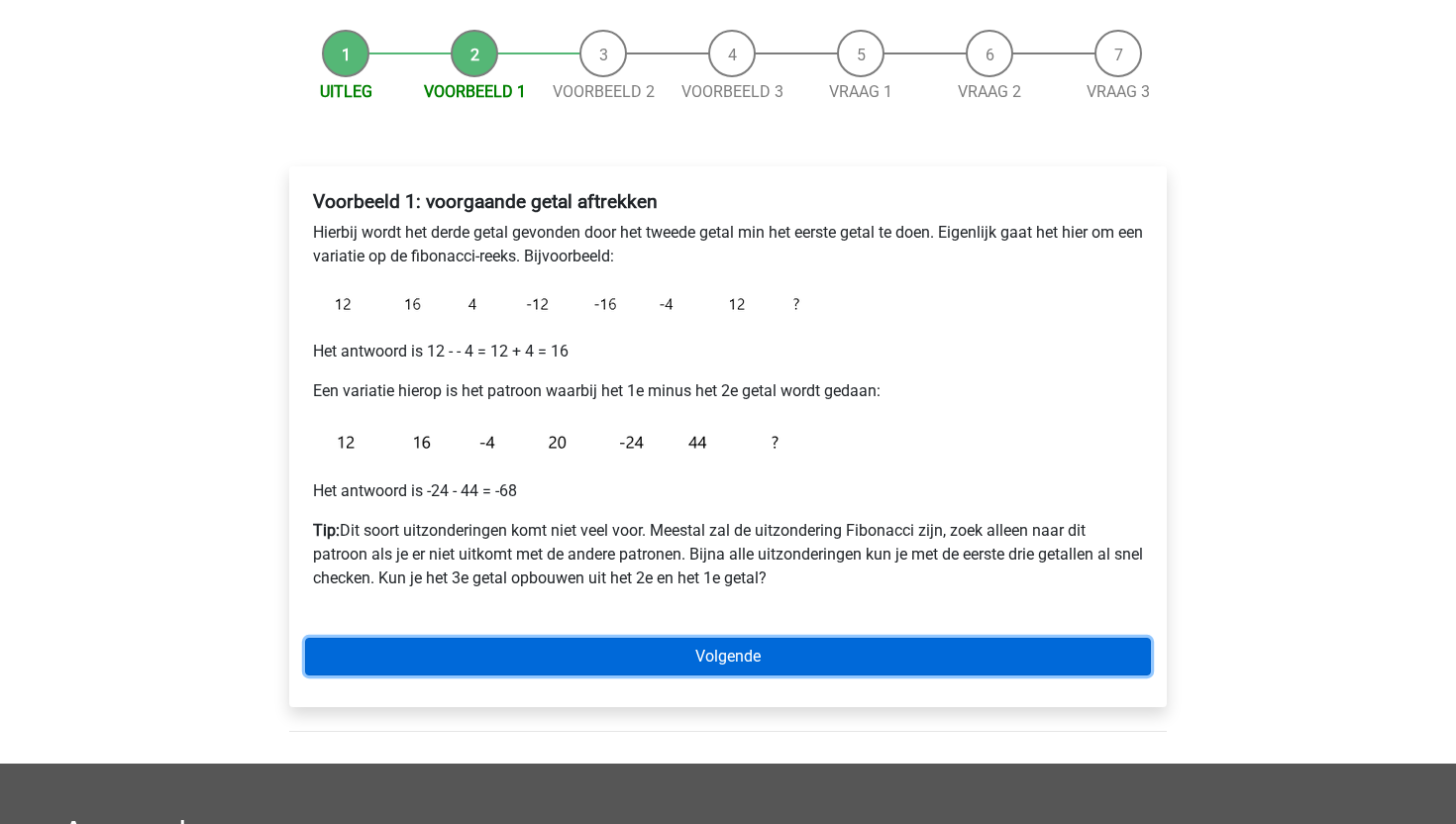 click on "Volgende" at bounding box center (728, 657) 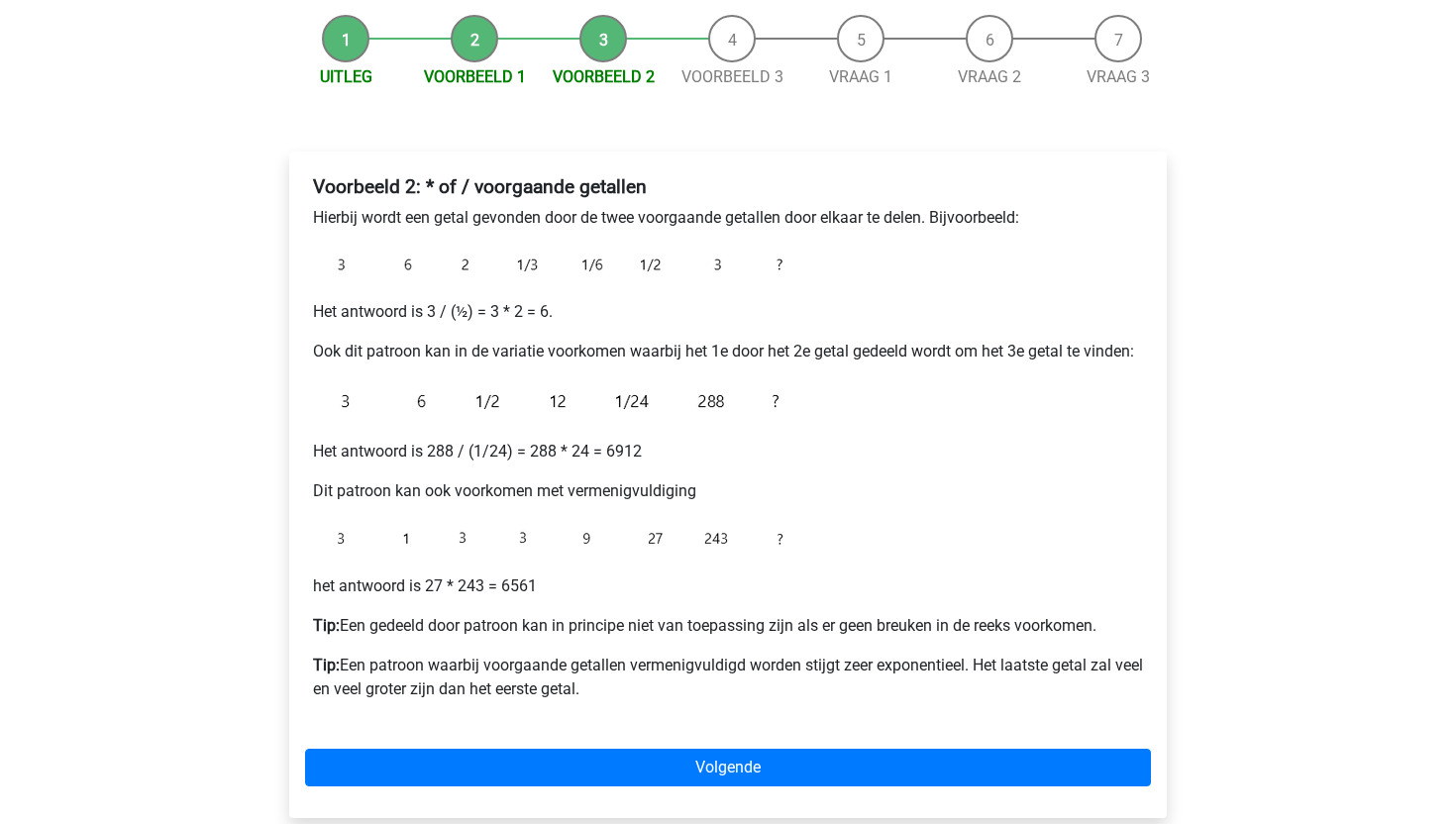 scroll, scrollTop: 191, scrollLeft: 0, axis: vertical 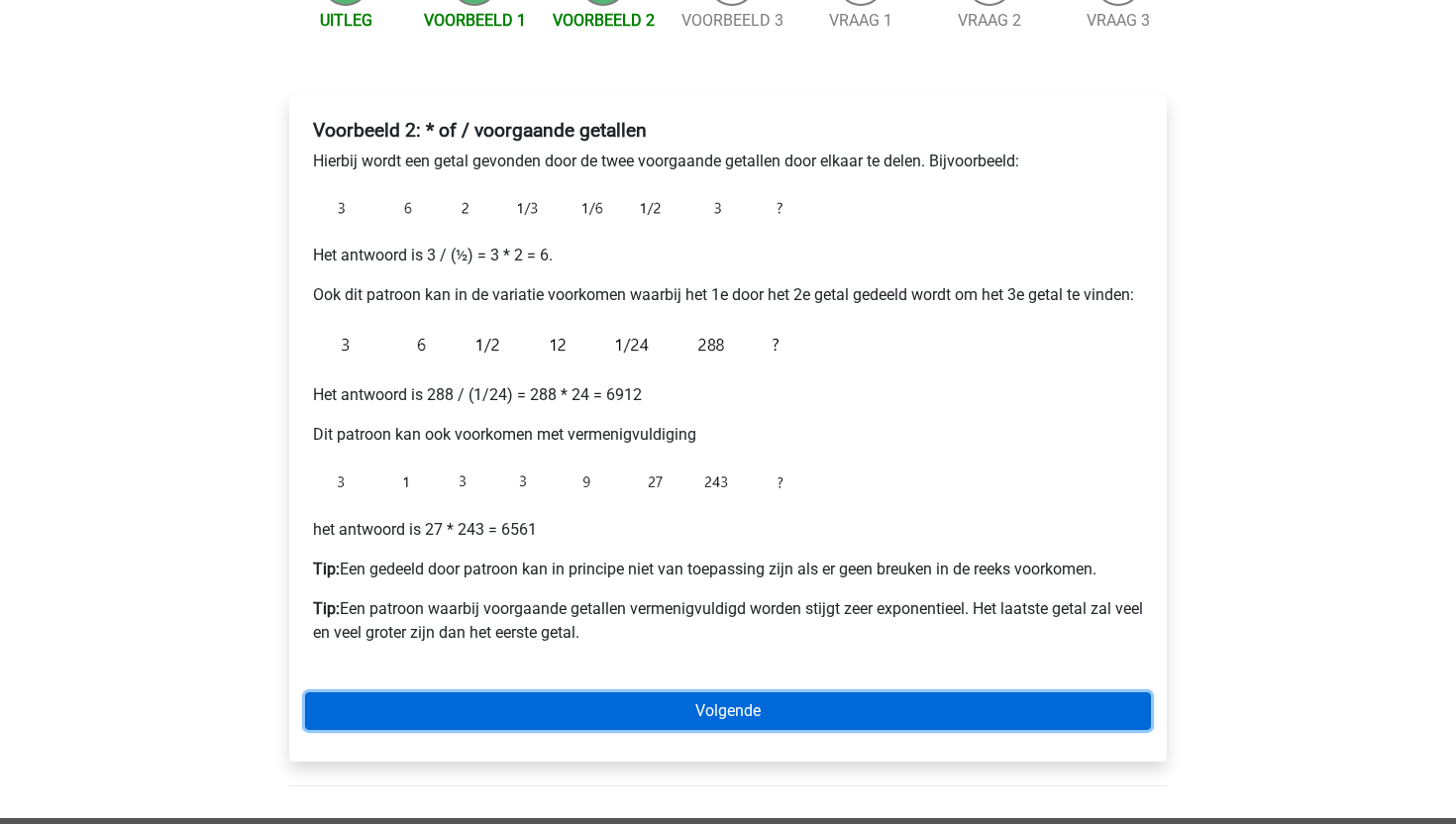 click on "Volgende" at bounding box center (728, 711) 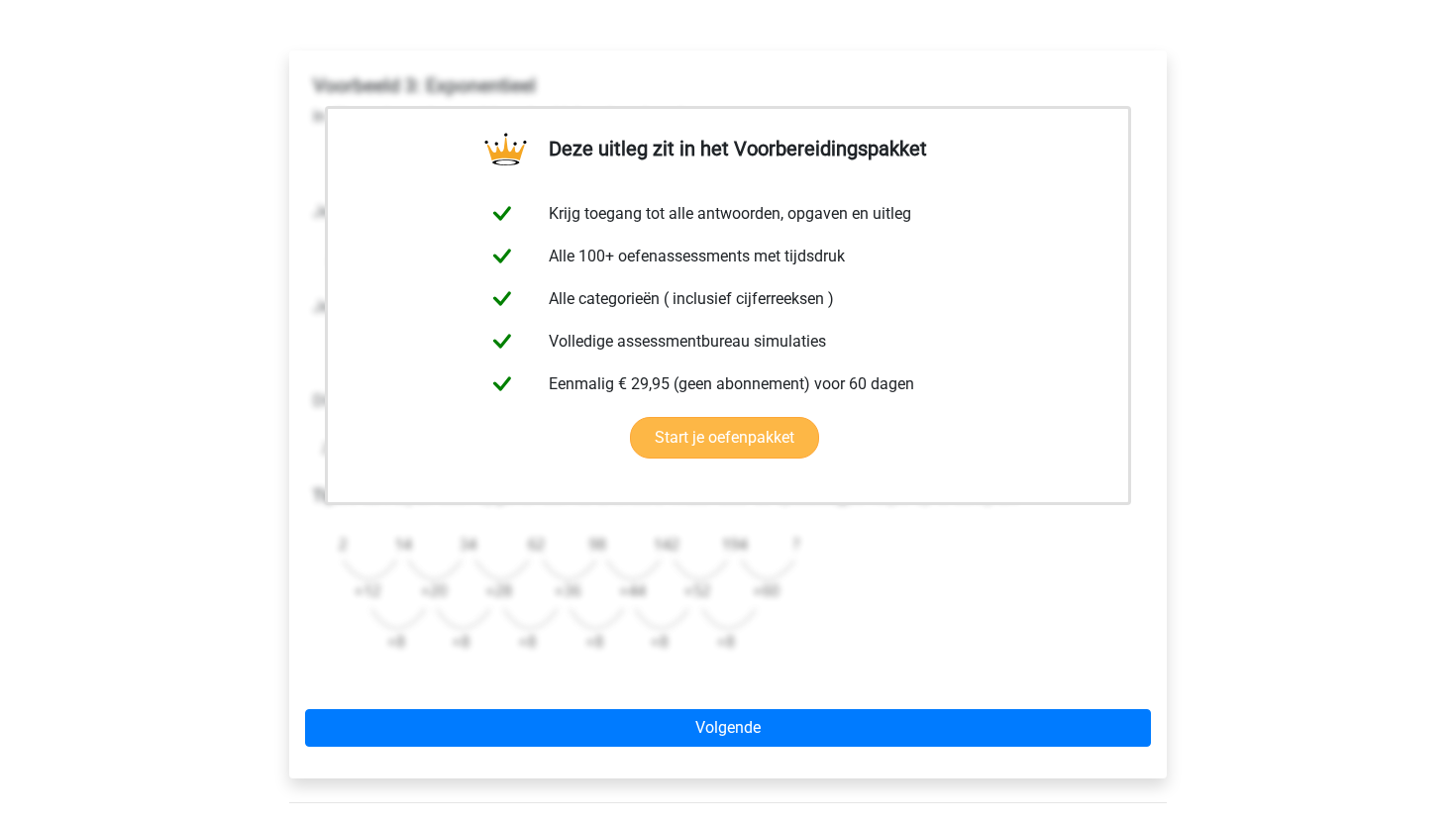 scroll, scrollTop: 617, scrollLeft: 0, axis: vertical 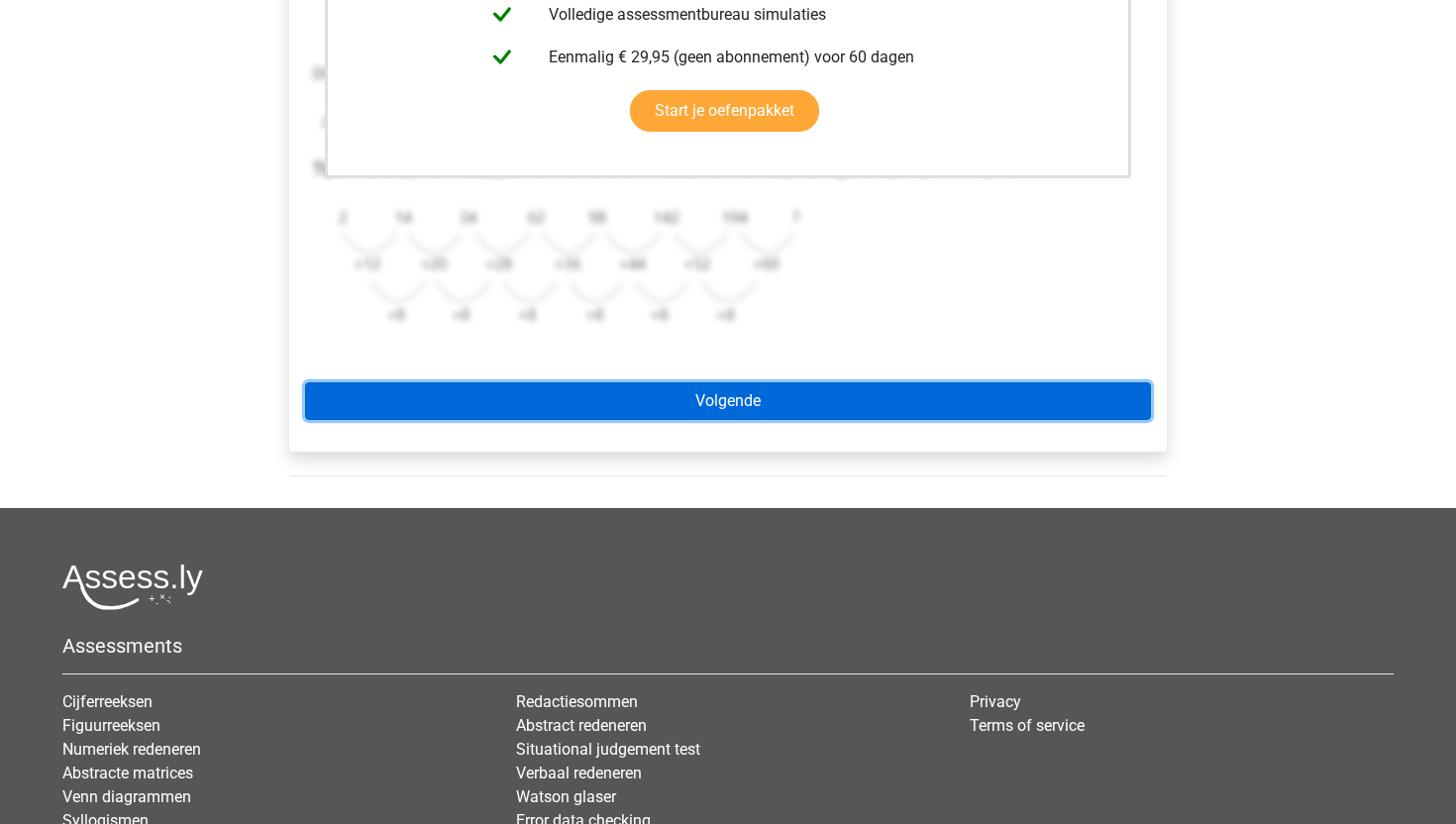 click on "Volgende" at bounding box center (728, 401) 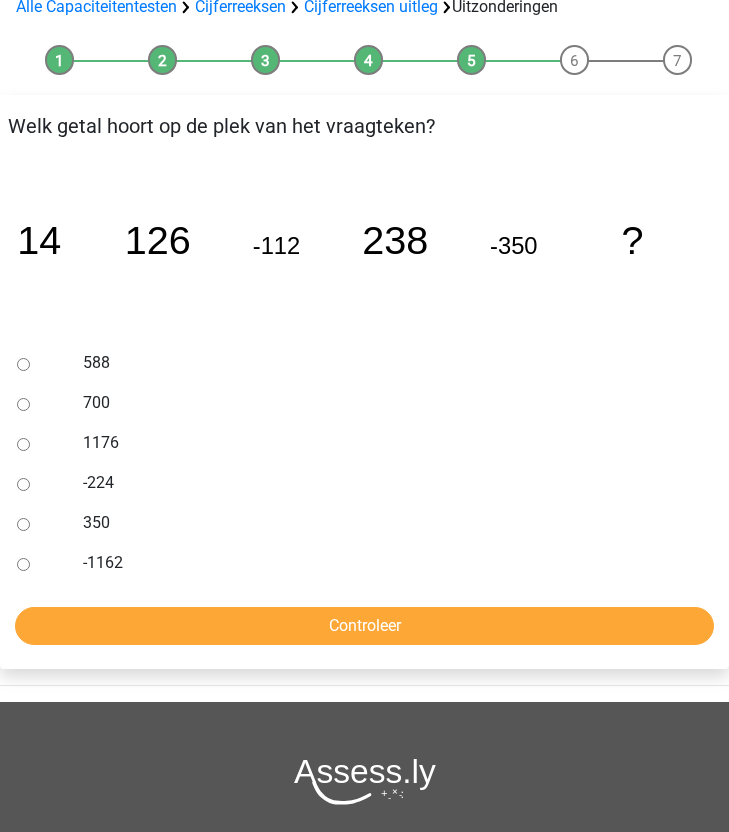 scroll, scrollTop: 154, scrollLeft: 0, axis: vertical 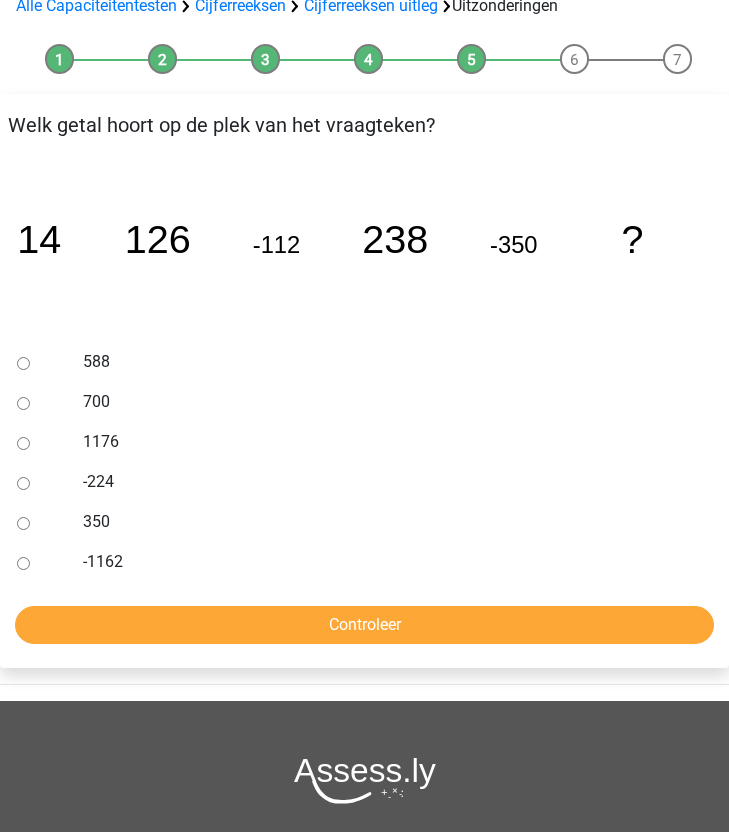 click on "350" at bounding box center [23, 523] 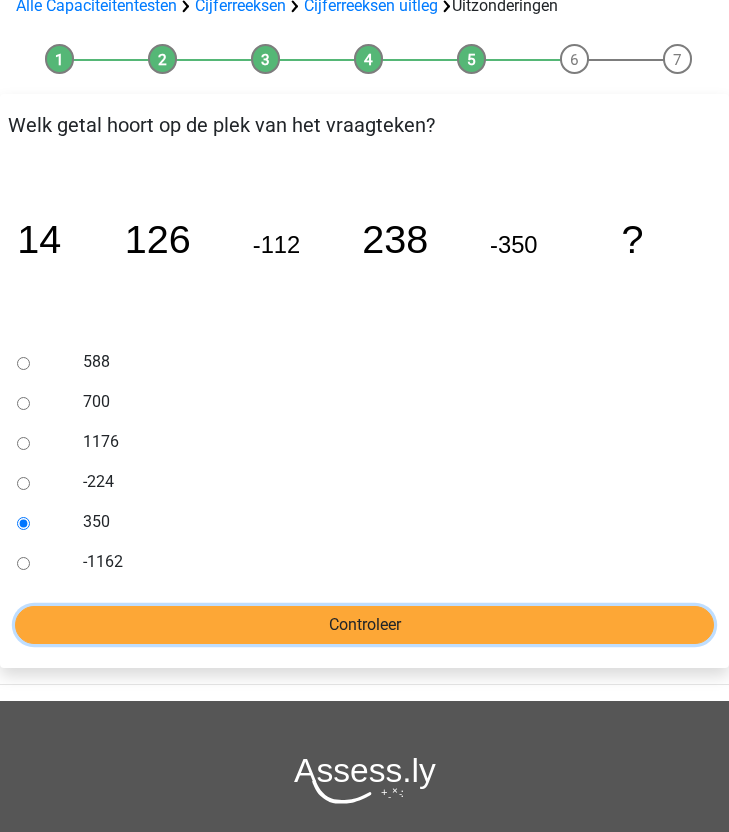 click on "Controleer" at bounding box center (364, 625) 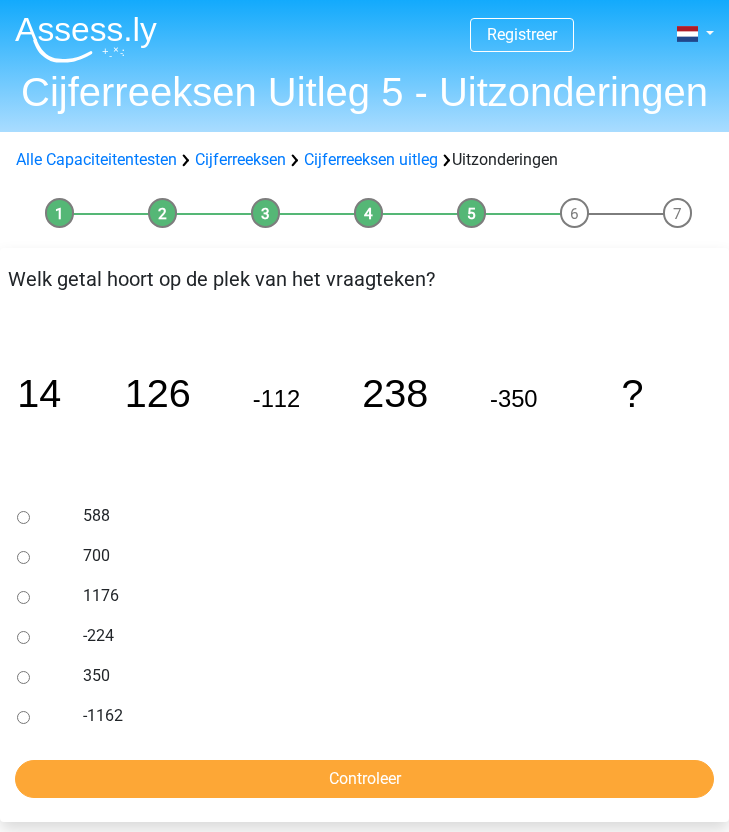 scroll, scrollTop: 154, scrollLeft: 0, axis: vertical 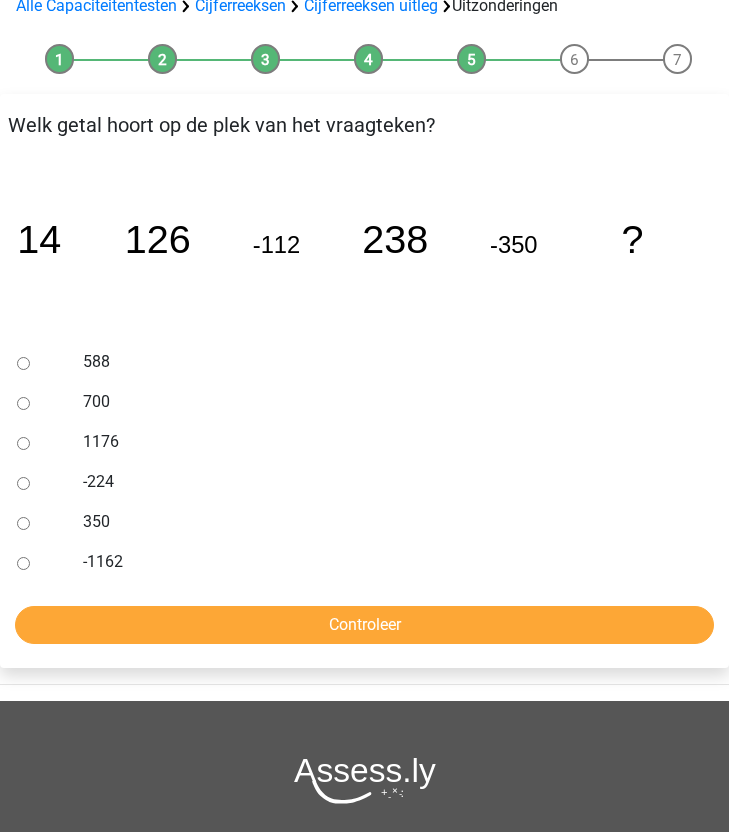 click on "Uitleg" at bounding box center (59, 60) 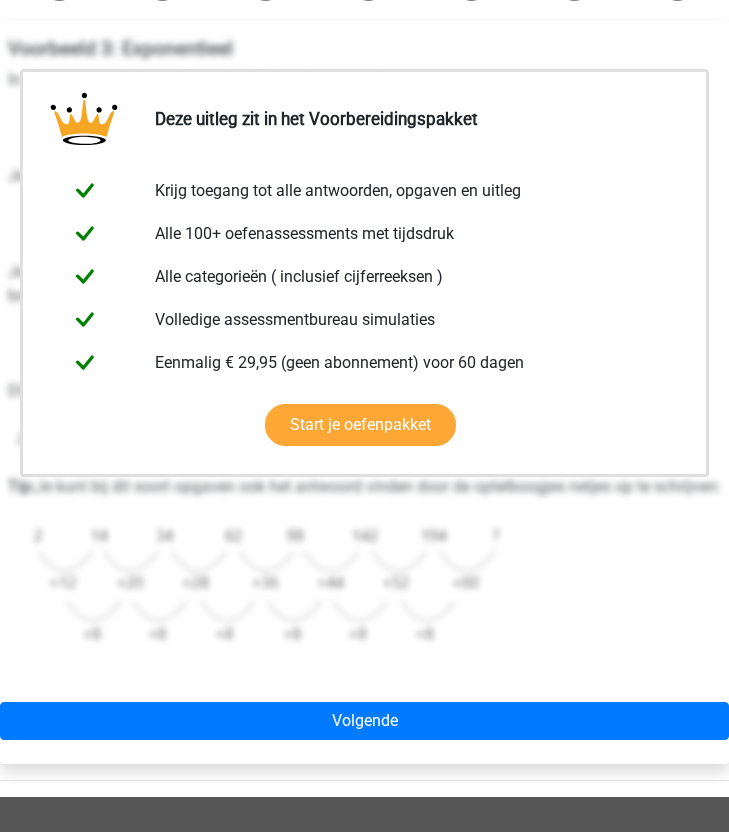 scroll, scrollTop: 0, scrollLeft: 0, axis: both 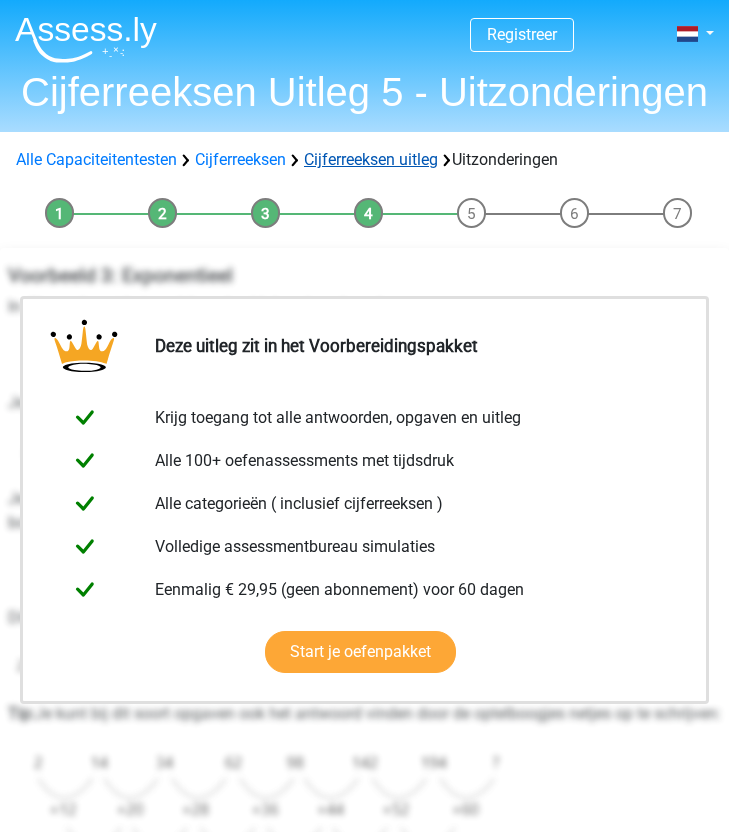 click on "Cijferreeksen uitleg" at bounding box center (371, 159) 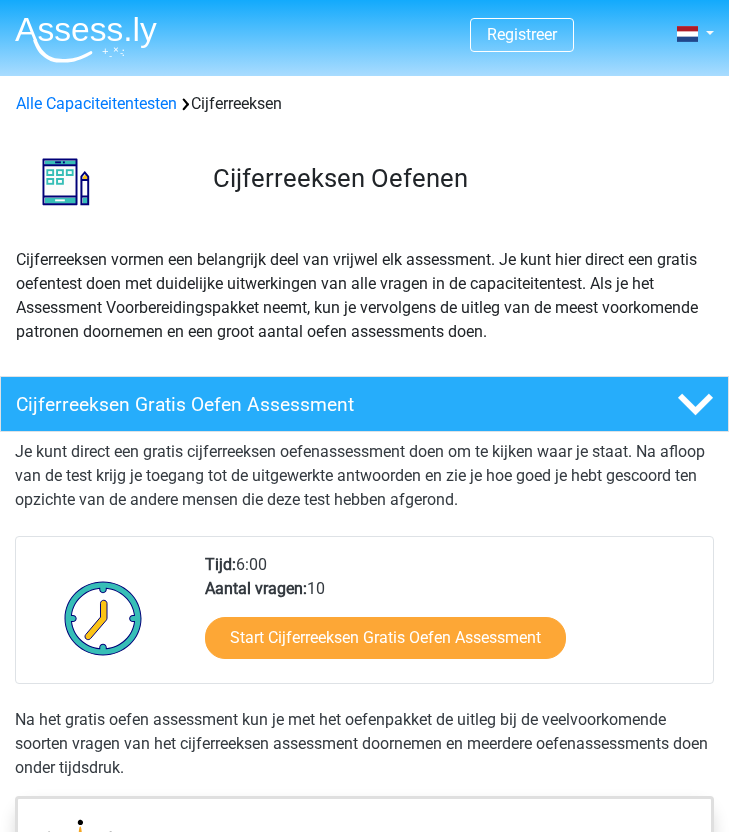 scroll, scrollTop: 1299, scrollLeft: 0, axis: vertical 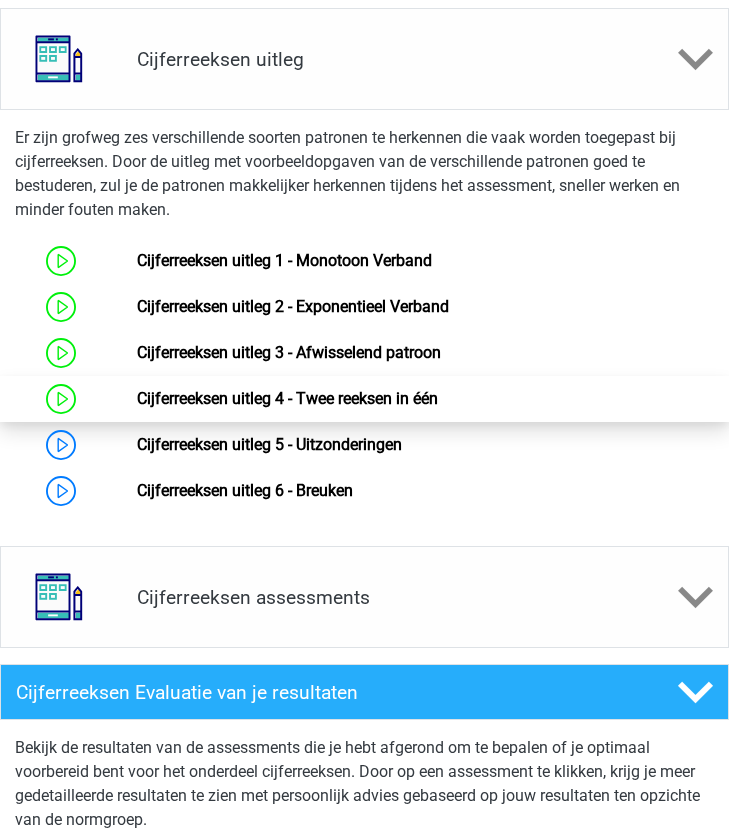 click on "Cijferreeksen uitleg 4 - Twee reeksen in één" at bounding box center (287, 398) 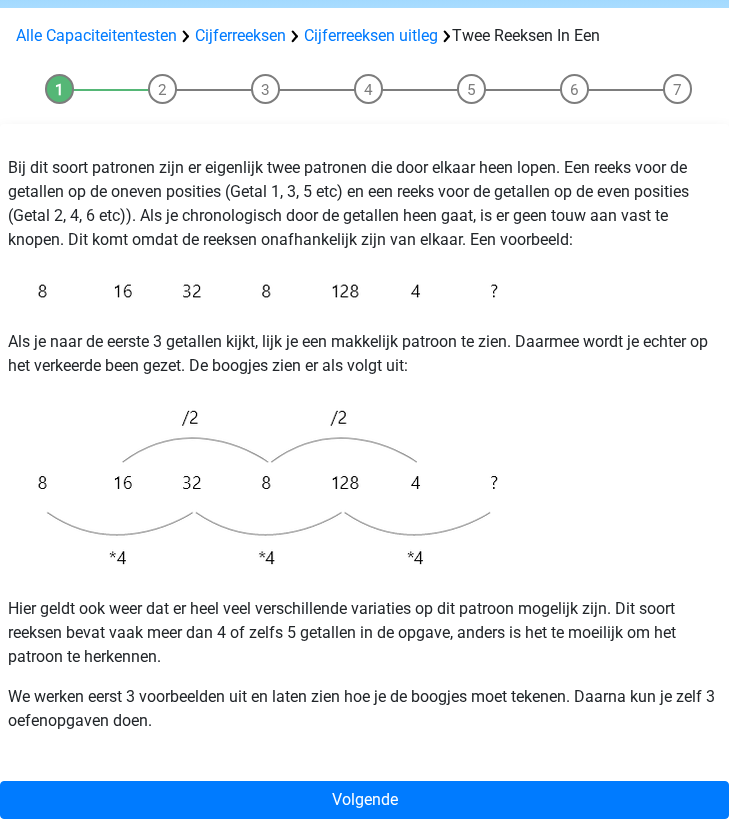 scroll, scrollTop: 168, scrollLeft: 0, axis: vertical 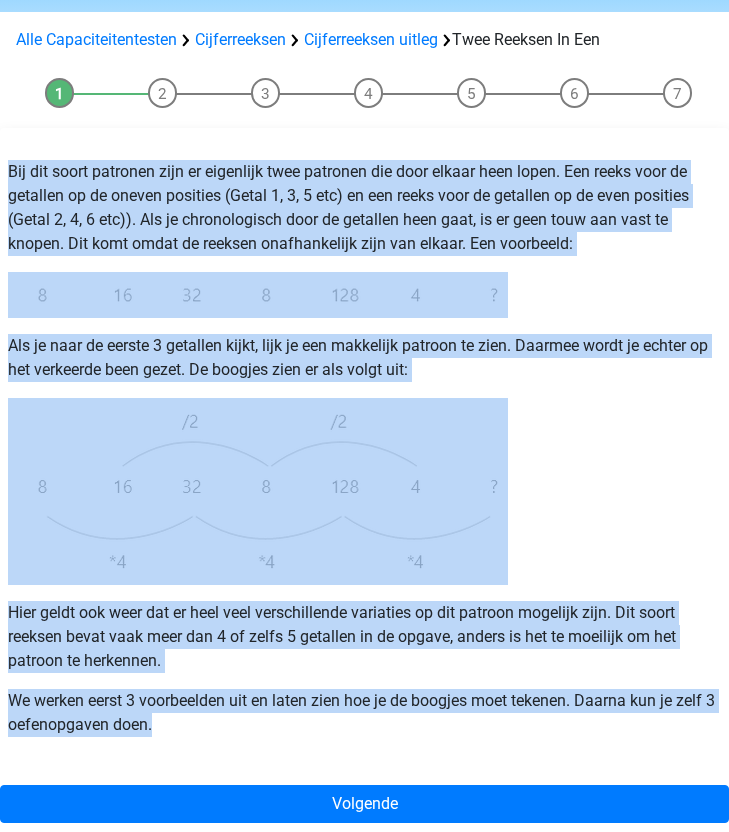 drag, startPoint x: 4, startPoint y: 166, endPoint x: 244, endPoint y: 744, distance: 625.8466 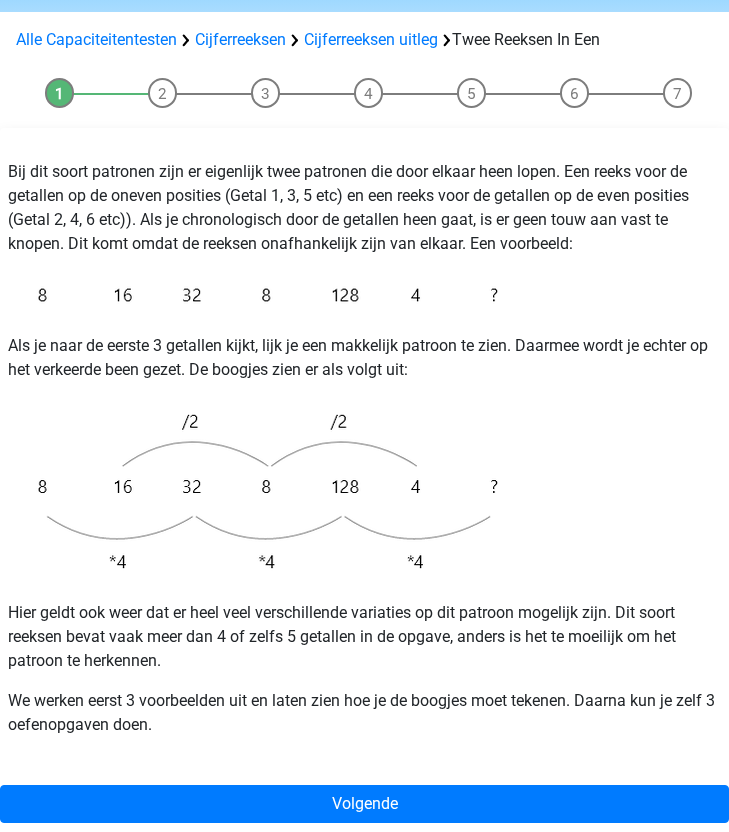 click on "Als je naar de eerste 3 getallen kijkt, lijk je een makkelijk patroon te zien. Daarmee wordt je echter op het verkeerde been gezet. De boogjes zien er als volgt uit:" at bounding box center [364, 358] 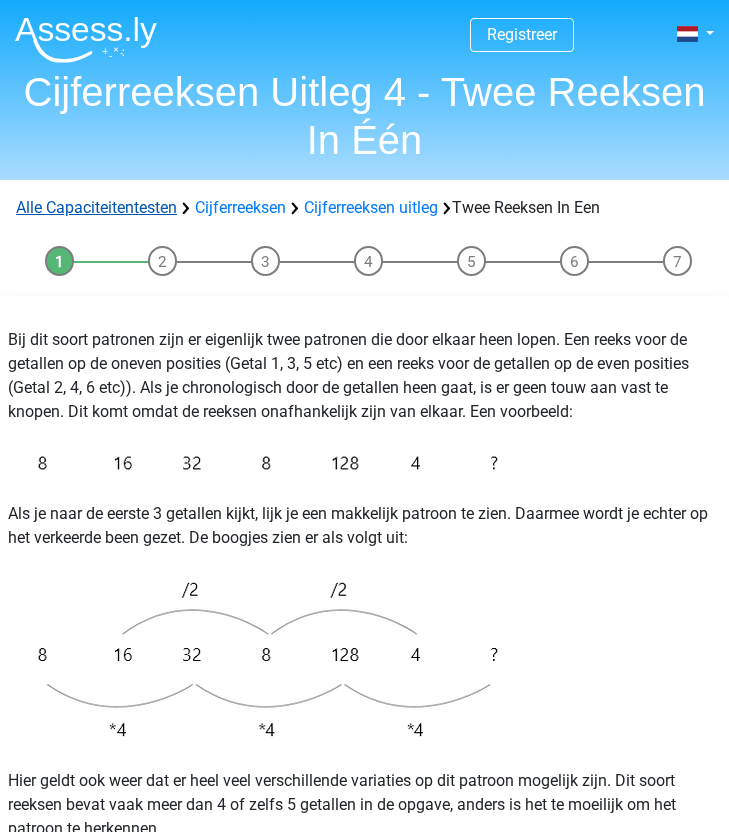 click on "Alle Capaciteitentesten" at bounding box center [96, 207] 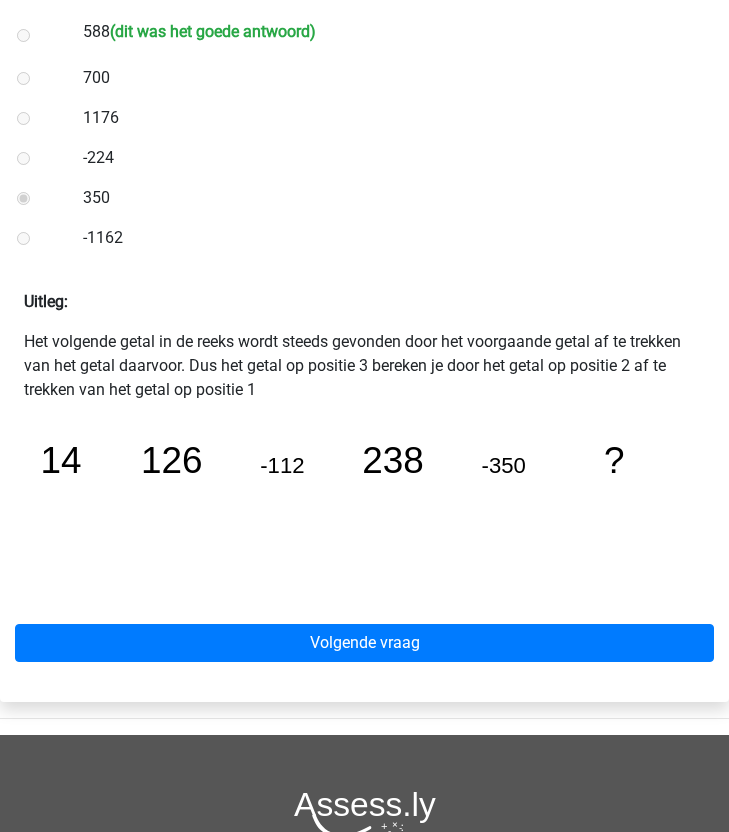 scroll, scrollTop: 495, scrollLeft: 0, axis: vertical 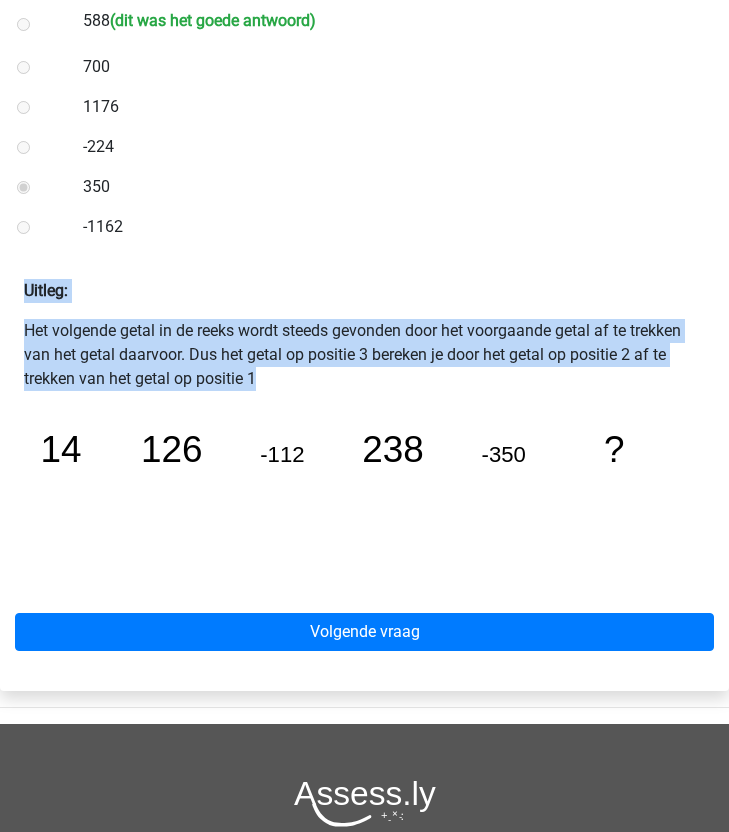 drag, startPoint x: 22, startPoint y: 290, endPoint x: 292, endPoint y: 392, distance: 288.62433 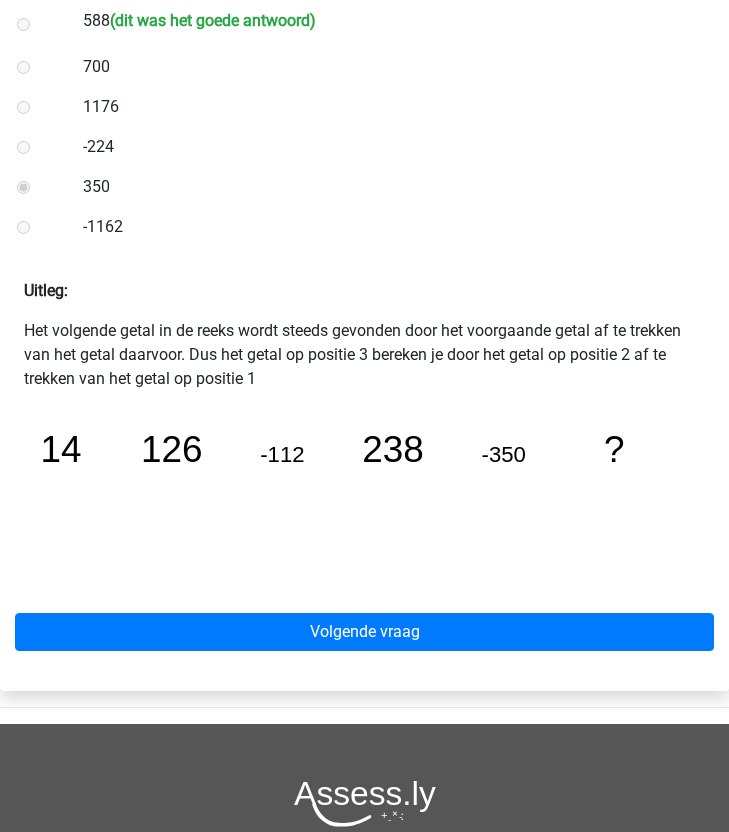 click on "image/svg+xml
14
126
-112
238
-350
?" 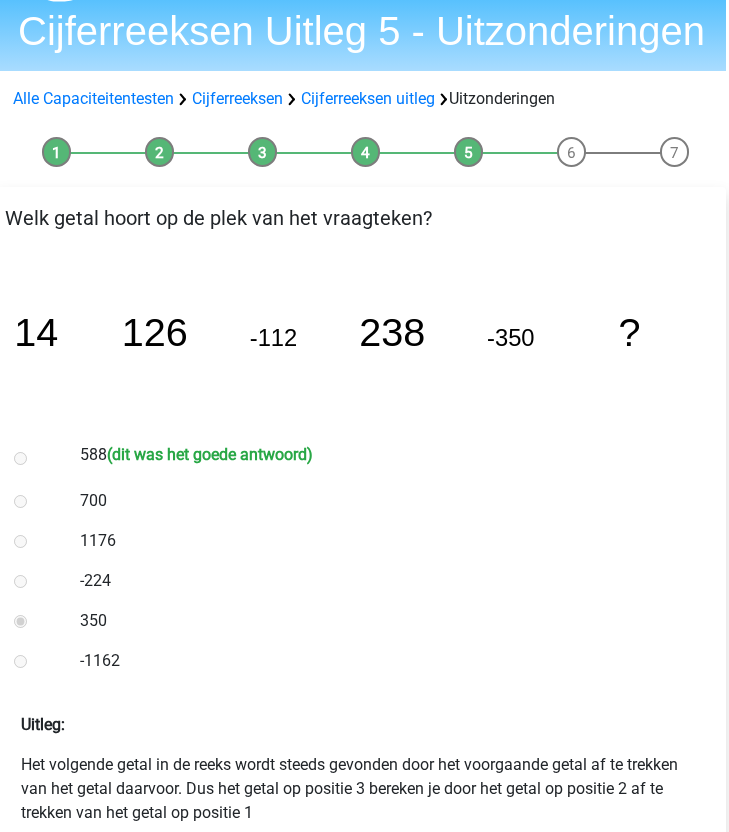 scroll, scrollTop: 67, scrollLeft: 3, axis: both 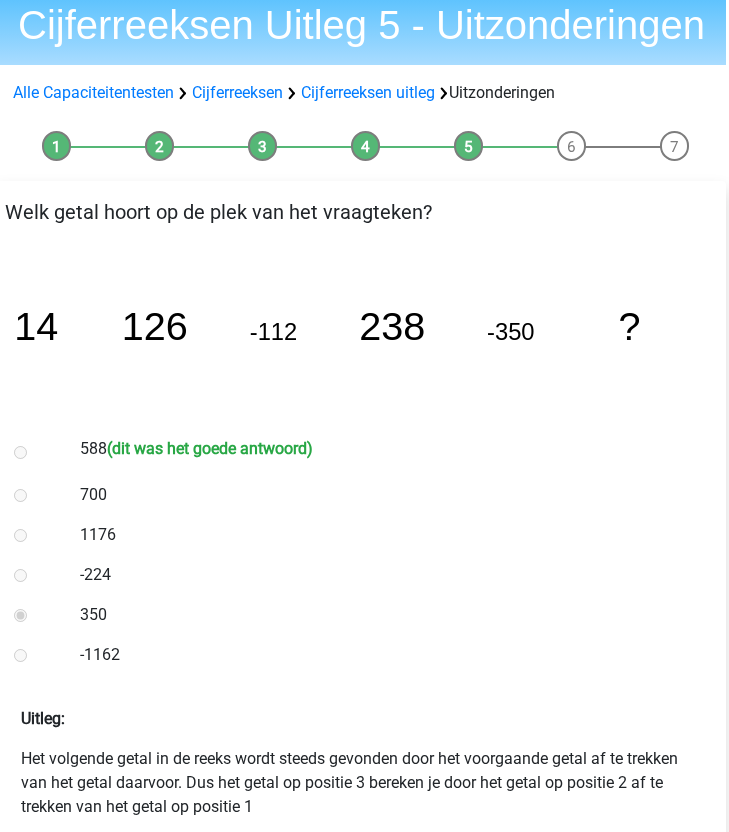 click on "350" at bounding box center (391, 615) 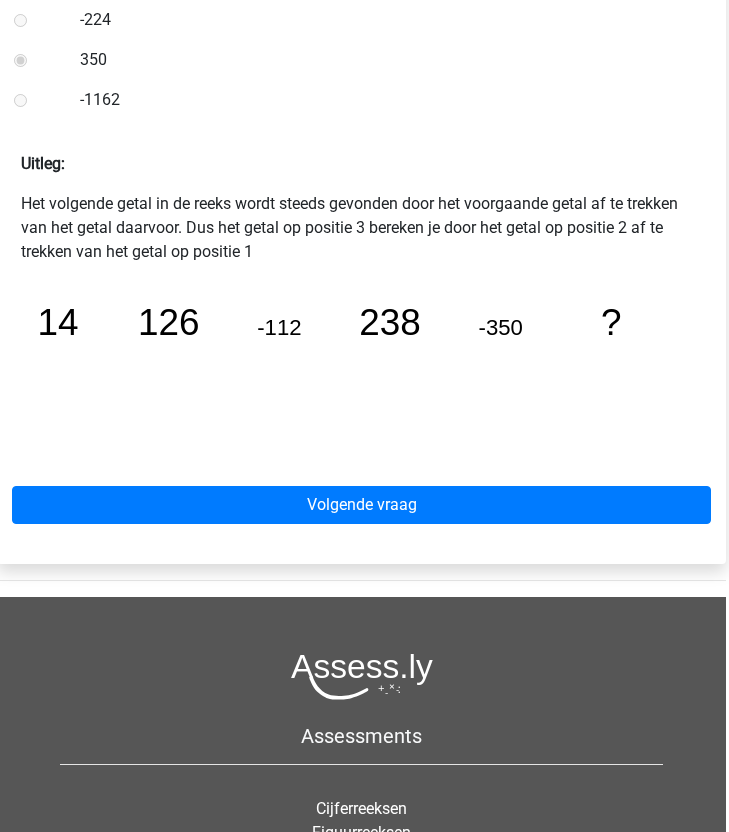 scroll, scrollTop: 830, scrollLeft: 3, axis: both 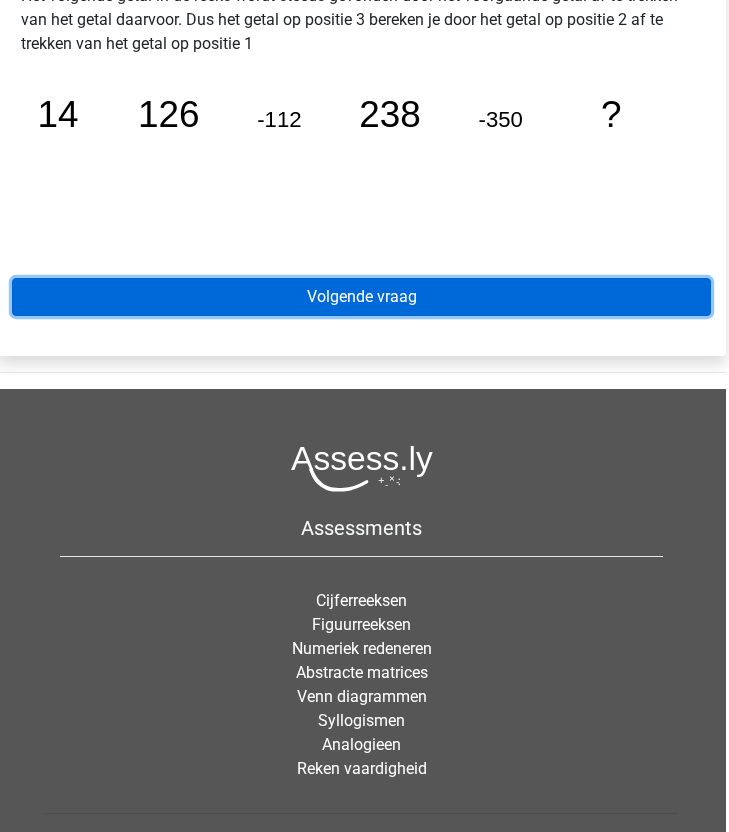 click on "Volgende vraag" at bounding box center (361, 297) 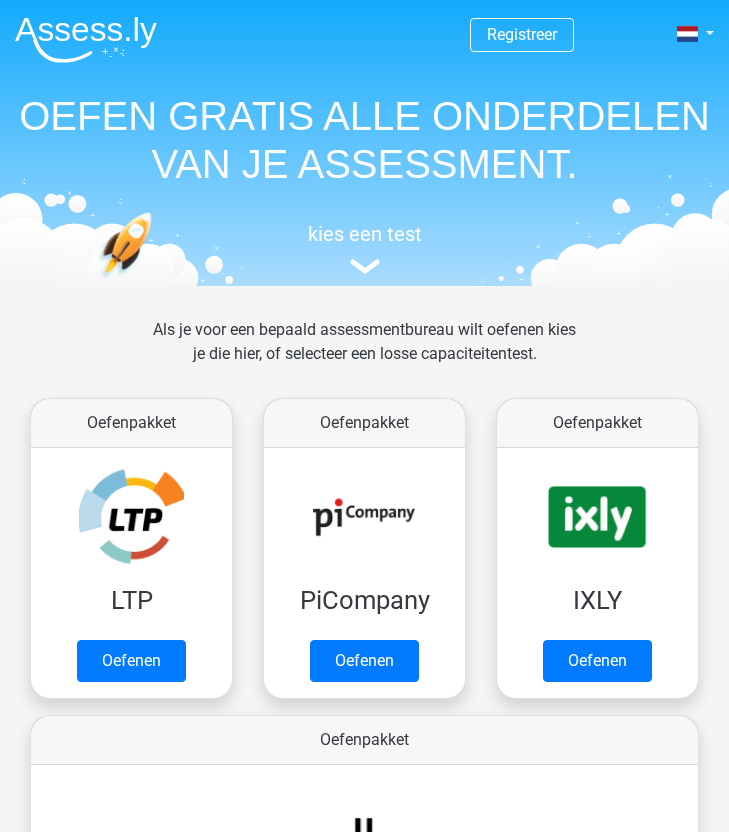 scroll, scrollTop: 1196, scrollLeft: 0, axis: vertical 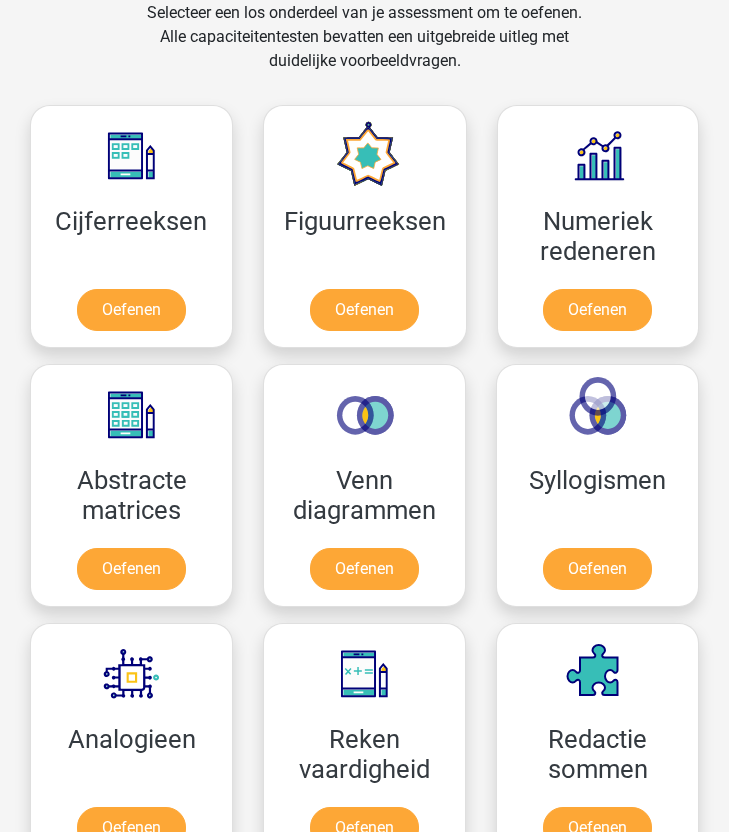 click on "Oefenen" at bounding box center [364, 310] 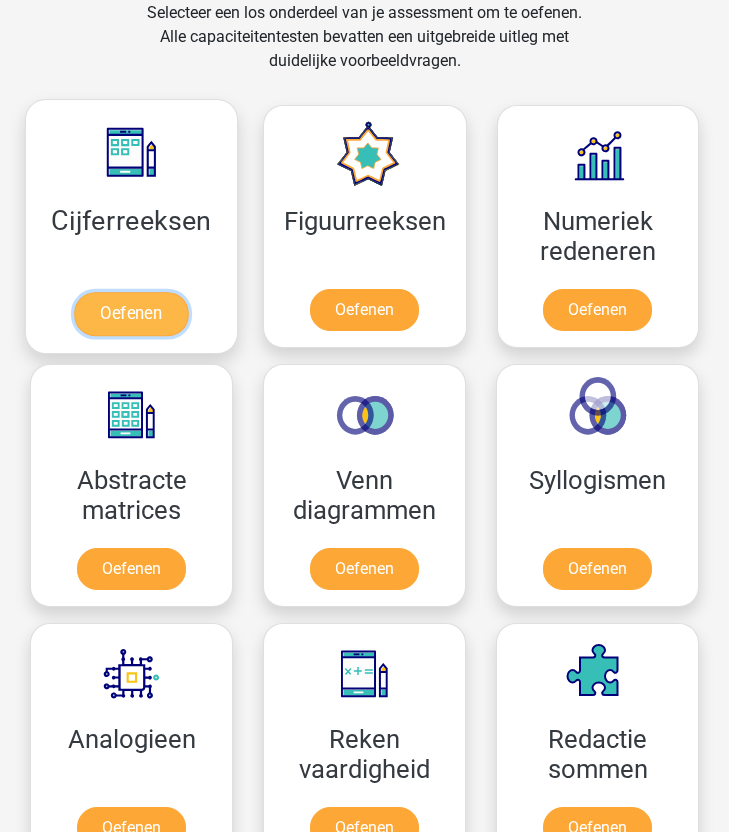 click on "Oefenen" at bounding box center (131, 314) 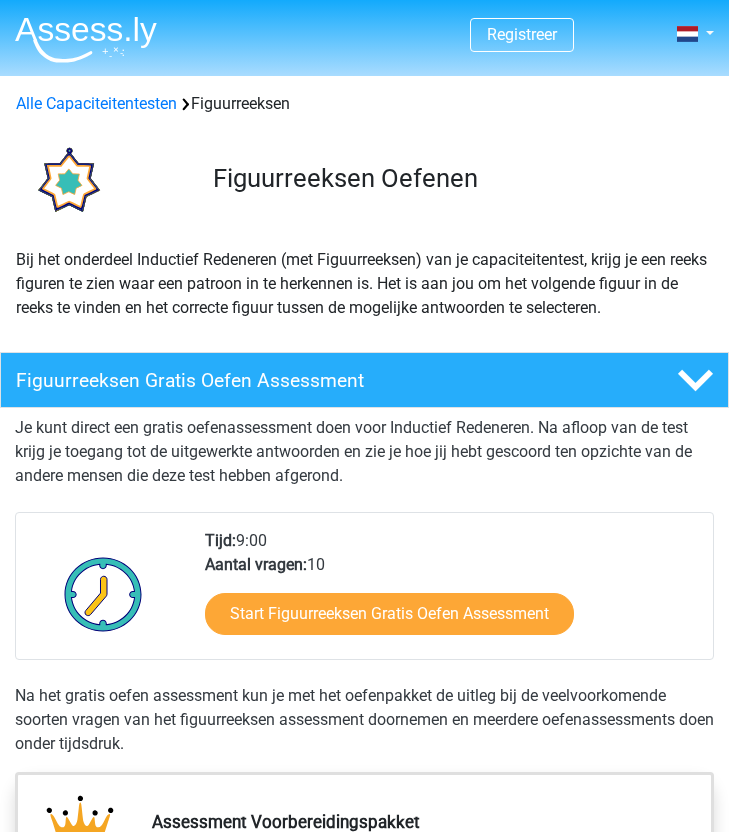 scroll, scrollTop: 0, scrollLeft: 0, axis: both 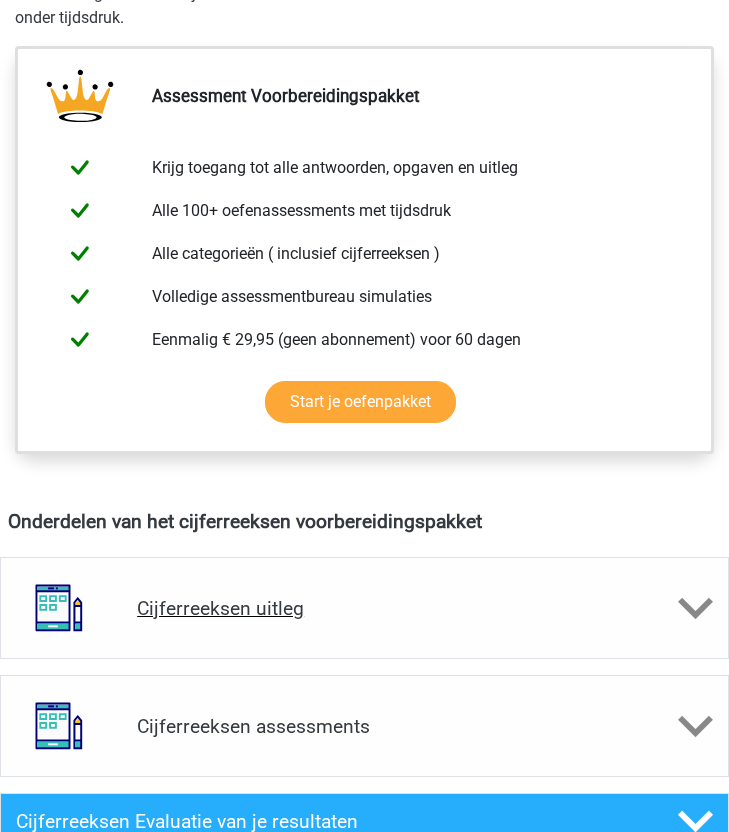 click on "Cijferreeksen uitleg" at bounding box center [364, 608] 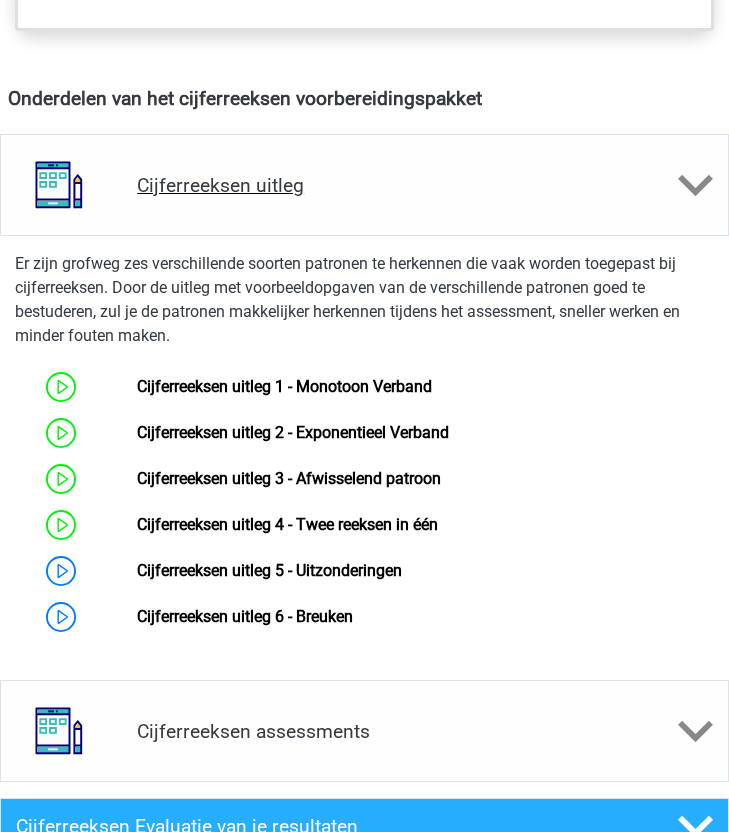 scroll, scrollTop: 1181, scrollLeft: 0, axis: vertical 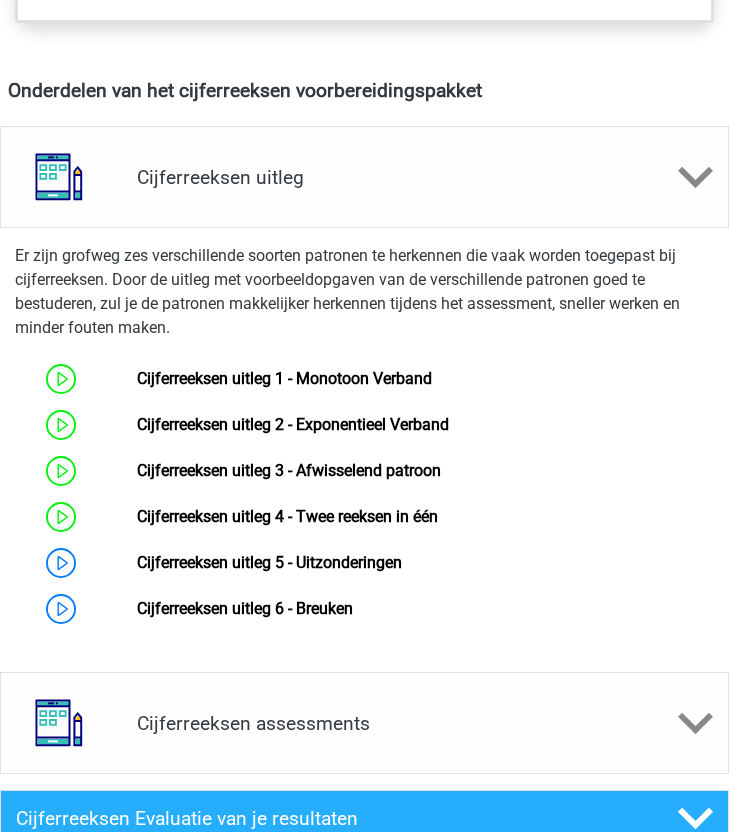 click on "Er zijn grofweg zes verschillende soorten patronen te herkennen die vaak worden toegepast bij cijferreeksen. Door de uitleg met voorbeeldopgaven van de verschillende patronen goed te bestuderen, zul je de patronen makkelijker herkennen tijdens het assessment, sneller werken en minder fouten maken." at bounding box center (364, 292) 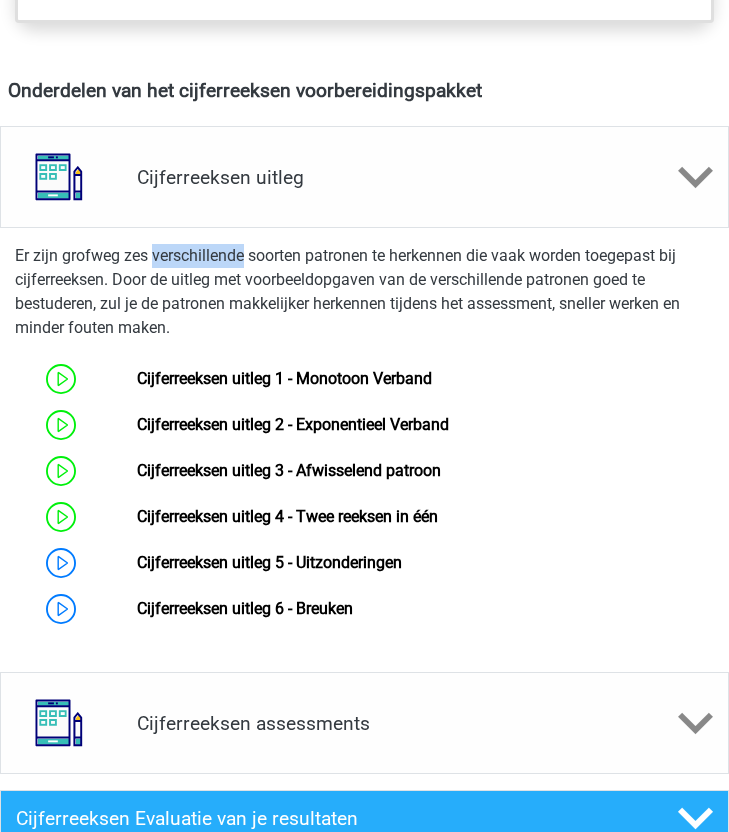 click on "Er zijn grofweg zes verschillende soorten patronen te herkennen die vaak worden toegepast bij cijferreeksen. Door de uitleg met voorbeeldopgaven van de verschillende patronen goed te bestuderen, zul je de patronen makkelijker herkennen tijdens het assessment, sneller werken en minder fouten maken." at bounding box center [364, 292] 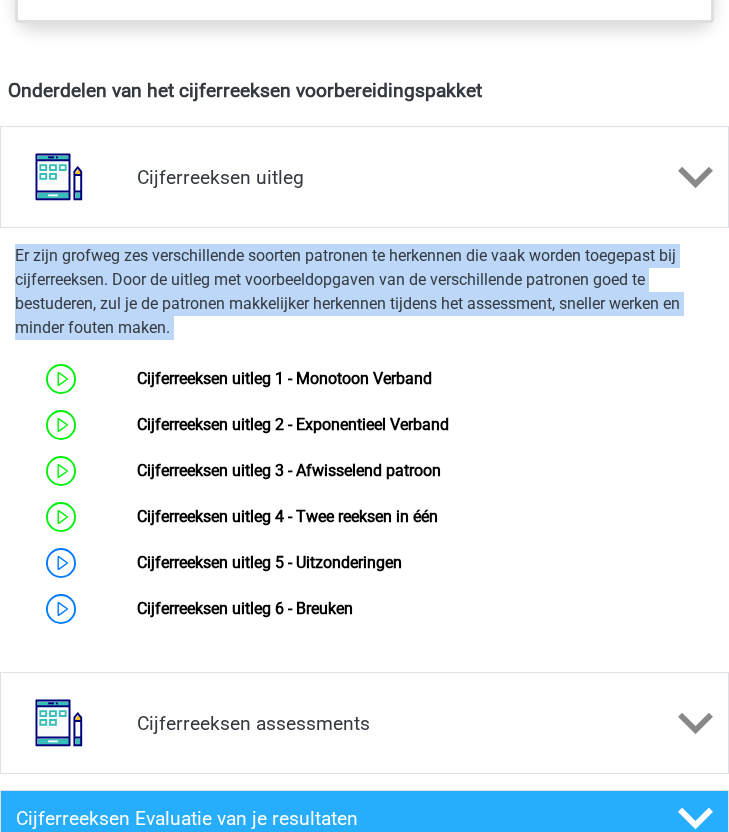 click on "Er zijn grofweg zes verschillende soorten patronen te herkennen die vaak worden toegepast bij cijferreeksen. Door de uitleg met voorbeeldopgaven van de verschillende patronen goed te bestuderen, zul je de patronen makkelijker herkennen tijdens het assessment, sneller werken en minder fouten maken." at bounding box center (364, 292) 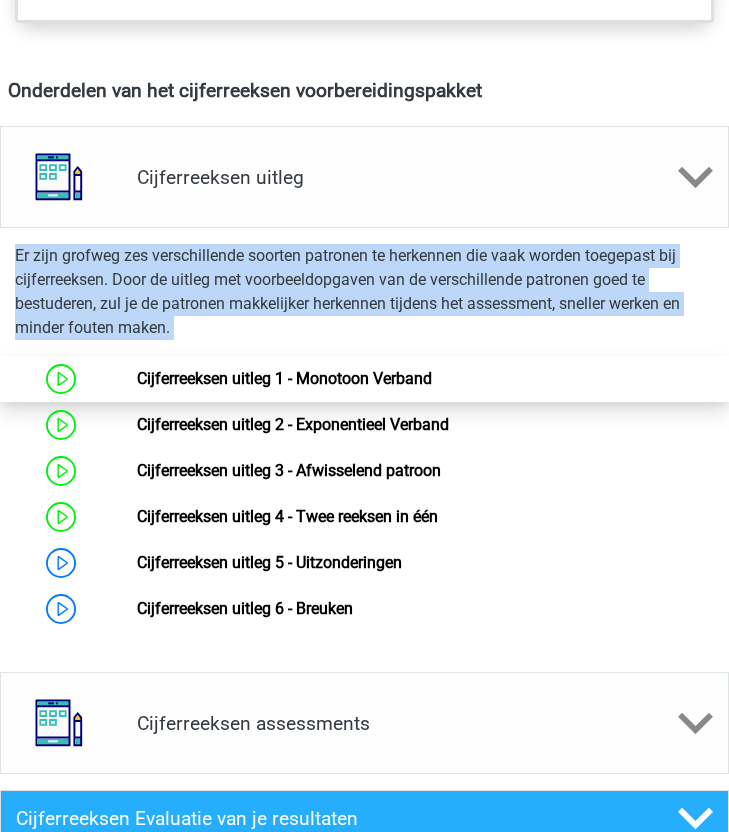 click on "Cijferreeksen uitleg 1 - Monotoon Verband" at bounding box center [284, 378] 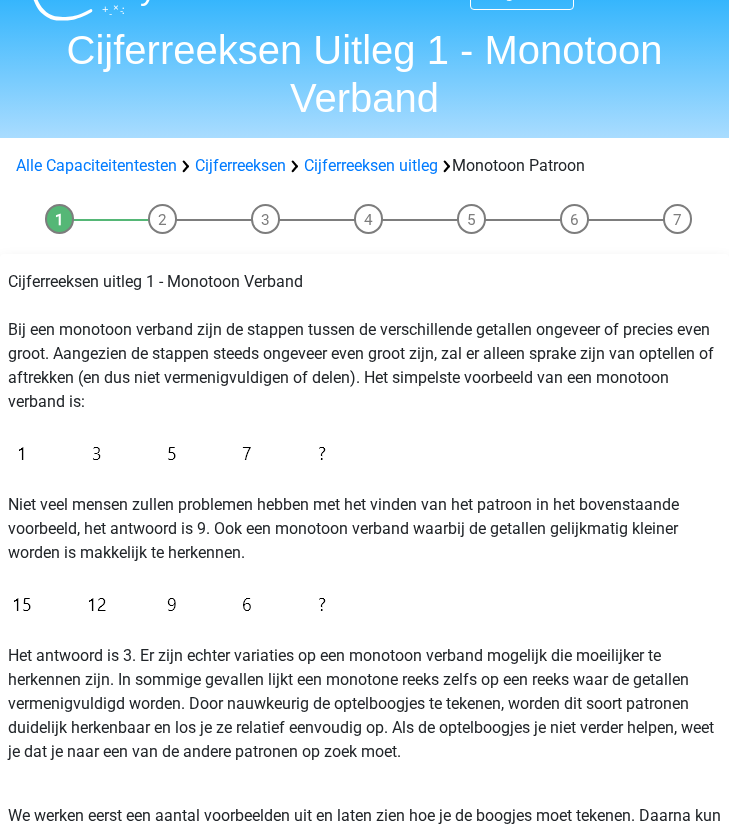 scroll, scrollTop: 81, scrollLeft: 0, axis: vertical 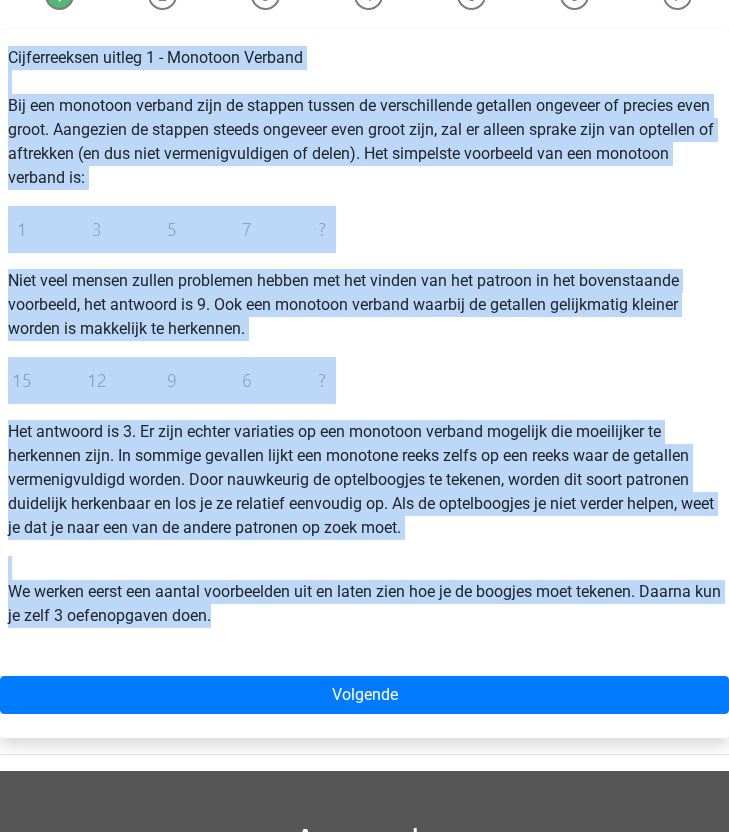 drag, startPoint x: 6, startPoint y: 241, endPoint x: 250, endPoint y: 631, distance: 460.03912 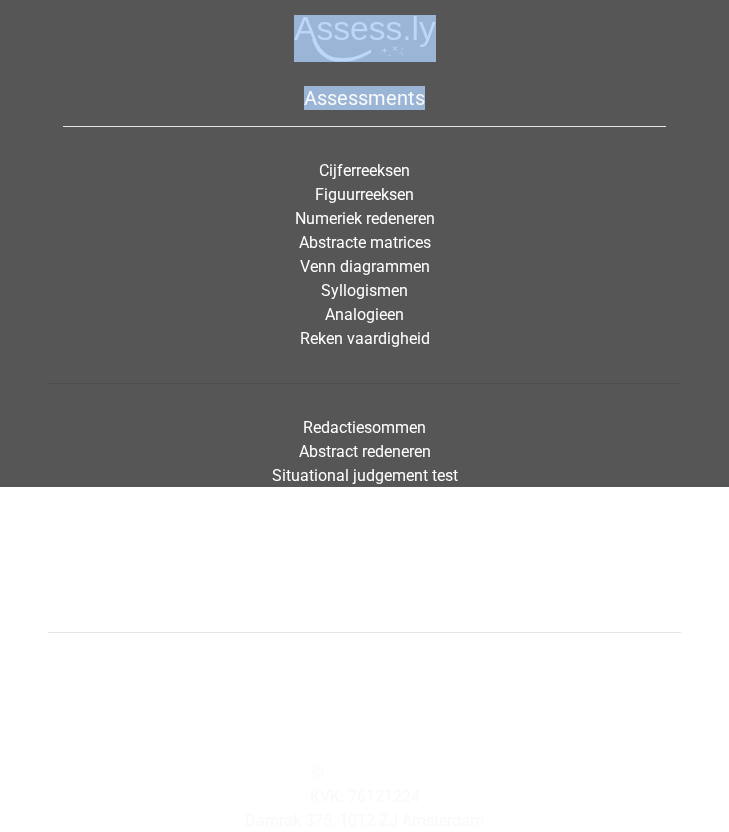 drag, startPoint x: 410, startPoint y: 524, endPoint x: 117, endPoint y: 173, distance: 457.21985 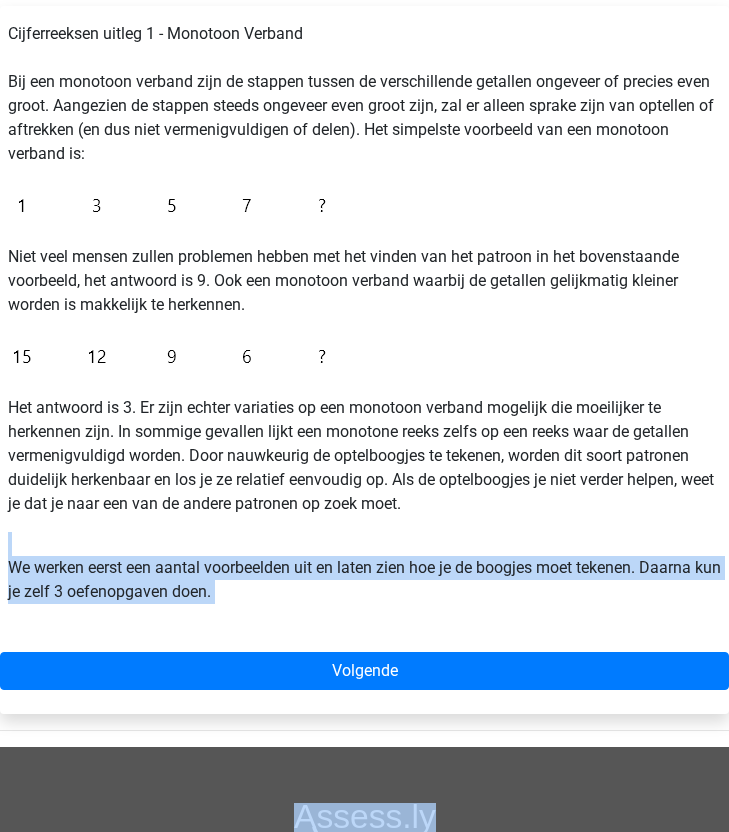 click at bounding box center [172, 205] 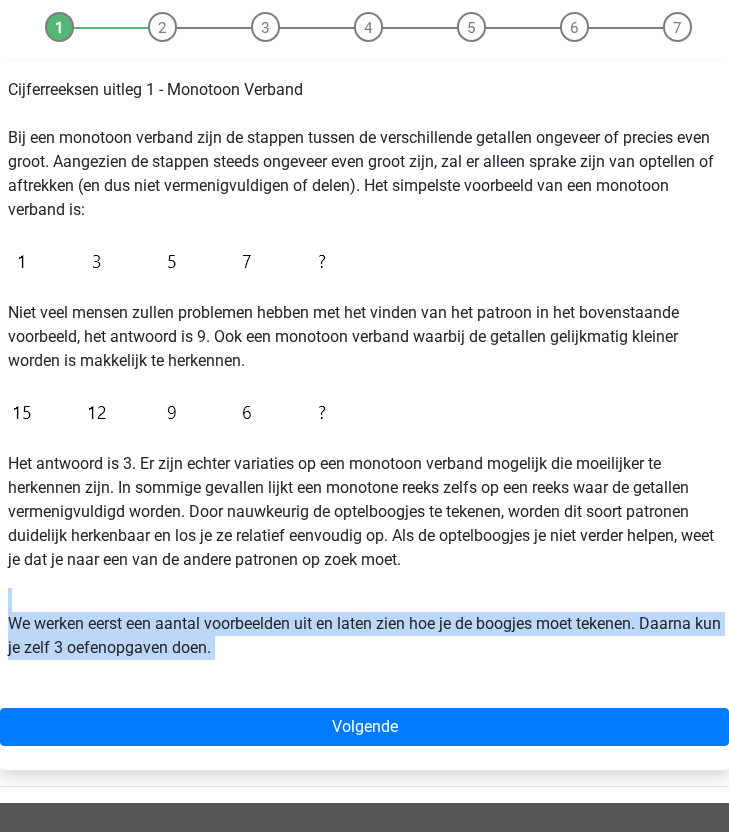 scroll, scrollTop: 223, scrollLeft: 0, axis: vertical 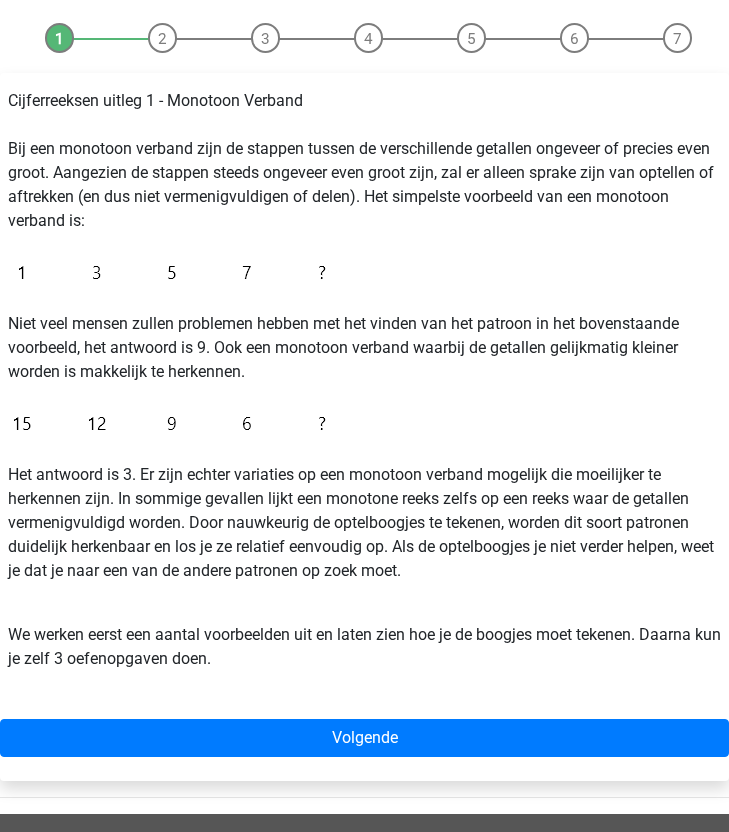 click on "Cijferreeksen uitleg 1 - Monotoon Verband Bij een monotoon verband zijn de stappen tussen de verschillende getallen ongeveer of precies even groot. Aangezien de stappen steeds ongeveer even groot zijn, zal er alleen sprake zijn van optellen of aftrekken (en dus niet vermenigvuldigen of delen). Het simpelste voorbeeld van een monotoon verband is:" at bounding box center [364, 161] 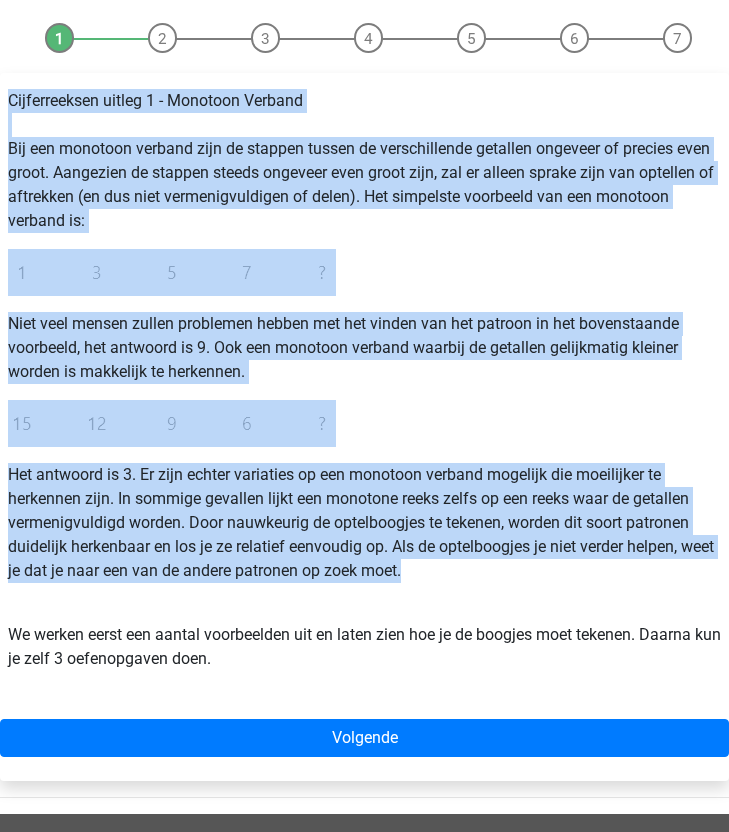 drag, startPoint x: 10, startPoint y: 99, endPoint x: 483, endPoint y: 582, distance: 676.03107 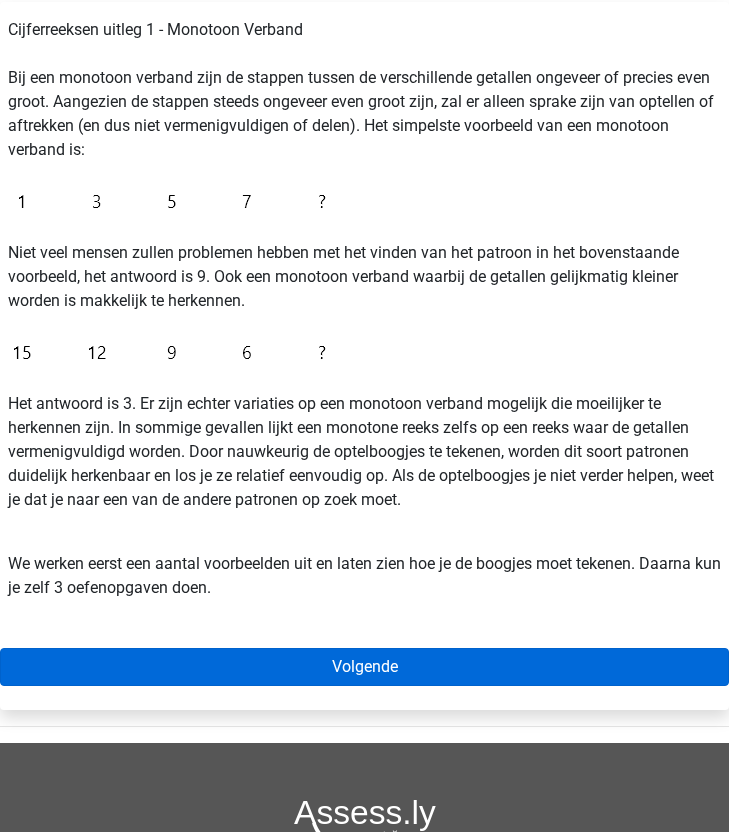 scroll, scrollTop: 306, scrollLeft: 0, axis: vertical 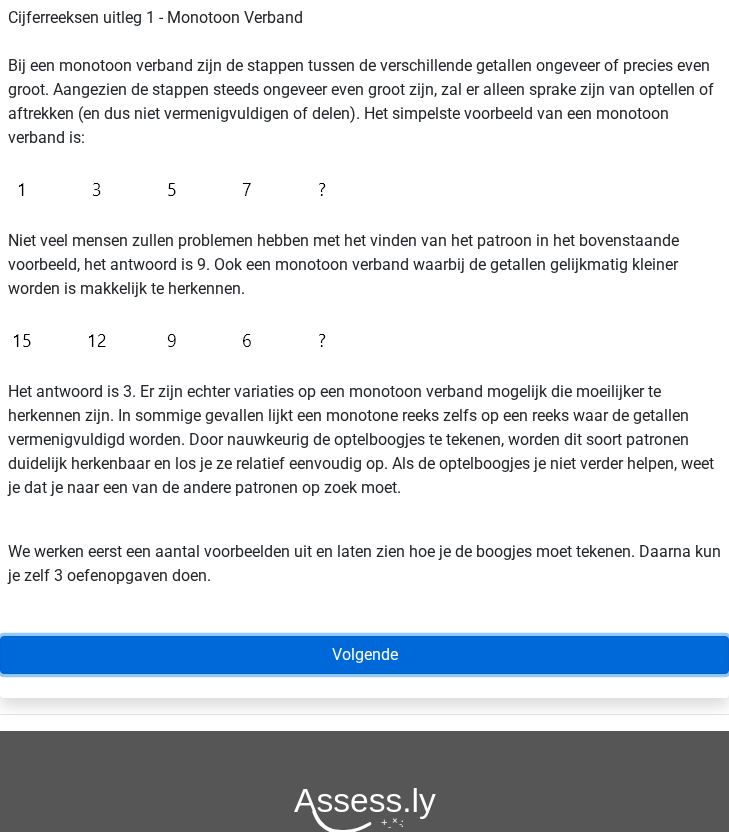 click on "Volgende" at bounding box center (364, 655) 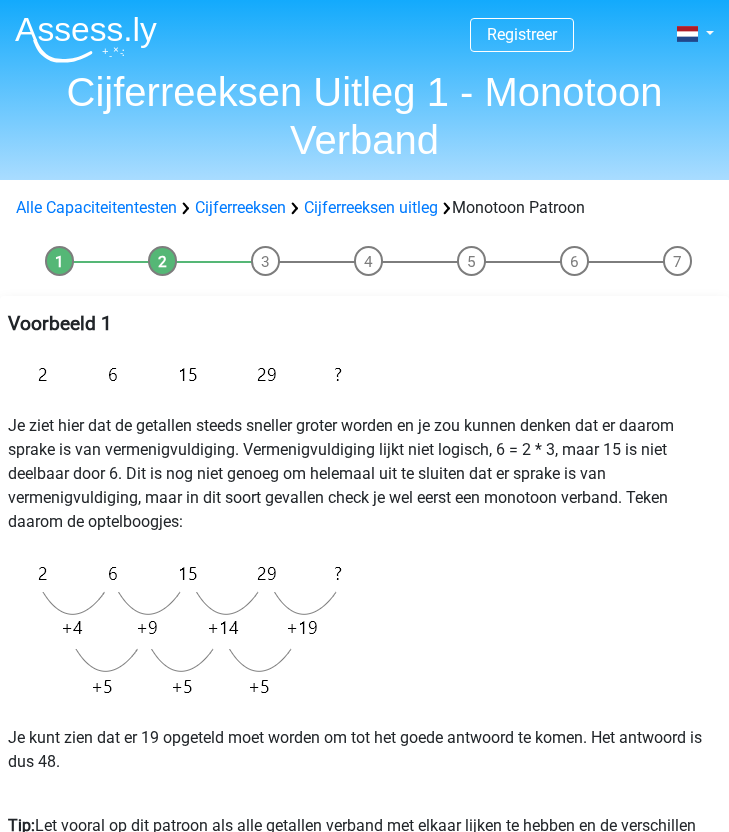 scroll, scrollTop: 0, scrollLeft: 0, axis: both 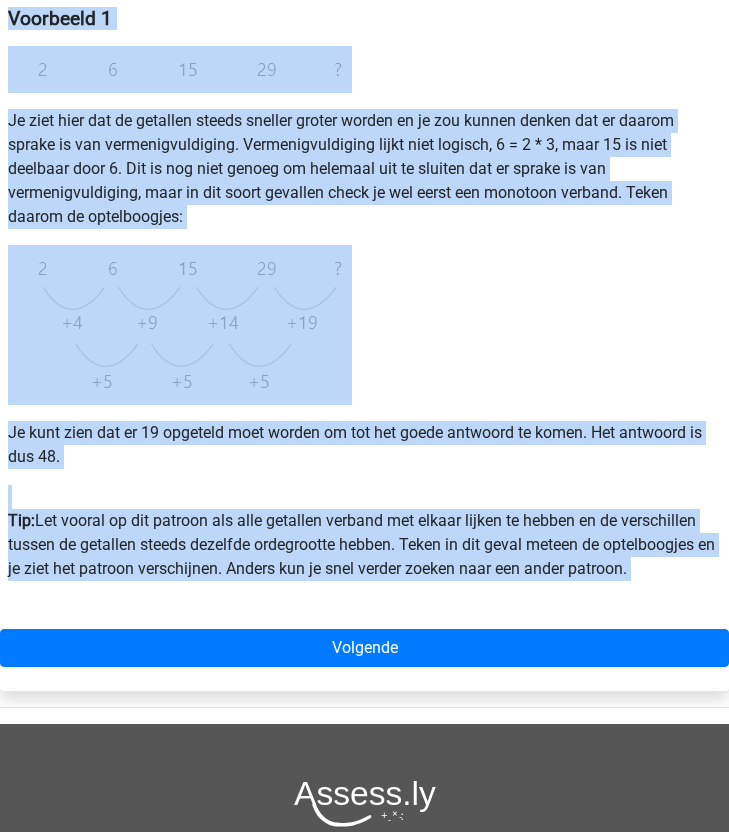 drag, startPoint x: 2, startPoint y: 315, endPoint x: 709, endPoint y: 577, distance: 753.98474 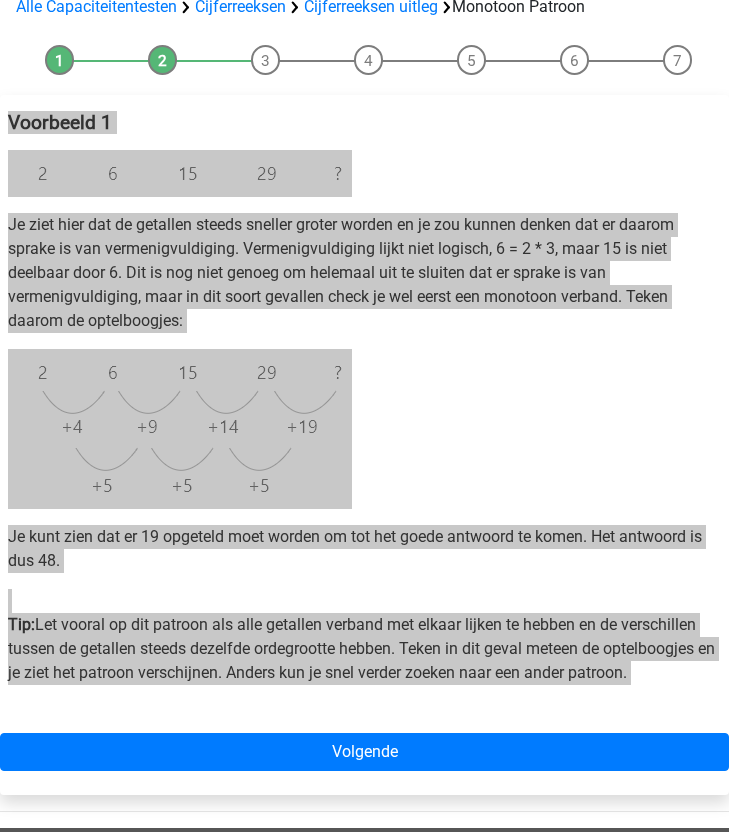 scroll, scrollTop: 199, scrollLeft: 0, axis: vertical 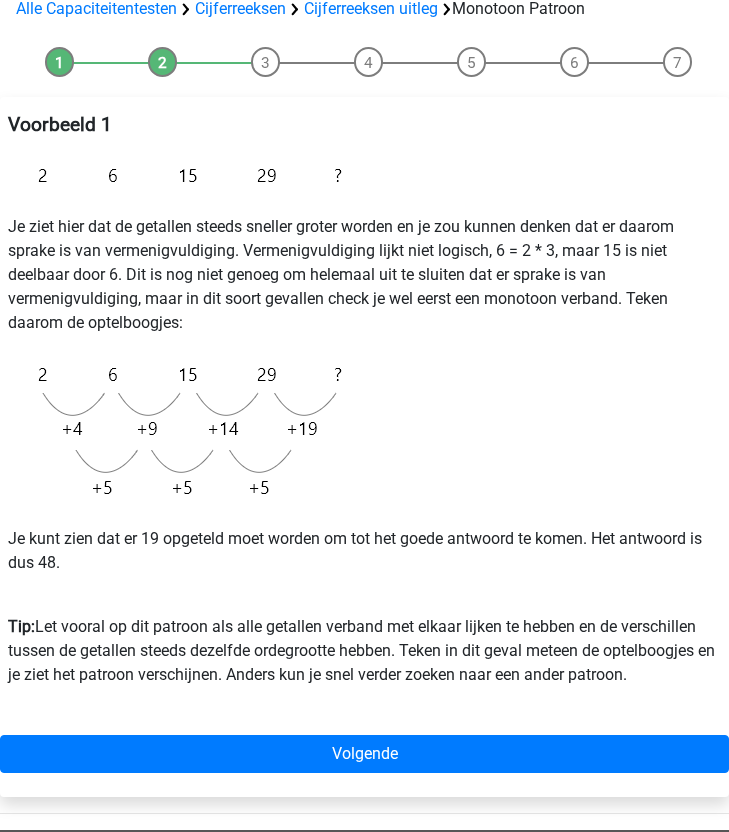 click on "Voorbeeld 1 Je ziet hier dat de getallen steeds sneller groter worden en je zou kunnen denken dat er daarom sprake is van vermenigvuldiging. Vermenigvuldiging lijkt niet logisch, 6 = 2 * 3, maar 15 is niet deelbaar door 6. Dit is nog niet genoeg om helemaal uit te sluiten dat er sprake is van vermenigvuldiging, maar in dit soort gevallen check je wel eerst een monotoon verband. Teken daarom de optelboogjes: Je kunt zien dat er 19 opgeteld moet worden om tot het goede antwoord te komen. Het antwoord is dus 48. Tip:  Let vooral op dit patroon als alle getallen verband met elkaar lijken te hebben en de verschillen tussen de getallen steeds dezelfde ordegrootte hebben. Teken in dit geval meteen de optelboogjes en je ziet het patroon verschijnen. Anders kun je snel verder zoeken naar een ander patroon." at bounding box center (364, 408) 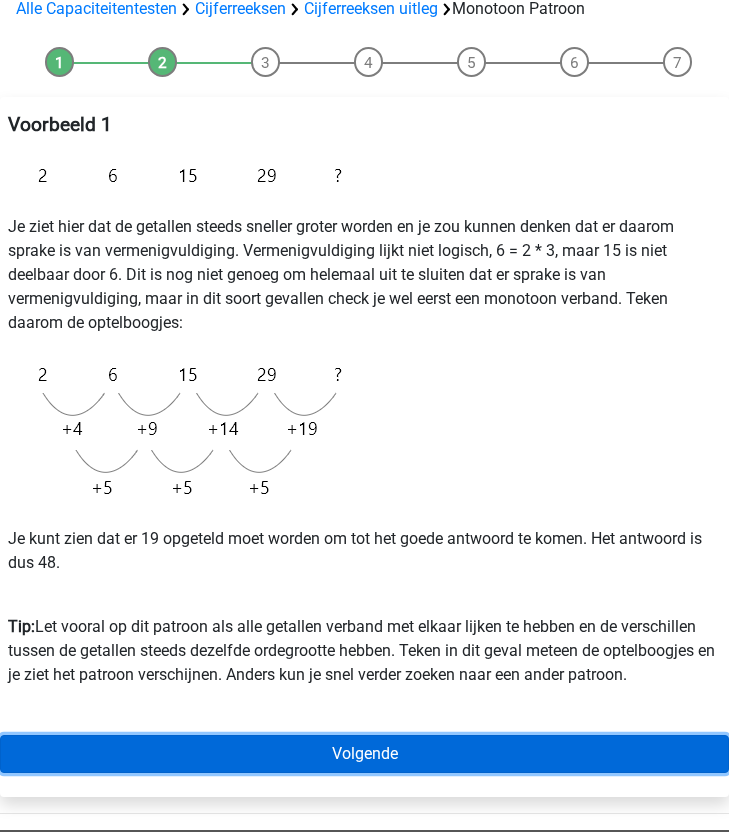 click on "Volgende" at bounding box center [364, 754] 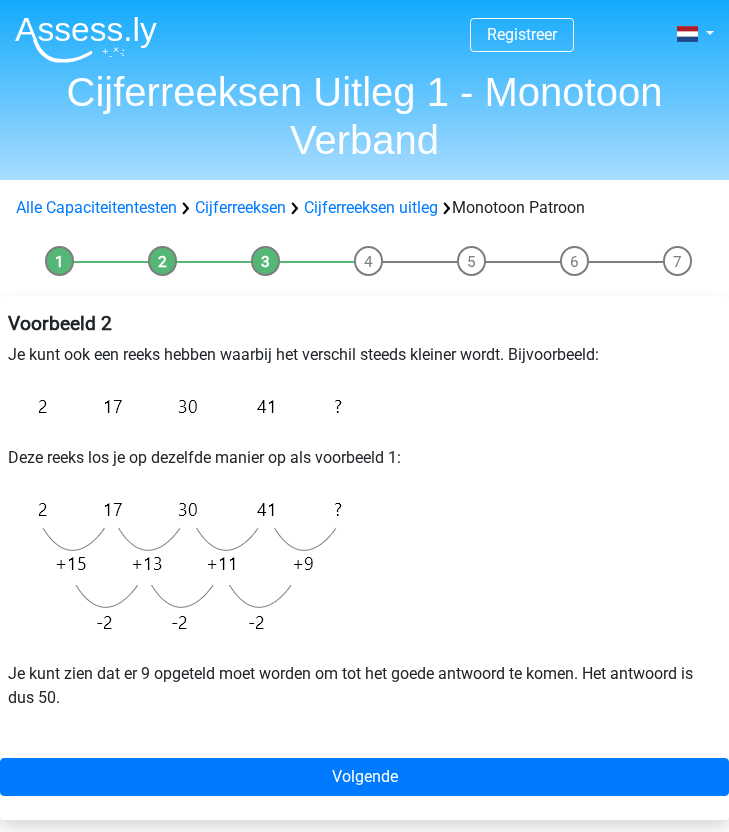 scroll, scrollTop: 0, scrollLeft: 0, axis: both 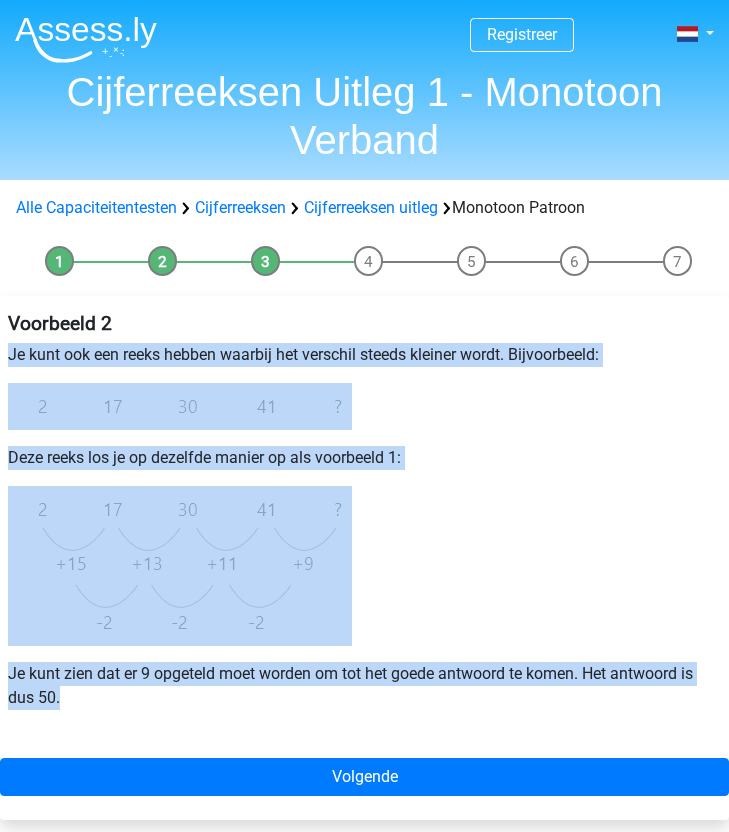 drag, startPoint x: 8, startPoint y: 349, endPoint x: 284, endPoint y: 713, distance: 456.8063 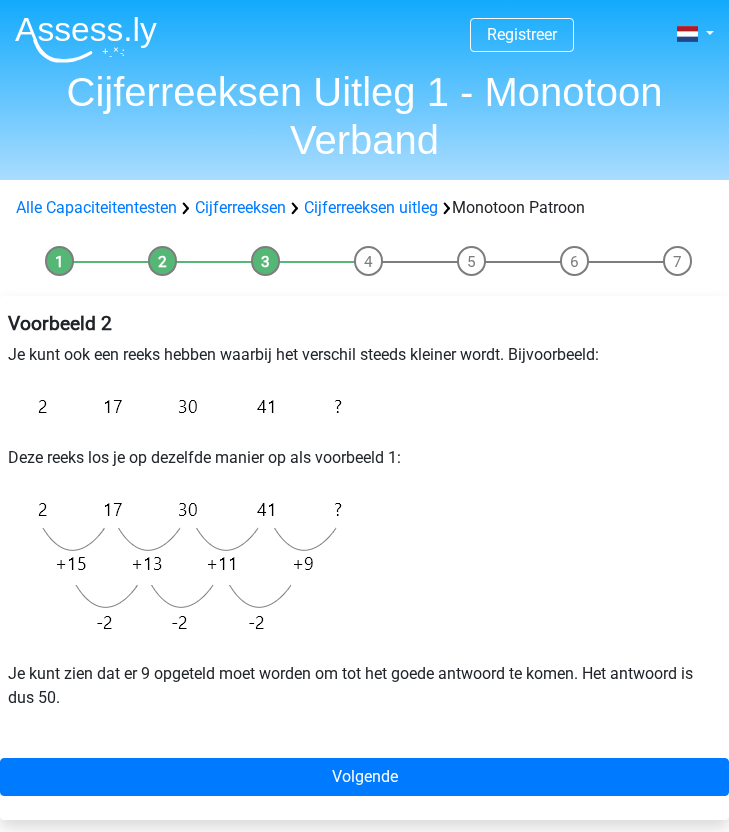 click on "Voorbeeld 2 Je kunt ook een reeks hebben waarbij het verschil steeds kleiner wordt. Bijvoorbeeld: Deze reeks los je op dezelfde manier op als voorbeeld 1: Je kunt zien dat er 9 opgeteld moet worden om tot het goede antwoord te komen. Het antwoord is dus 50." at bounding box center [364, 519] 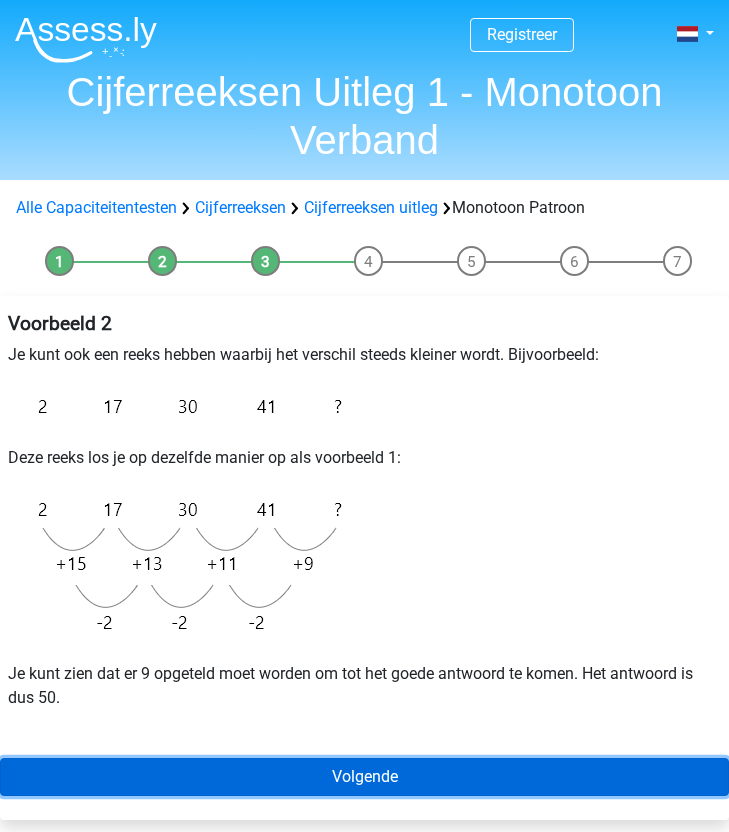 click on "Volgende" at bounding box center (364, 777) 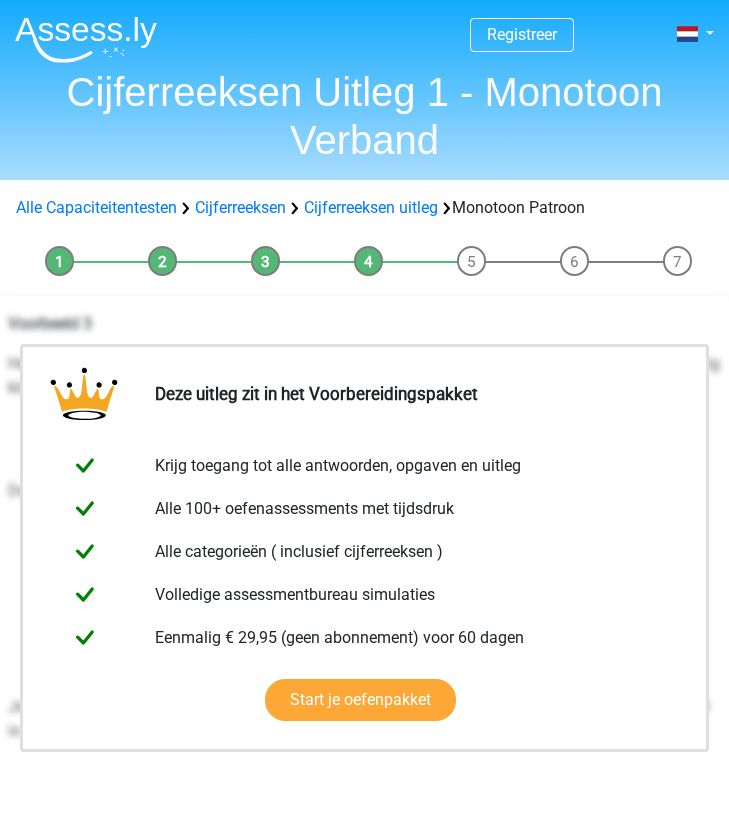 scroll, scrollTop: 0, scrollLeft: 0, axis: both 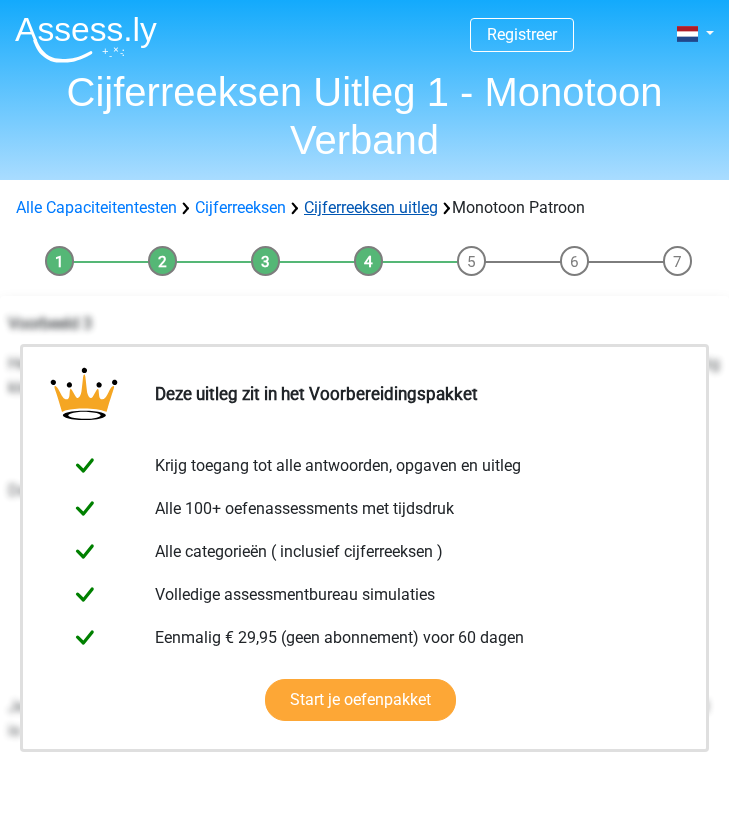 click on "Cijferreeksen uitleg" at bounding box center (371, 207) 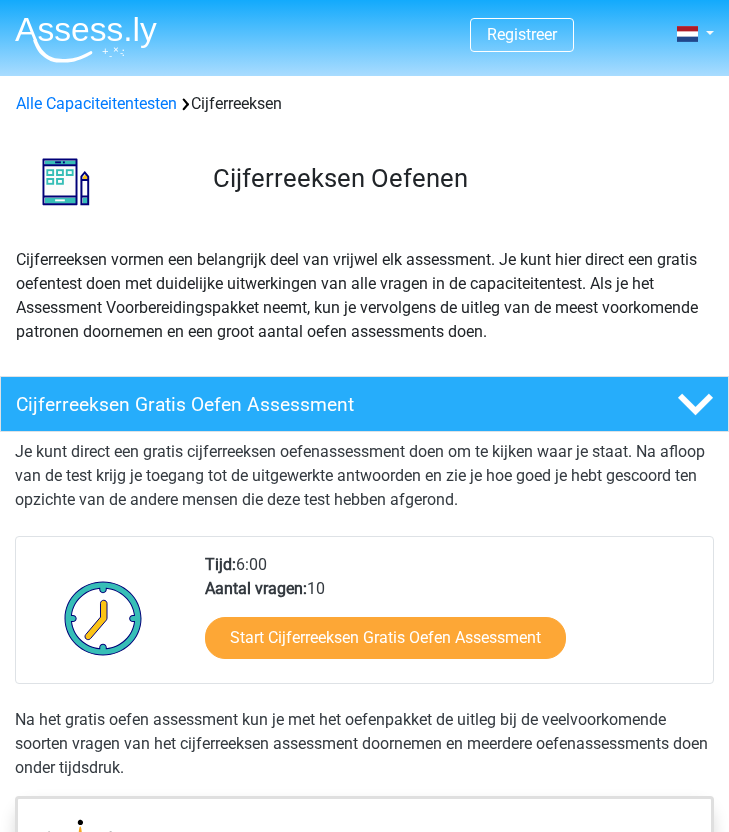 scroll, scrollTop: 1299, scrollLeft: 0, axis: vertical 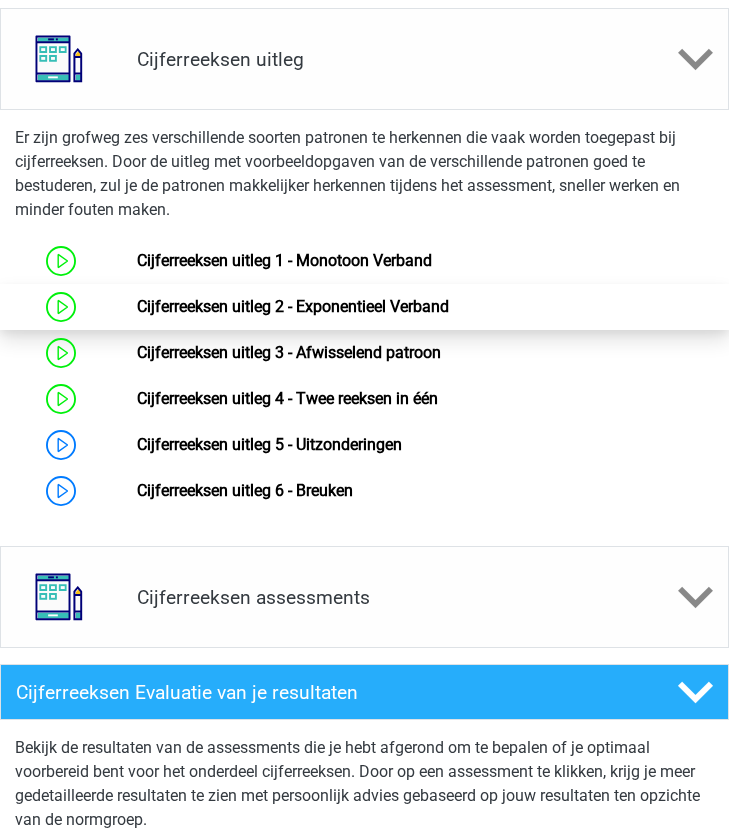 click on "Cijferreeksen uitleg 2 - Exponentieel Verband" at bounding box center (293, 306) 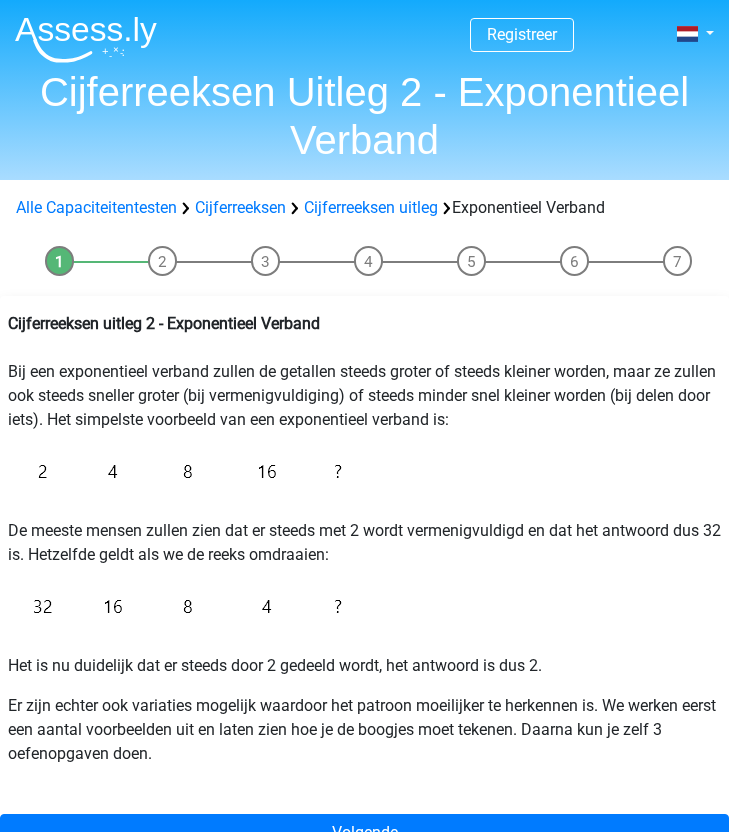 scroll, scrollTop: 18, scrollLeft: 0, axis: vertical 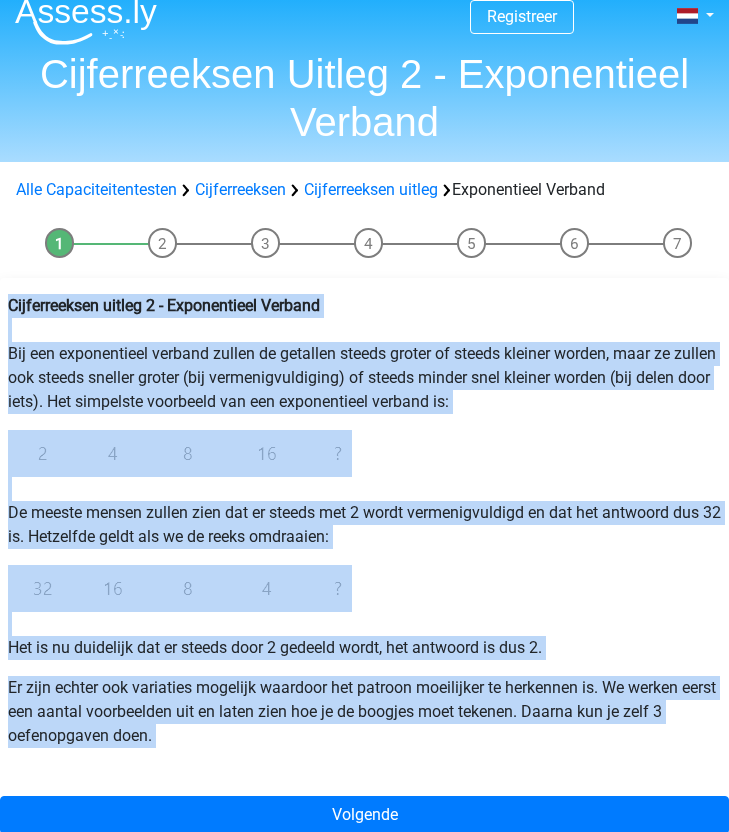 drag, startPoint x: 6, startPoint y: 301, endPoint x: 155, endPoint y: 774, distance: 495.9133 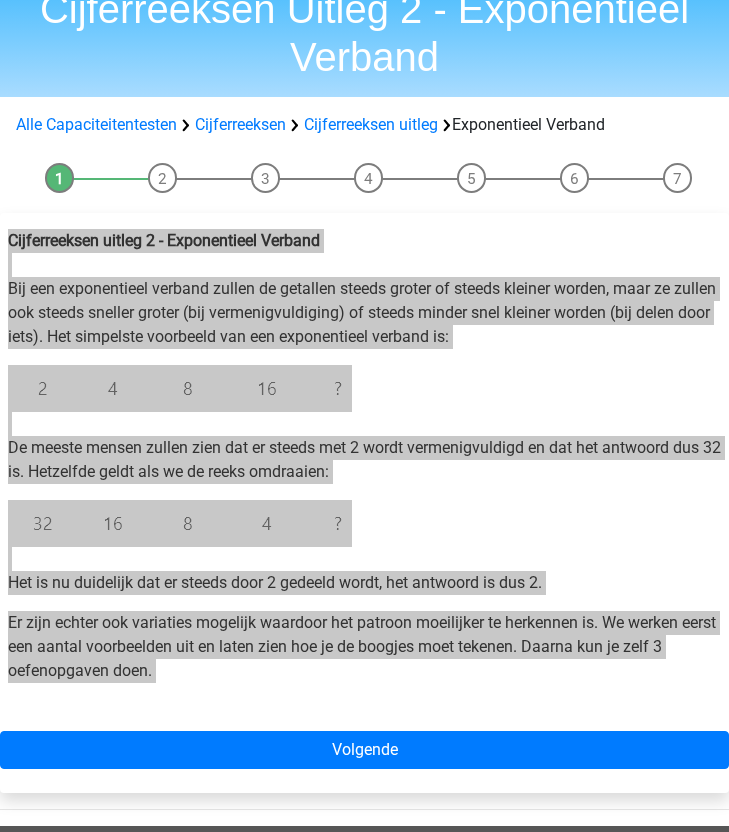 scroll, scrollTop: 101, scrollLeft: 0, axis: vertical 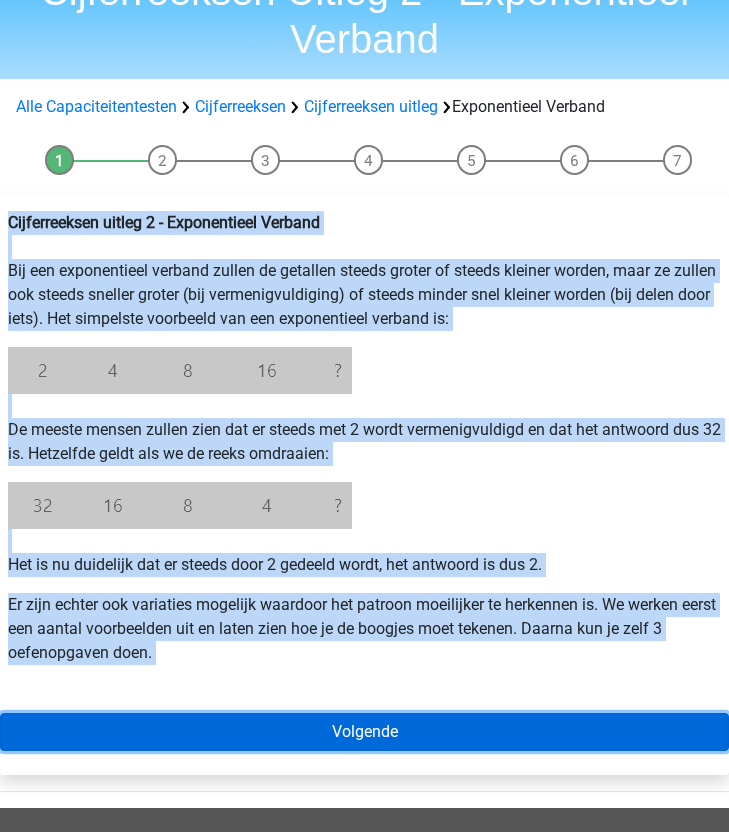 click on "Volgende" at bounding box center (364, 732) 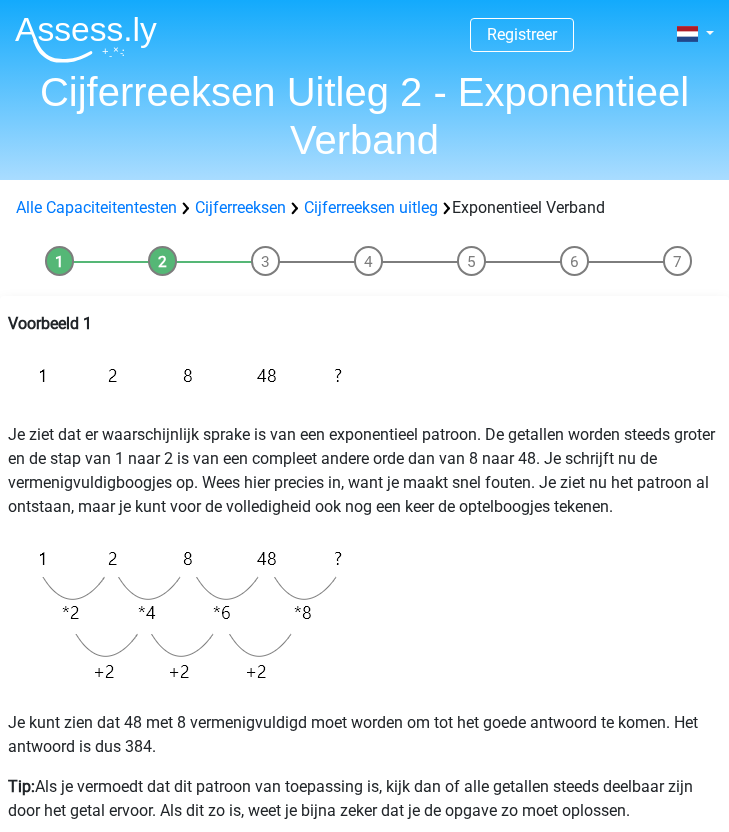 scroll, scrollTop: 0, scrollLeft: 0, axis: both 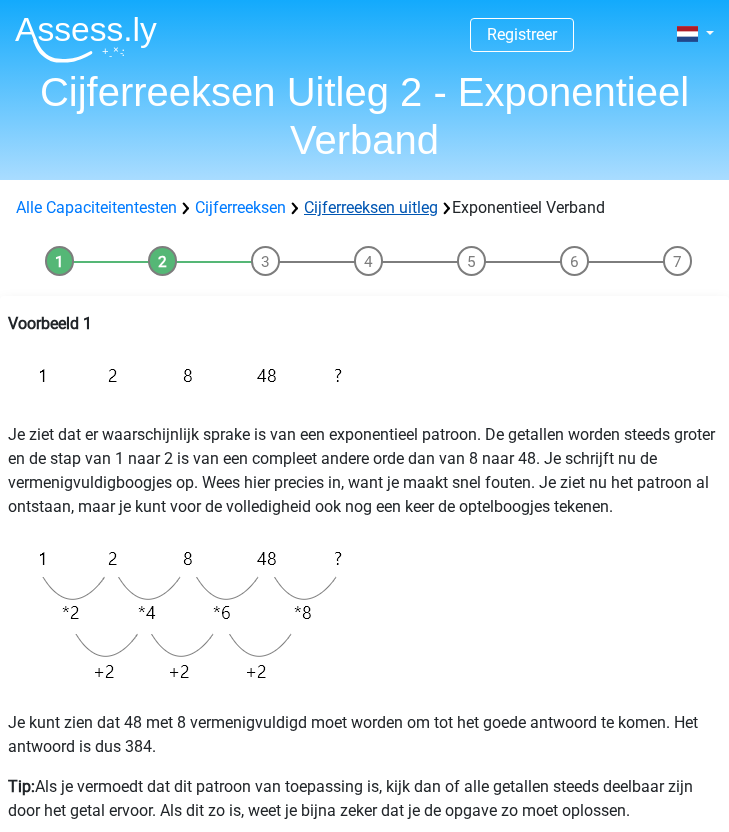 click on "Cijferreeksen uitleg" at bounding box center (371, 207) 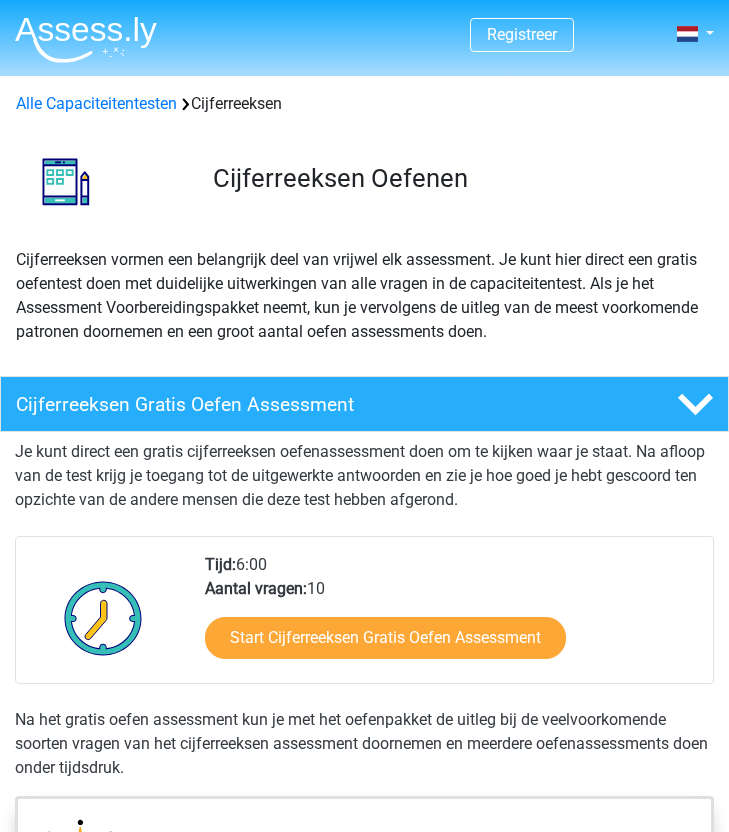scroll, scrollTop: 1299, scrollLeft: 0, axis: vertical 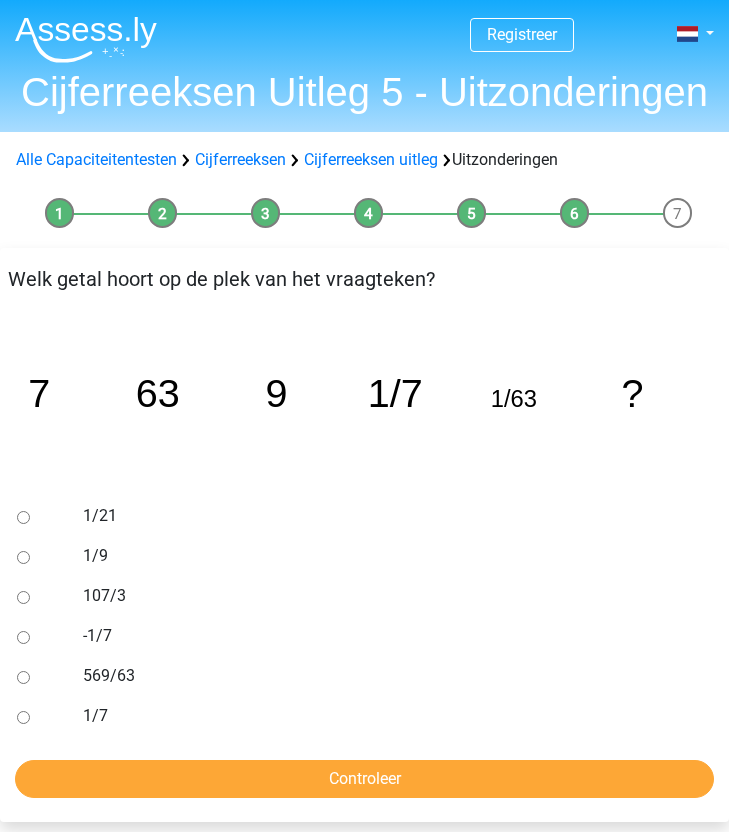 click at bounding box center (38, 676) 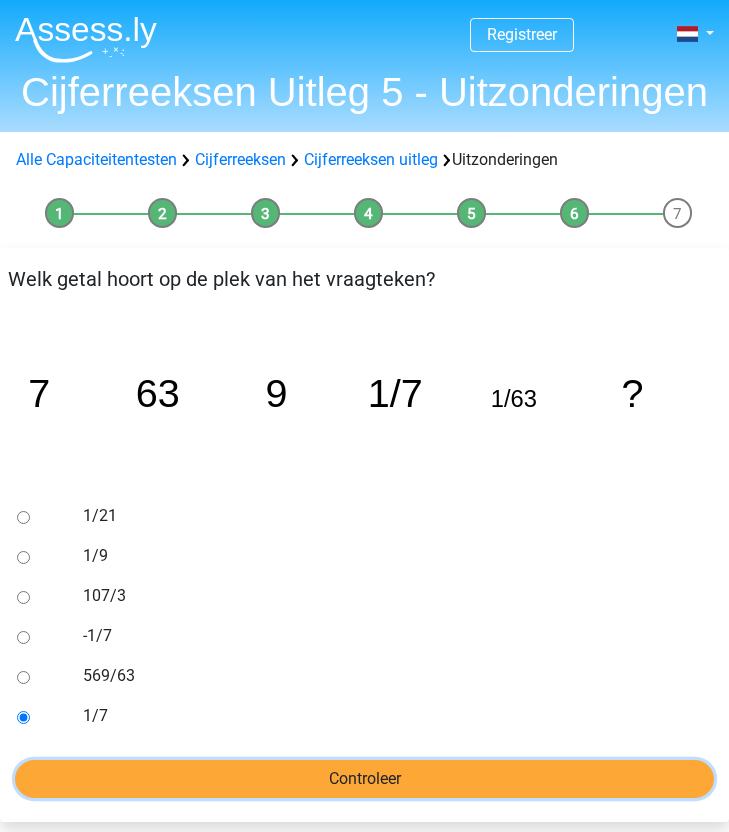click on "Controleer" at bounding box center [364, 779] 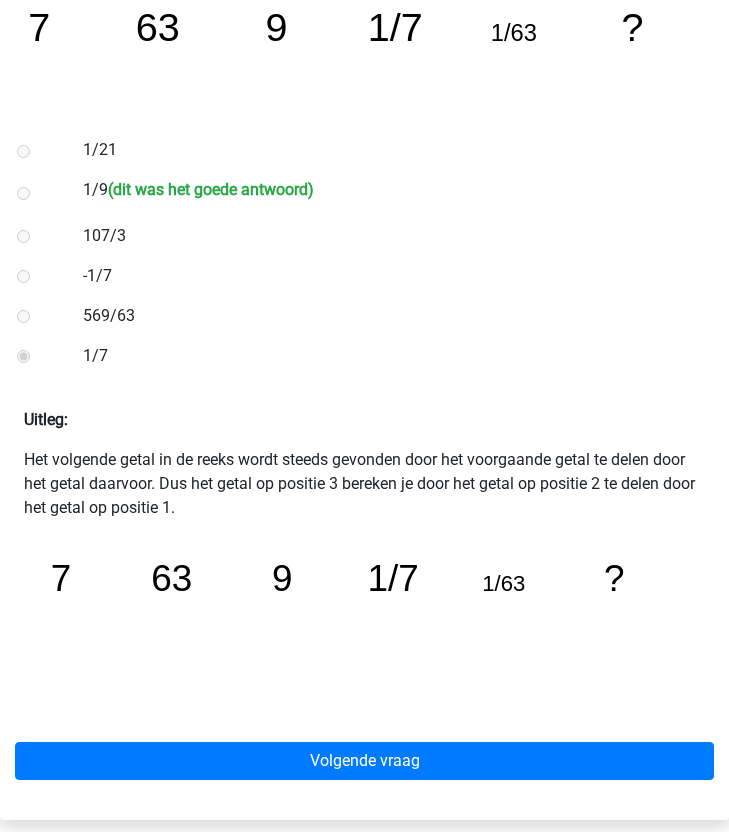 scroll, scrollTop: 413, scrollLeft: 0, axis: vertical 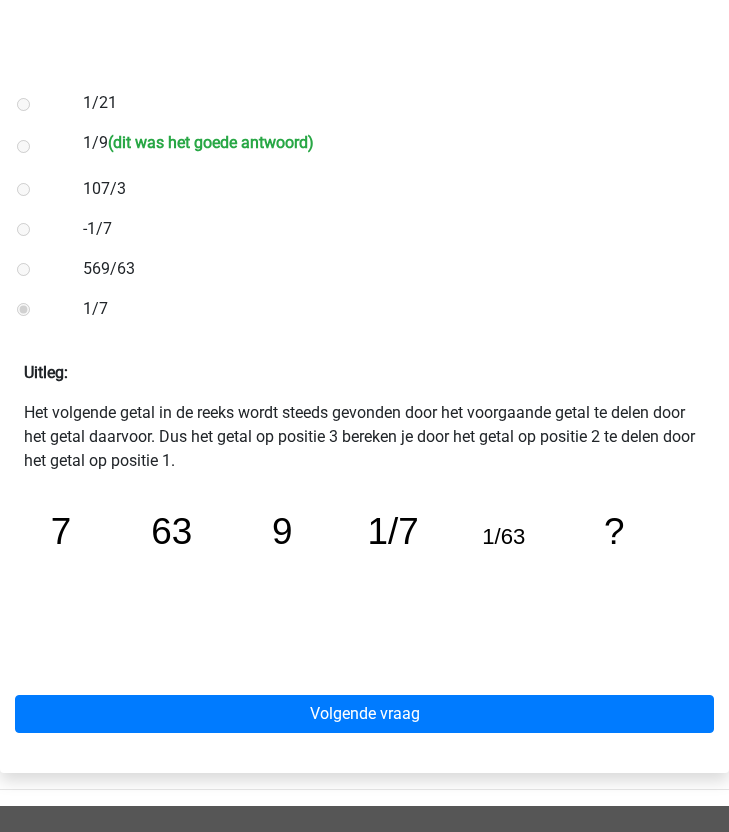 drag, startPoint x: 29, startPoint y: 410, endPoint x: 221, endPoint y: 455, distance: 197.20294 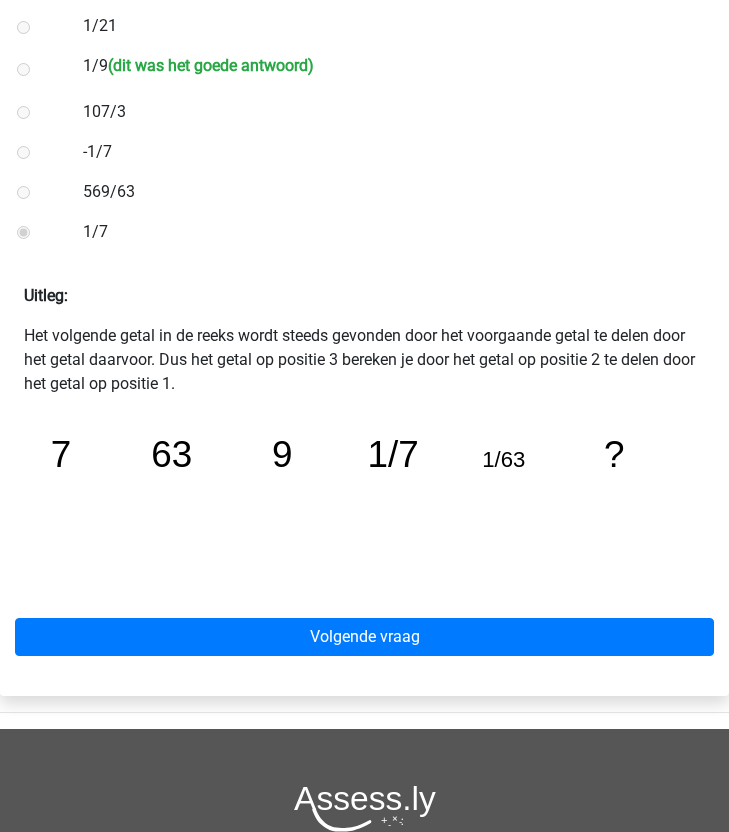 scroll, scrollTop: 492, scrollLeft: 0, axis: vertical 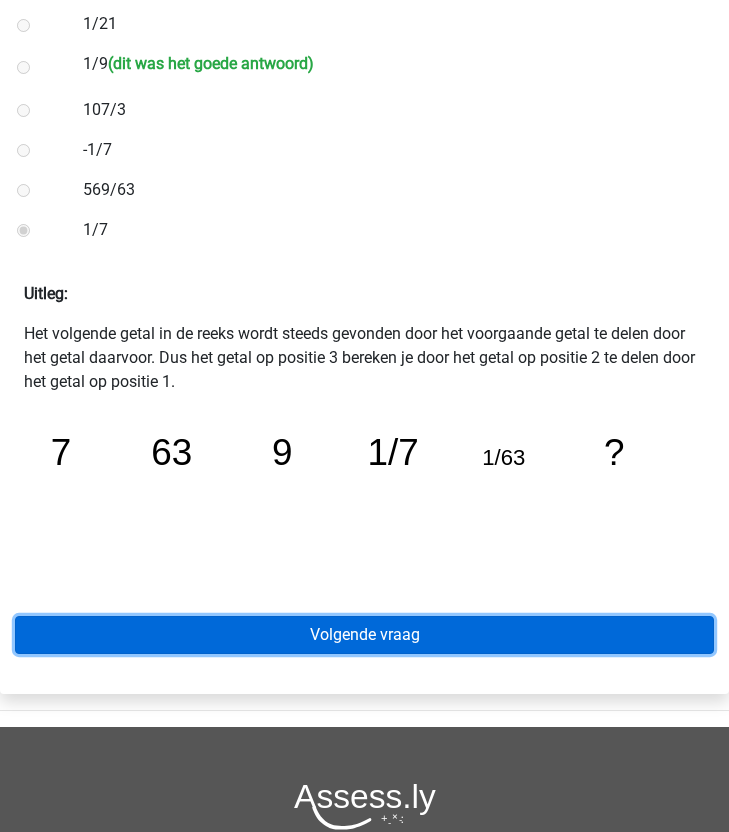 click on "Volgende vraag" at bounding box center [364, 635] 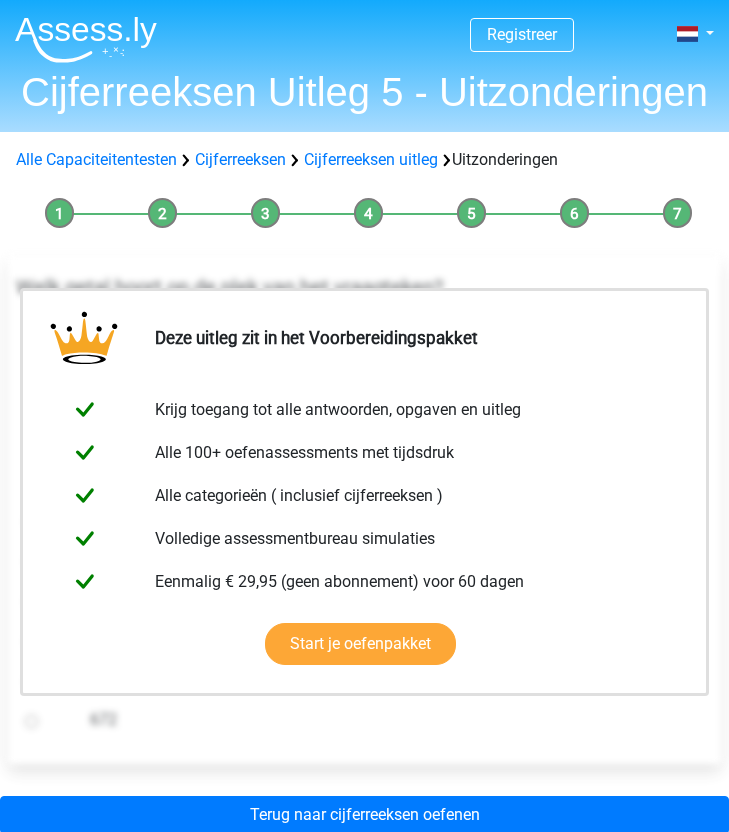 scroll, scrollTop: 0, scrollLeft: 0, axis: both 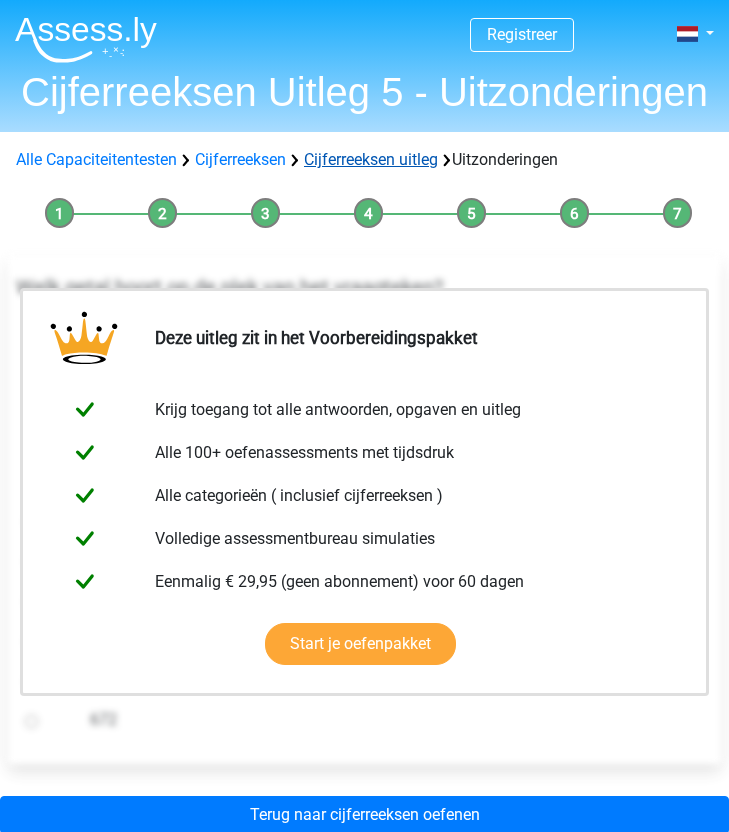 click on "Cijferreeksen uitleg" at bounding box center [371, 159] 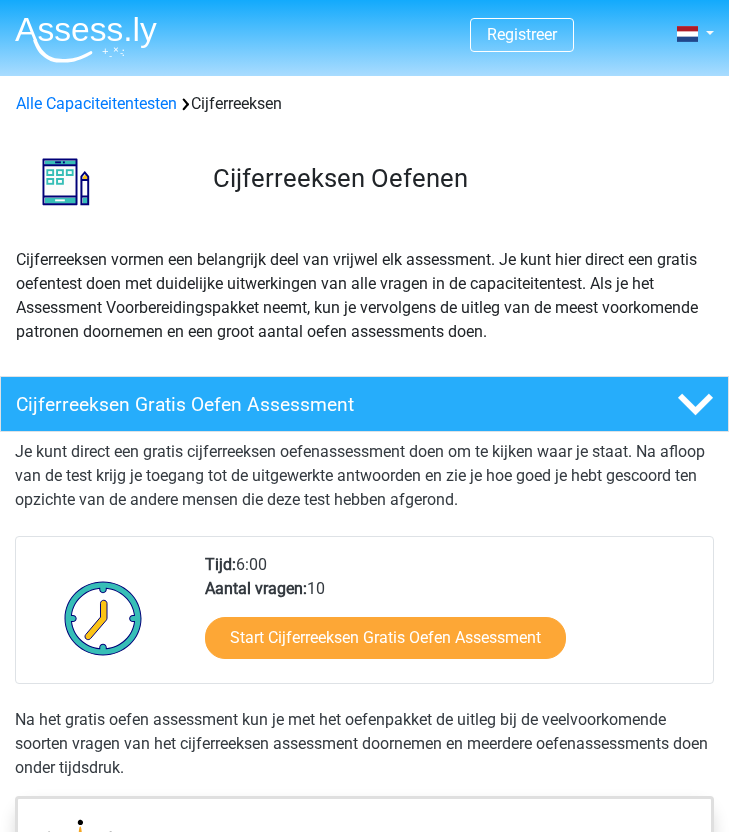 scroll, scrollTop: 1299, scrollLeft: 0, axis: vertical 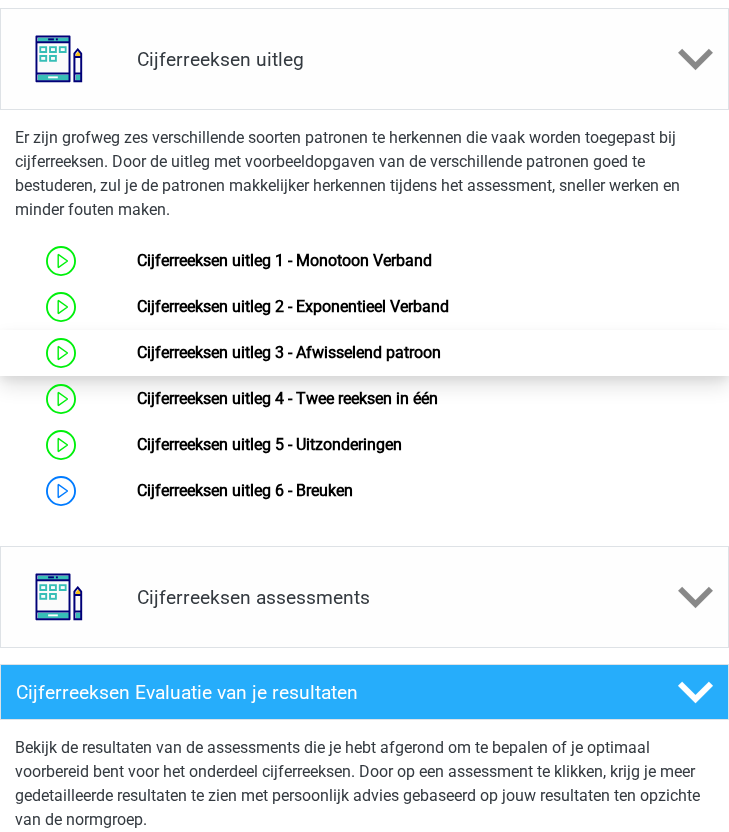 click on "Cijferreeksen uitleg 3 - Afwisselend patroon" at bounding box center (289, 352) 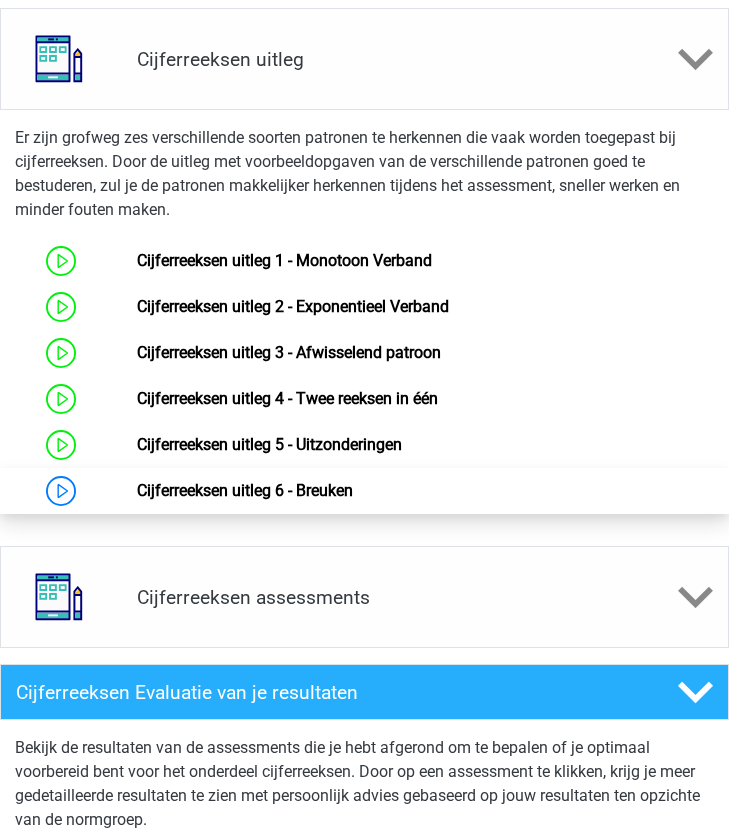 click on "Cijferreeksen uitleg 6 - Breuken" at bounding box center [245, 490] 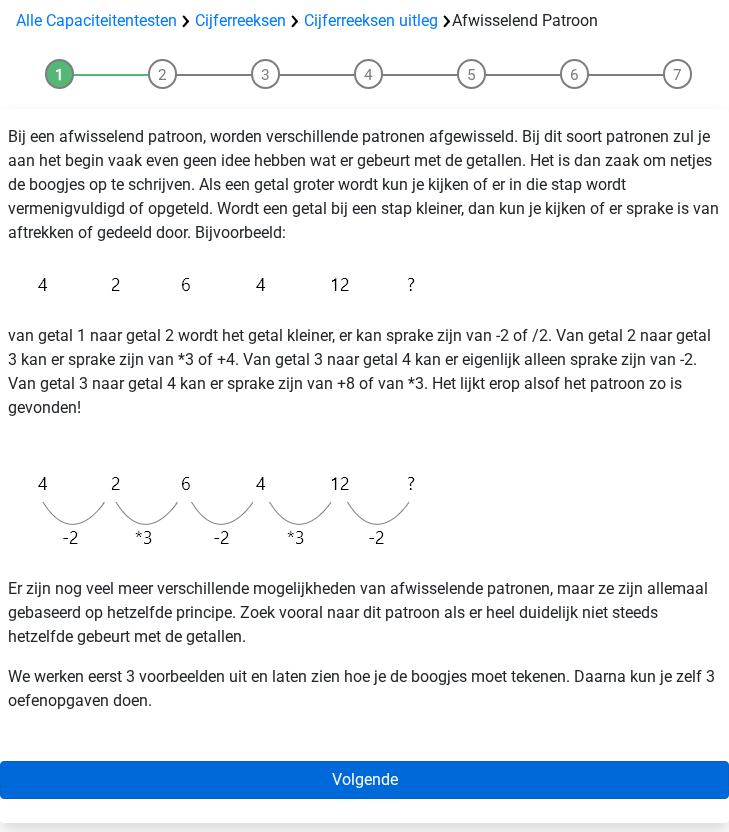 scroll, scrollTop: 194, scrollLeft: 0, axis: vertical 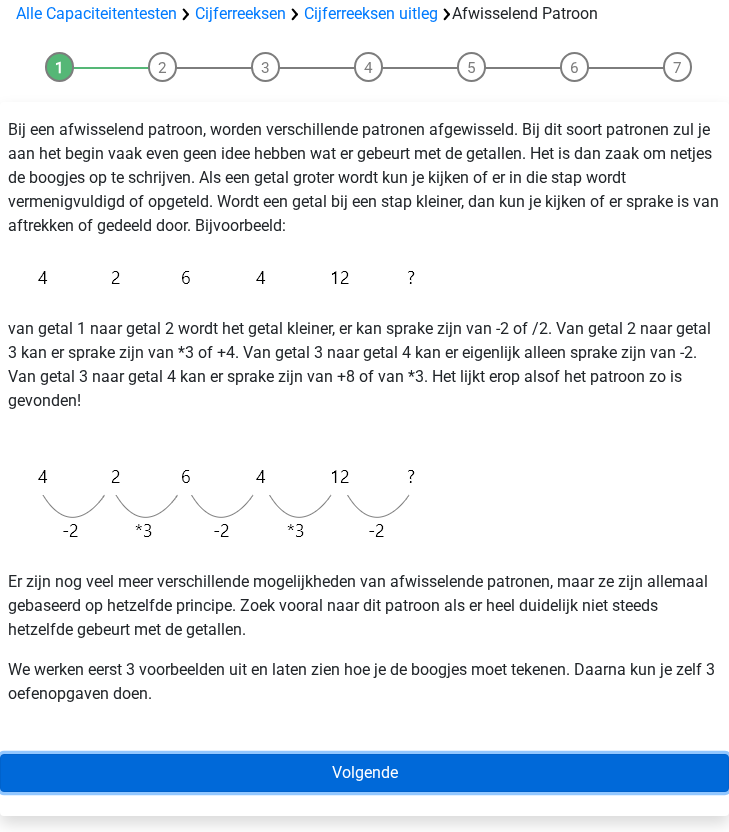 click on "Volgende" at bounding box center (364, 773) 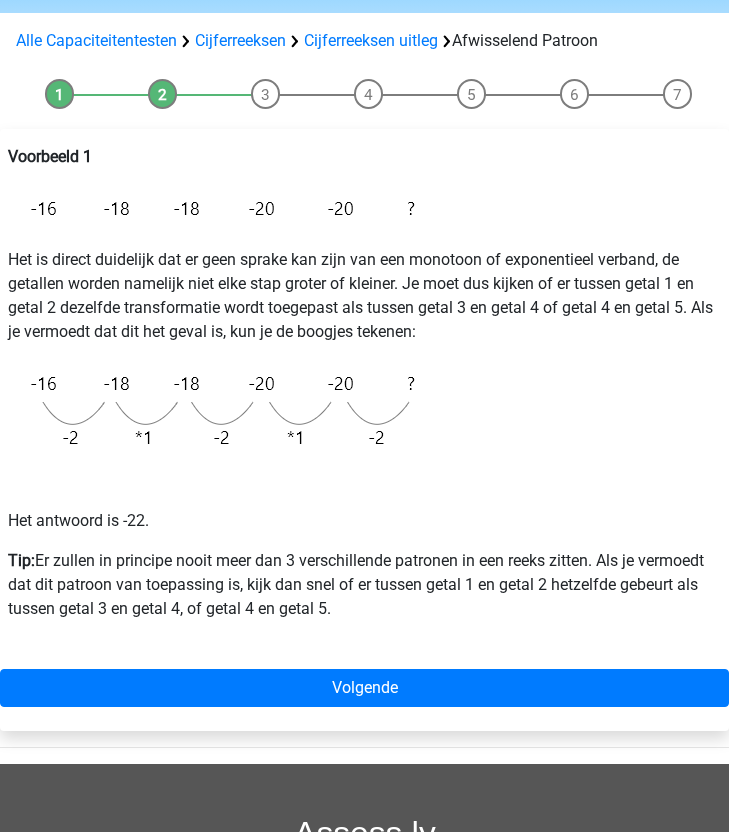scroll, scrollTop: 240, scrollLeft: 0, axis: vertical 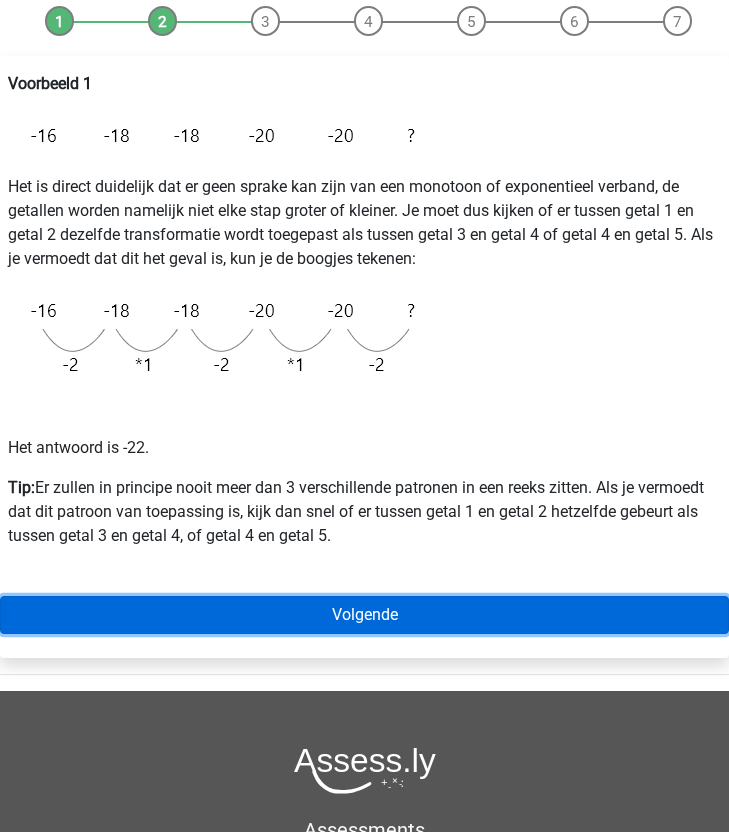 click on "Volgende" at bounding box center (364, 615) 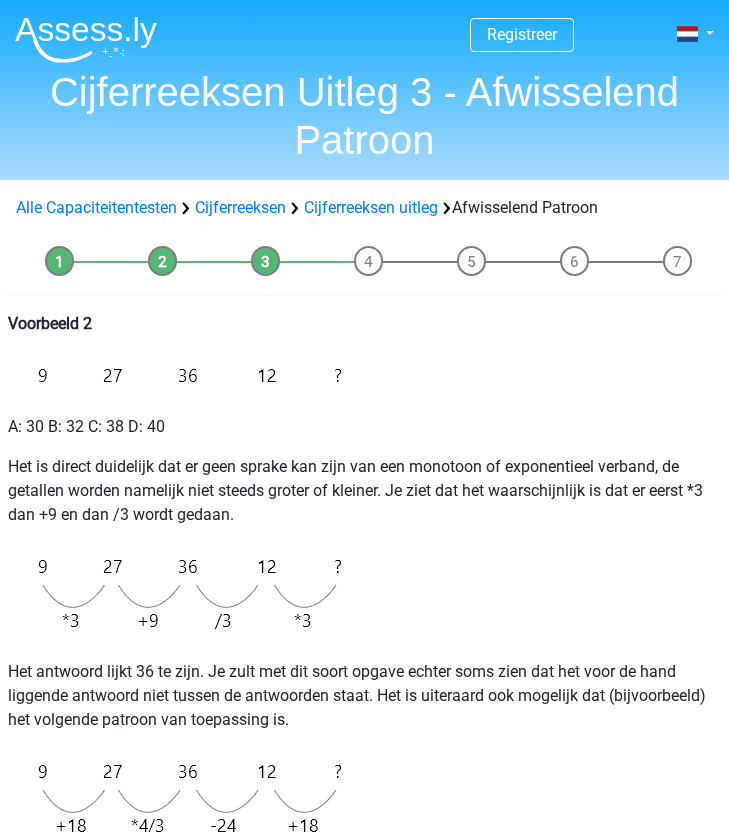 scroll, scrollTop: 0, scrollLeft: 0, axis: both 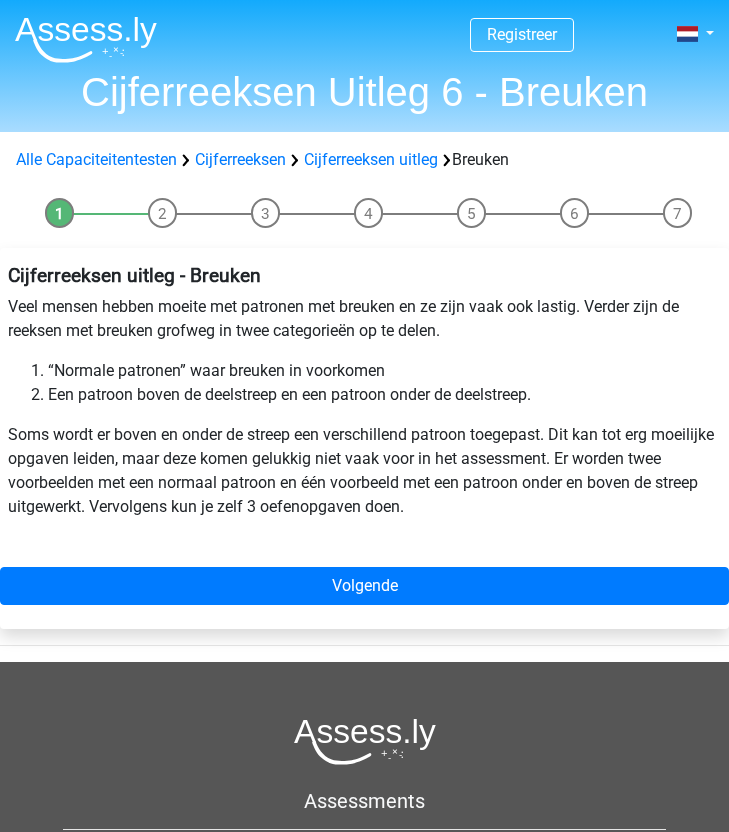 click on "“Normale patronen” waar breuken in voorkomen" at bounding box center (384, 371) 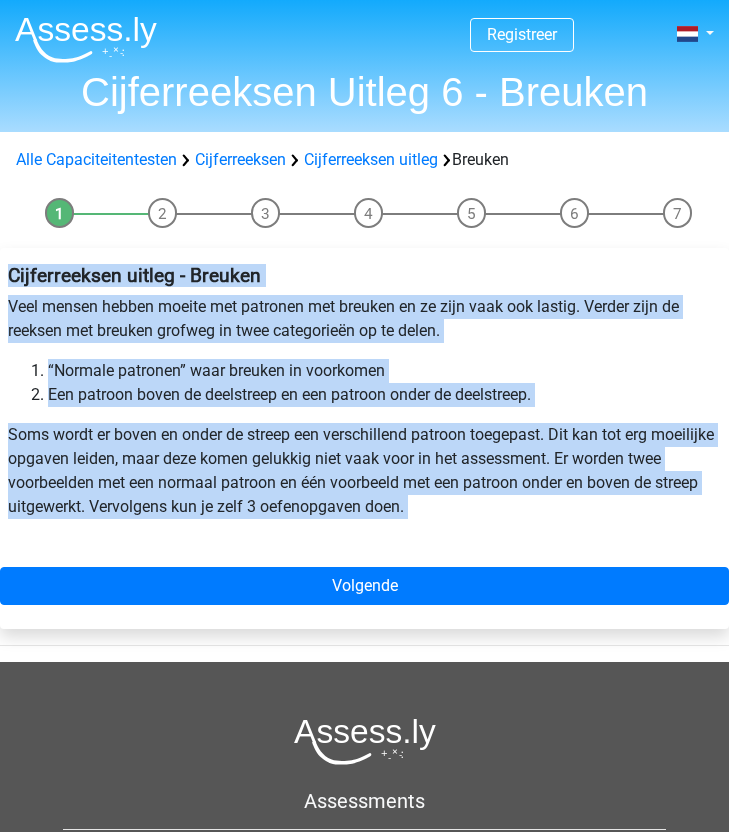 drag, startPoint x: 5, startPoint y: 268, endPoint x: 507, endPoint y: 541, distance: 571.43066 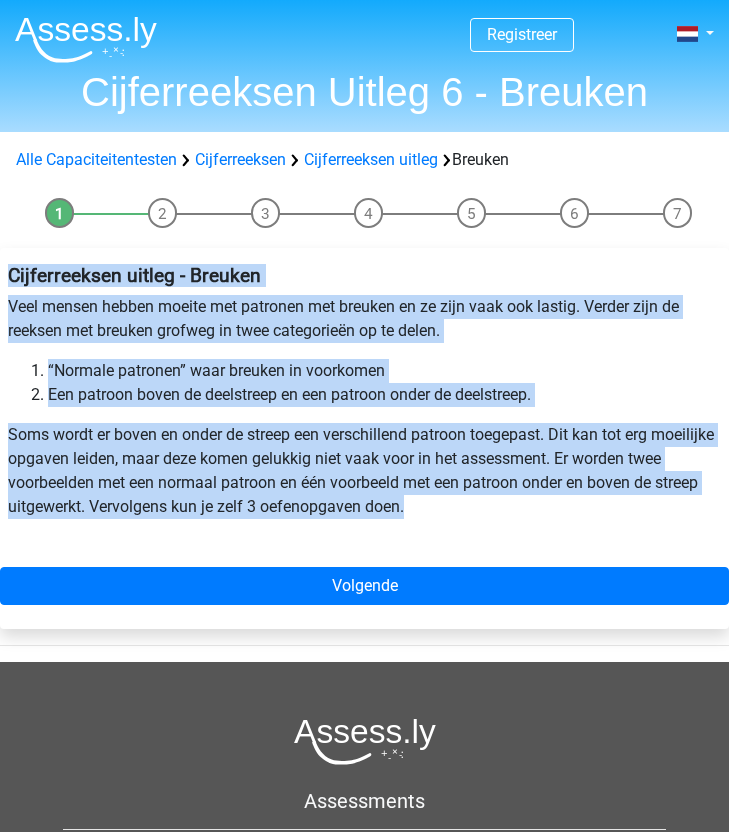 copy on "Cijferreeksen uitleg - Breuken Veel mensen hebben moeite met patronen met breuken en ze zijn vaak ook lastig. Verder zijn de reeksen met breuken grofweg in twee categorieën op te delen. “Normale patronen” waar breuken in voorkomen Een patroon boven de deelstreep en een patroon onder de deelstreep. Soms wordt er boven en onder de streep een verschillend patroon toegepast. Dit kan tot erg moeilijke opgaven leiden, maar deze komen gelukkig niet vaak voor in het assessment. Er worden twee voorbeelden met een normaal patroon en één voorbeeld met een patroon onder en boven de streep uitgewerkt. Vervolgens kun je zelf 3 oefenopgaven doen." 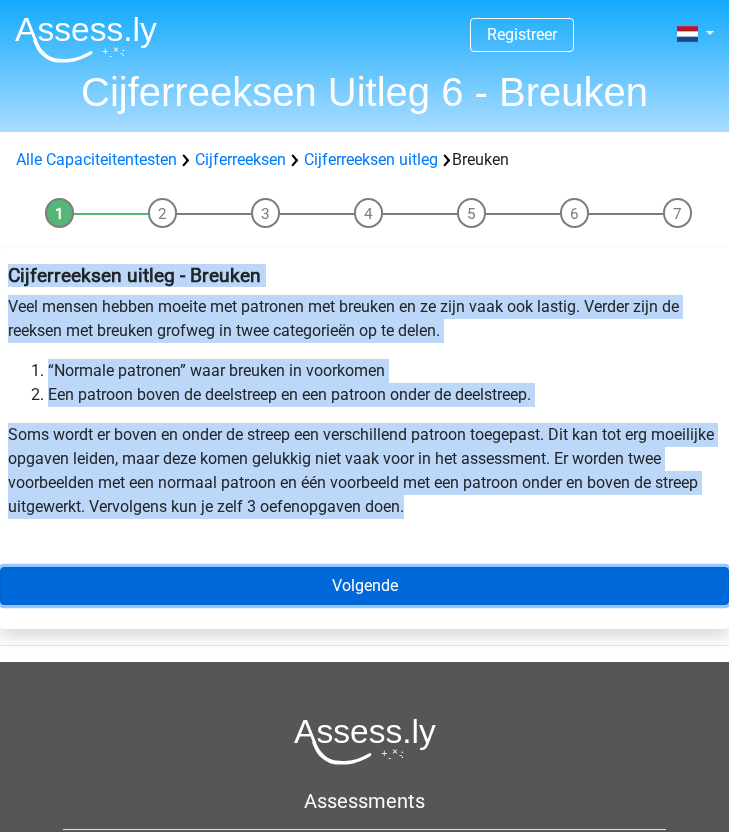 click on "Volgende" at bounding box center (364, 586) 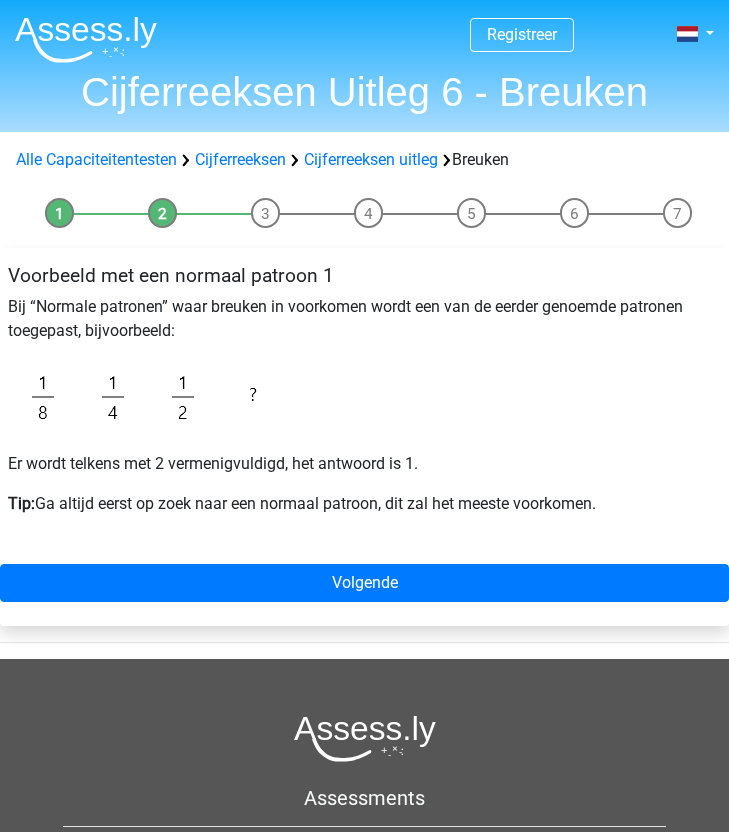 scroll, scrollTop: 0, scrollLeft: 0, axis: both 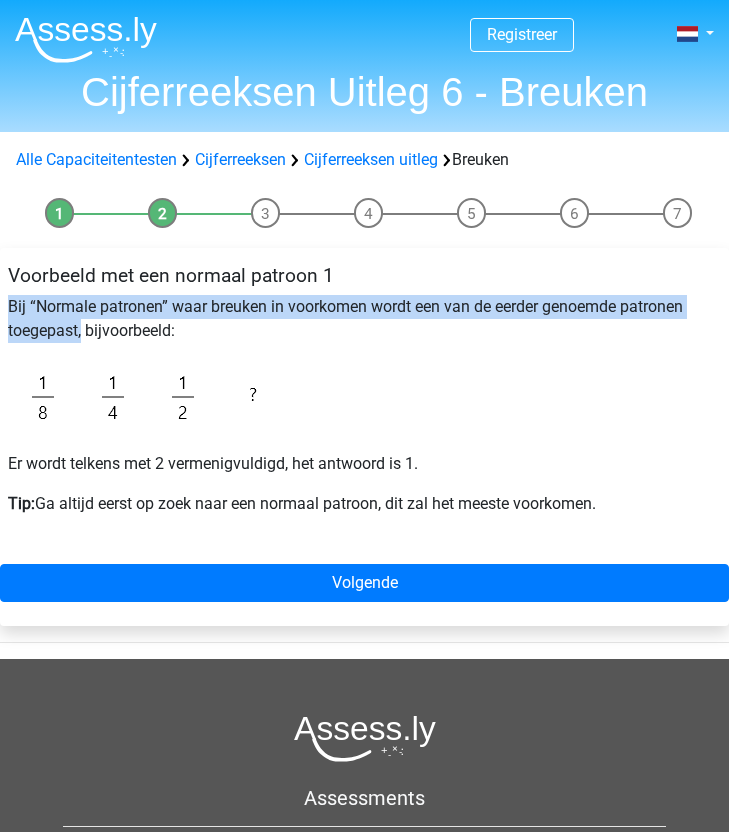 drag, startPoint x: 3, startPoint y: 301, endPoint x: 82, endPoint y: 336, distance: 86.40602 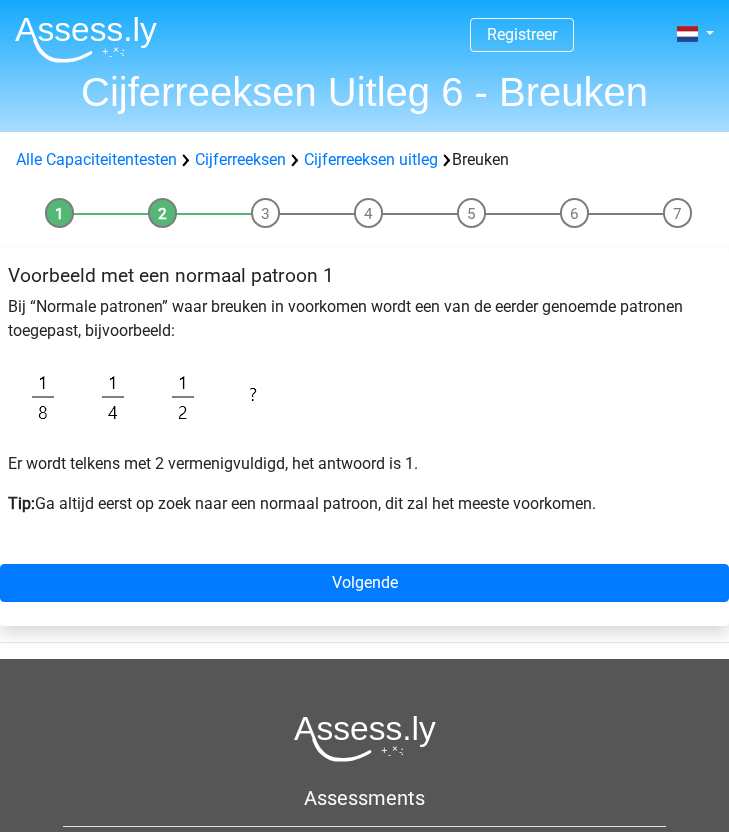 click on "Voorbeeld met een normaal patroon 1 Bij “Normale patronen” waar breuken in voorkomen wordt een van de eerder genoemde patronen toegepast, bijvoorbeeld: Er wordt telkens met 2 vermenigvuldigd, het antwoord is 1. Tip:  Ga altijd eerst op zoek naar een normaal patroon, dit zal het meeste voorkomen." at bounding box center (364, 398) 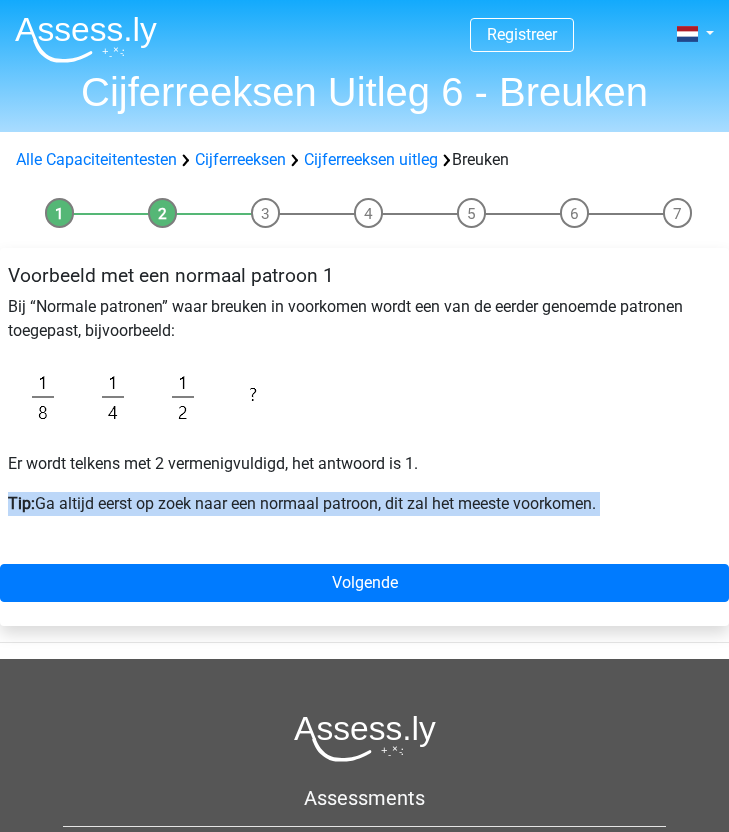 drag, startPoint x: 0, startPoint y: 508, endPoint x: 679, endPoint y: 550, distance: 680.2977 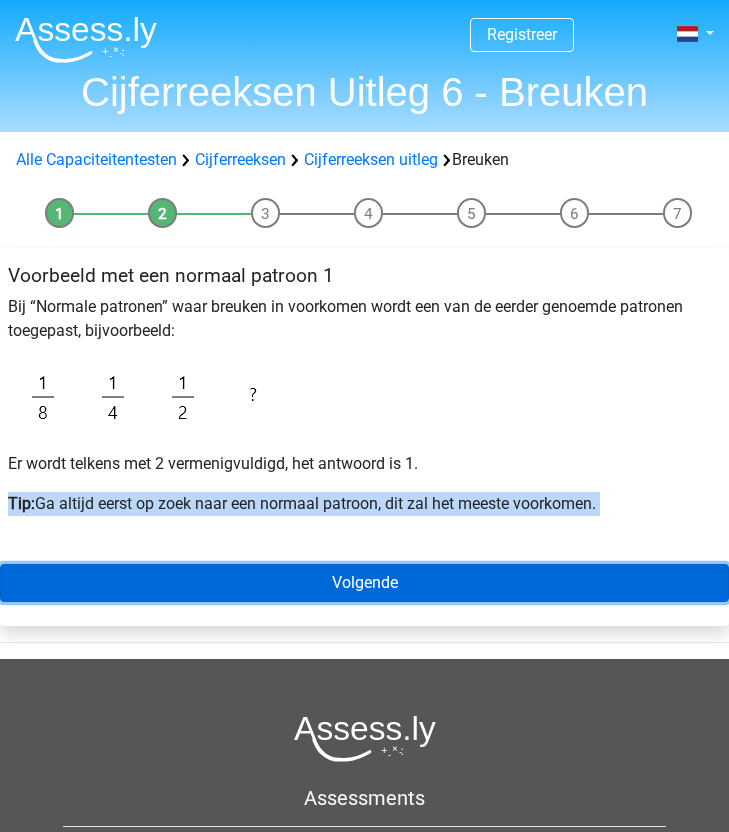 click on "Volgende" at bounding box center (364, 583) 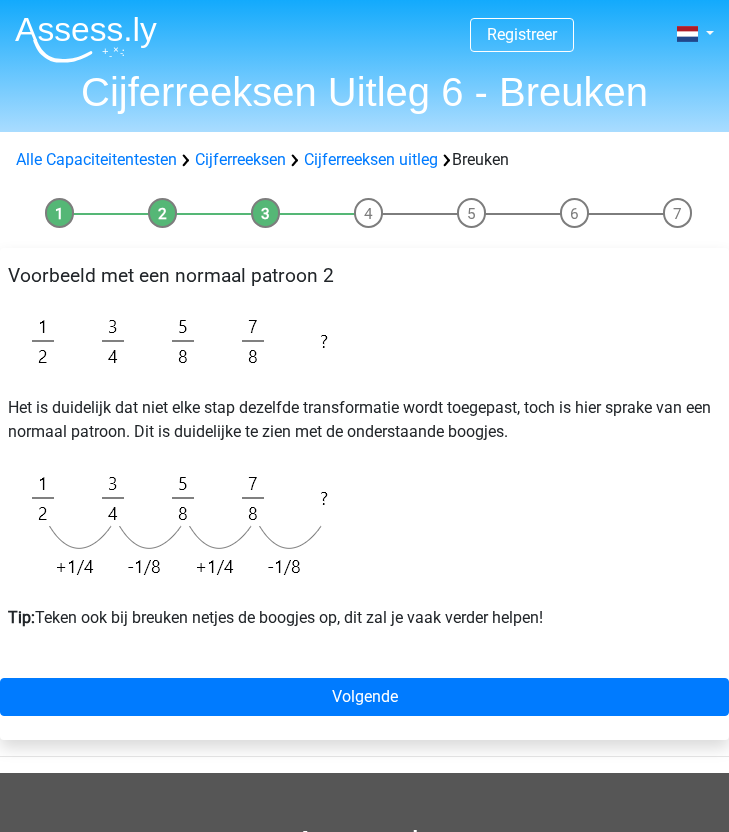 scroll, scrollTop: 0, scrollLeft: 0, axis: both 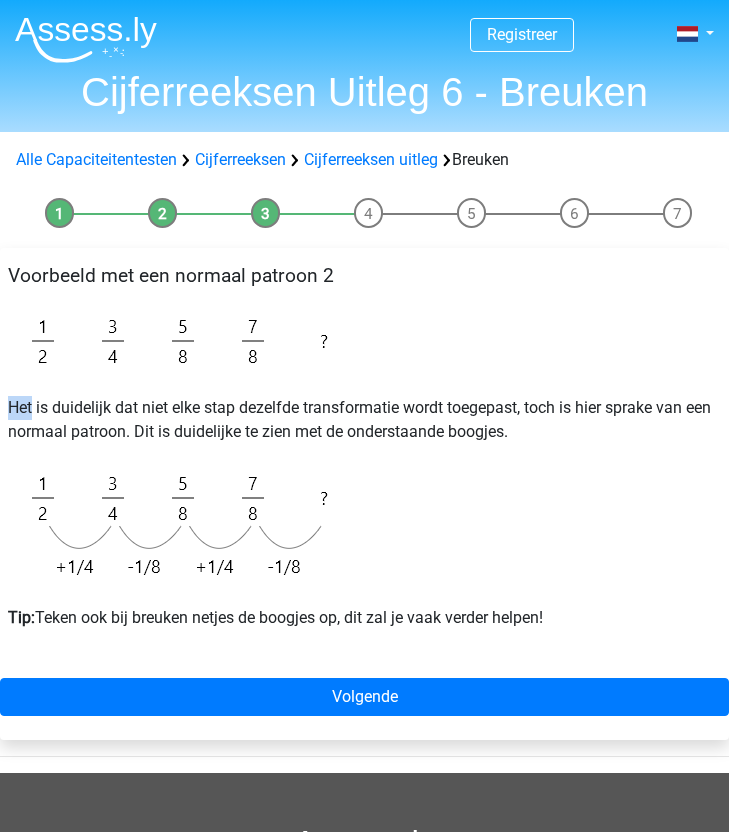 click on "Het is duidelijk dat niet elke stap dezelfde transformatie wordt toegepast, toch is hier sprake van een normaal patroon. Dit is duidelijke te zien met de onderstaande boogjes." at bounding box center (364, 420) 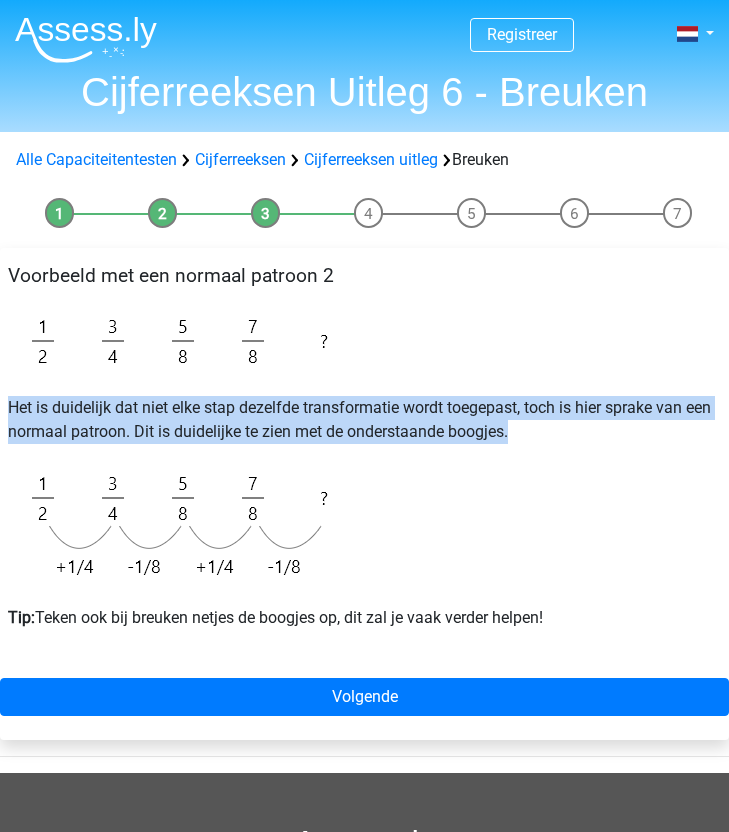 click on "Het is duidelijk dat niet elke stap dezelfde transformatie wordt toegepast, toch is hier sprake van een normaal patroon. Dit is duidelijke te zien met de onderstaande boogjes." at bounding box center [364, 420] 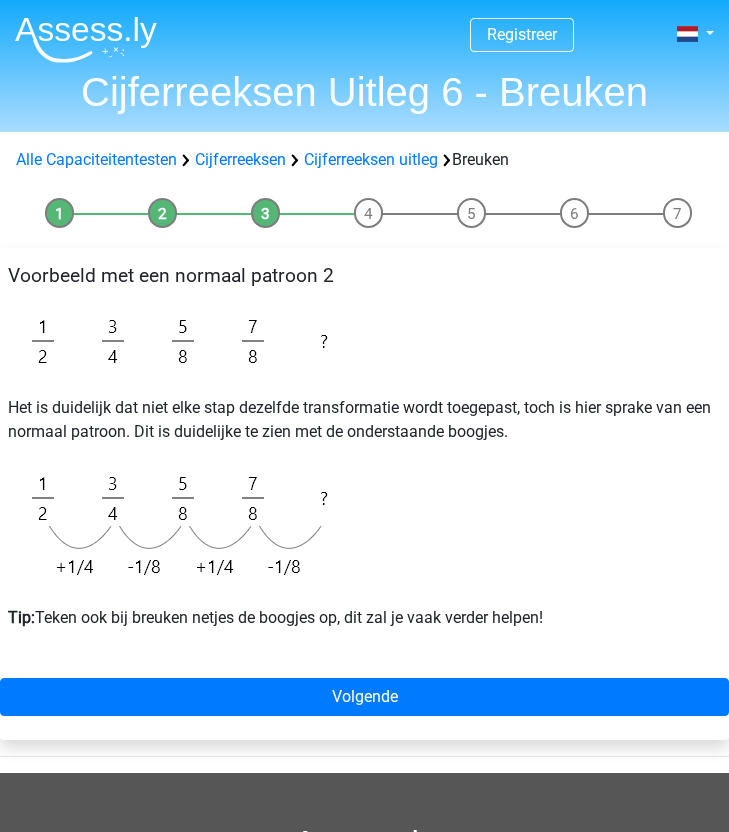click on "Tip:  Teken ook bij breuken netjes de boogjes op, dit zal je vaak verder helpen!" at bounding box center [364, 618] 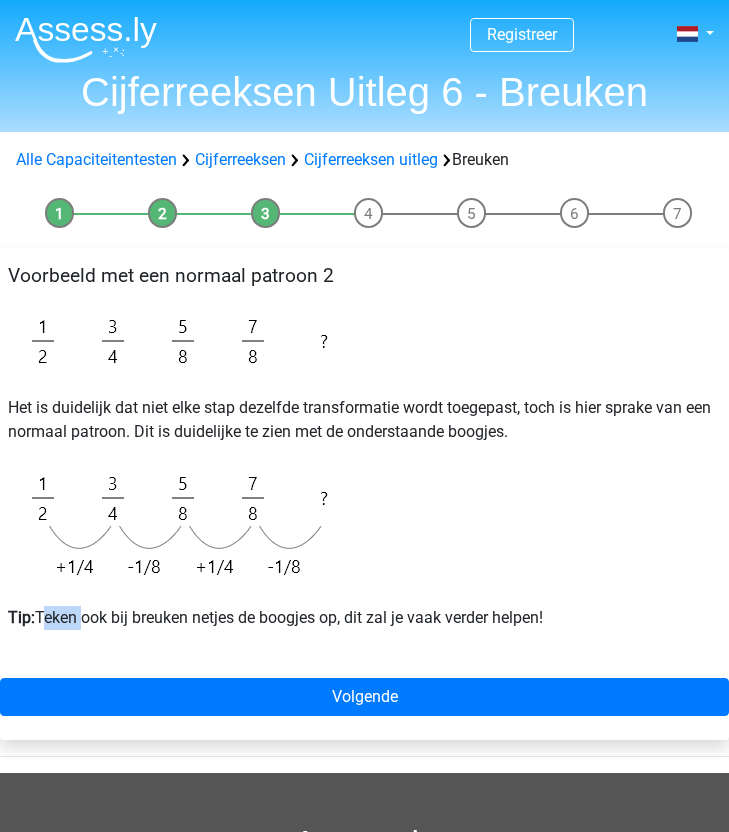 click on "Tip:  Teken ook bij breuken netjes de boogjes op, dit zal je vaak verder helpen!" at bounding box center [364, 618] 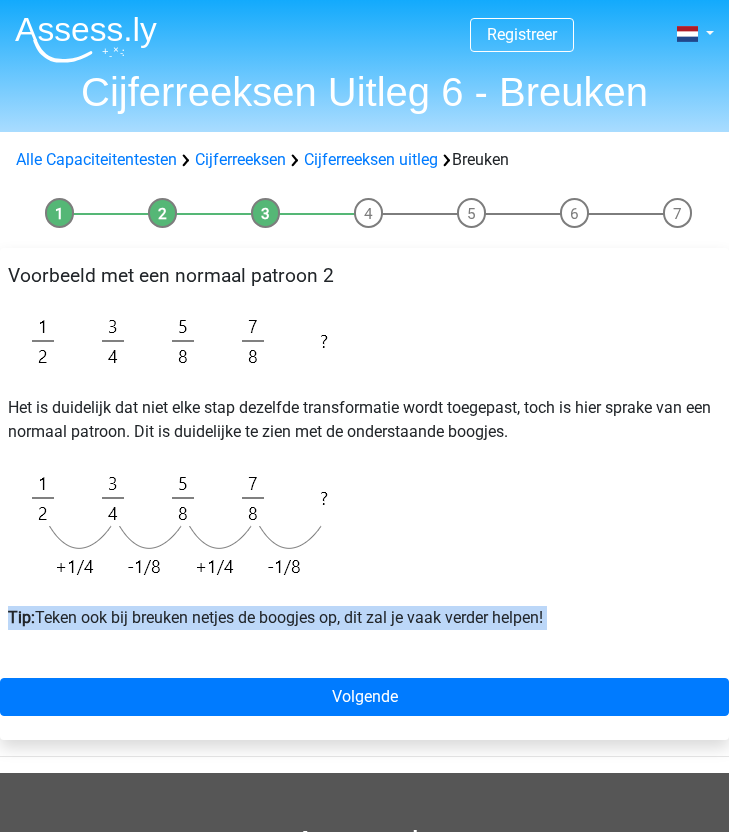 click on "Tip:  Teken ook bij breuken netjes de boogjes op, dit zal je vaak verder helpen!" at bounding box center (364, 618) 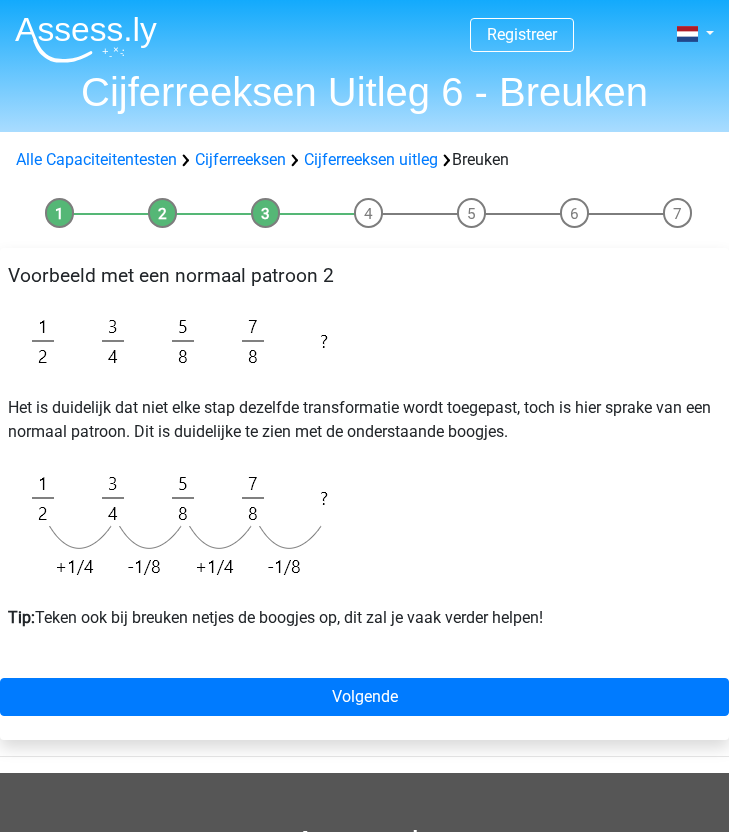click on "Voorbeeld met een normaal patroon 2 Het is duidelijk dat niet elke stap dezelfde transformatie wordt toegepast, toch is hier sprake van een normaal patroon. Dit is duidelijke te zien met de onderstaande boogjes. Tip:  Teken ook bij breuken netjes de boogjes op, dit zal je vaak verder helpen!" at bounding box center [364, 455] 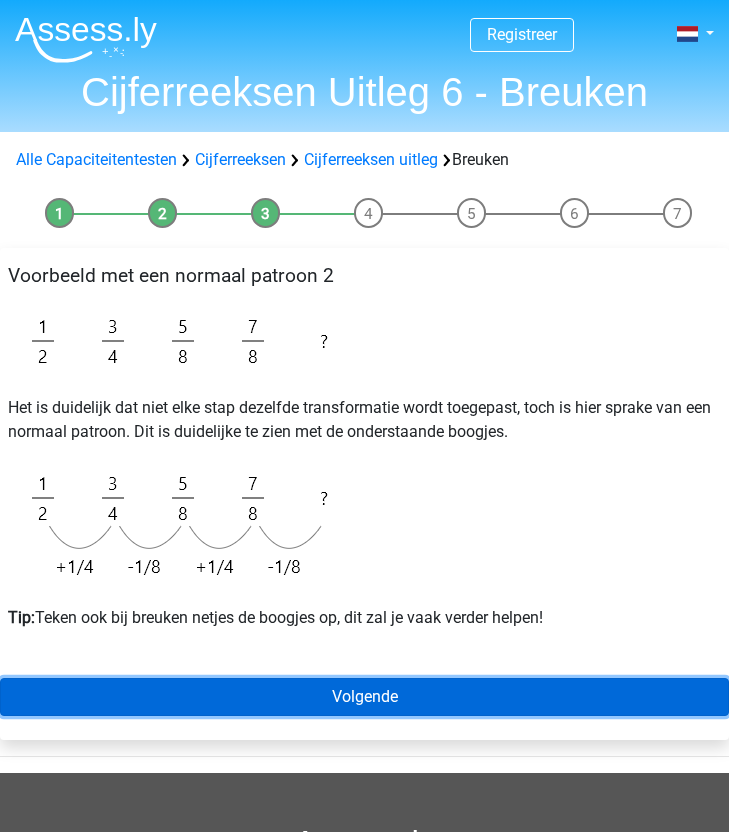 click on "Volgende" at bounding box center (364, 697) 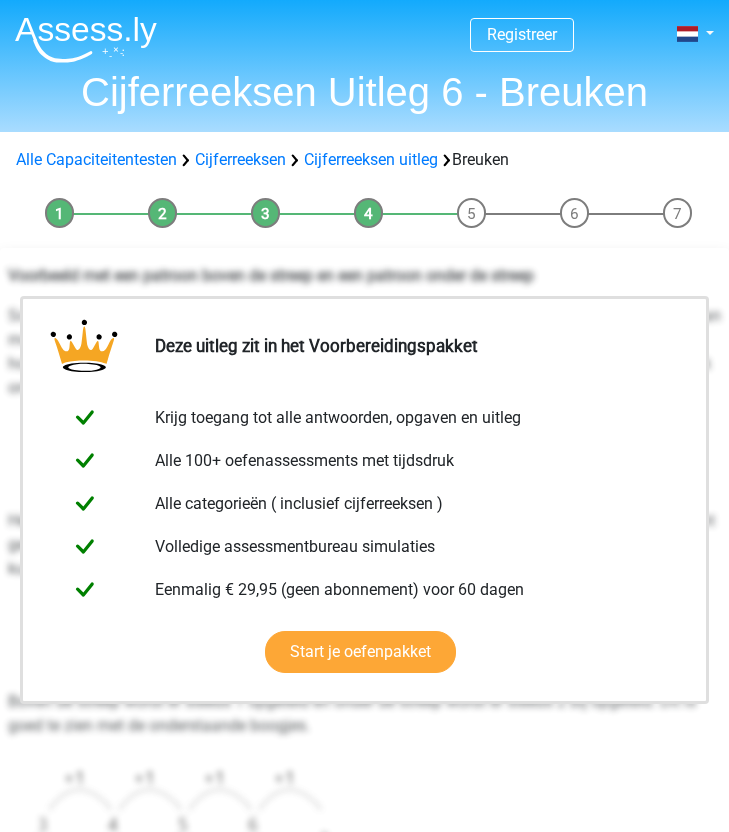 scroll, scrollTop: 0, scrollLeft: 0, axis: both 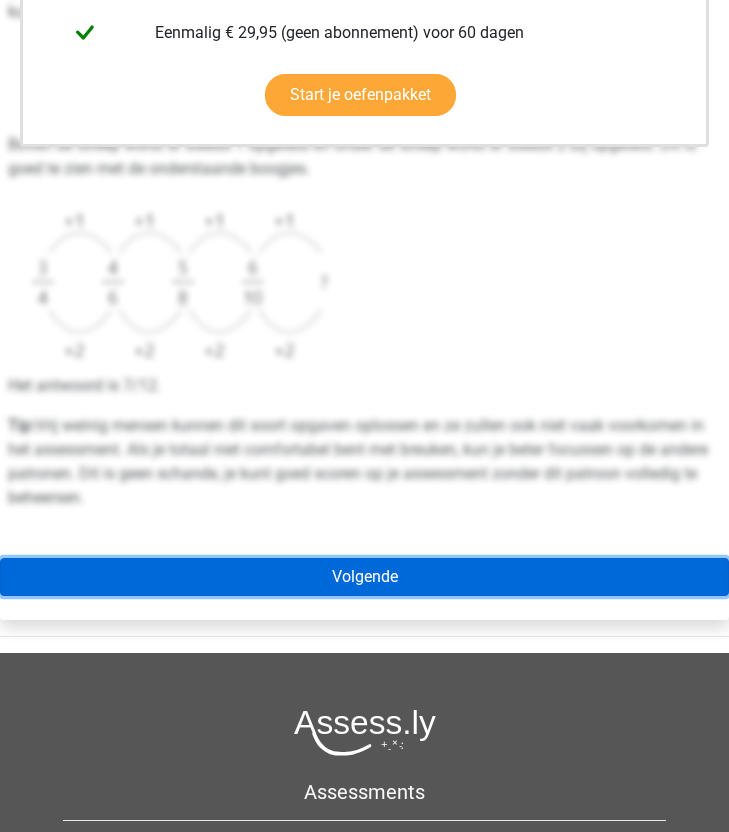 click on "Volgende" at bounding box center (364, 577) 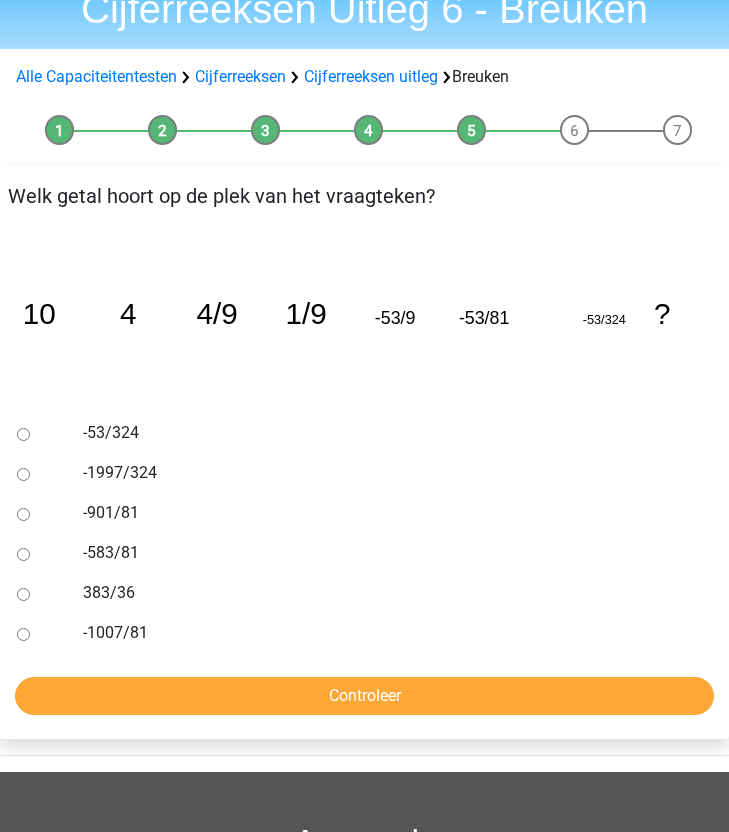 scroll, scrollTop: 90, scrollLeft: 0, axis: vertical 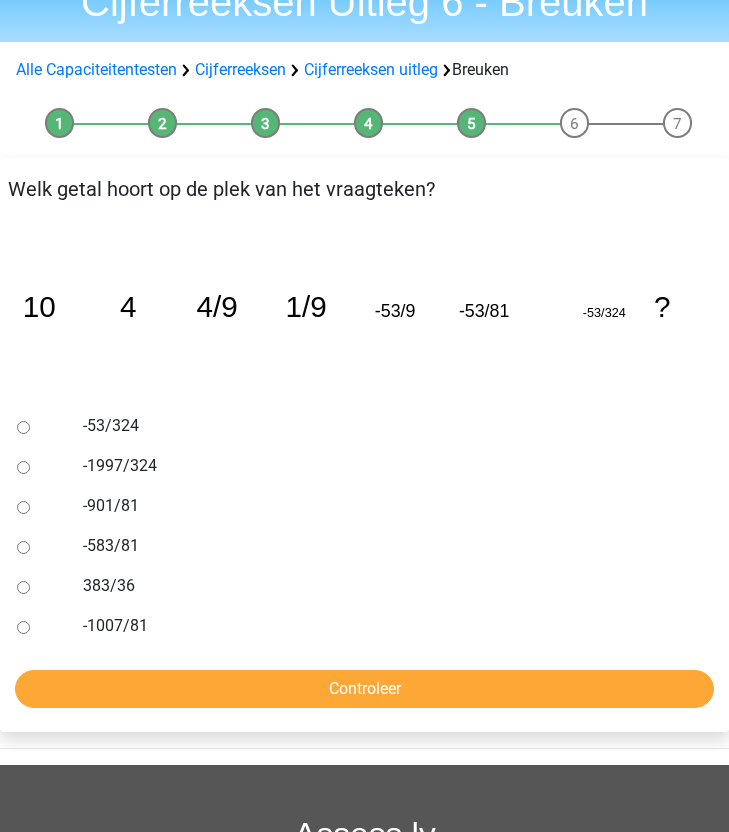 click on "Welk getal hoort op de plek van het vraagteken?" at bounding box center [364, 189] 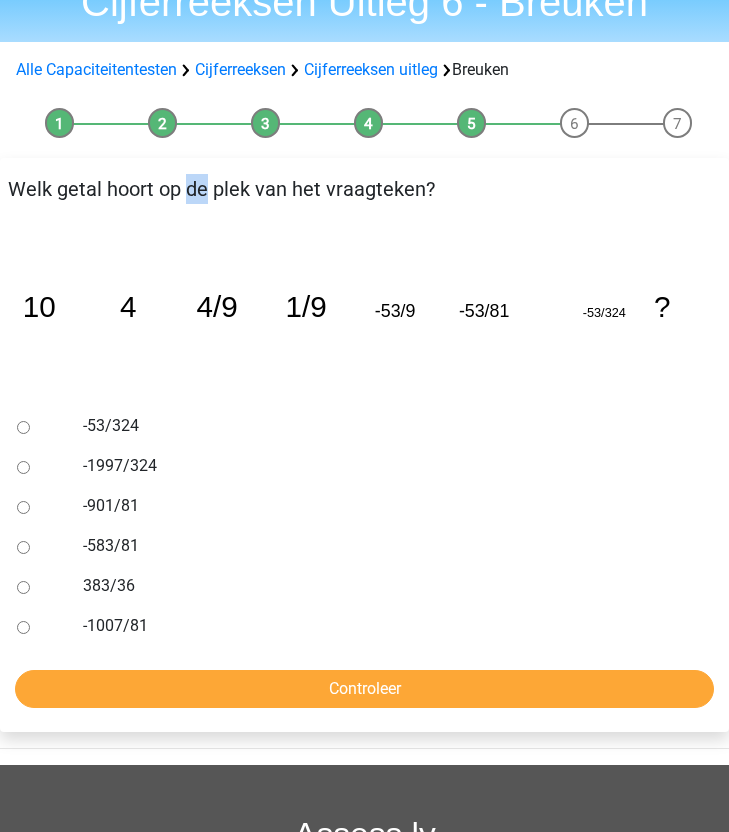 click on "Welk getal hoort op de plek van het vraagteken?" at bounding box center [364, 189] 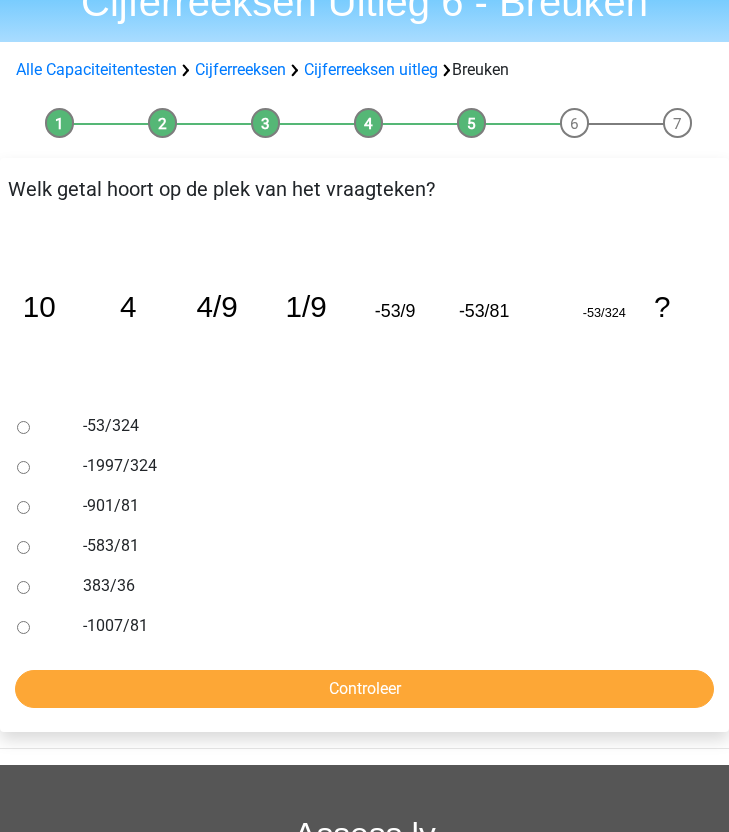click on "Welk getal hoort op de plek van het vraagteken?" at bounding box center (364, 189) 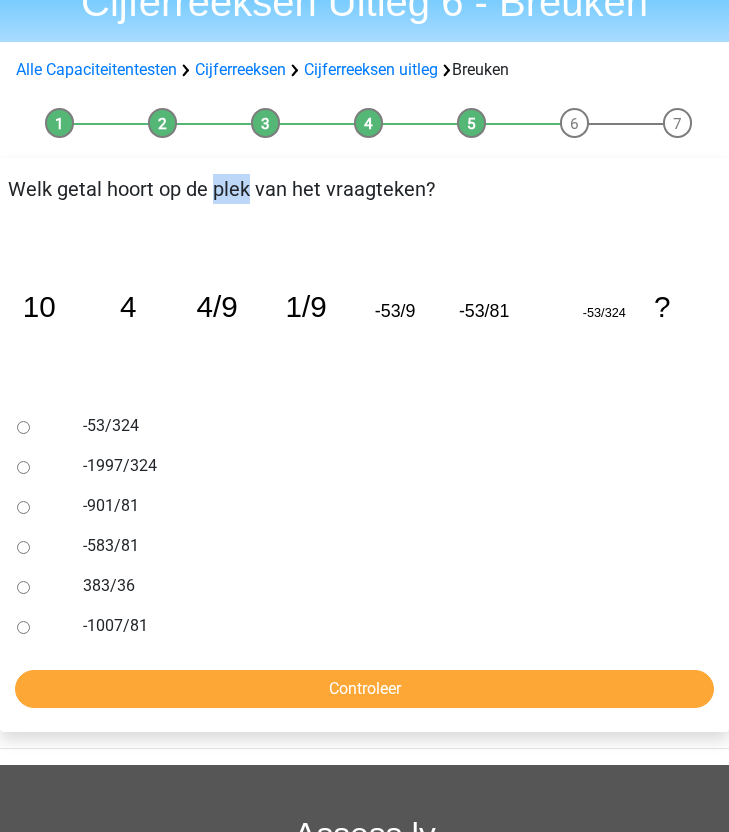 click on "Welk getal hoort op de plek van het vraagteken?" at bounding box center (364, 189) 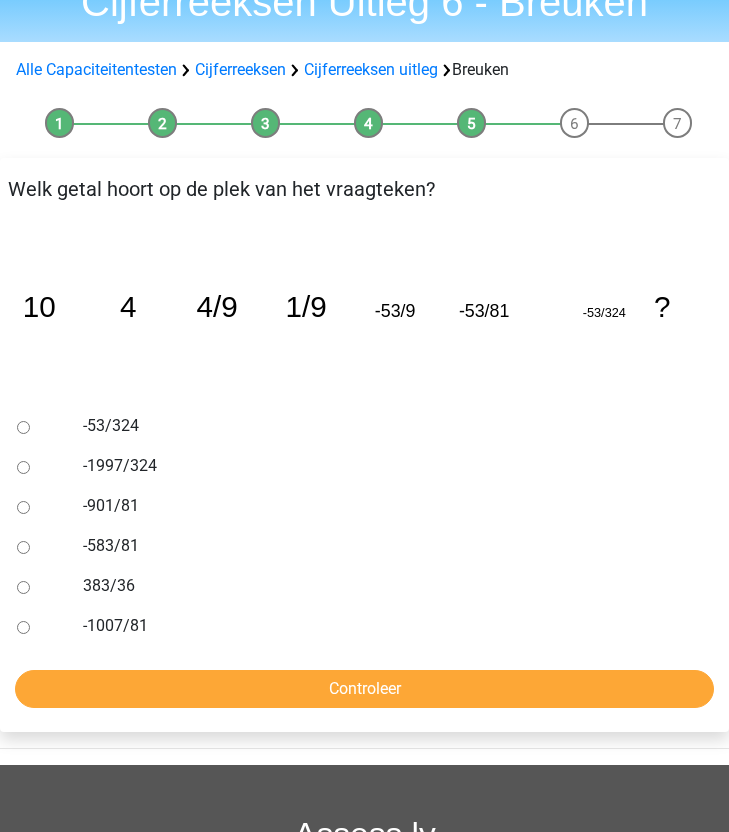 click on "Welk getal hoort op de plek van het vraagteken?" at bounding box center (364, 189) 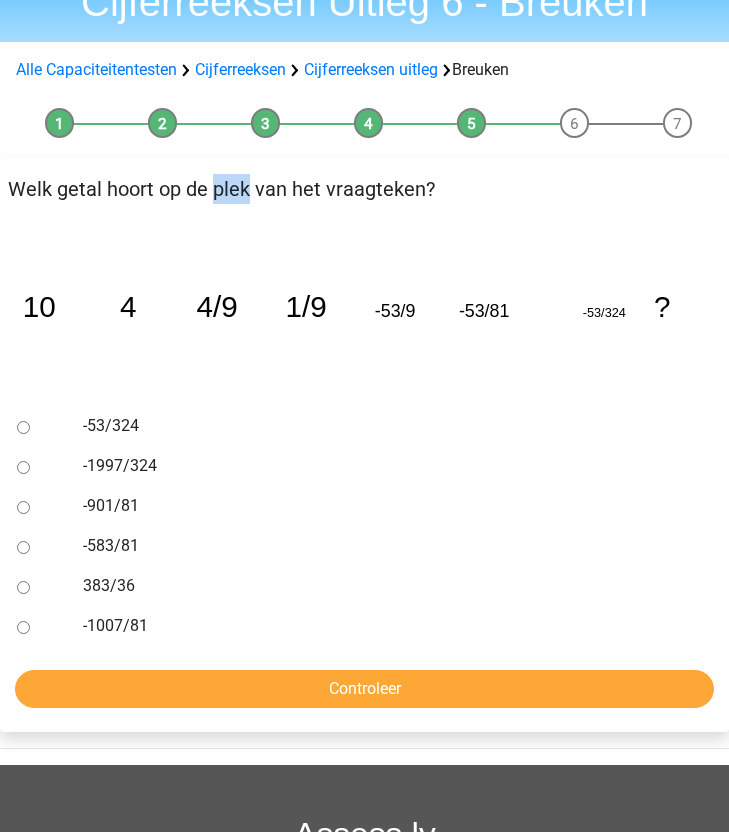 click on "Welk getal hoort op de plek van het vraagteken?" at bounding box center [364, 189] 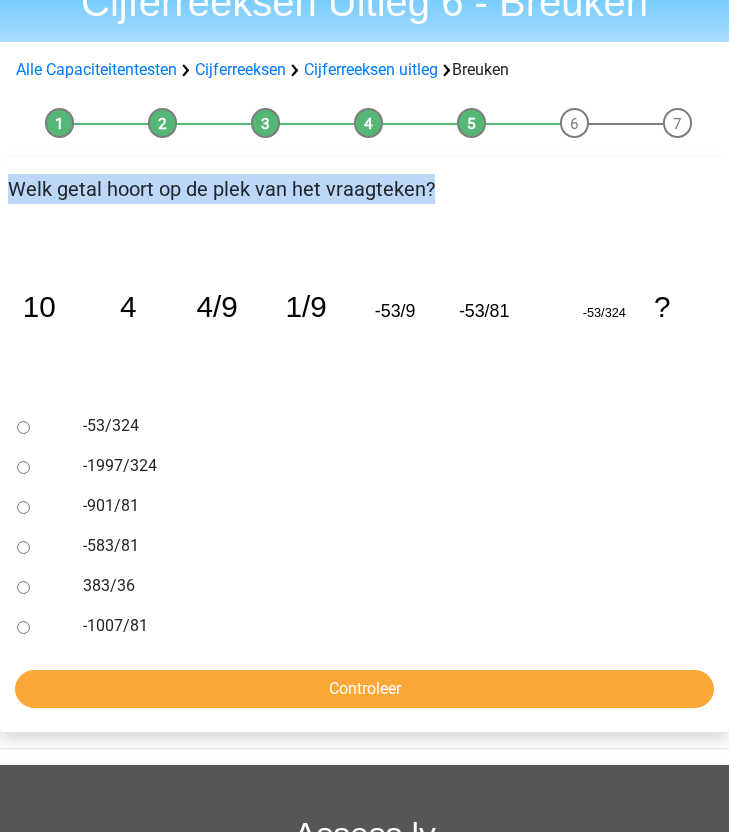 click on "Welk getal hoort op de plek van het vraagteken?" at bounding box center (364, 189) 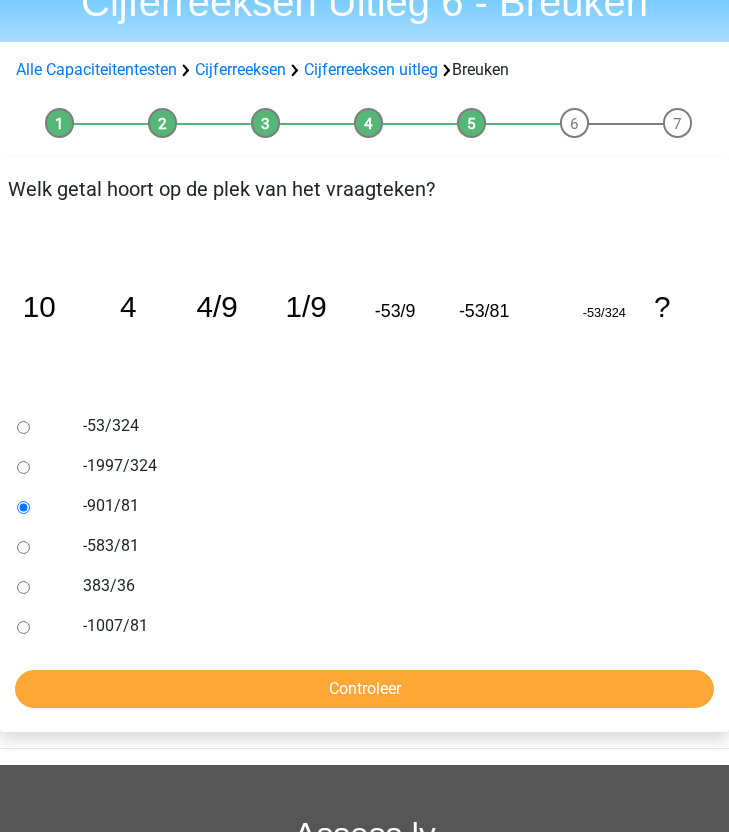 click on "-53/324
-1997/324
-901/81
-583/81
383/36
-1007/81
Controleer" at bounding box center [364, 557] 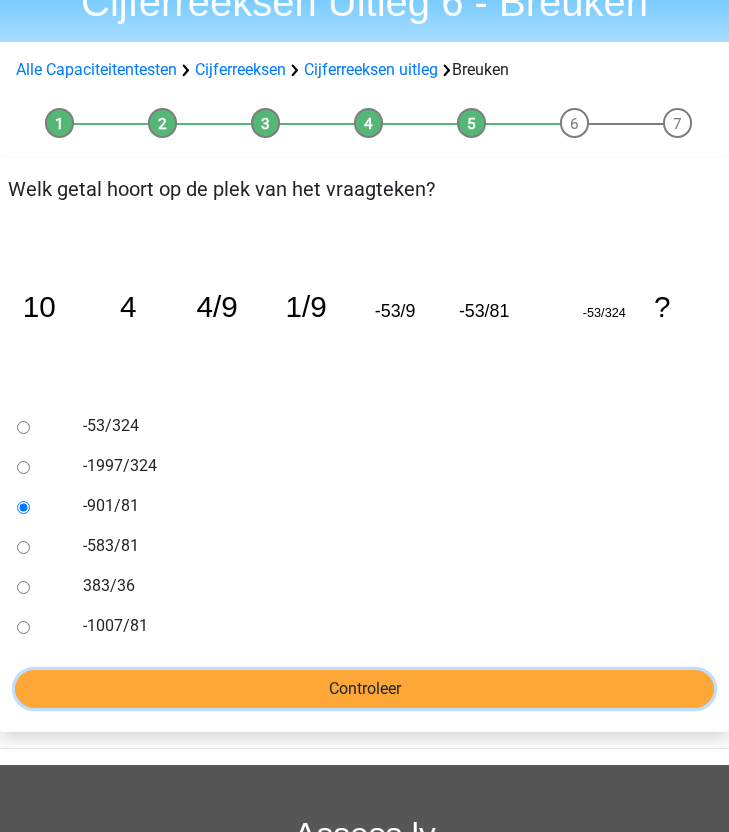 click on "Controleer" at bounding box center [364, 689] 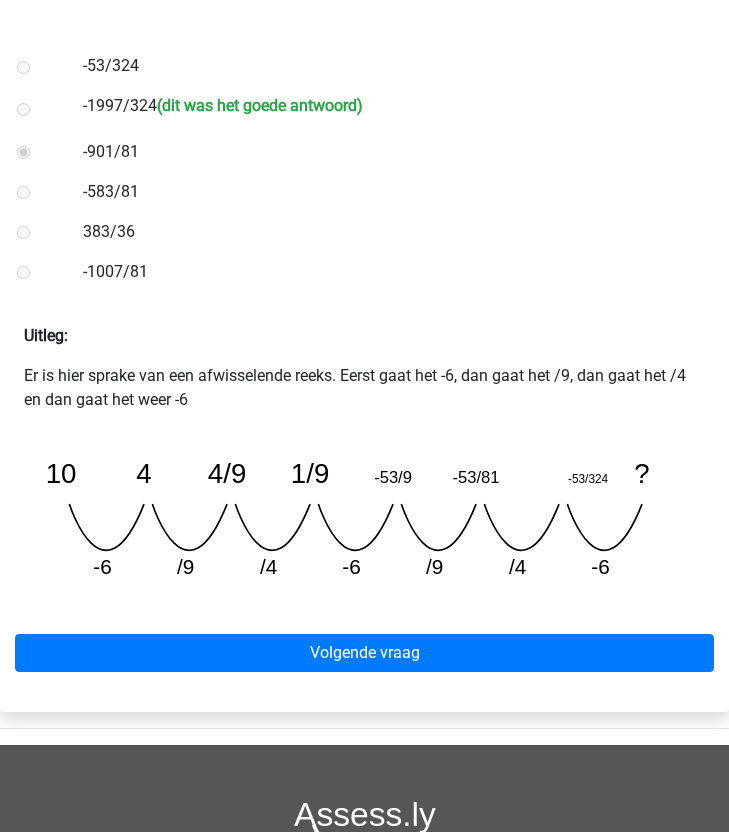 scroll, scrollTop: 451, scrollLeft: 0, axis: vertical 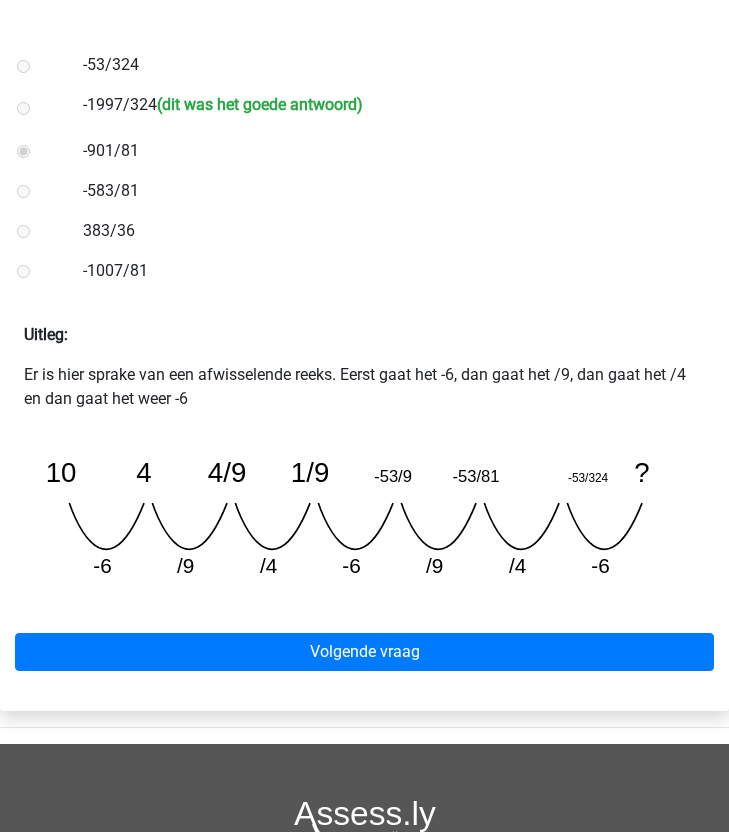 click on "Volgende vraag" at bounding box center (364, 648) 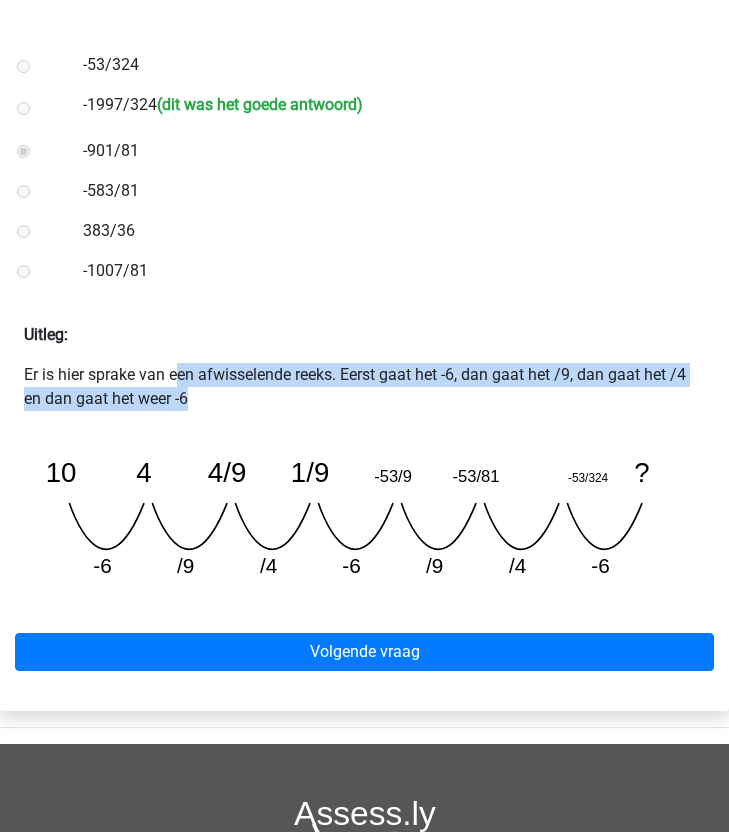 click on "Er is hier sprake van een afwisselende reeks. Eerst gaat het -6, dan gaat het /9, dan gaat het /4 en dan gaat het weer -6" at bounding box center (364, 387) 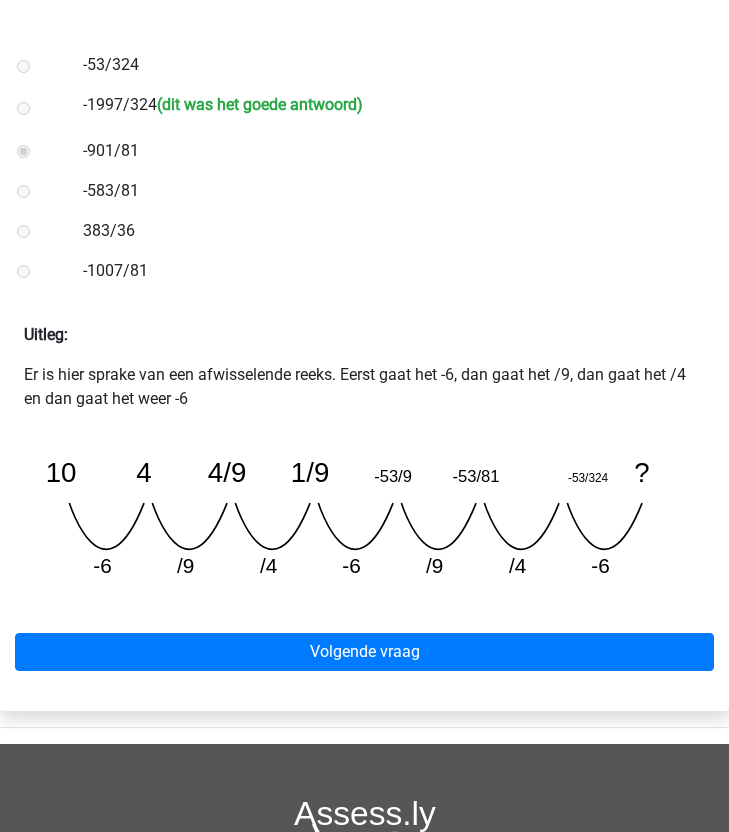 click on "Uitleg:" at bounding box center [364, 327] 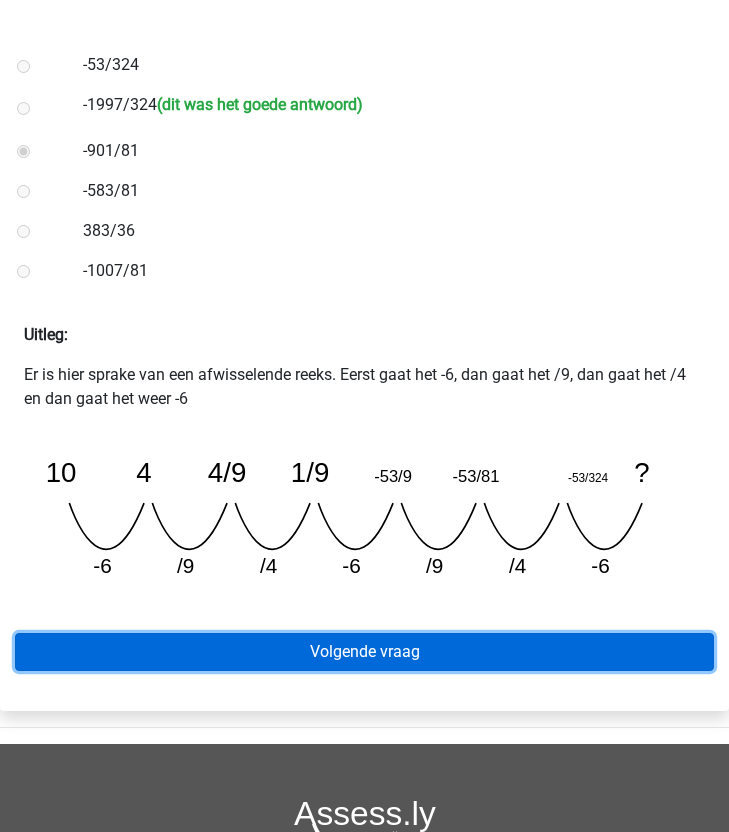 click on "Volgende vraag" at bounding box center (364, 652) 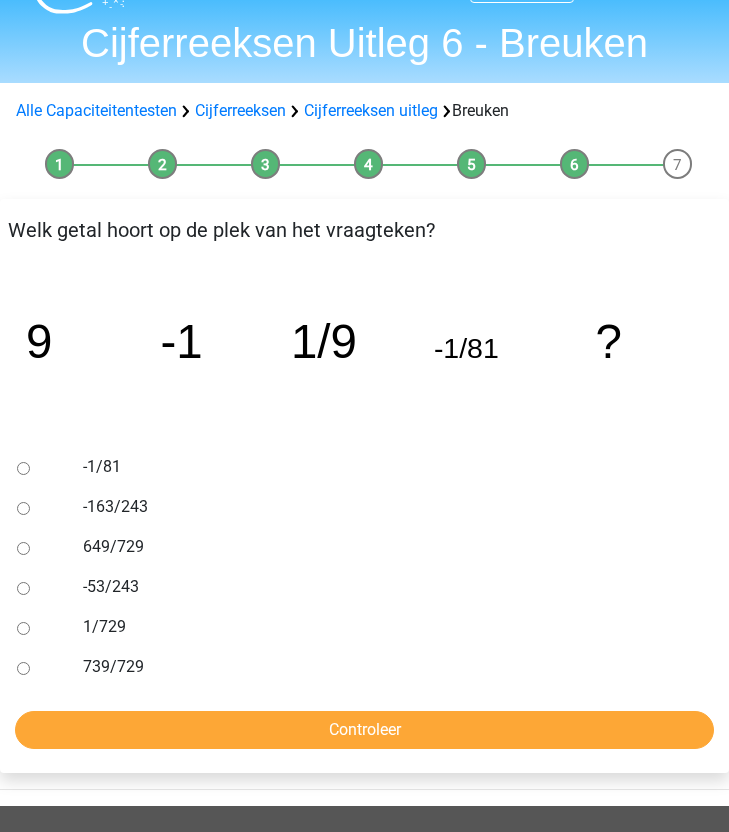 scroll, scrollTop: 52, scrollLeft: 0, axis: vertical 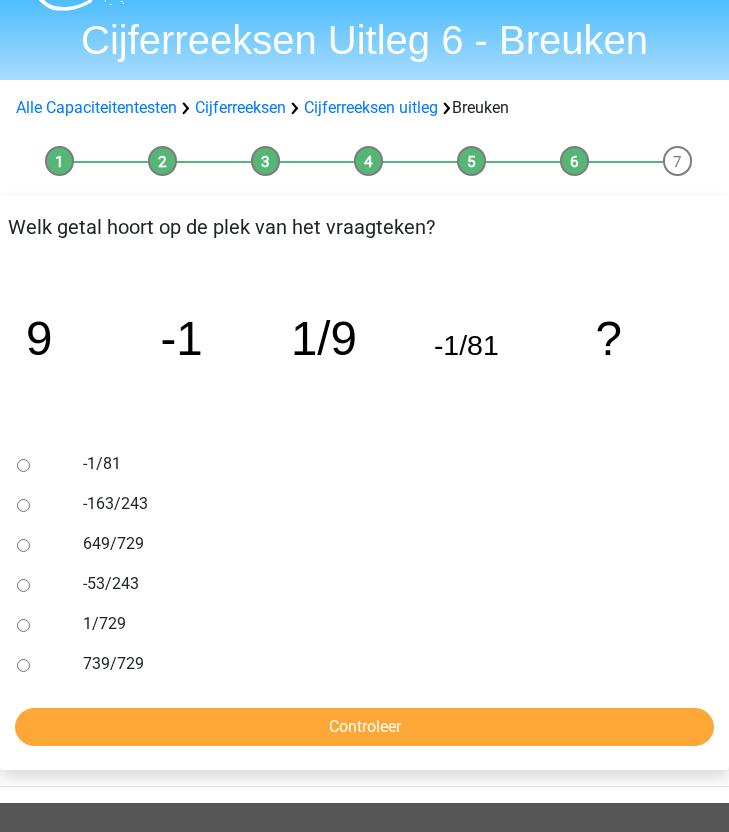 click on "-163/243" at bounding box center [23, 505] 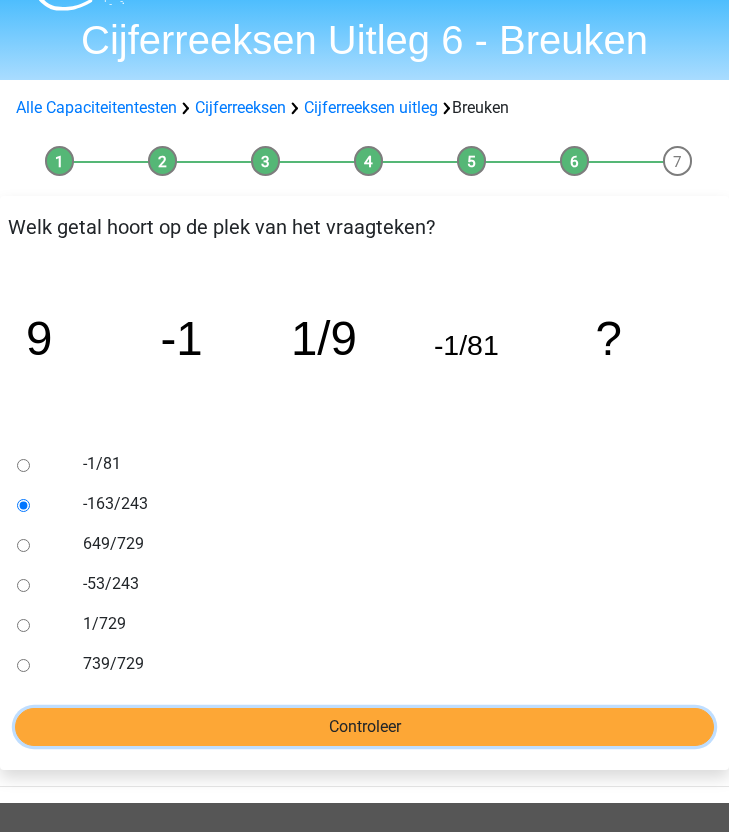 click on "Controleer" at bounding box center [364, 727] 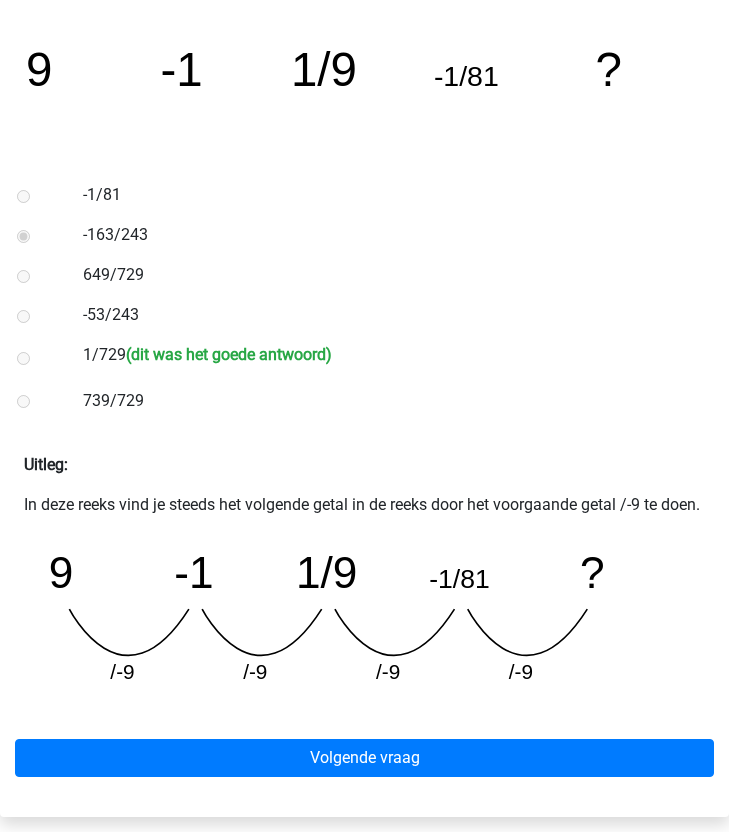 scroll, scrollTop: 335, scrollLeft: 0, axis: vertical 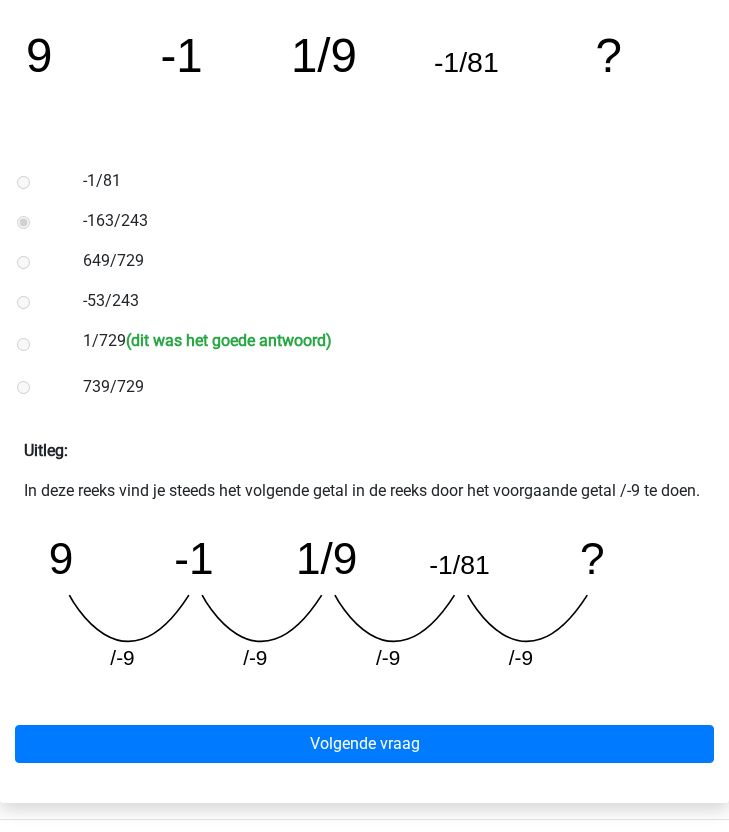click on "In deze reeks vind je steeds het volgende getal in de reeks door het voorgaande getal /-9 te doen." at bounding box center [364, 491] 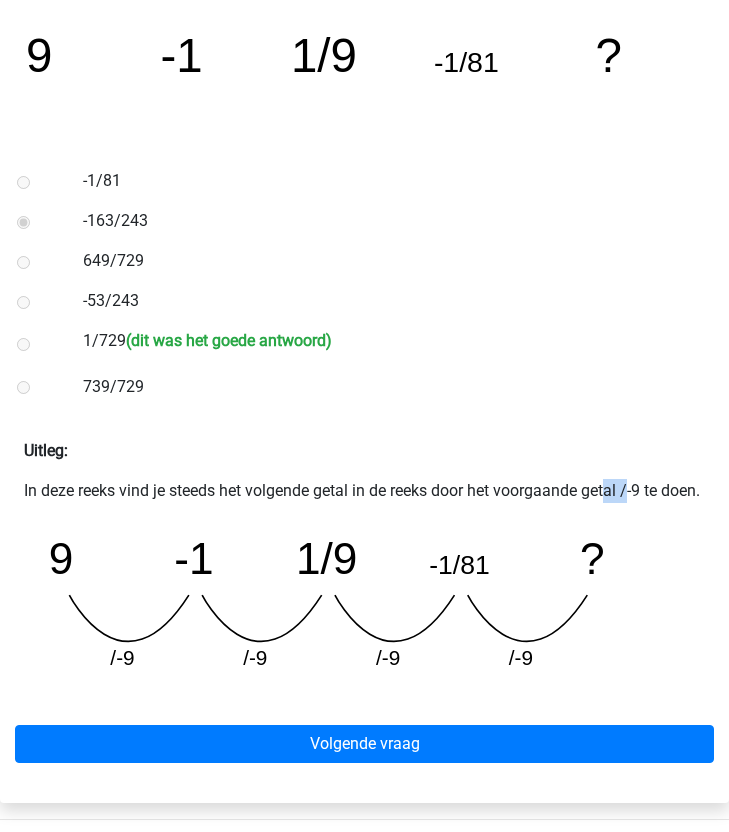 click on "In deze reeks vind je steeds het volgende getal in de reeks door het voorgaande getal /-9 te doen." at bounding box center (364, 491) 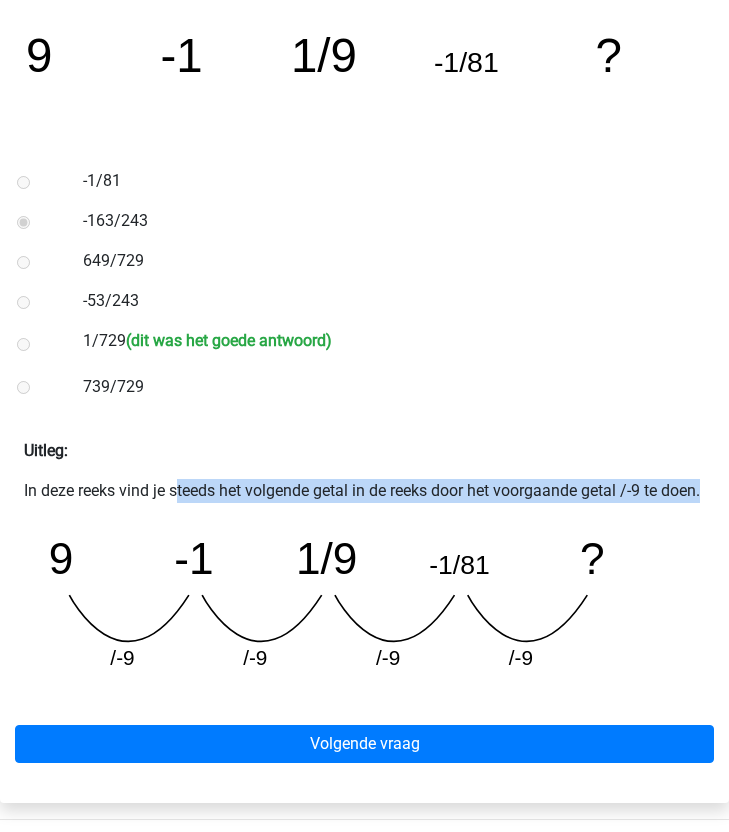 click on "In deze reeks vind je steeds het volgende getal in de reeks door het voorgaande getal /-9 te doen." at bounding box center (364, 491) 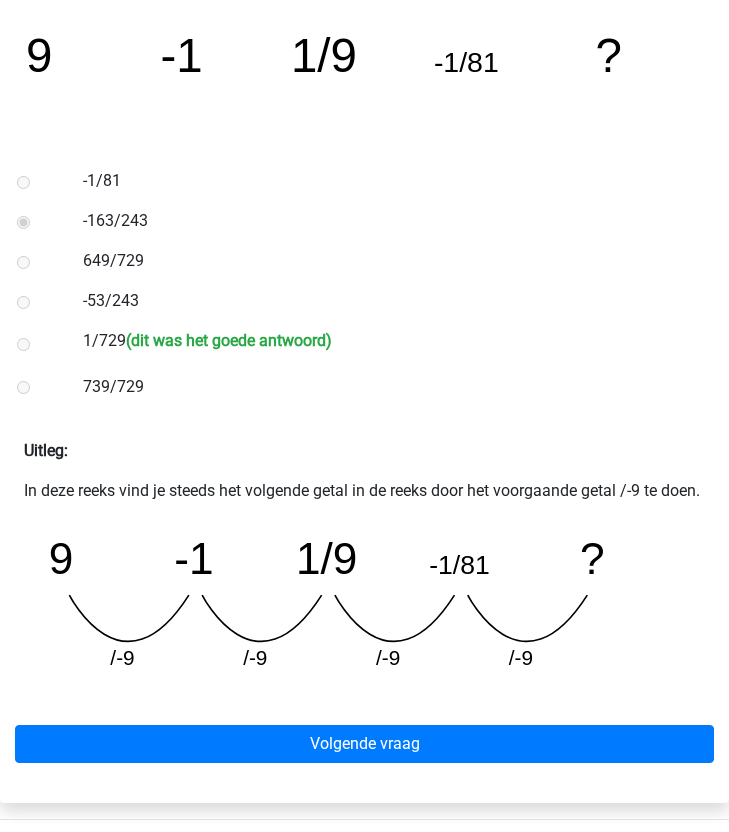 drag, startPoint x: 224, startPoint y: 488, endPoint x: 218, endPoint y: 525, distance: 37.48333 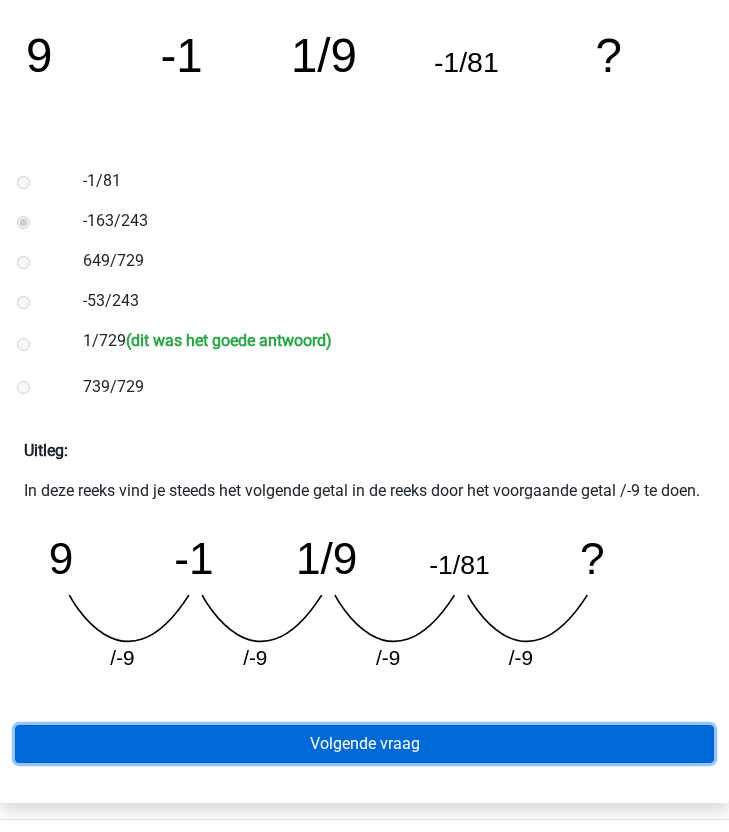 click on "Volgende vraag" at bounding box center (364, 744) 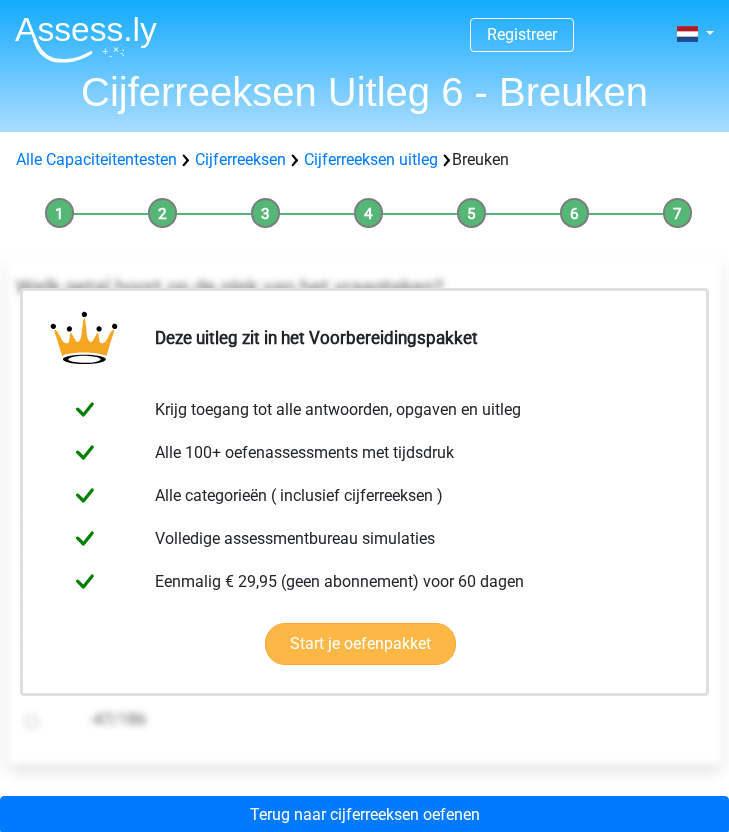 scroll, scrollTop: 0, scrollLeft: 0, axis: both 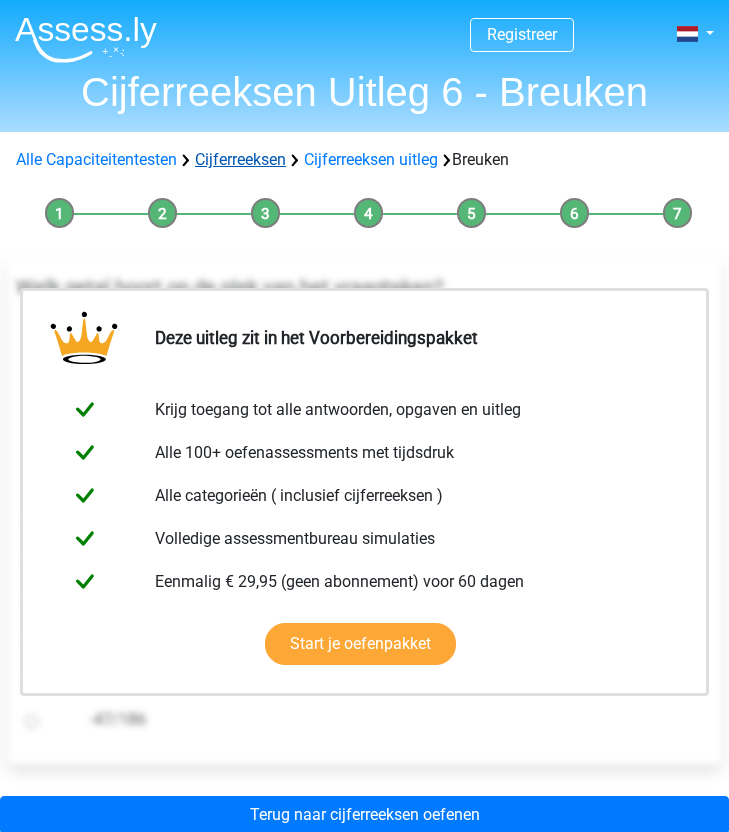 click on "Cijferreeksen" at bounding box center [240, 159] 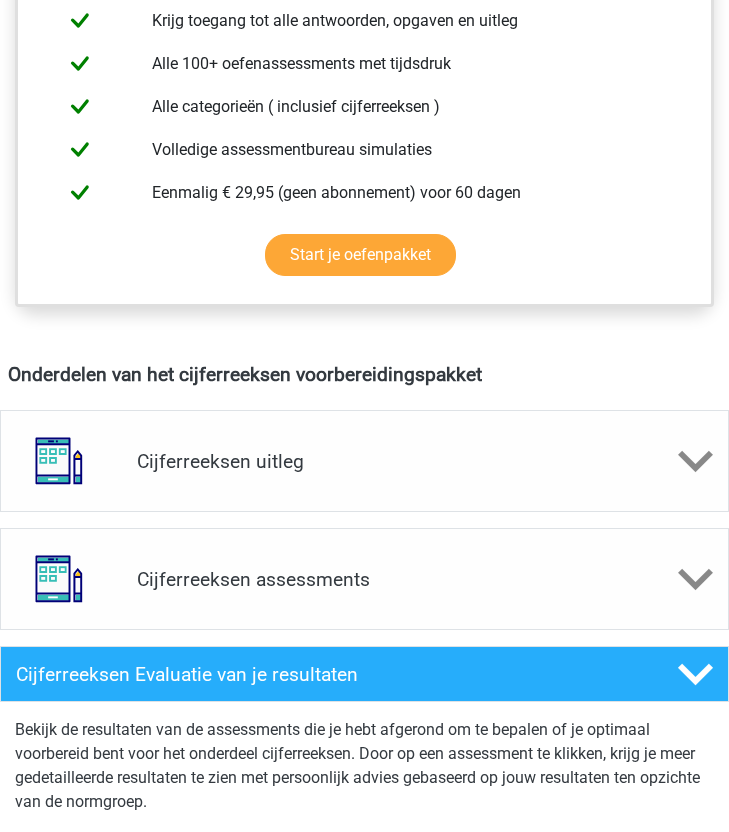 scroll, scrollTop: 1043, scrollLeft: 0, axis: vertical 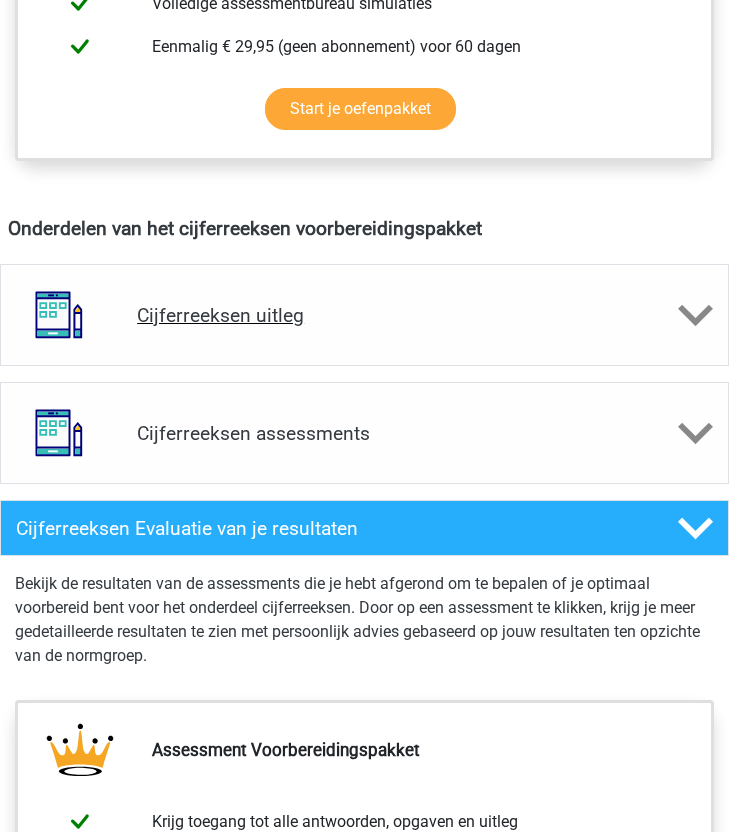 click on "Cijferreeksen uitleg" at bounding box center [364, 315] 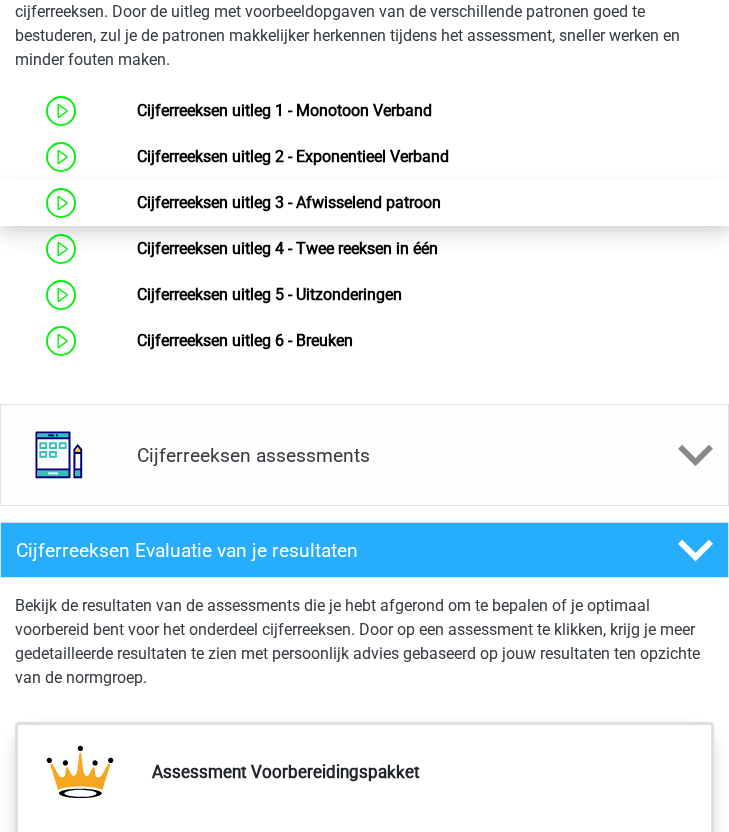 scroll, scrollTop: 1452, scrollLeft: 0, axis: vertical 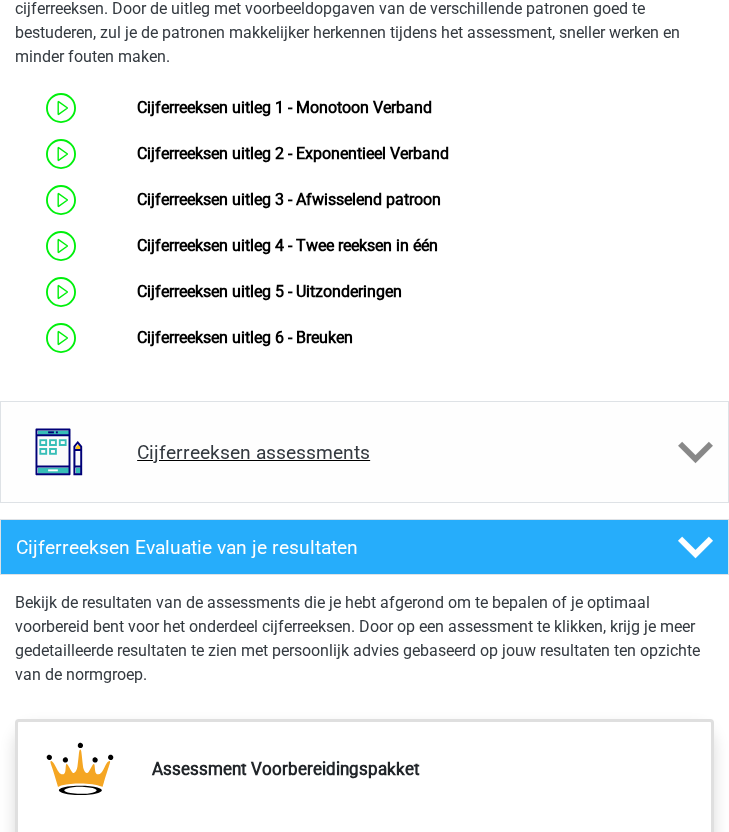 click 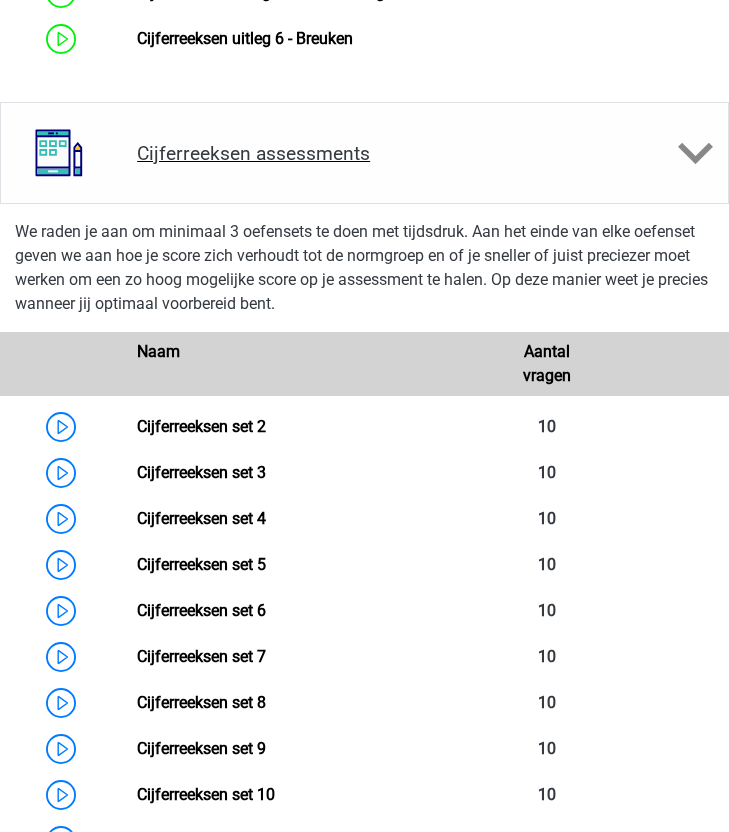 scroll, scrollTop: 1795, scrollLeft: 0, axis: vertical 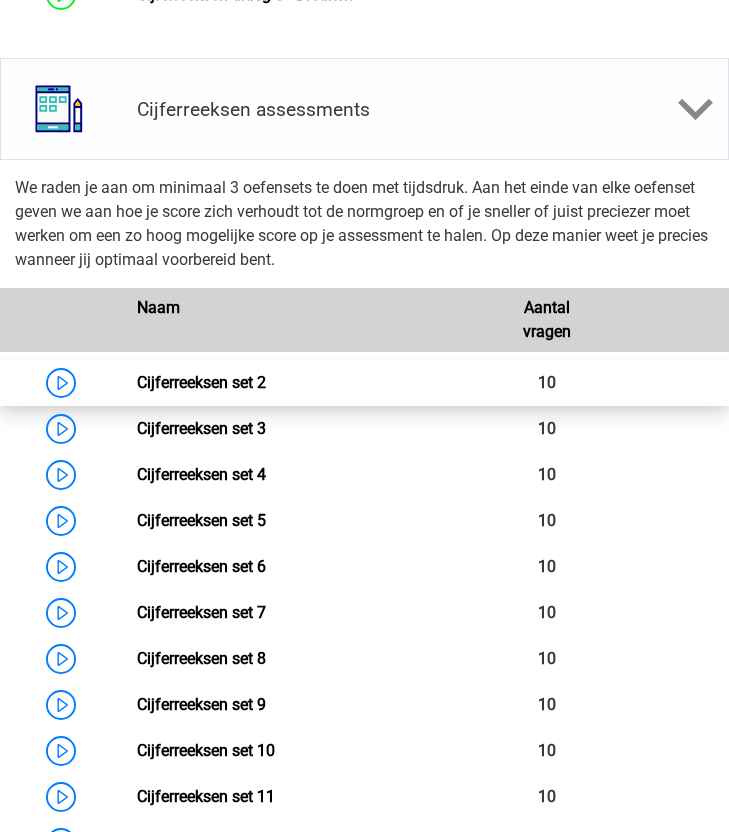 click on "Cijferreeksen
set 2" at bounding box center (201, 382) 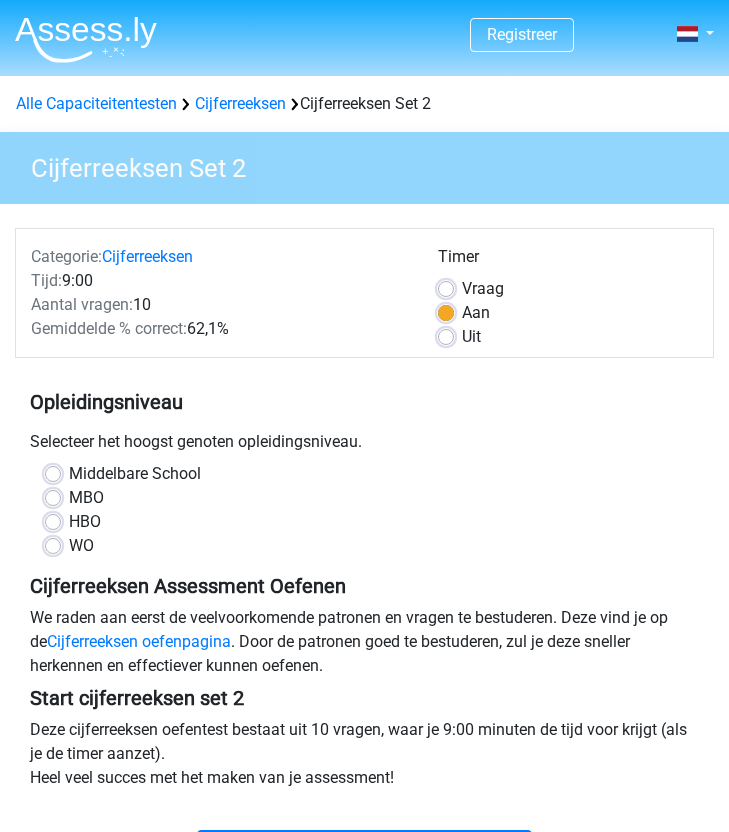 scroll, scrollTop: 0, scrollLeft: 0, axis: both 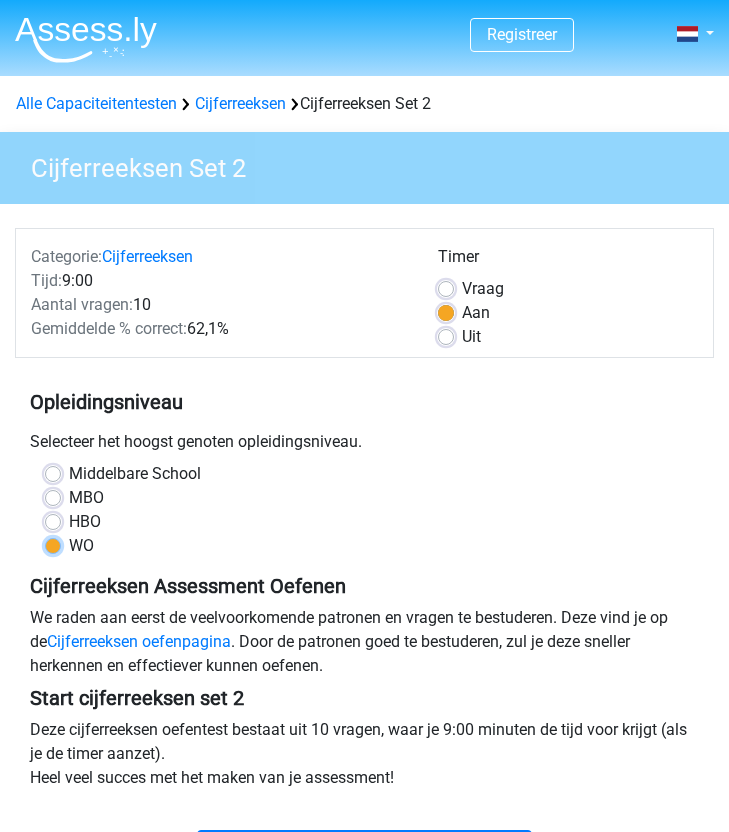 click on "WO" at bounding box center (53, 544) 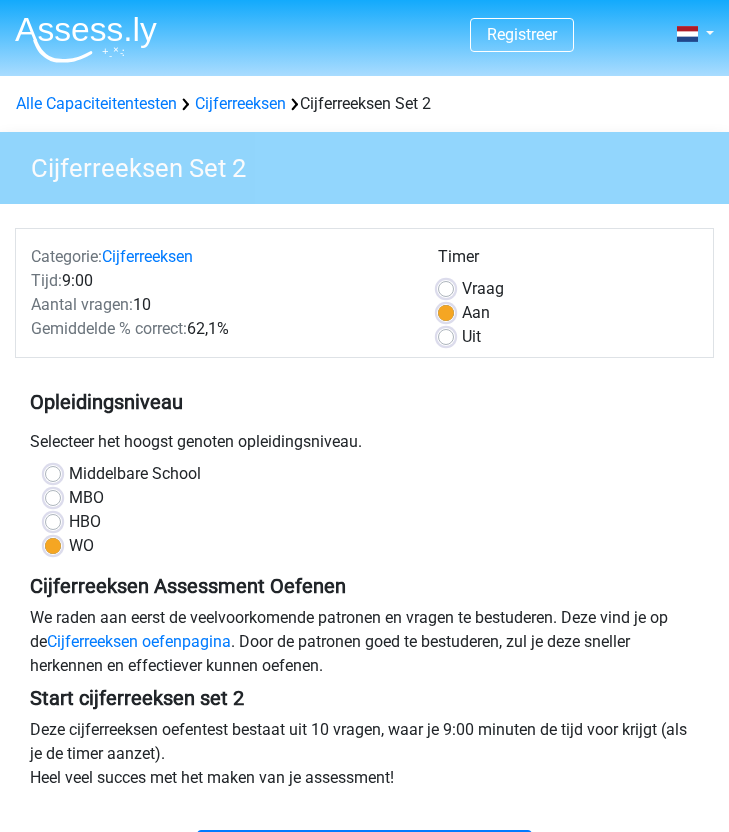 click on "Uit" at bounding box center (471, 337) 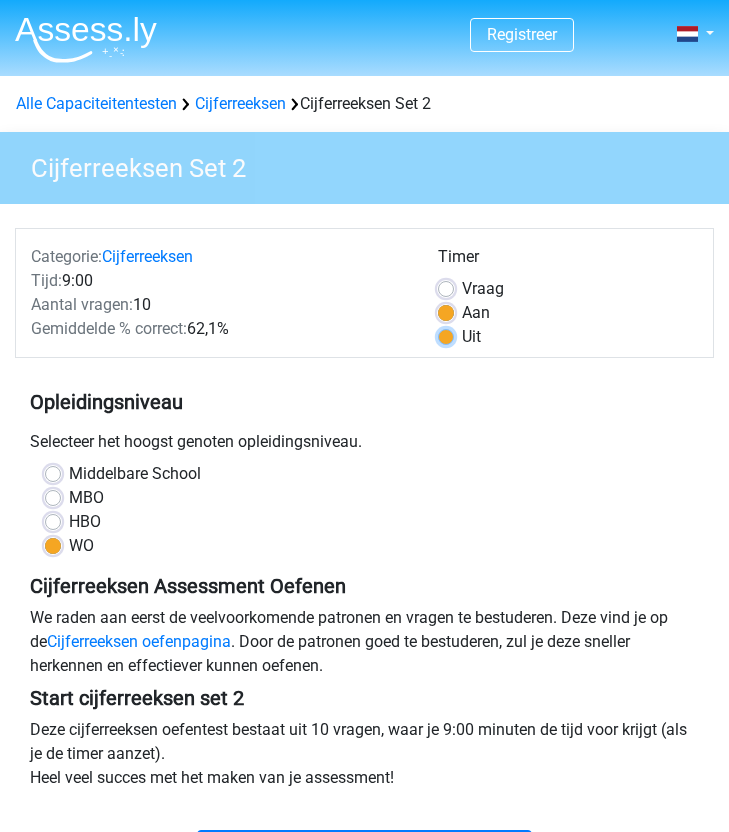 click on "Uit" at bounding box center (446, 335) 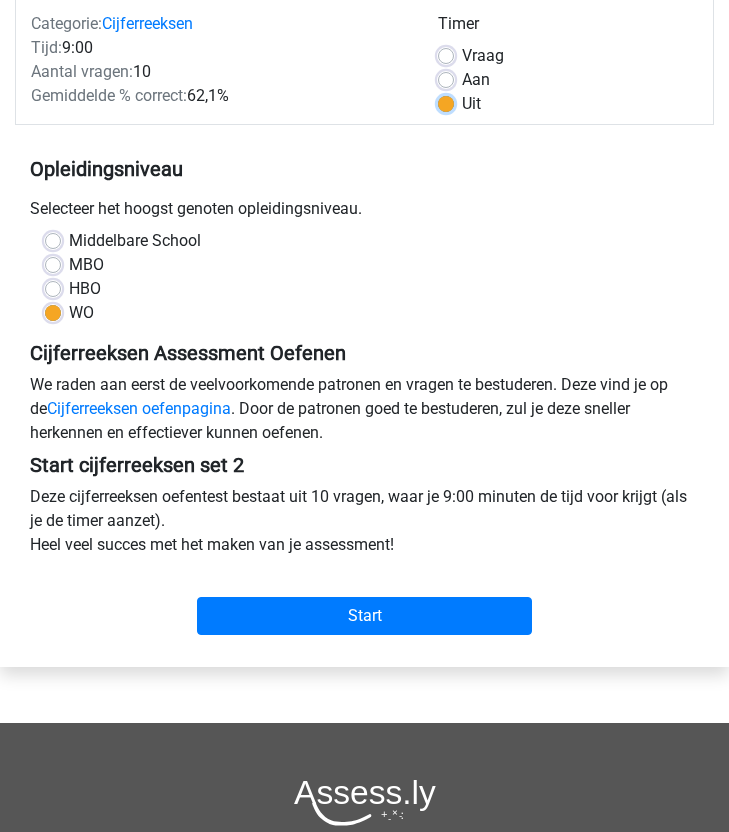scroll, scrollTop: 388, scrollLeft: 0, axis: vertical 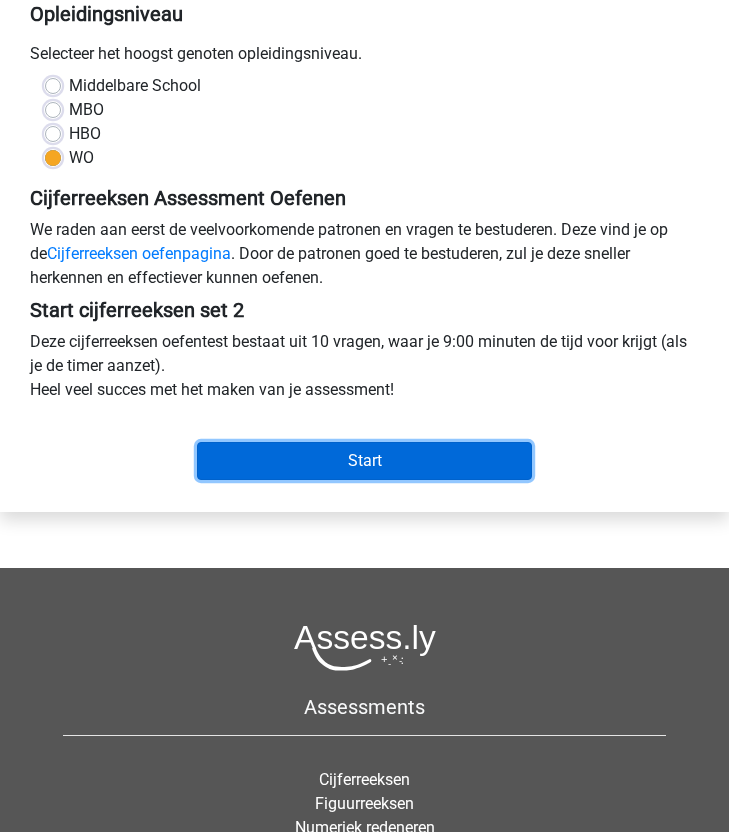 click on "Start" at bounding box center (364, 461) 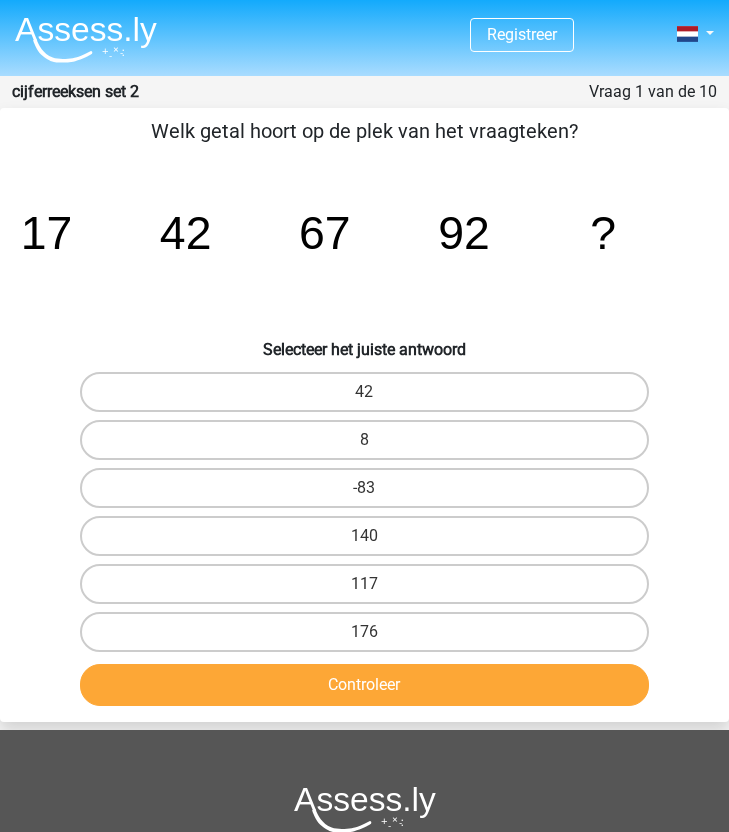 scroll, scrollTop: 0, scrollLeft: 0, axis: both 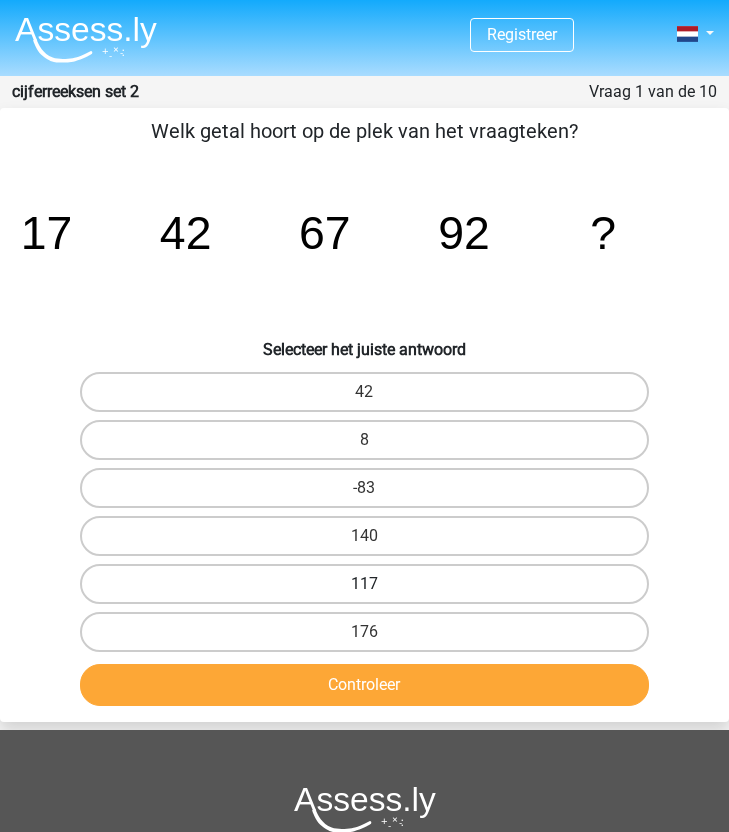 click on "117" at bounding box center (364, 584) 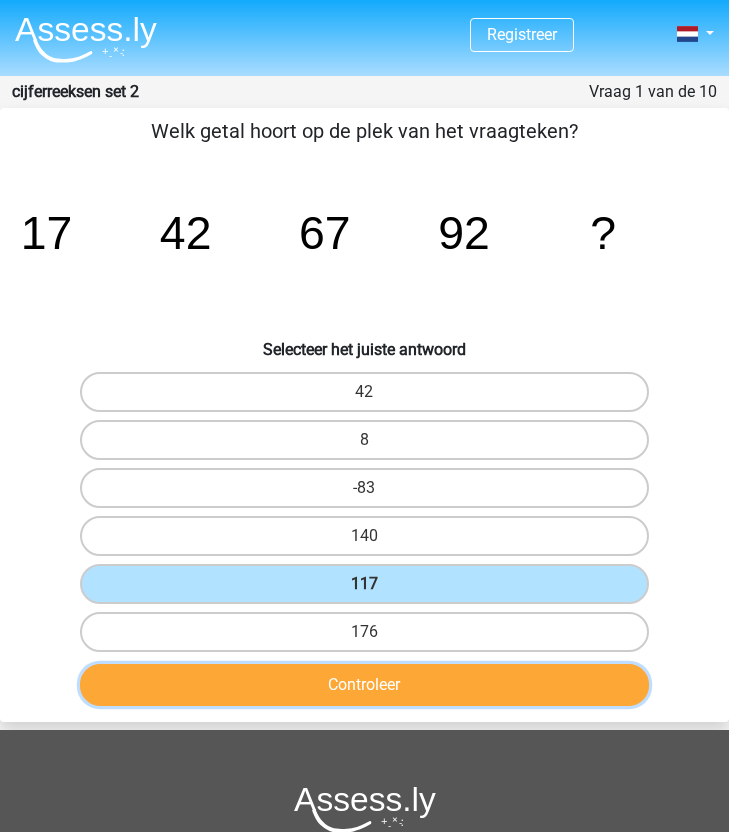 click on "Controleer" at bounding box center [364, 685] 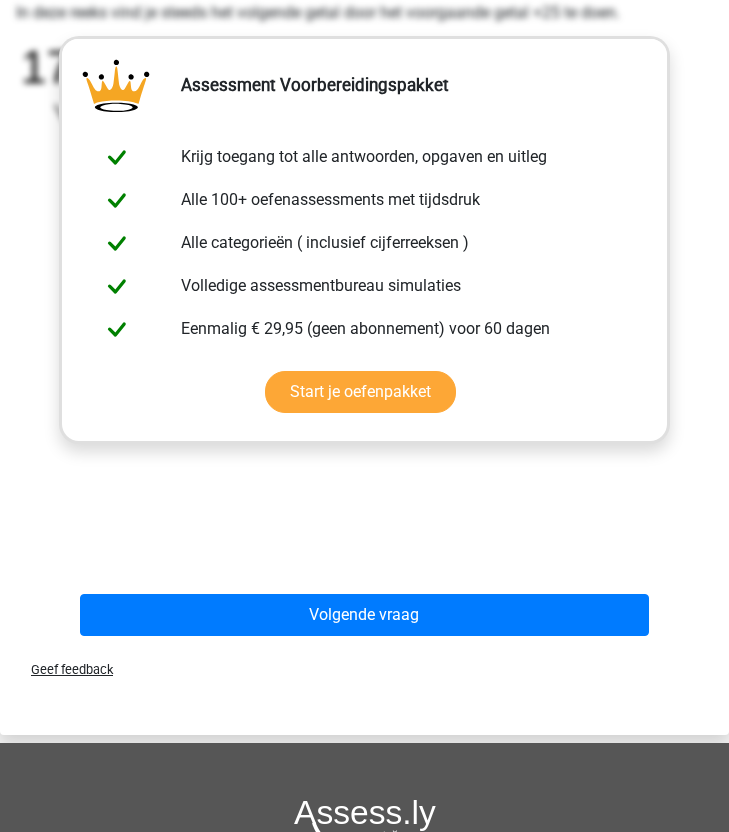 scroll, scrollTop: 725, scrollLeft: 0, axis: vertical 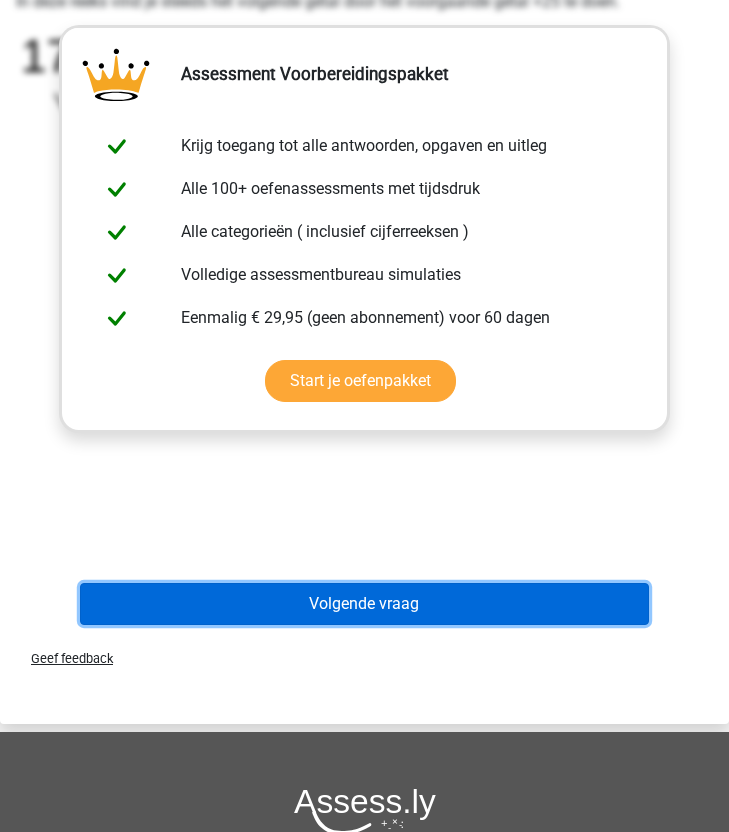 click on "Volgende vraag" at bounding box center (364, 604) 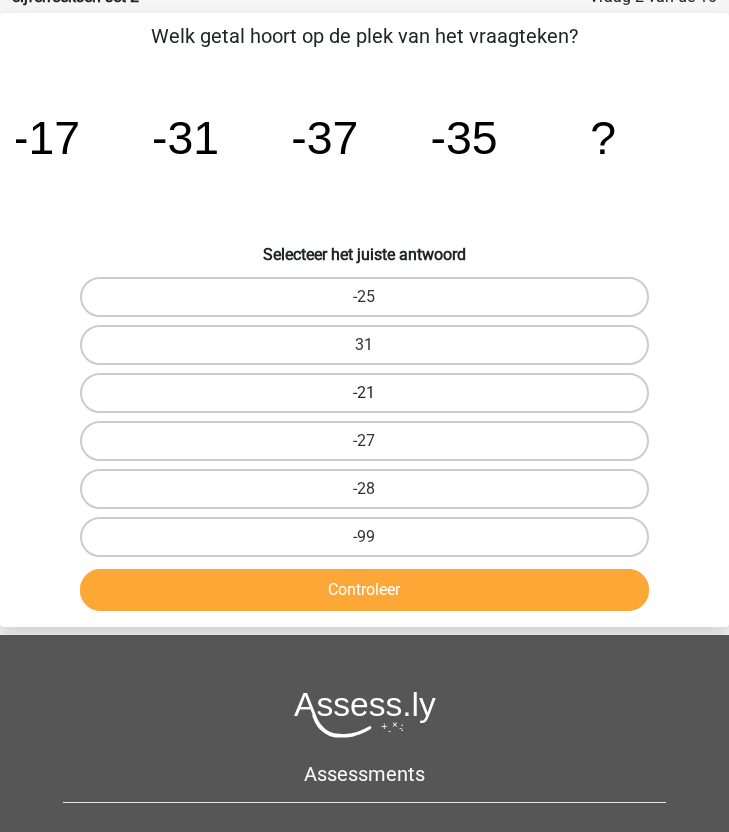 scroll, scrollTop: 80, scrollLeft: 0, axis: vertical 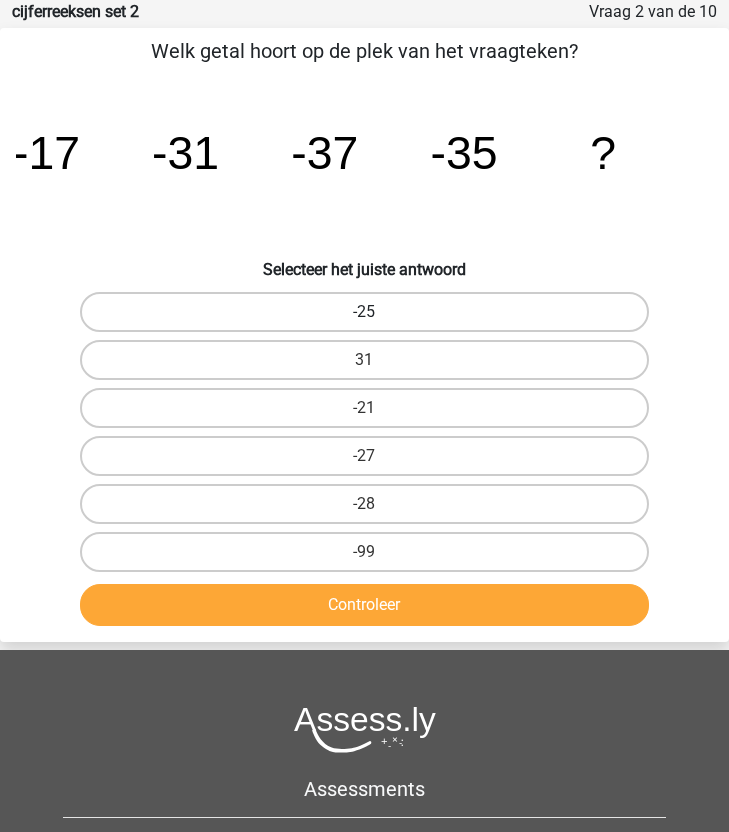 click on "-25" at bounding box center [364, 312] 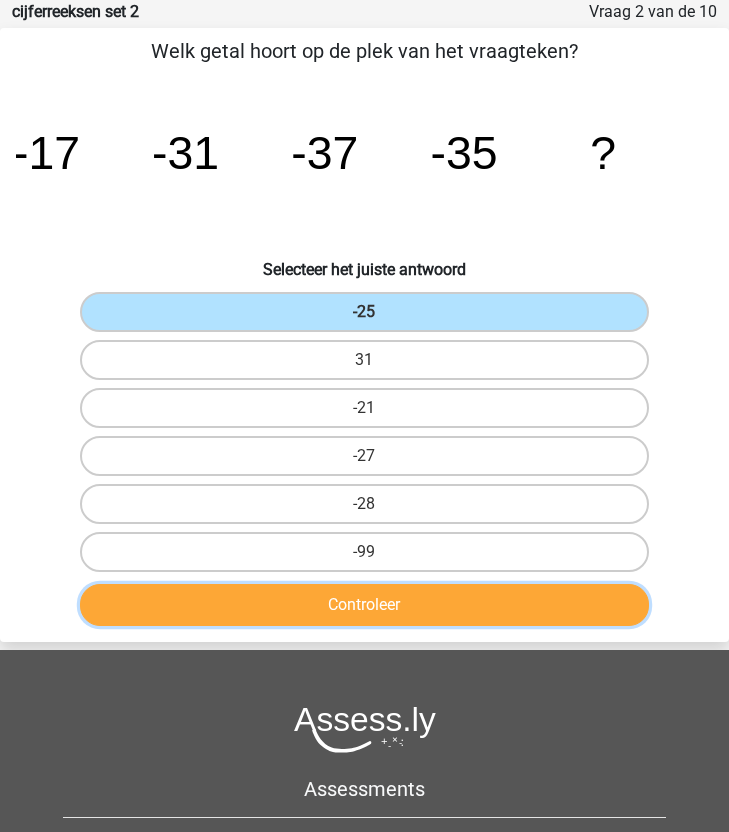 click on "Controleer" at bounding box center [364, 605] 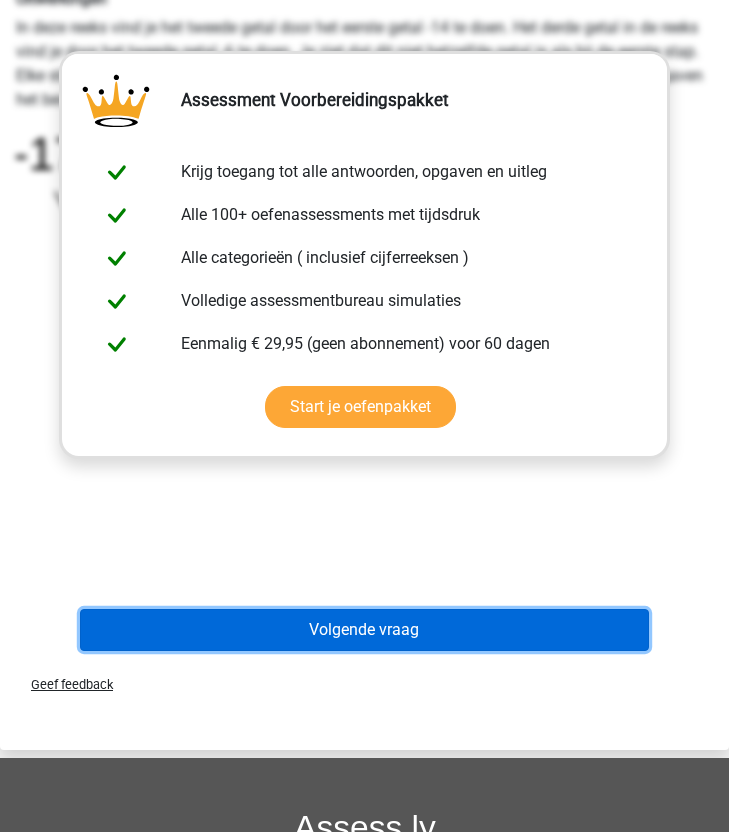 click on "Volgende vraag" at bounding box center [364, 630] 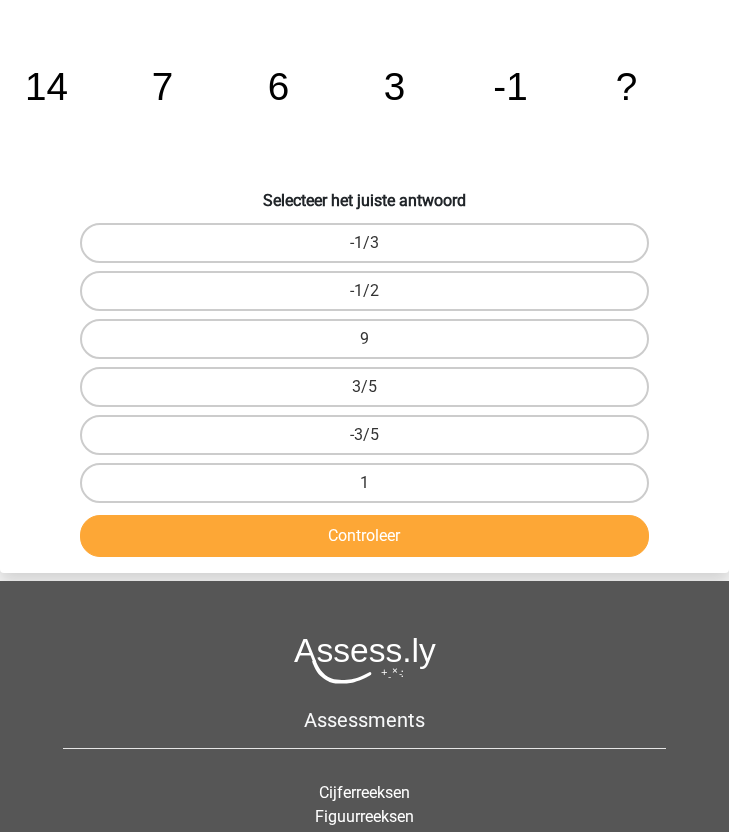scroll, scrollTop: 80, scrollLeft: 0, axis: vertical 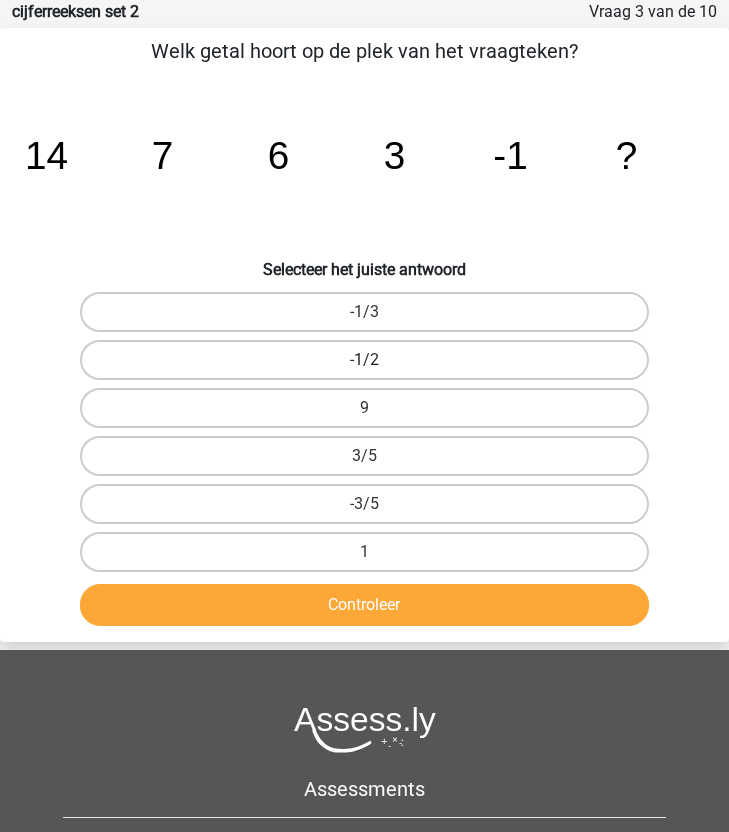 click on "-1/2" at bounding box center (364, 360) 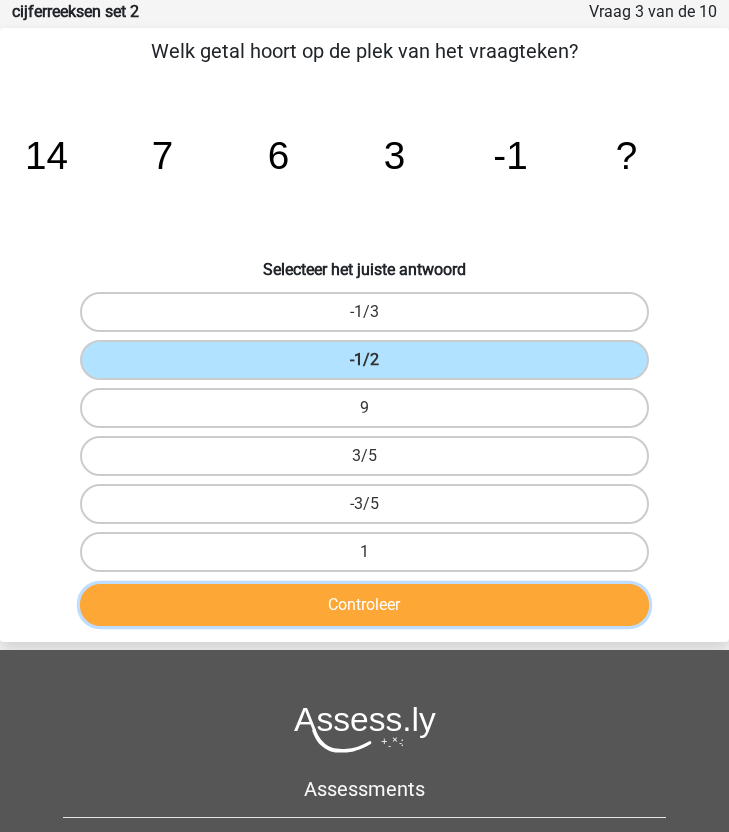 click on "Controleer" at bounding box center [364, 605] 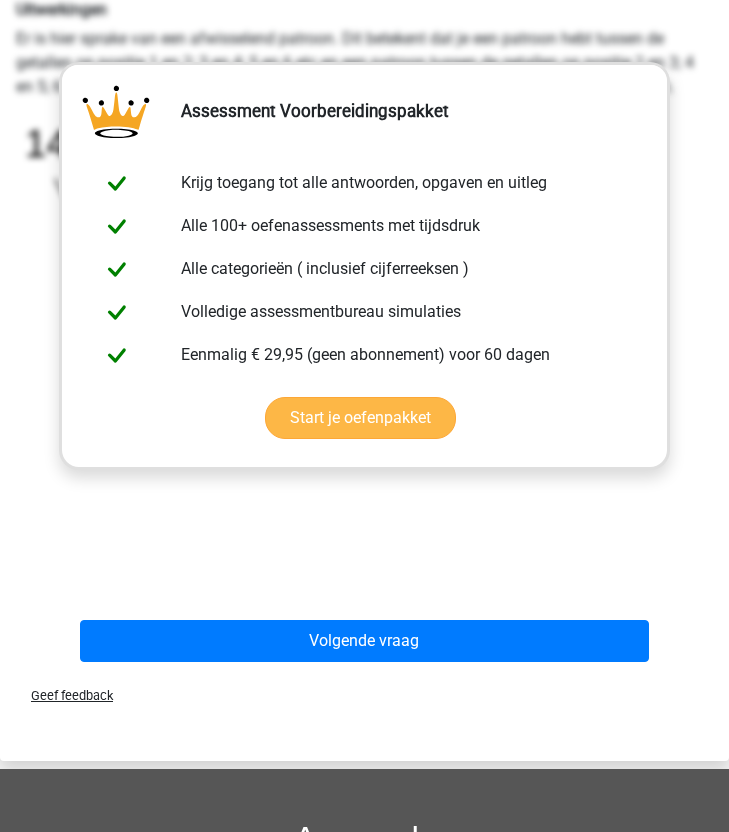 scroll, scrollTop: 725, scrollLeft: 0, axis: vertical 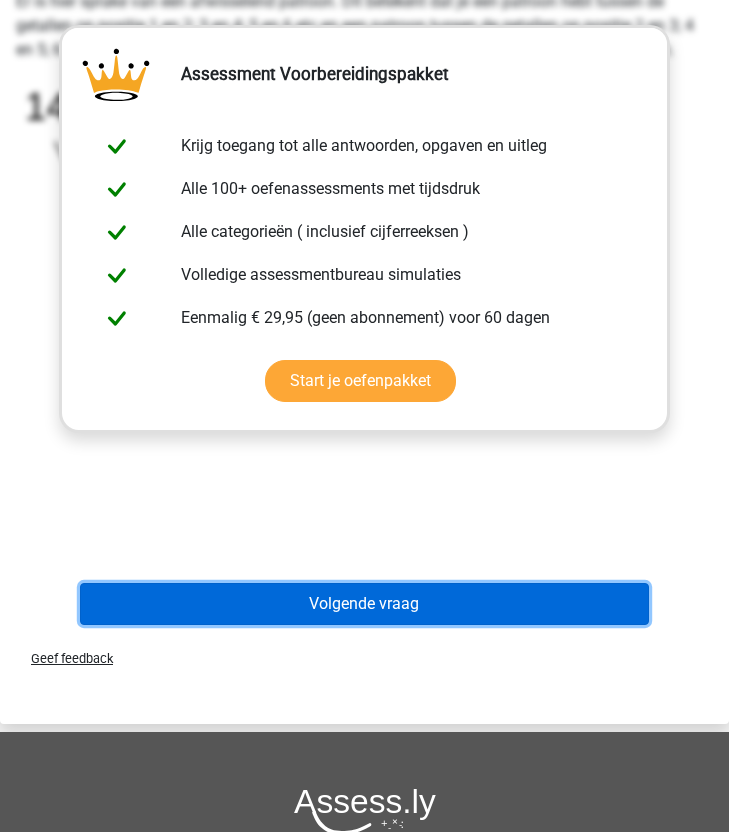 click on "Volgende vraag" at bounding box center (364, 604) 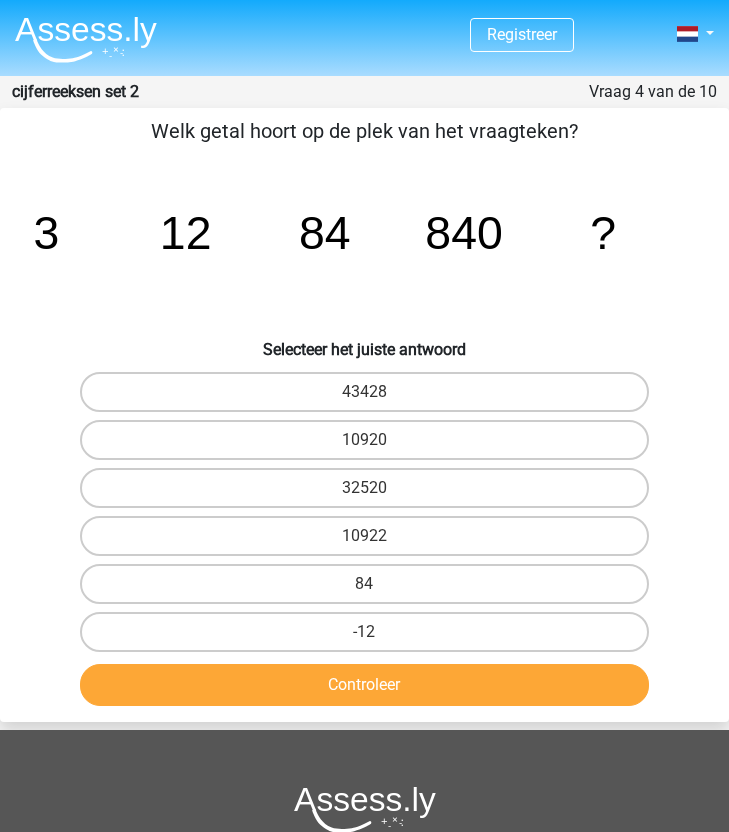 scroll, scrollTop: 2, scrollLeft: 0, axis: vertical 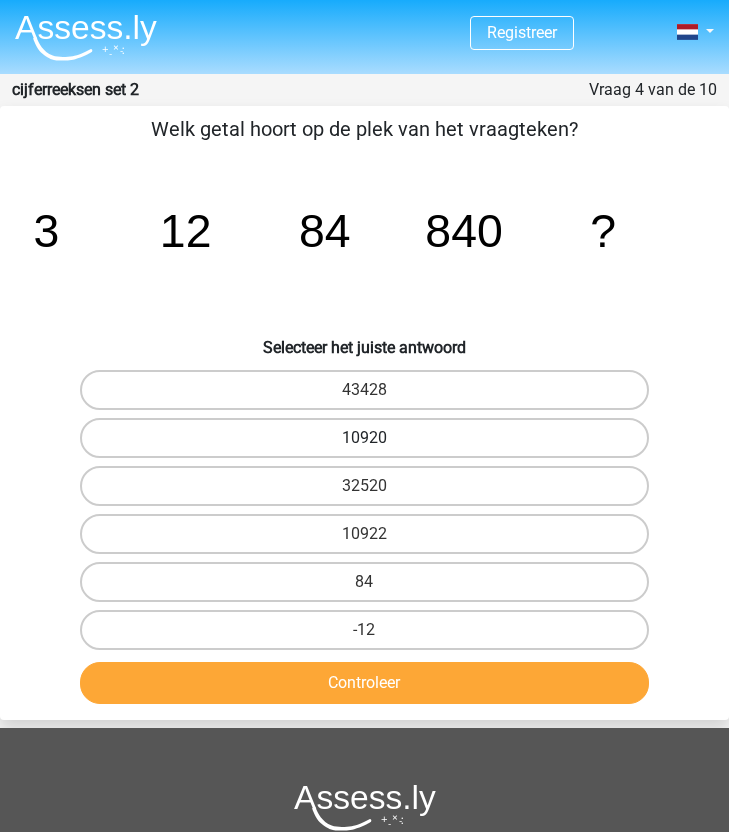 click on "10920" at bounding box center (364, 438) 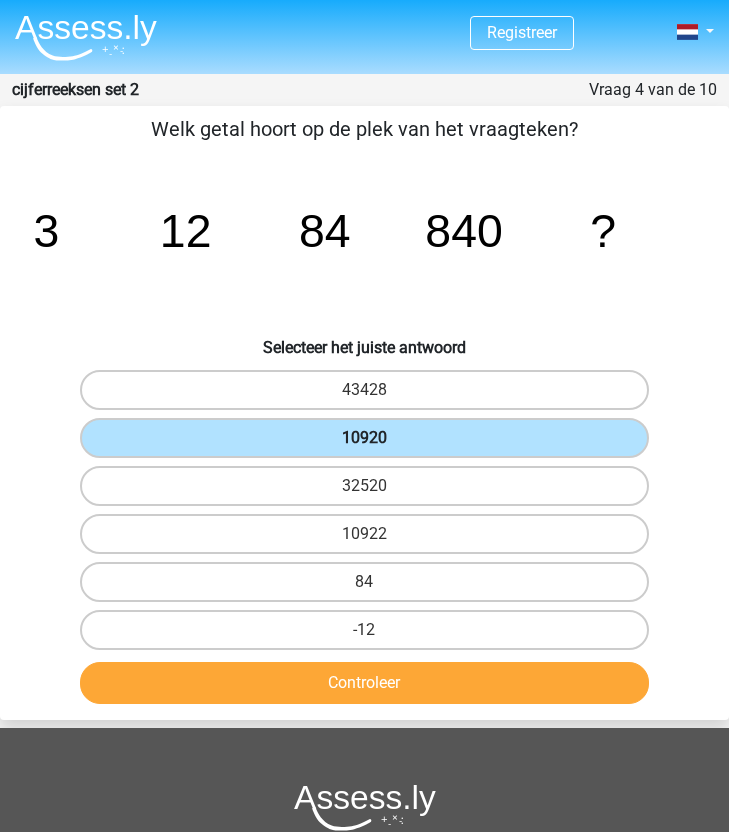 click on "10920" at bounding box center [364, 438] 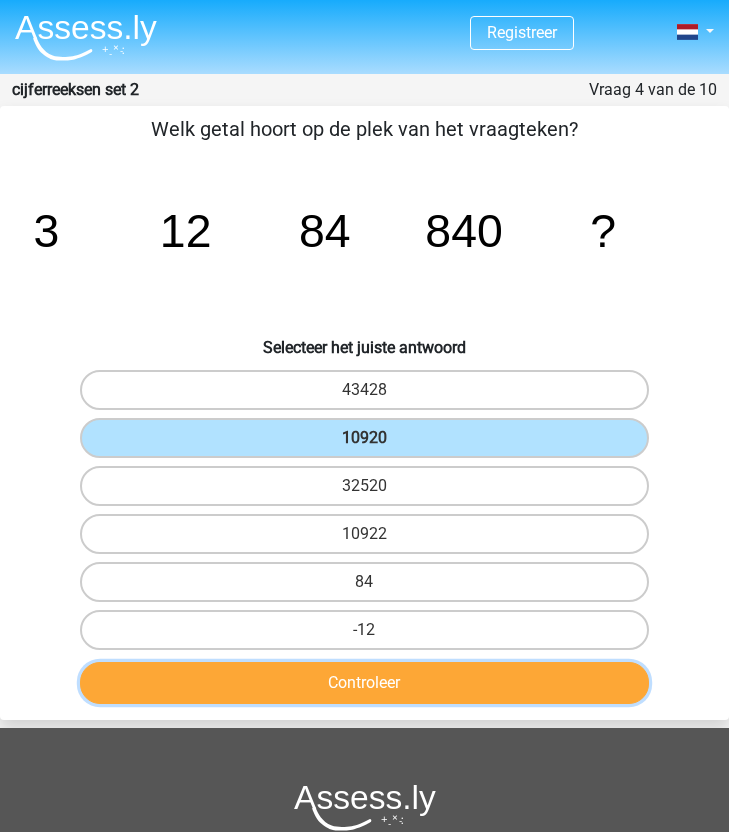 click on "Controleer" at bounding box center (364, 683) 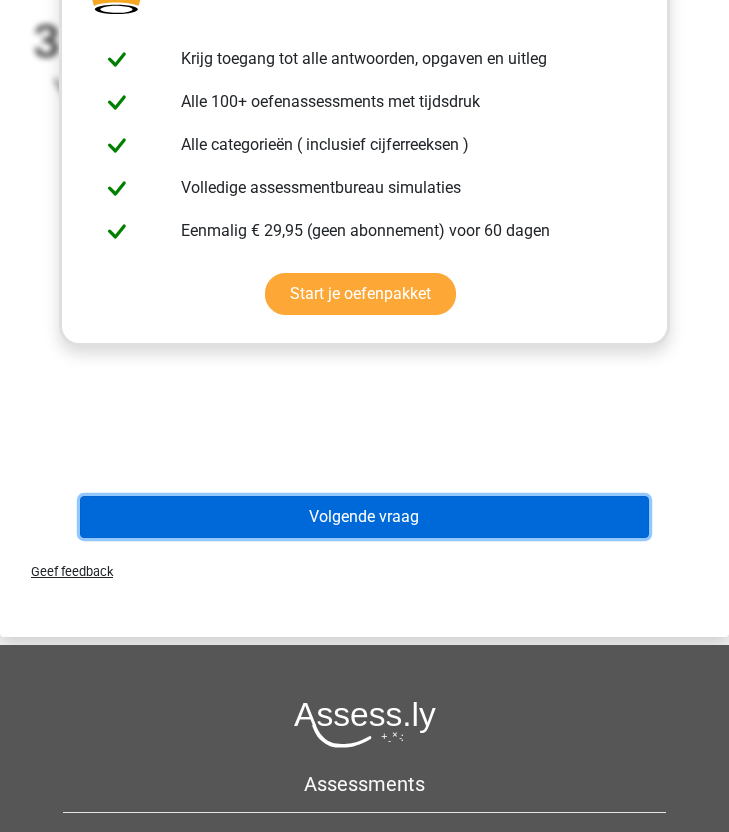 click on "Volgende vraag" at bounding box center [364, 517] 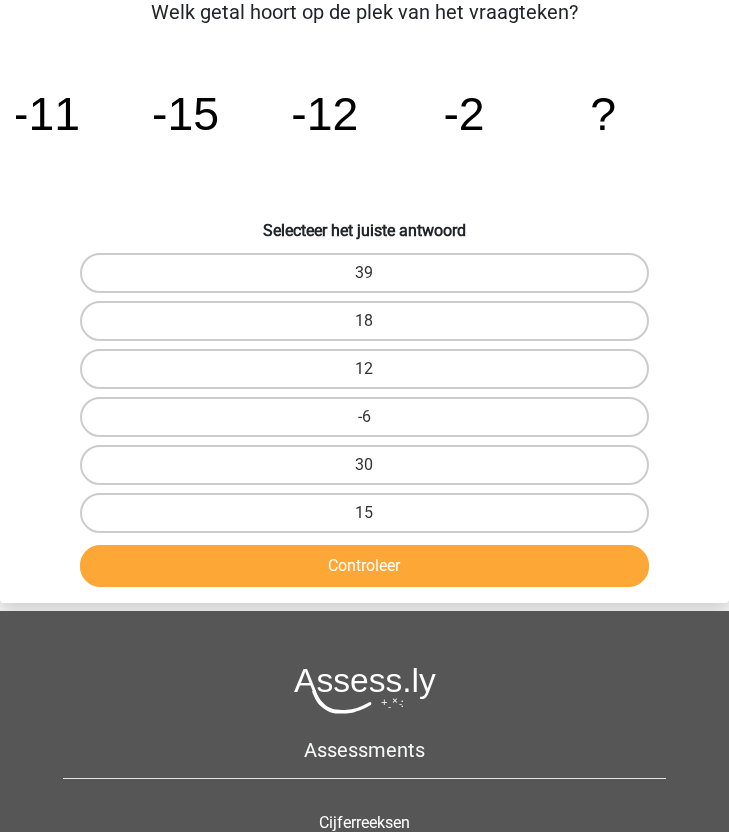 scroll, scrollTop: 80, scrollLeft: 0, axis: vertical 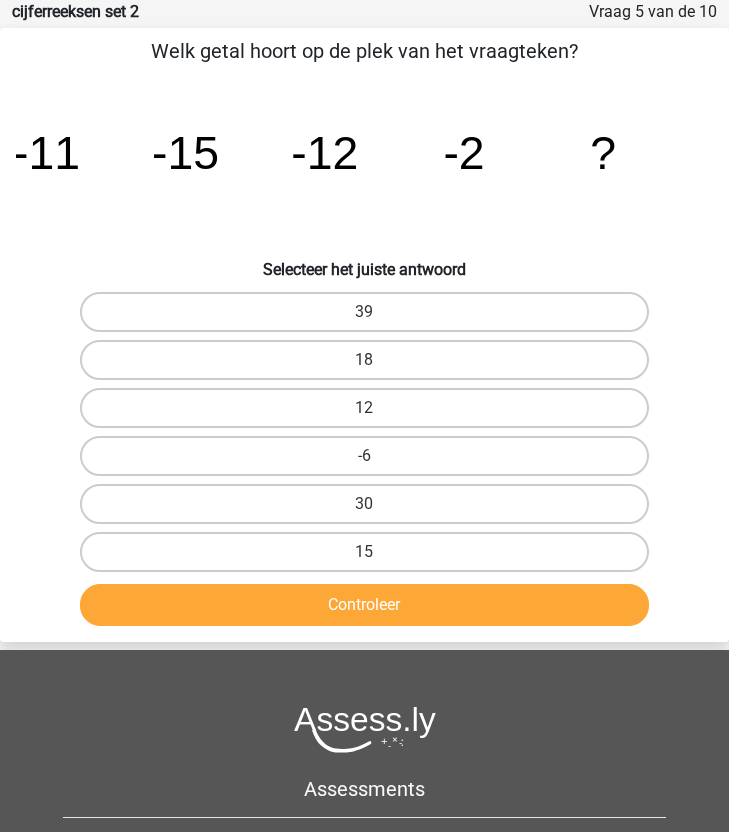 type 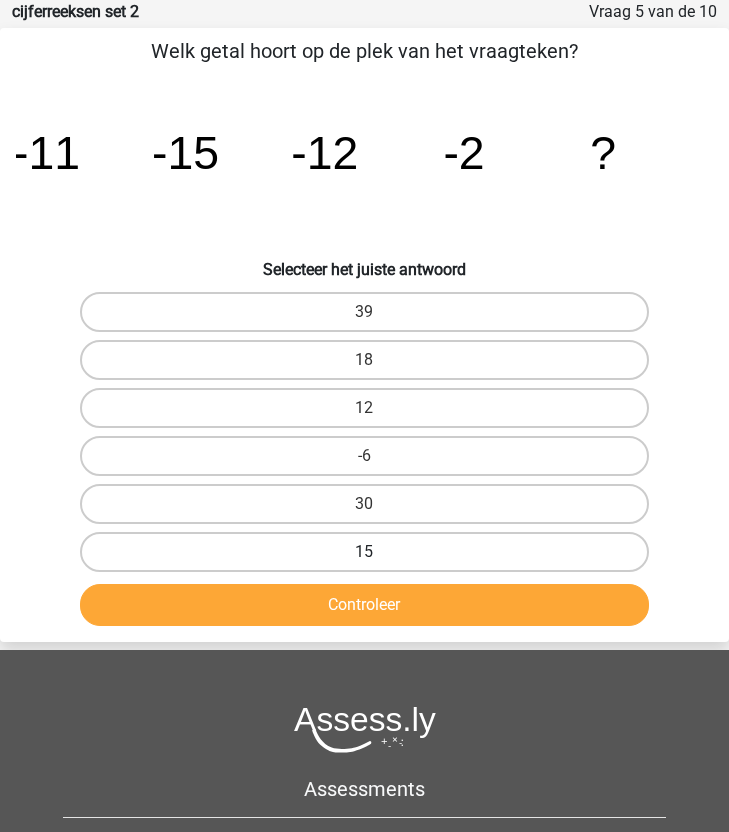 click on "15" at bounding box center (364, 552) 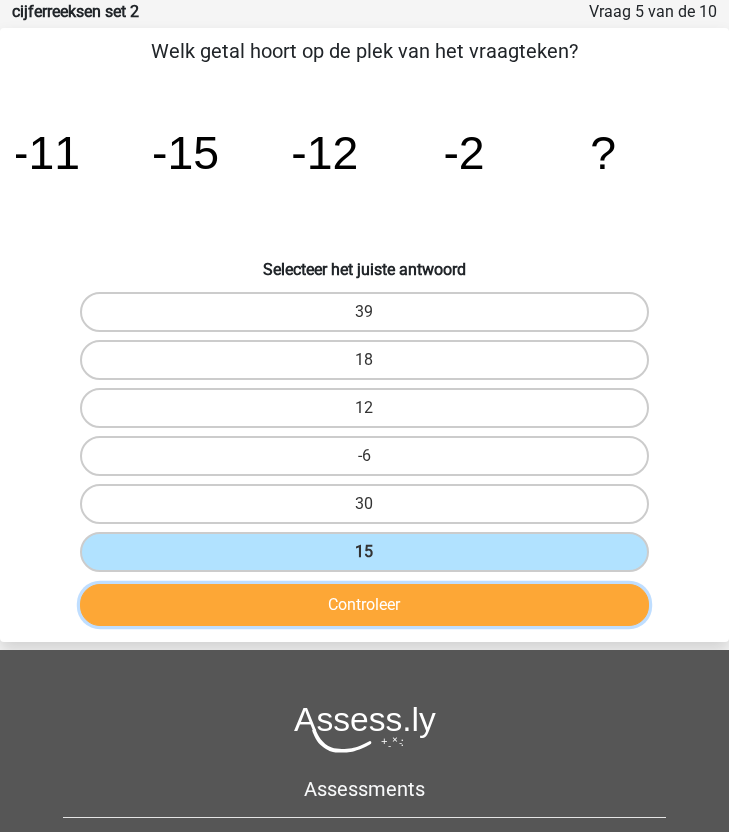 click on "Controleer" at bounding box center [364, 605] 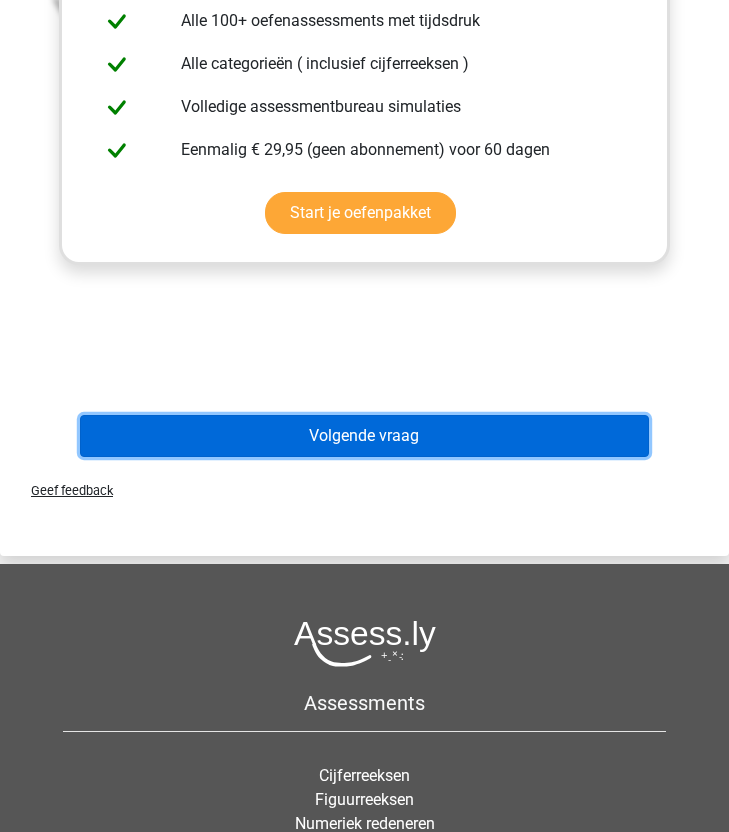 click on "Volgende vraag" at bounding box center [364, 436] 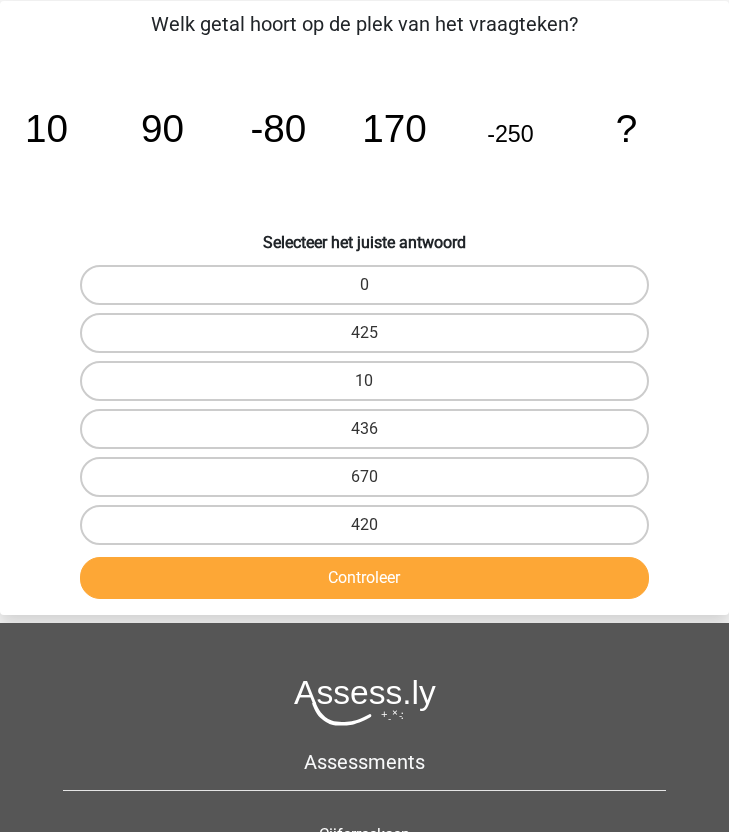 scroll, scrollTop: 80, scrollLeft: 0, axis: vertical 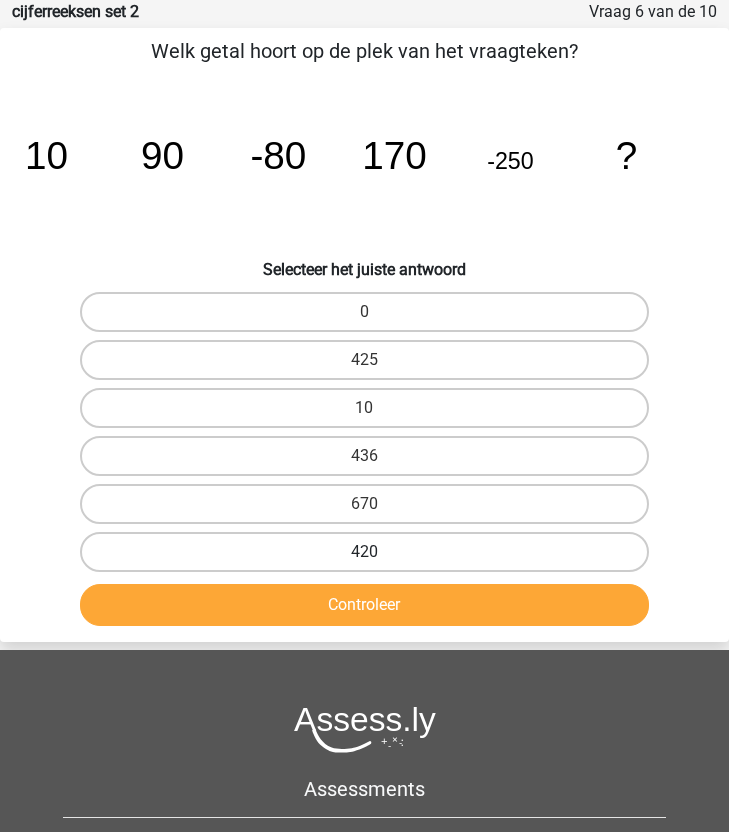 click on "420" at bounding box center (364, 552) 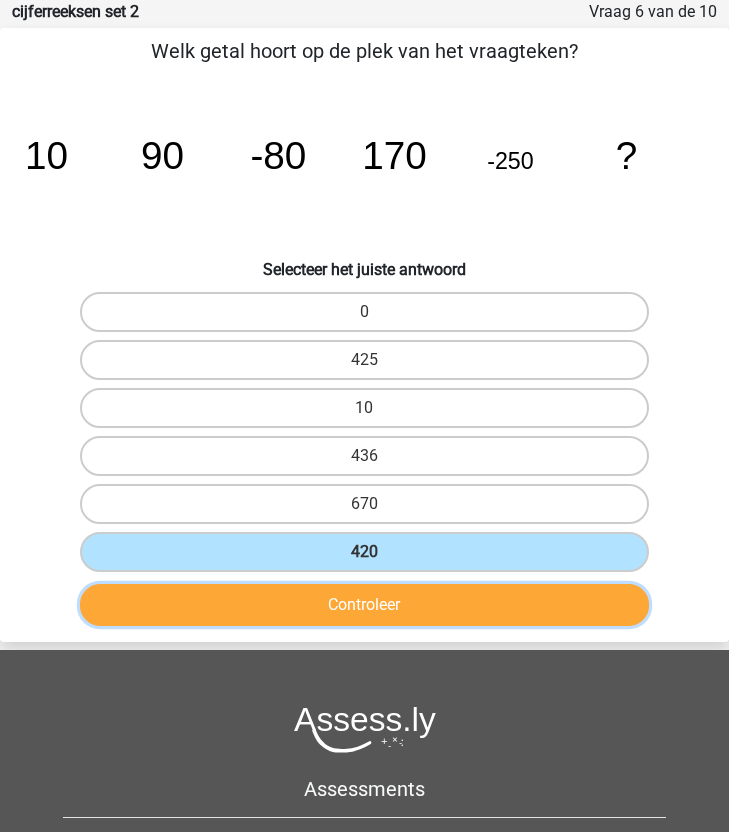 click on "Controleer" at bounding box center (364, 605) 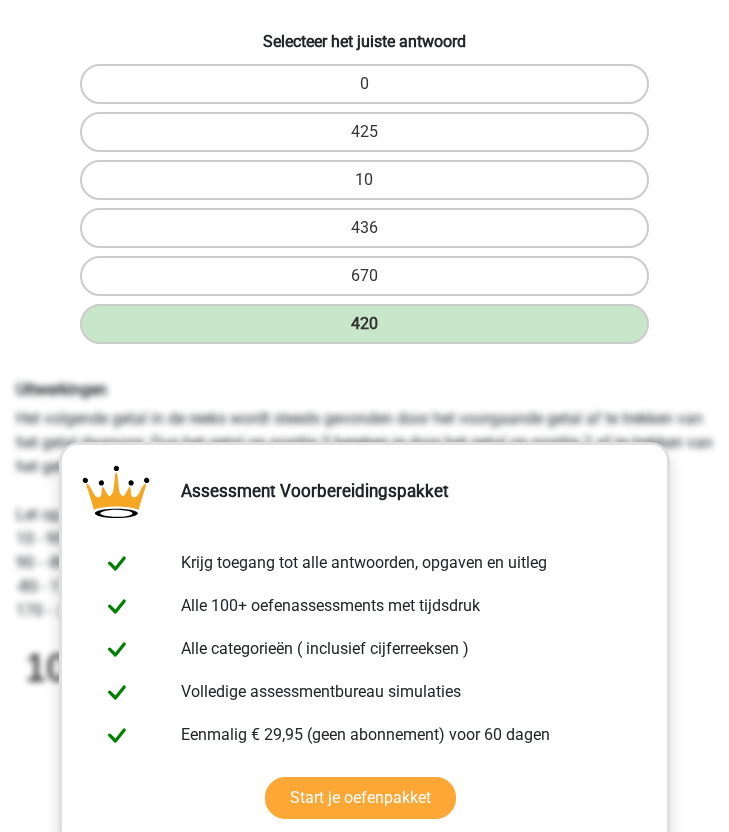 scroll, scrollTop: 422, scrollLeft: 0, axis: vertical 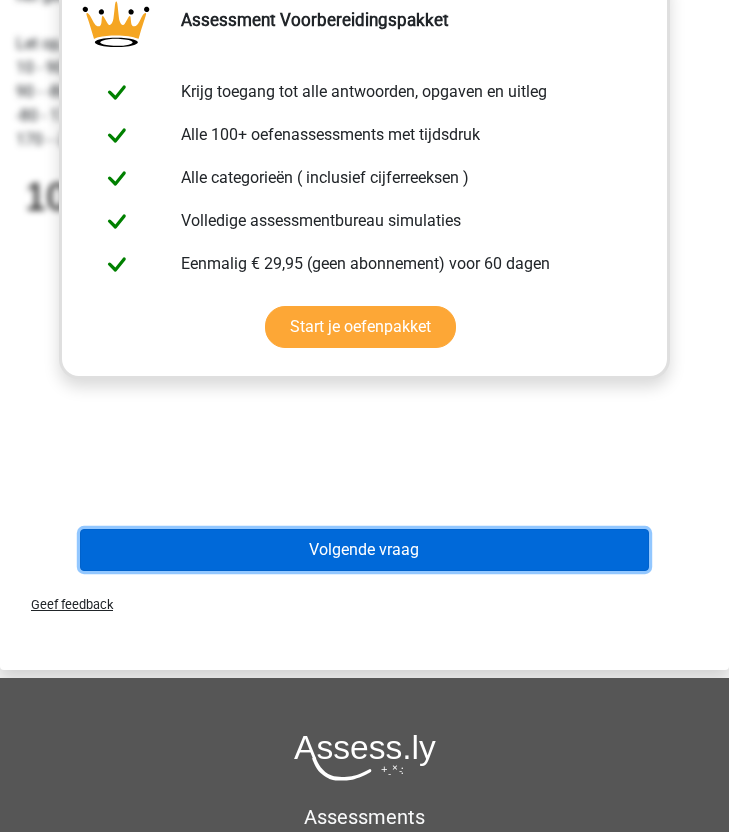 click on "Volgende vraag" at bounding box center [364, 550] 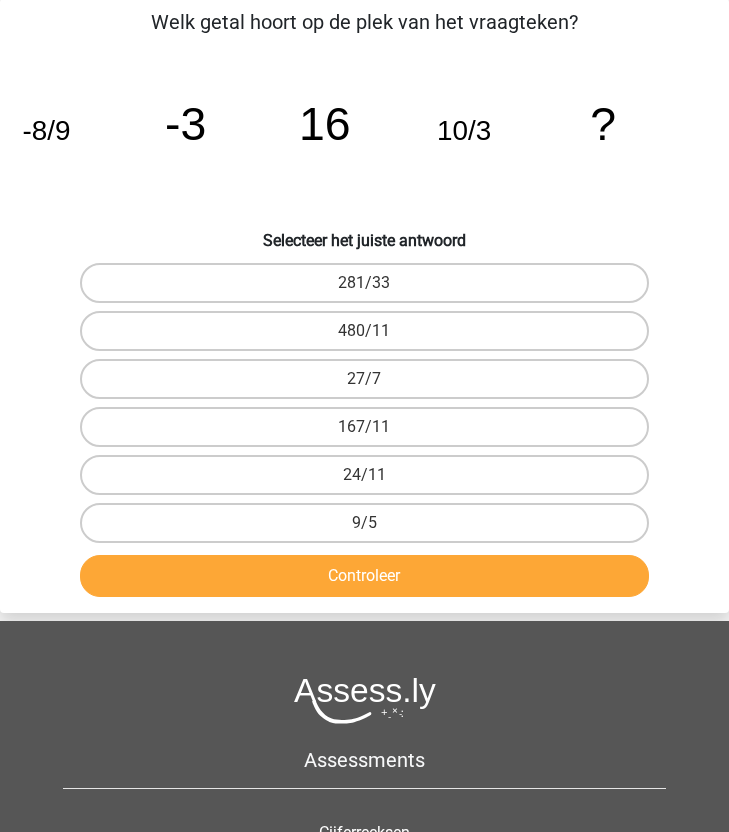 scroll, scrollTop: 80, scrollLeft: 0, axis: vertical 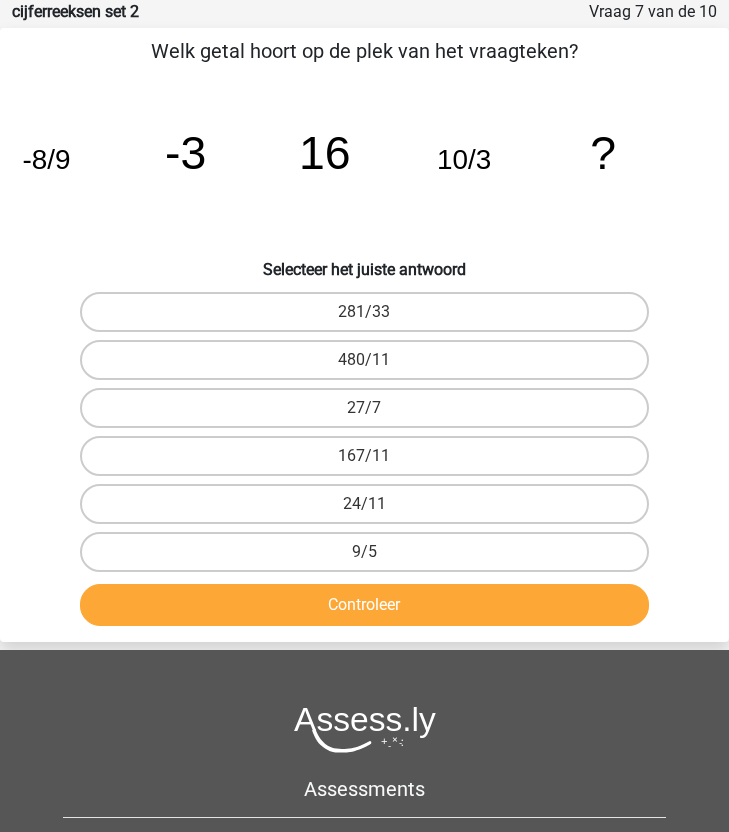 type 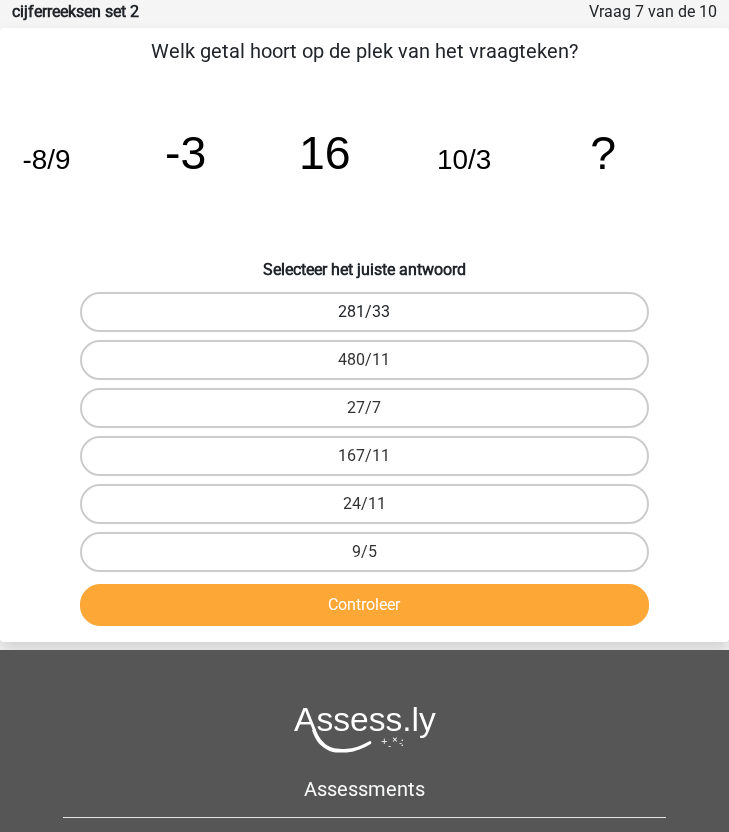 click on "281/33" at bounding box center (364, 312) 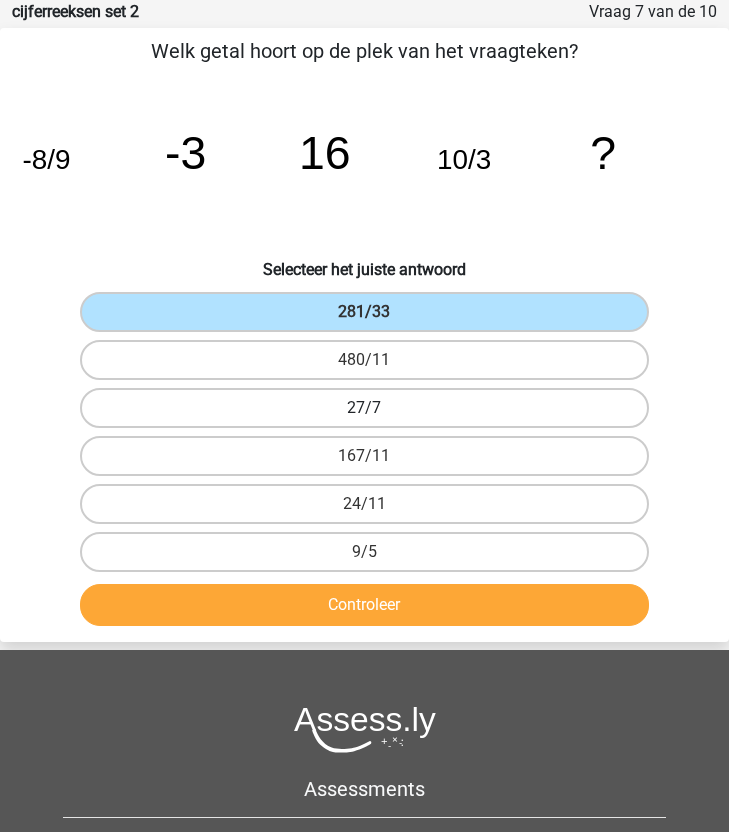 click on "27/7" at bounding box center (364, 408) 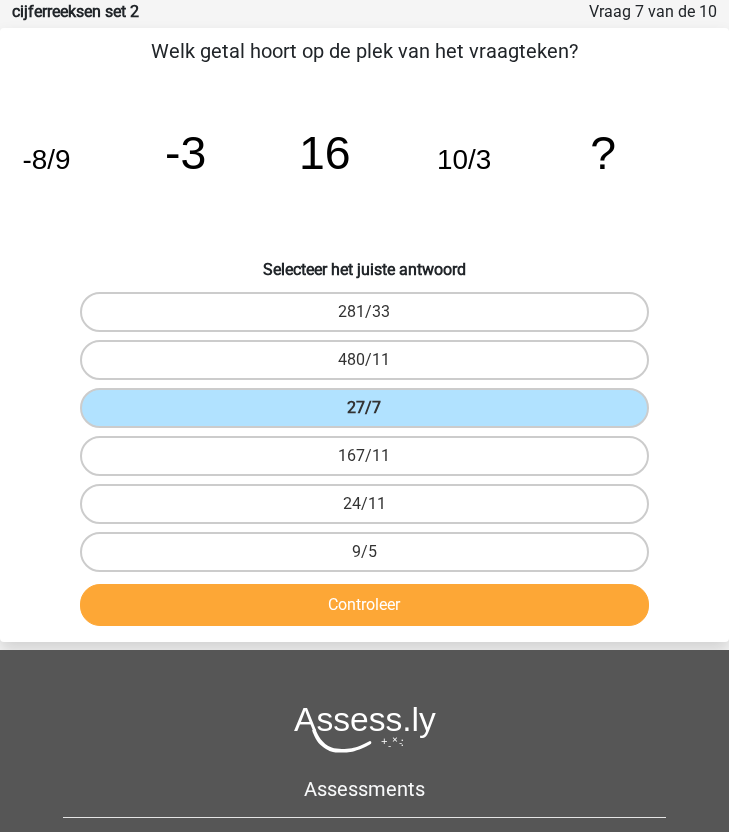 click on "27/7" at bounding box center (364, 408) 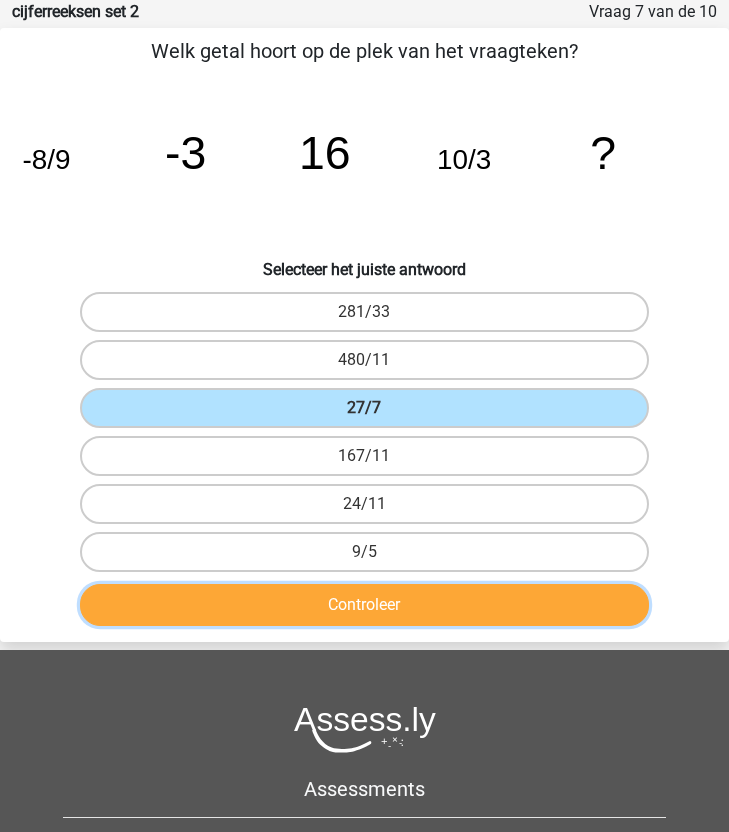 click on "Controleer" at bounding box center (364, 605) 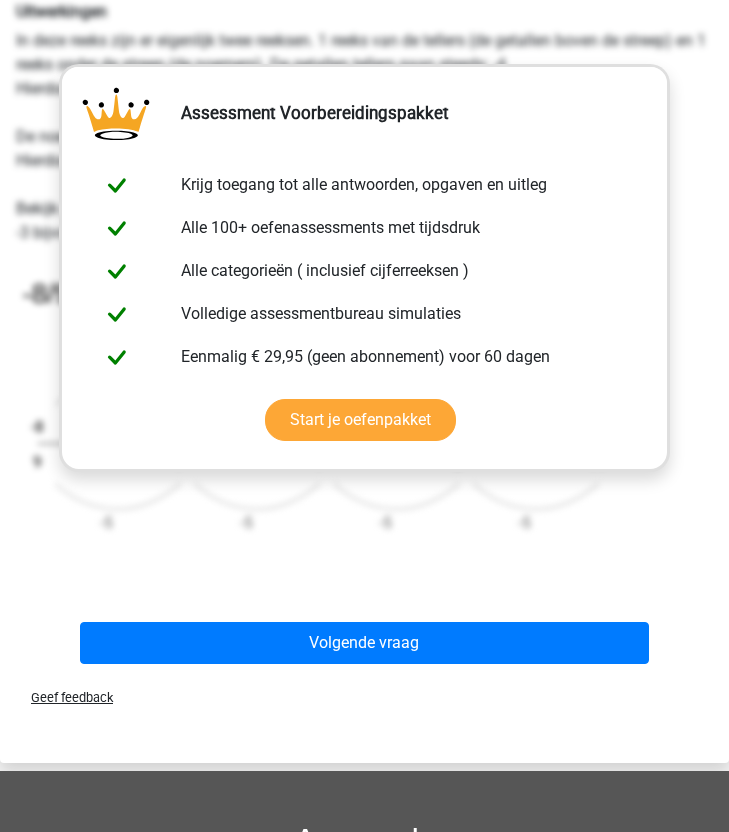 scroll, scrollTop: 774, scrollLeft: 0, axis: vertical 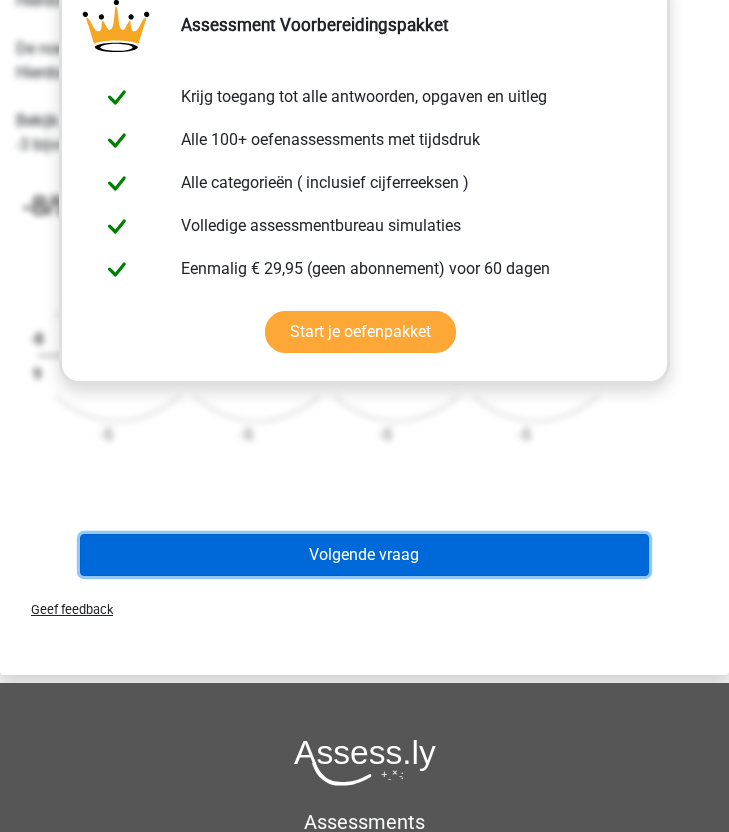 click on "Volgende vraag" at bounding box center [364, 555] 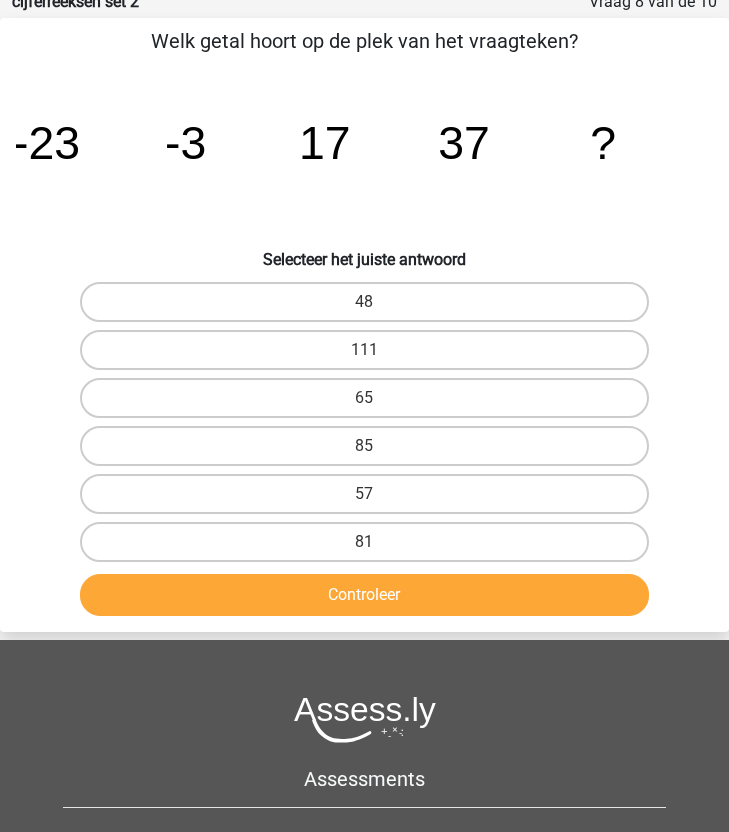 scroll, scrollTop: 80, scrollLeft: 0, axis: vertical 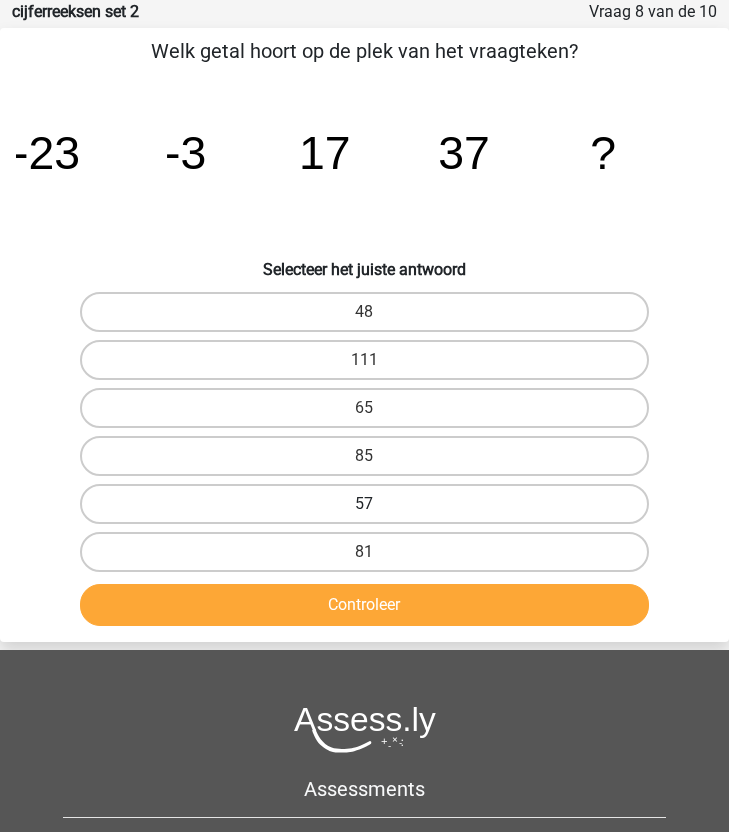 click on "57" at bounding box center [364, 504] 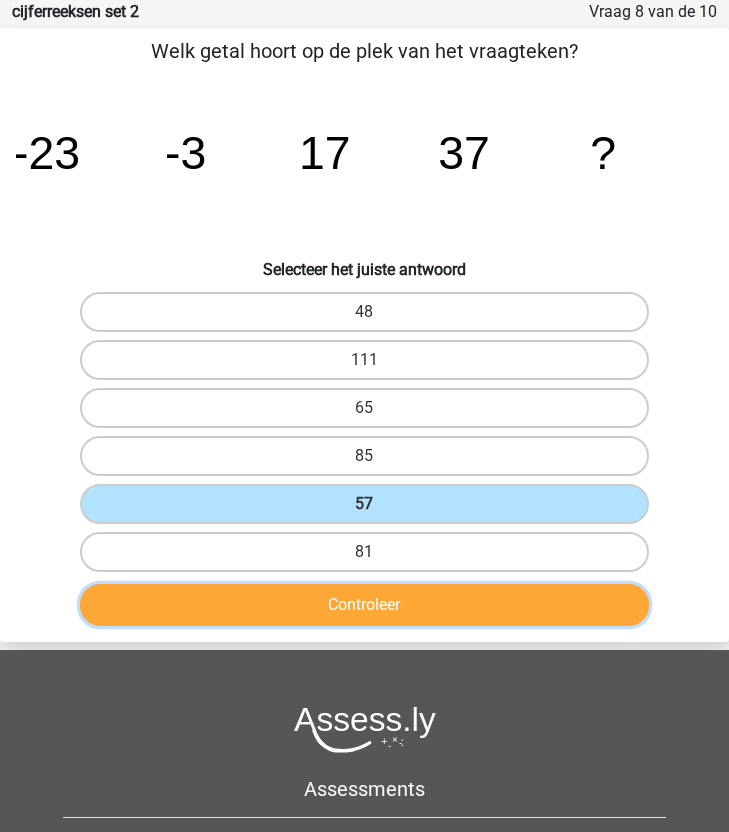 click on "Controleer" at bounding box center (364, 605) 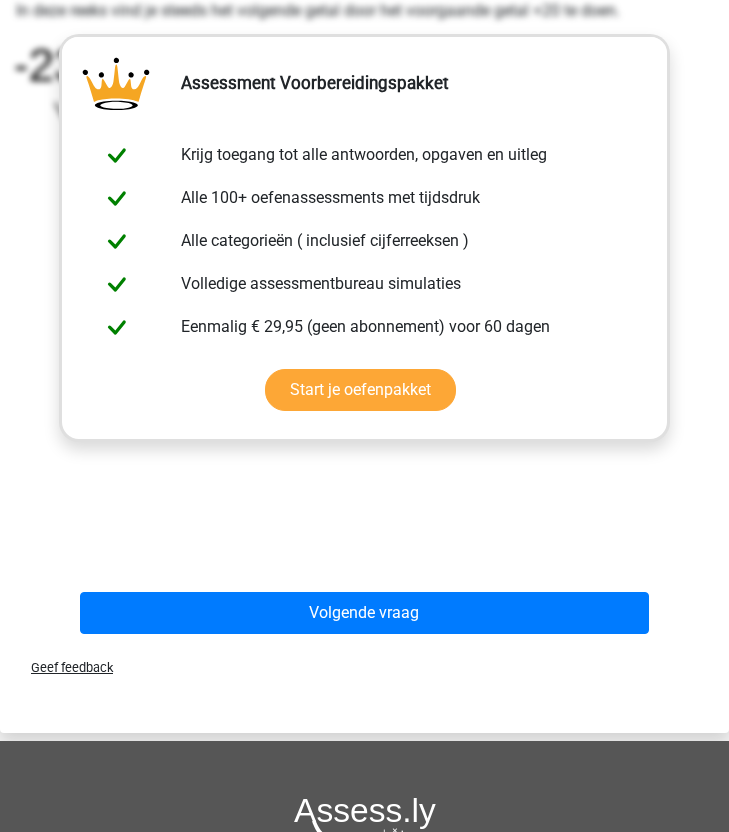 scroll, scrollTop: 976, scrollLeft: 0, axis: vertical 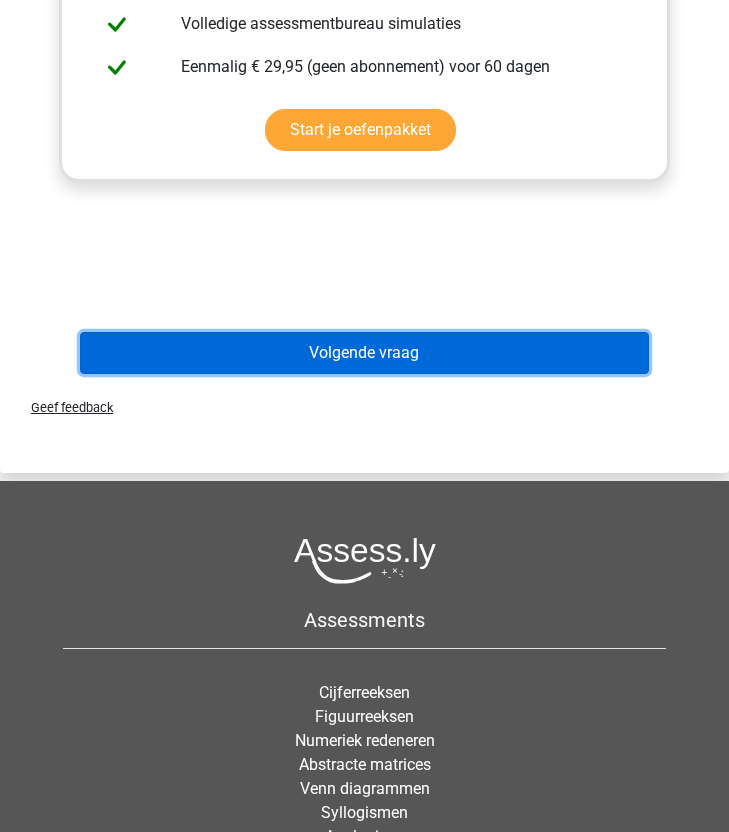 click on "Volgende vraag" at bounding box center (364, 353) 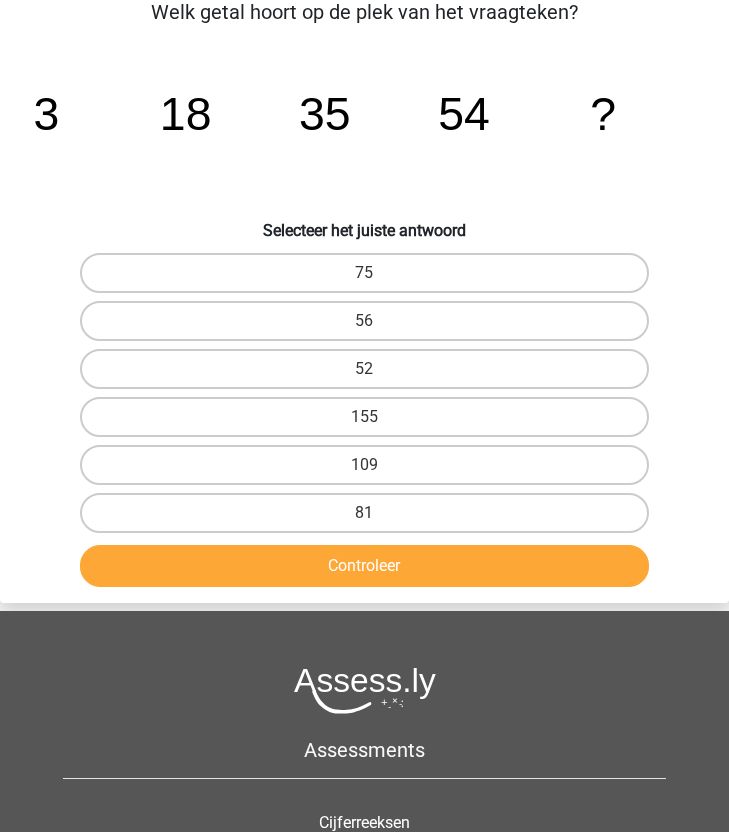 scroll, scrollTop: 80, scrollLeft: 0, axis: vertical 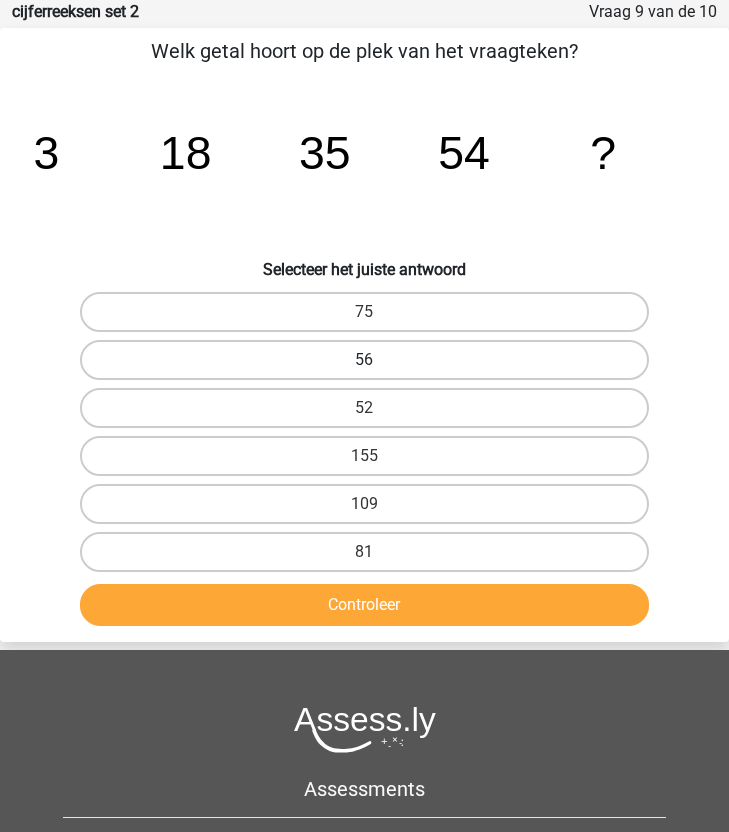 click on "56" at bounding box center (364, 360) 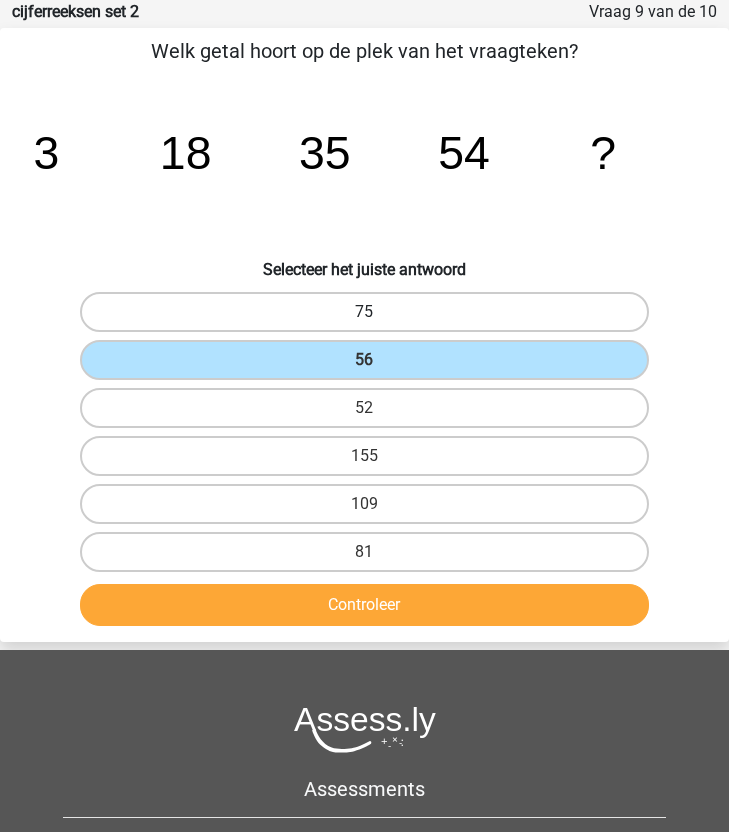 click on "75" at bounding box center [364, 312] 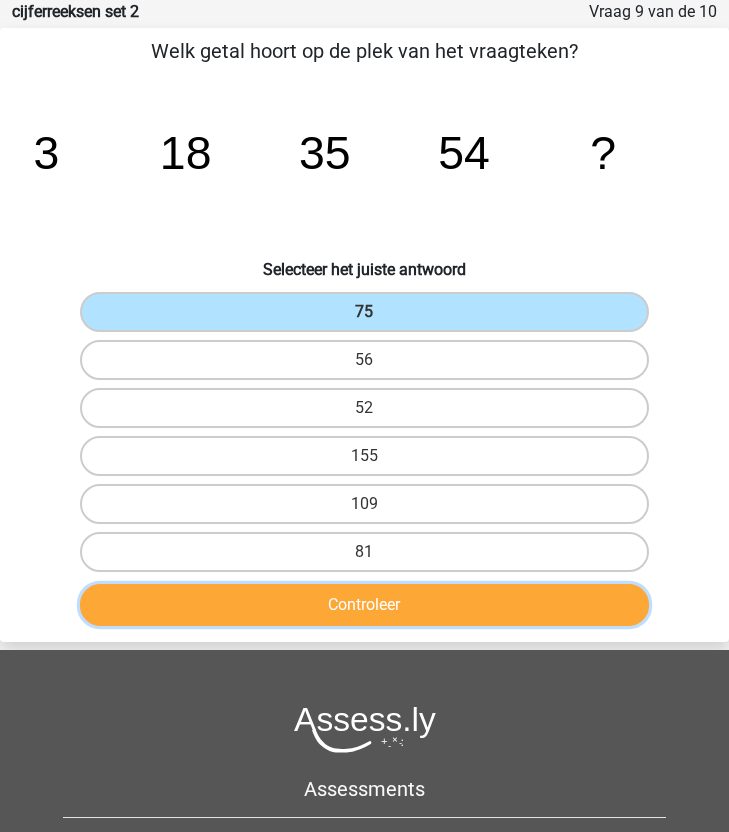 click on "Controleer" at bounding box center [364, 605] 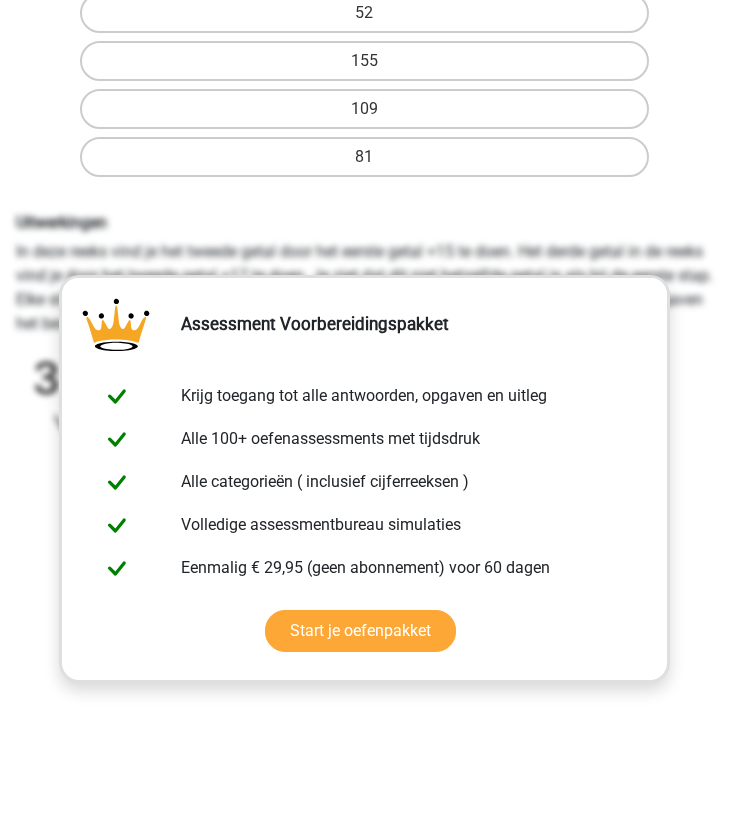 scroll, scrollTop: 621, scrollLeft: 0, axis: vertical 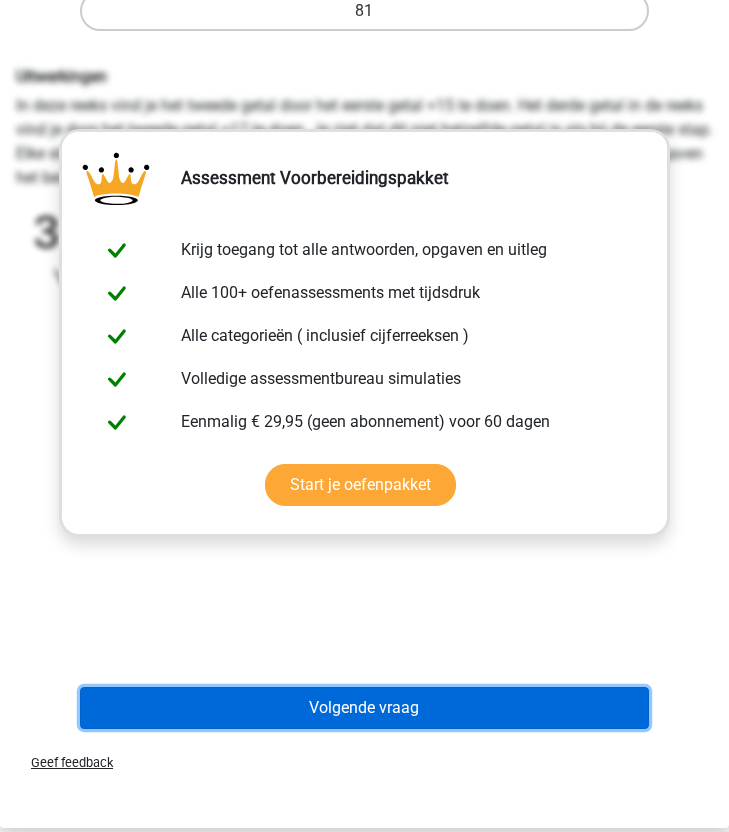 click on "Volgende vraag" at bounding box center (364, 708) 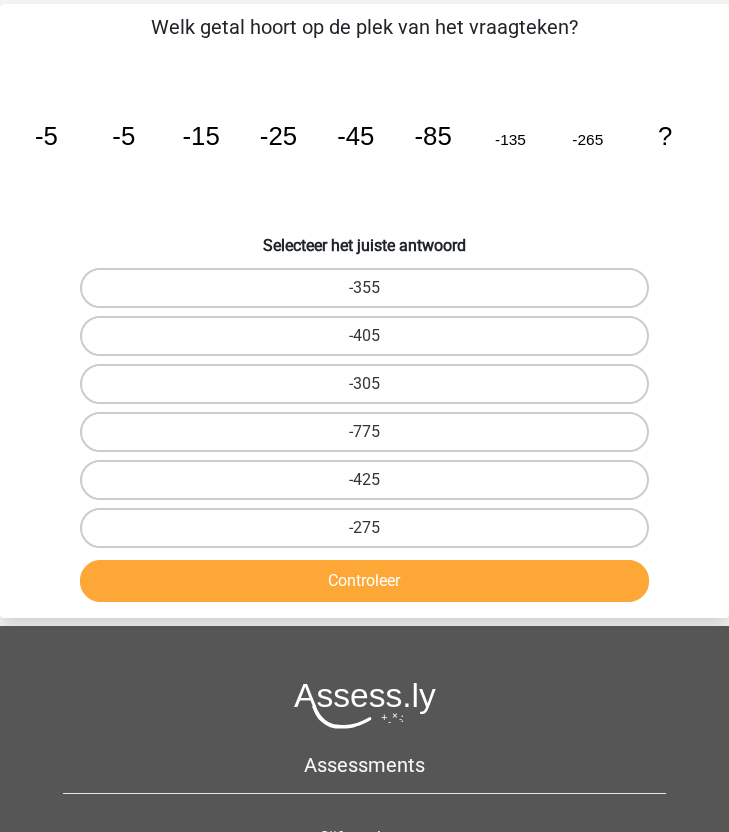 scroll, scrollTop: 80, scrollLeft: 0, axis: vertical 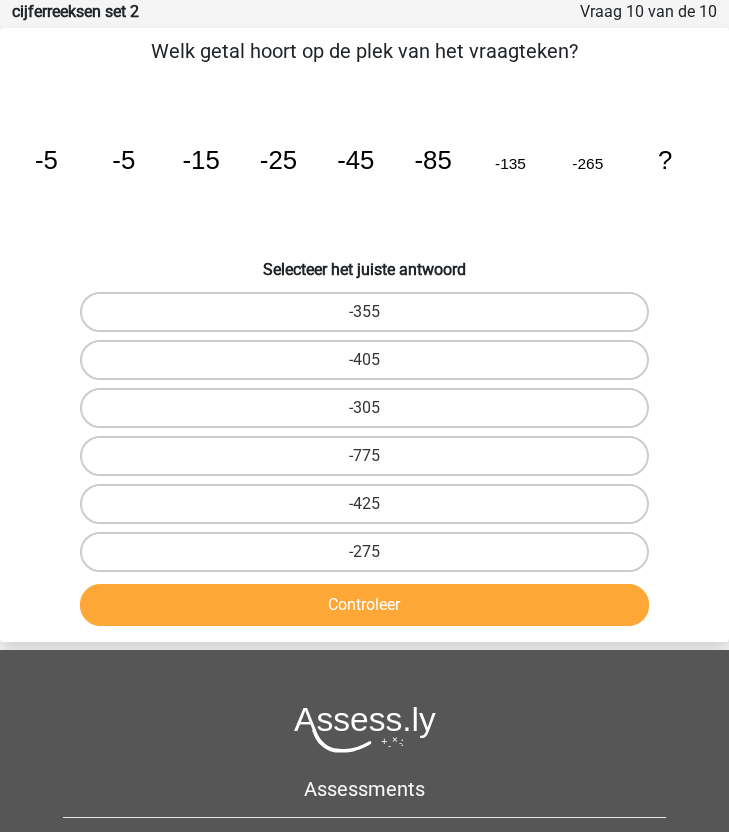 type 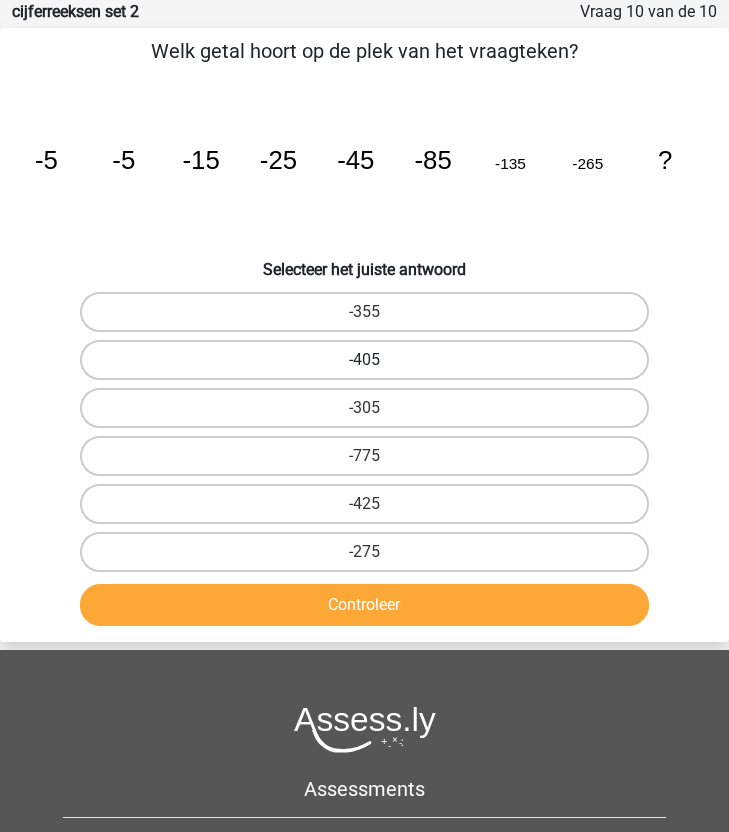 click on "-405" at bounding box center (364, 360) 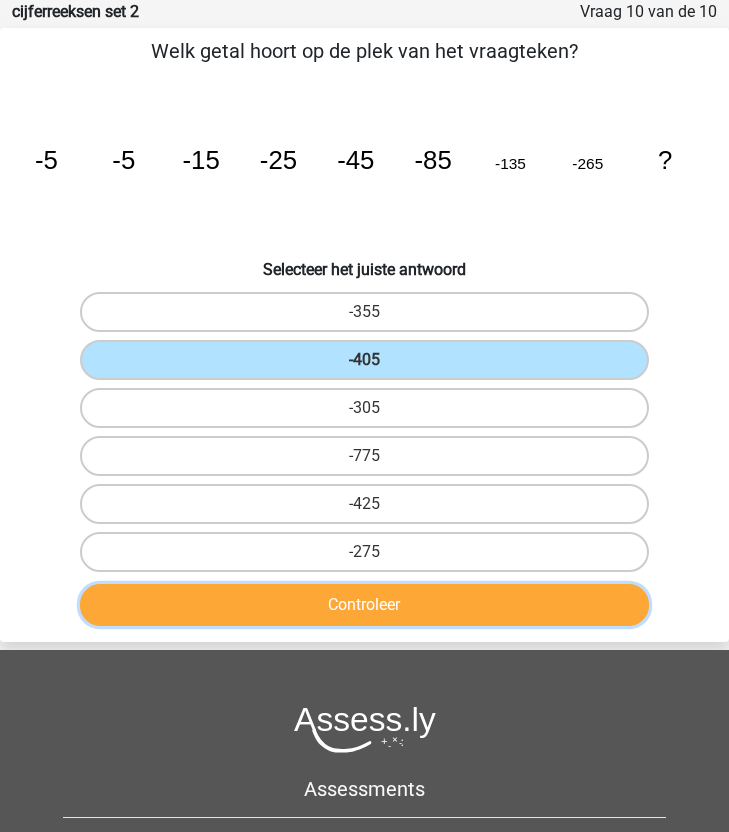 click on "Controleer" at bounding box center (364, 605) 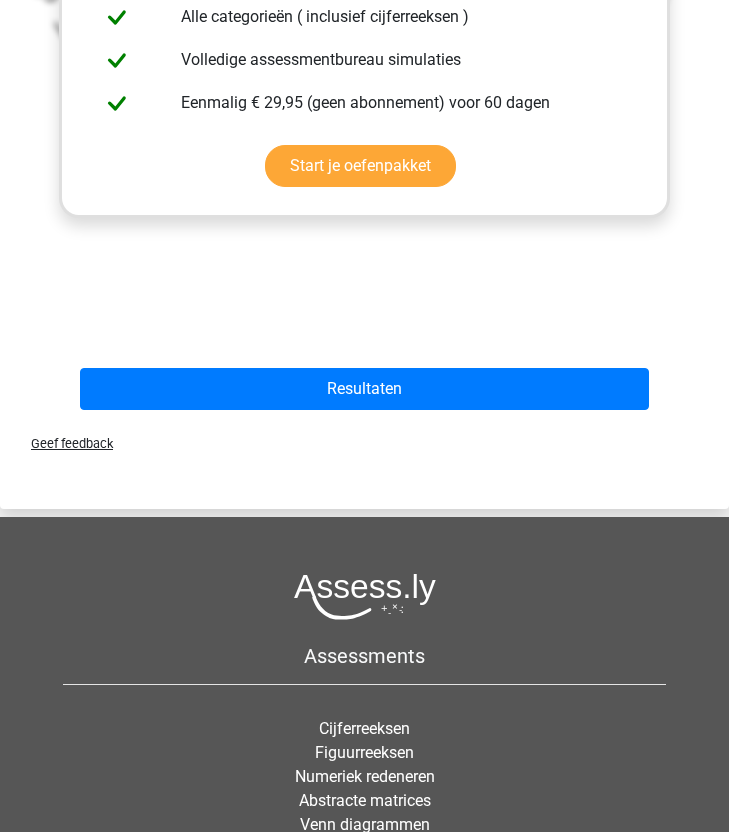 scroll, scrollTop: 974, scrollLeft: 0, axis: vertical 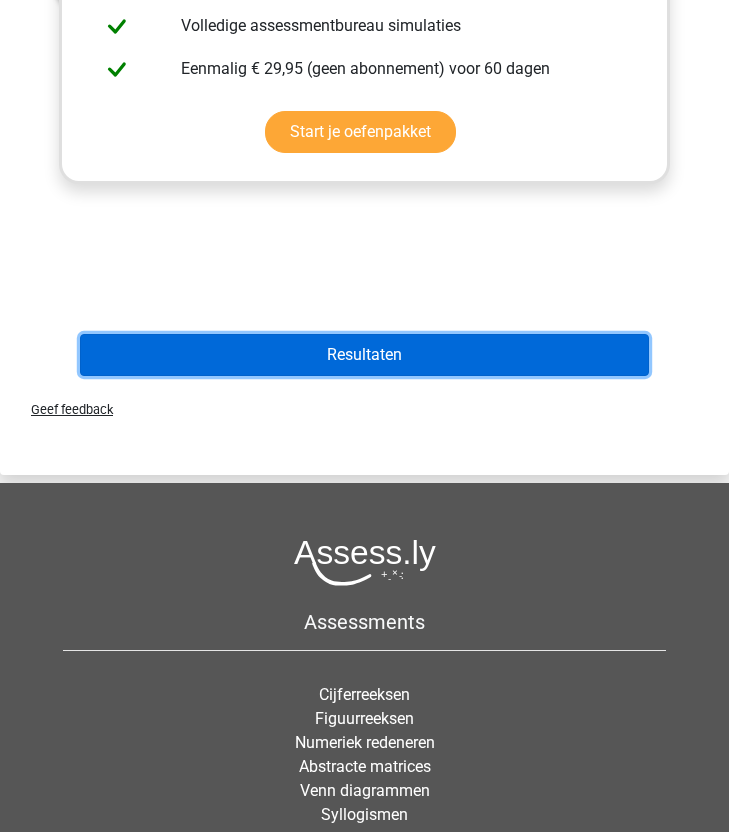 click on "Resultaten" at bounding box center (364, 355) 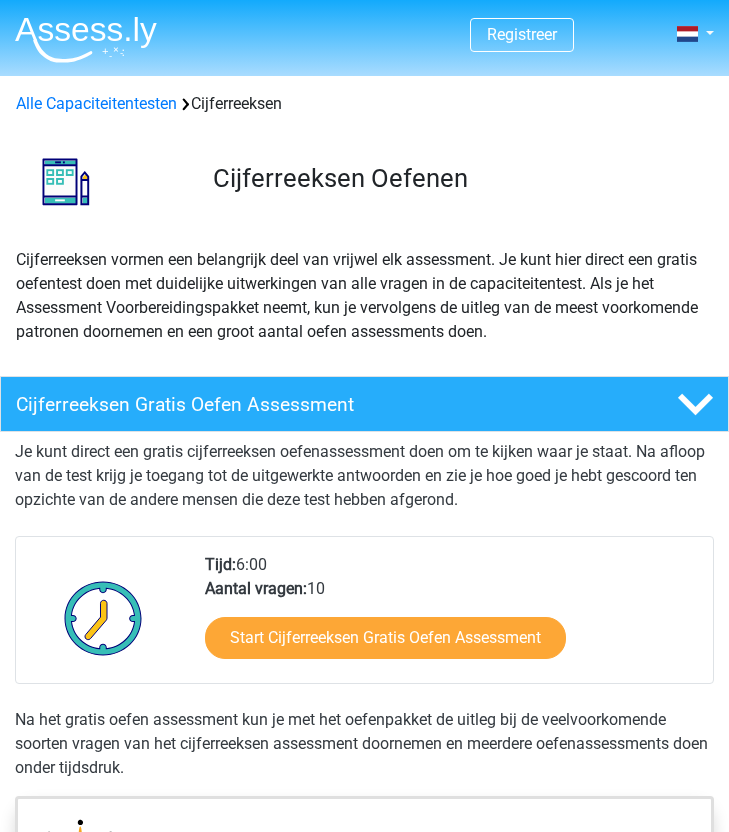 scroll, scrollTop: 1299, scrollLeft: 0, axis: vertical 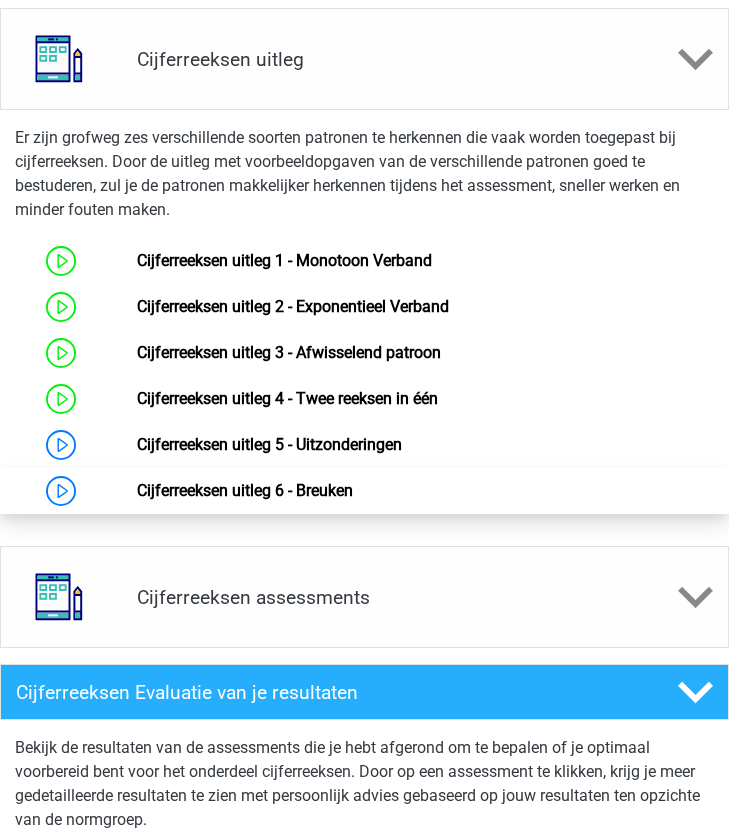 click on "Cijferreeksen uitleg 6 - Breuken" at bounding box center (245, 490) 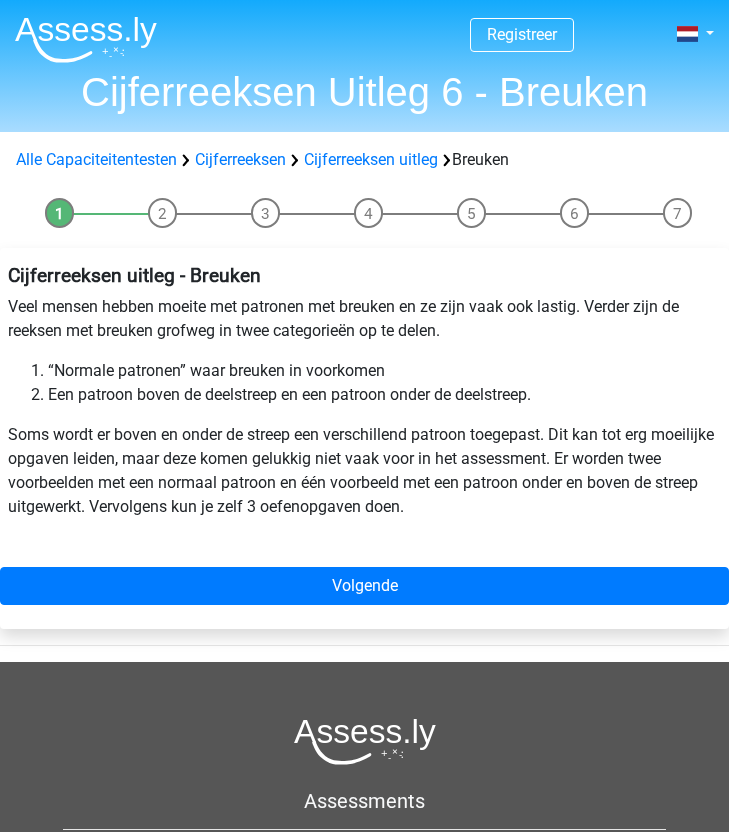 scroll, scrollTop: 0, scrollLeft: 0, axis: both 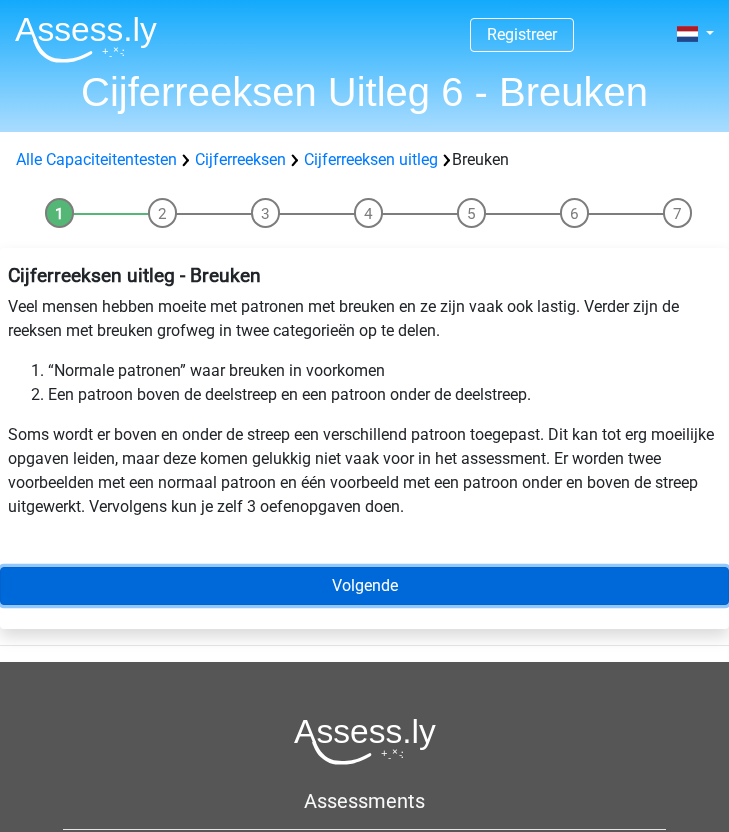 click on "Volgende" at bounding box center (364, 586) 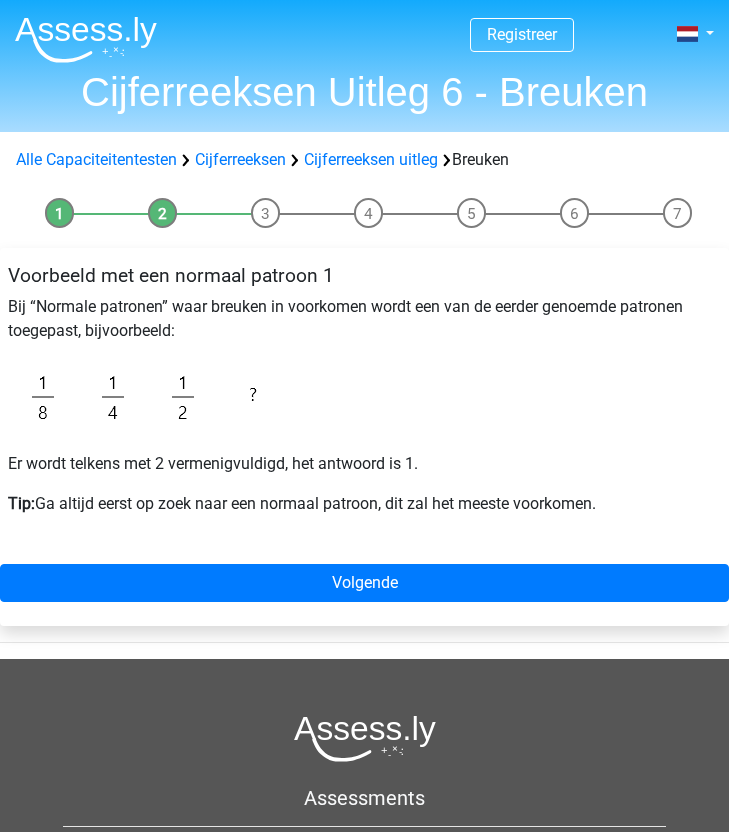scroll, scrollTop: 0, scrollLeft: 0, axis: both 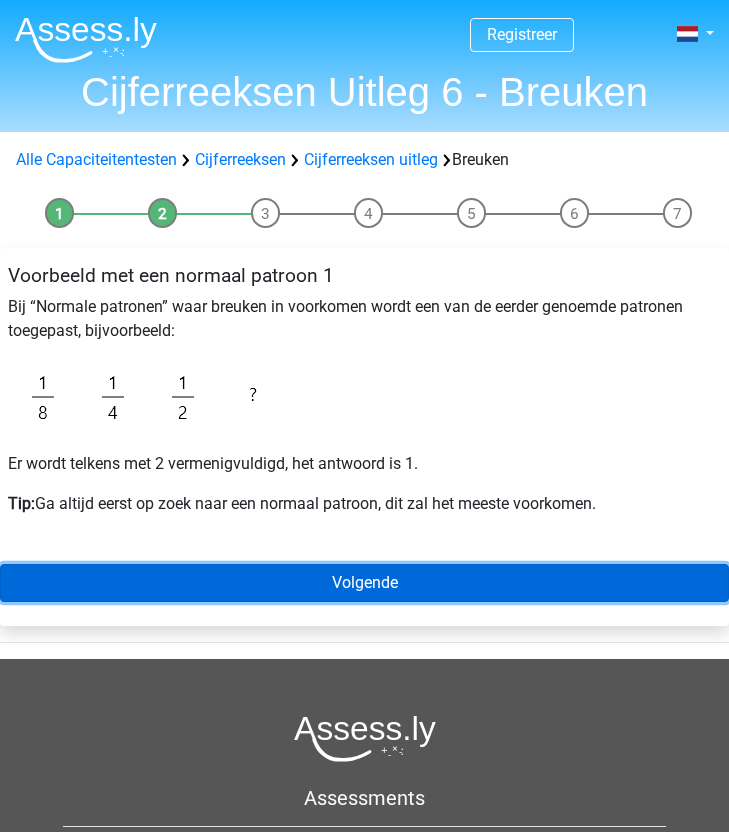 click on "Volgende" at bounding box center [364, 583] 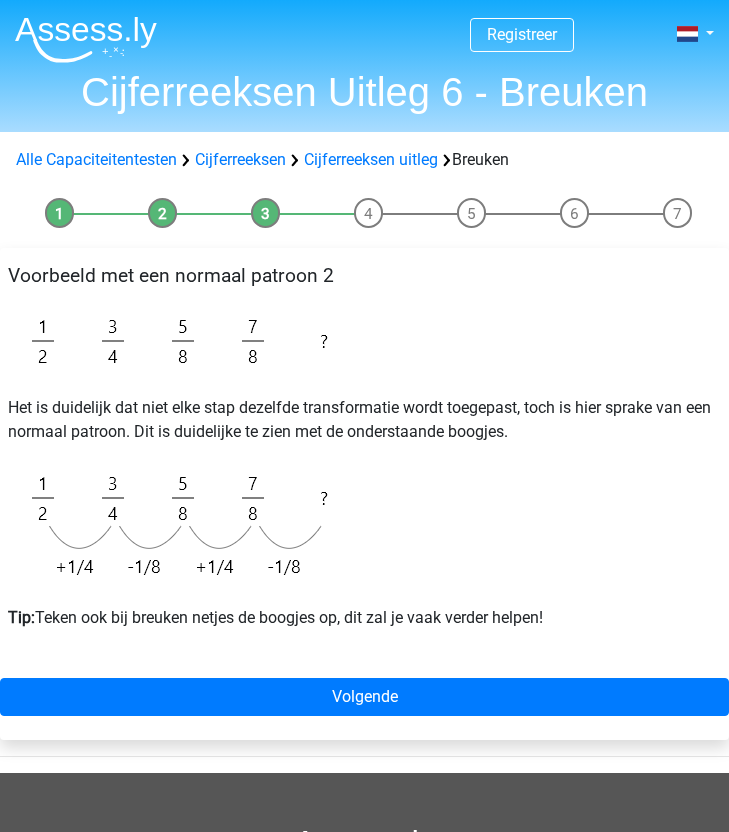 scroll, scrollTop: 0, scrollLeft: 0, axis: both 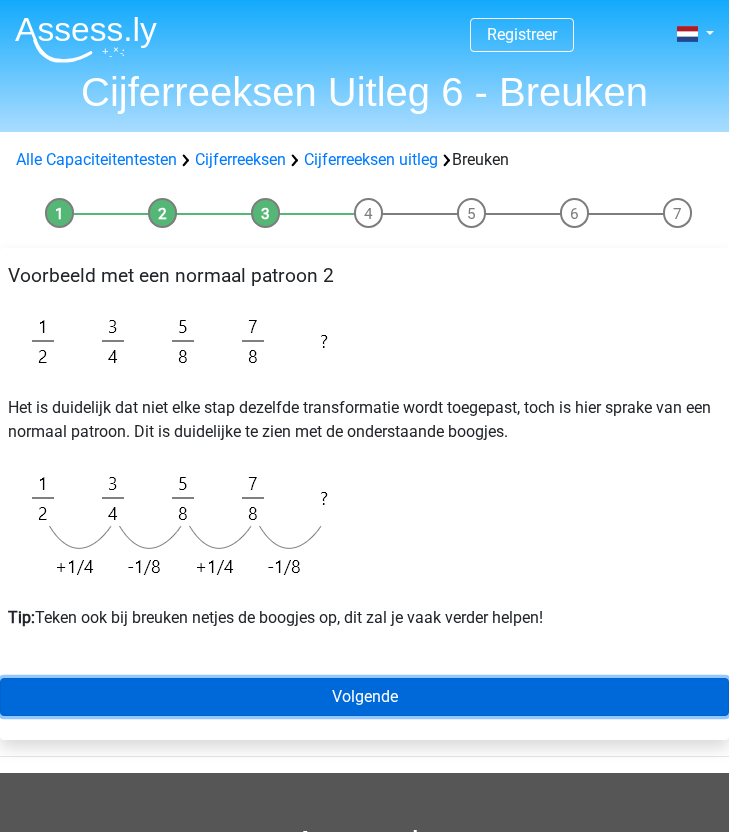 click on "Volgende" at bounding box center (364, 697) 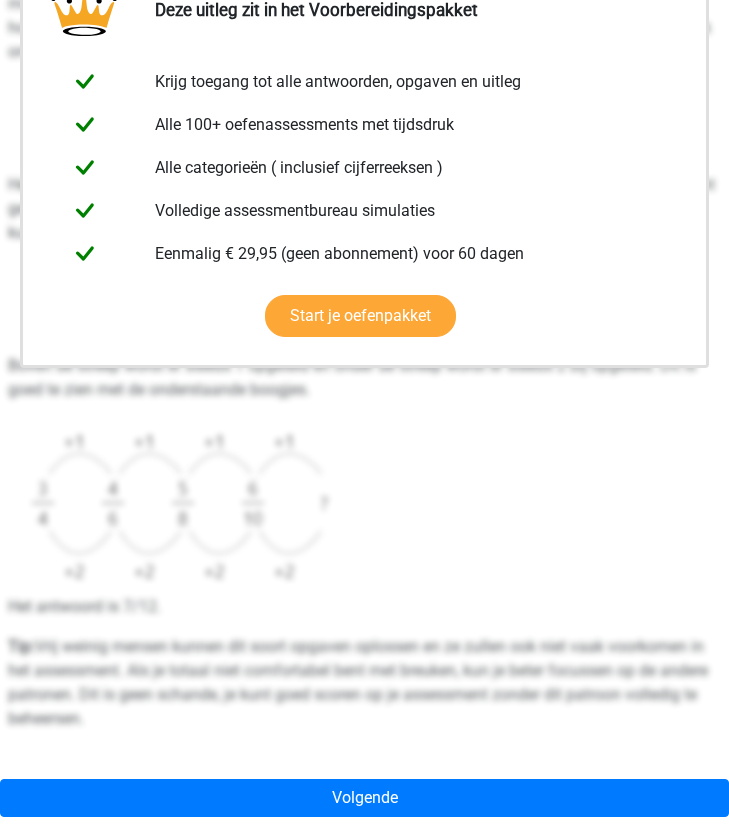 scroll, scrollTop: 480, scrollLeft: 0, axis: vertical 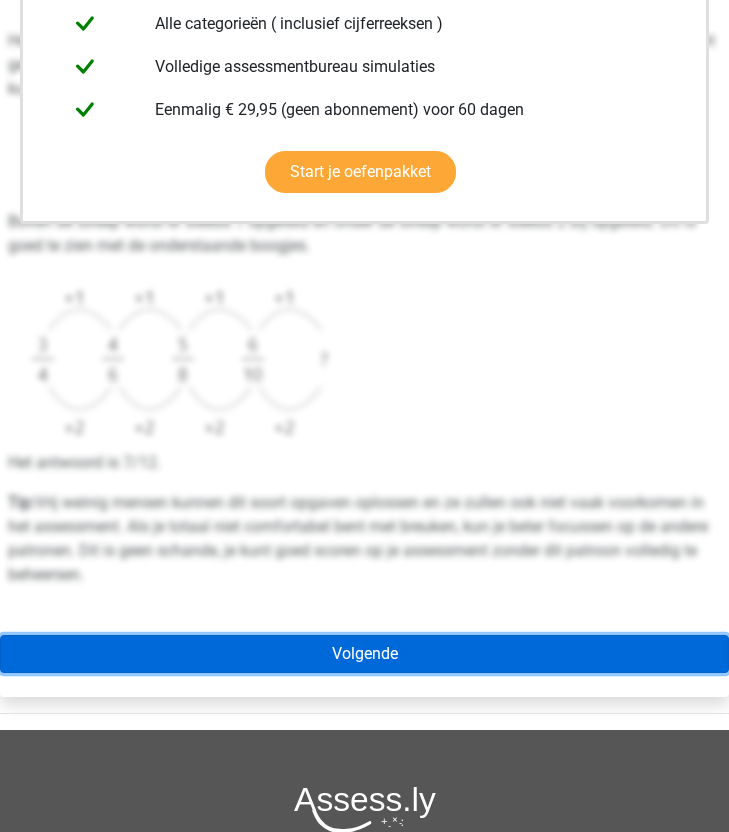 click on "Volgende" at bounding box center [364, 654] 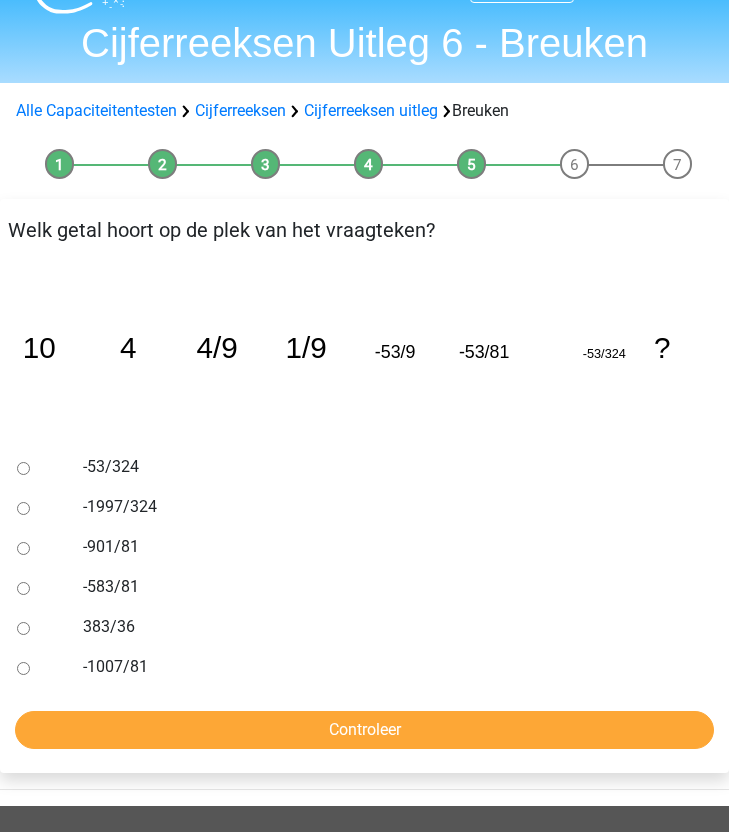 scroll, scrollTop: 51, scrollLeft: 0, axis: vertical 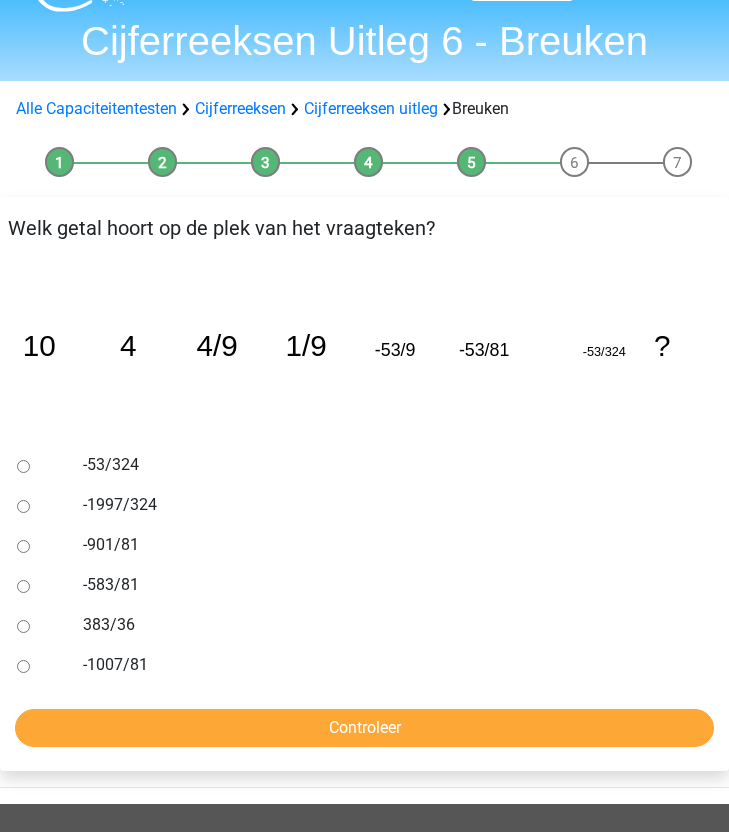 click on "-1007/81" at bounding box center [394, 665] 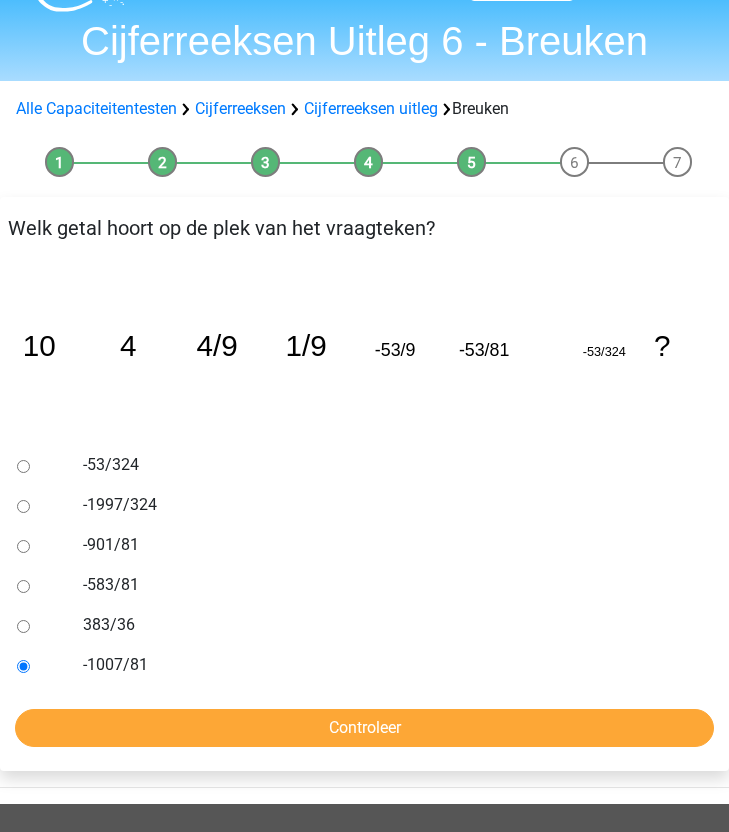 click on "-53/324
-1997/324
-901/81
-583/81
383/36
-1007/81
Controleer" at bounding box center [364, 596] 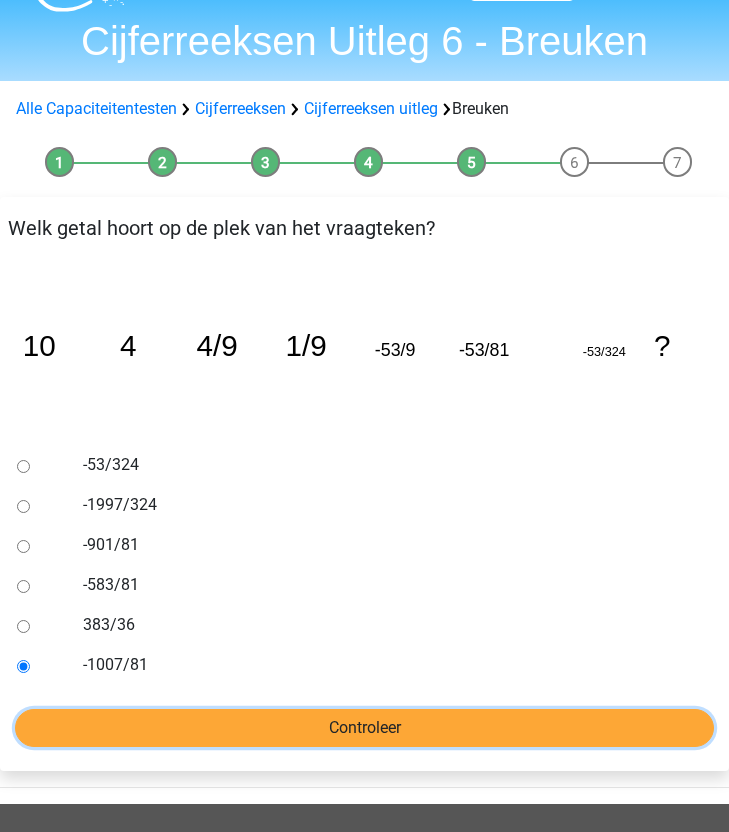 click on "Controleer" at bounding box center (364, 728) 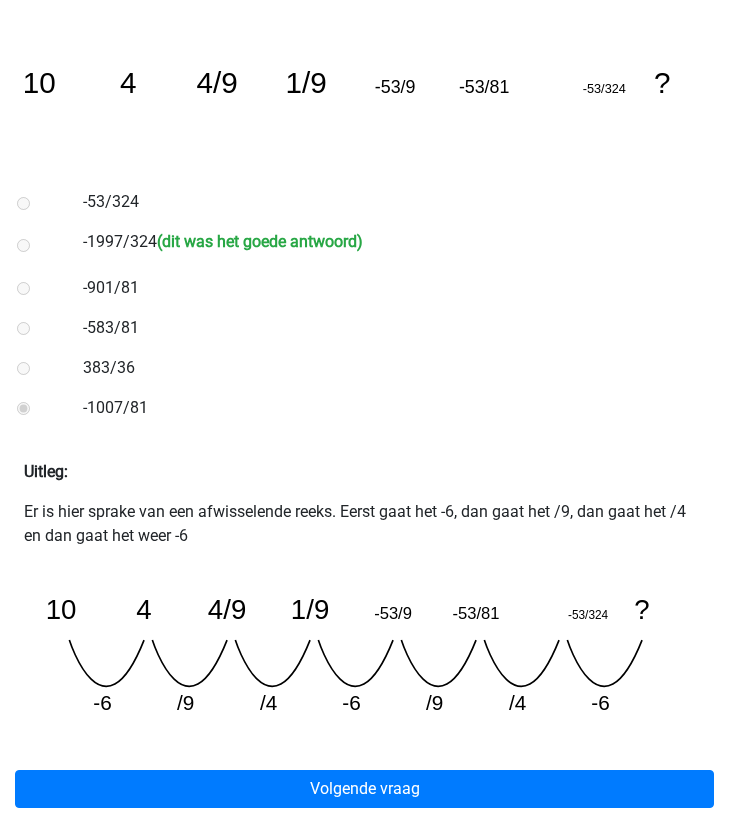 scroll, scrollTop: 319, scrollLeft: 0, axis: vertical 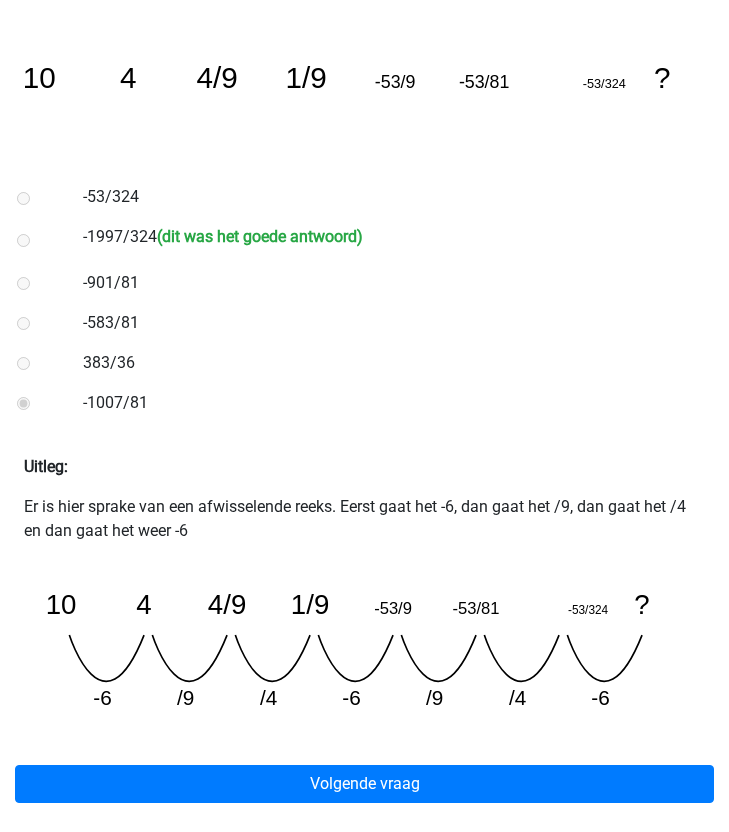 click on "Volgende vraag" at bounding box center [364, 780] 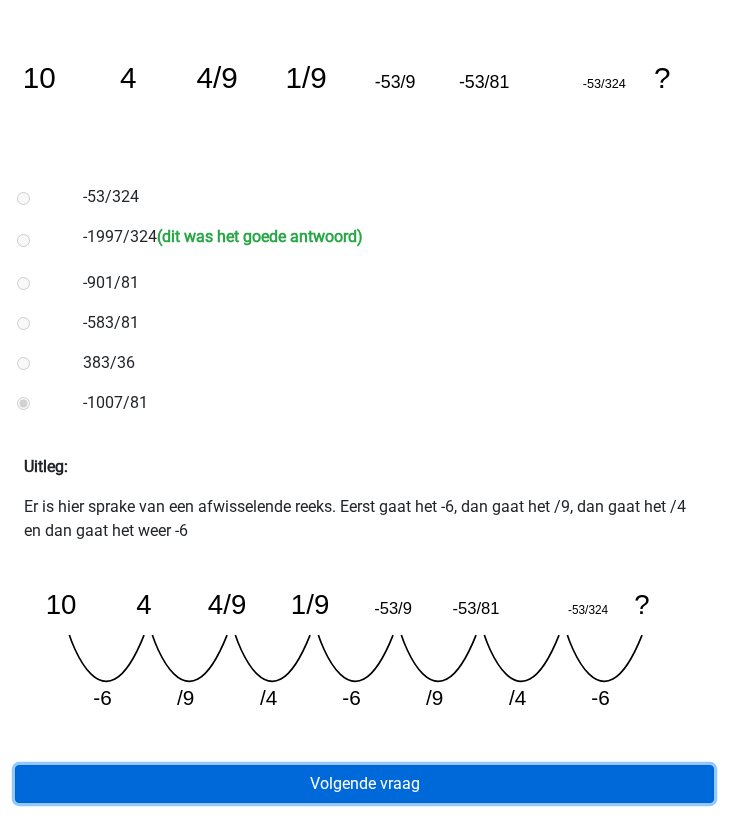 click on "Volgende vraag" at bounding box center (364, 784) 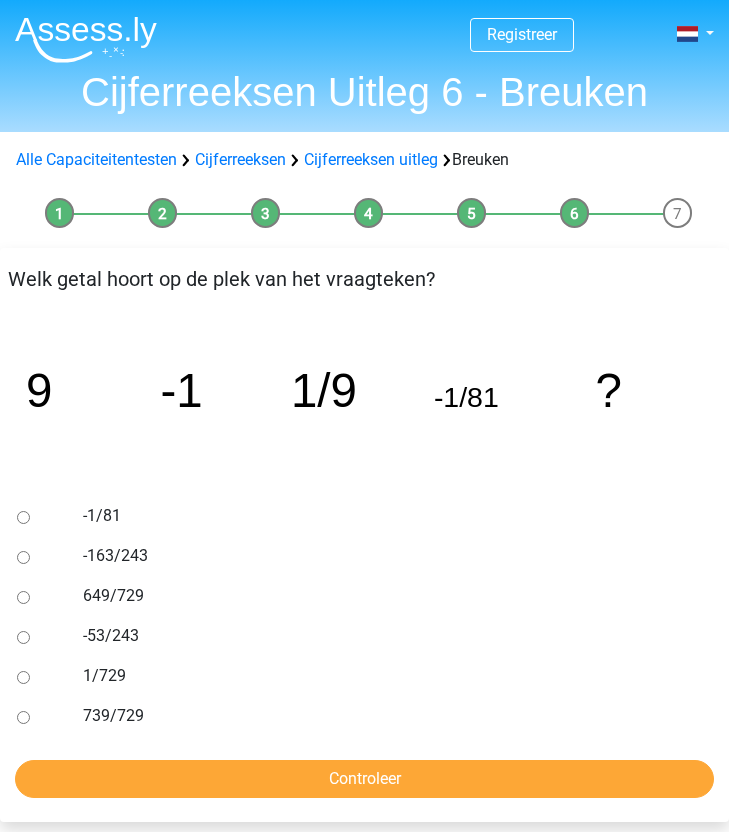scroll, scrollTop: 0, scrollLeft: 0, axis: both 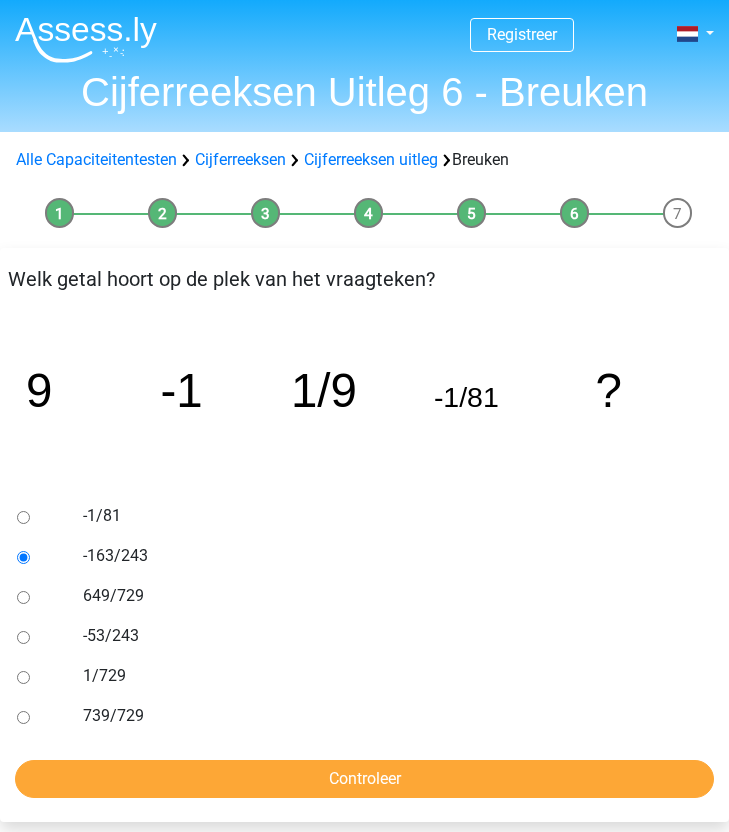 click on "Welk getal hoort op de plek van het vraagteken?
image/svg+xml
9
-1
1/9
-1/81
?
-1/81" at bounding box center (364, 535) 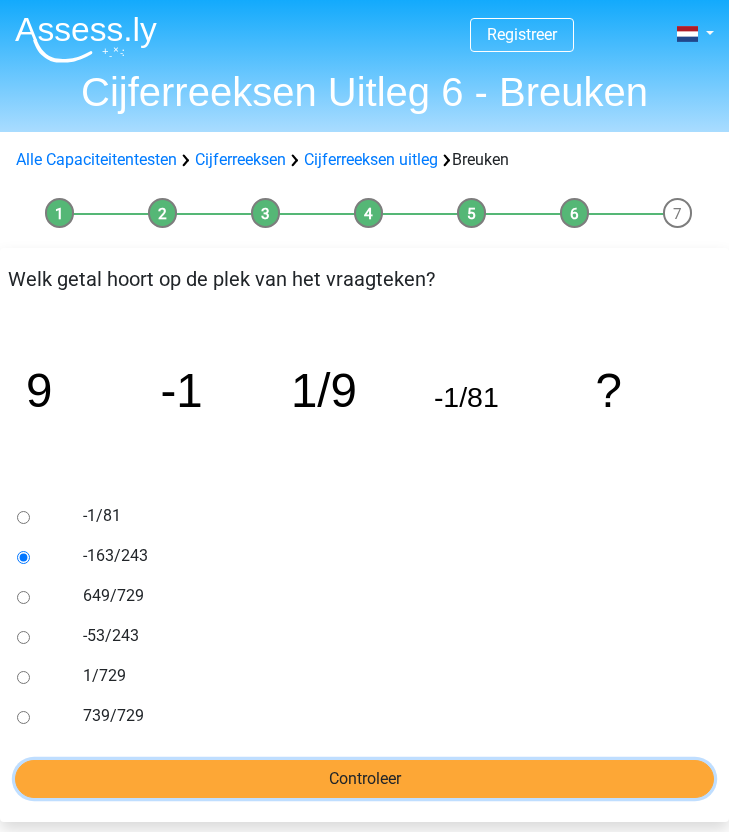 click on "Controleer" at bounding box center (364, 779) 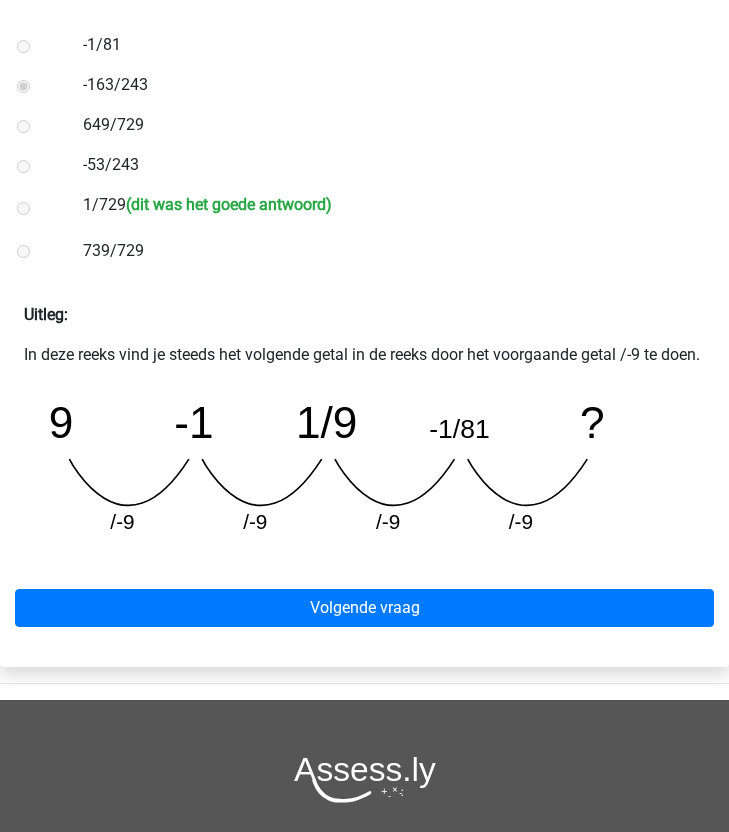 scroll, scrollTop: 491, scrollLeft: 0, axis: vertical 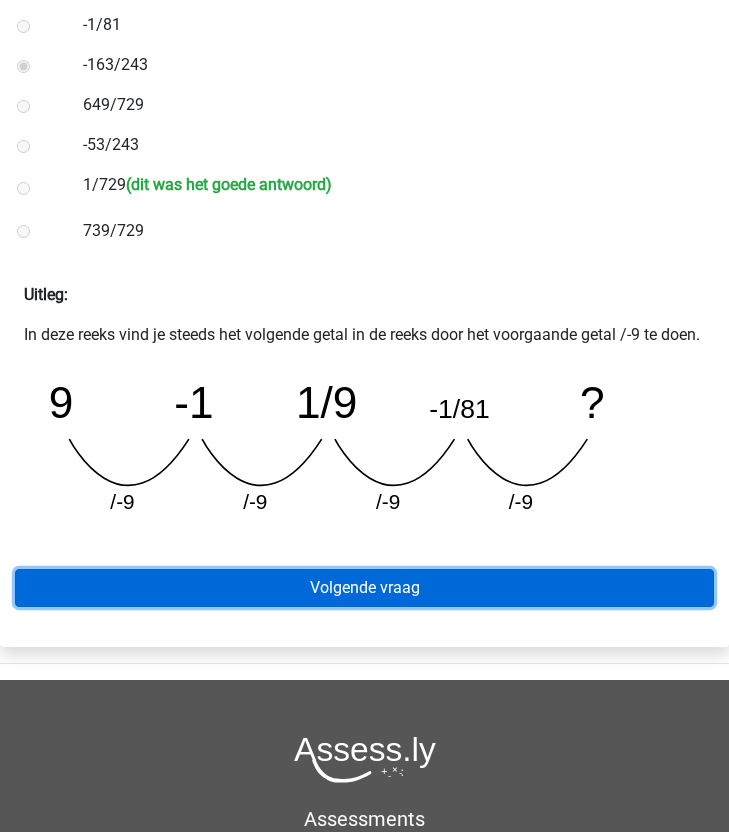 click on "Volgende vraag" at bounding box center (364, 588) 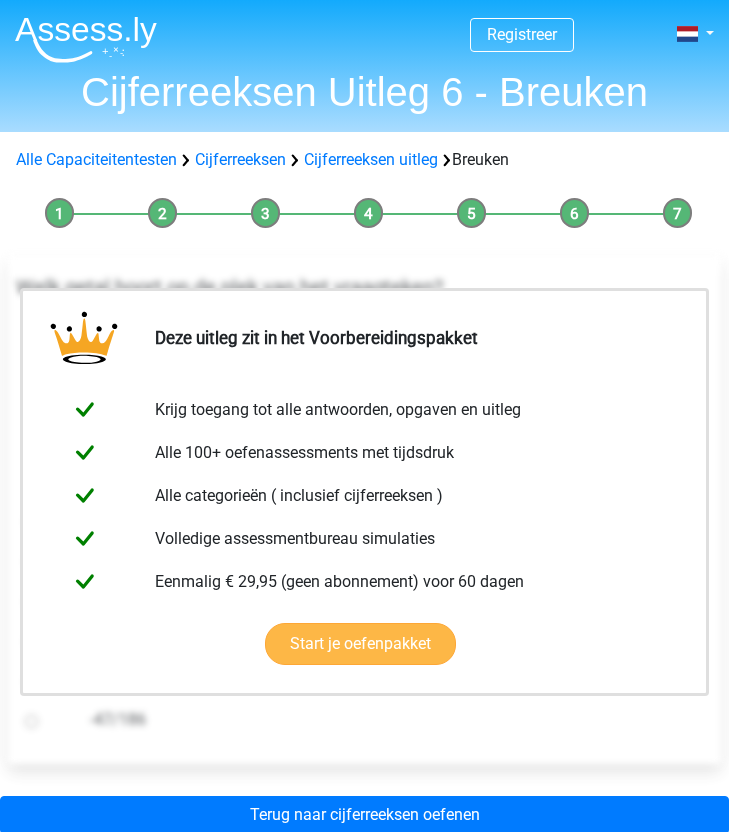 scroll, scrollTop: 0, scrollLeft: 0, axis: both 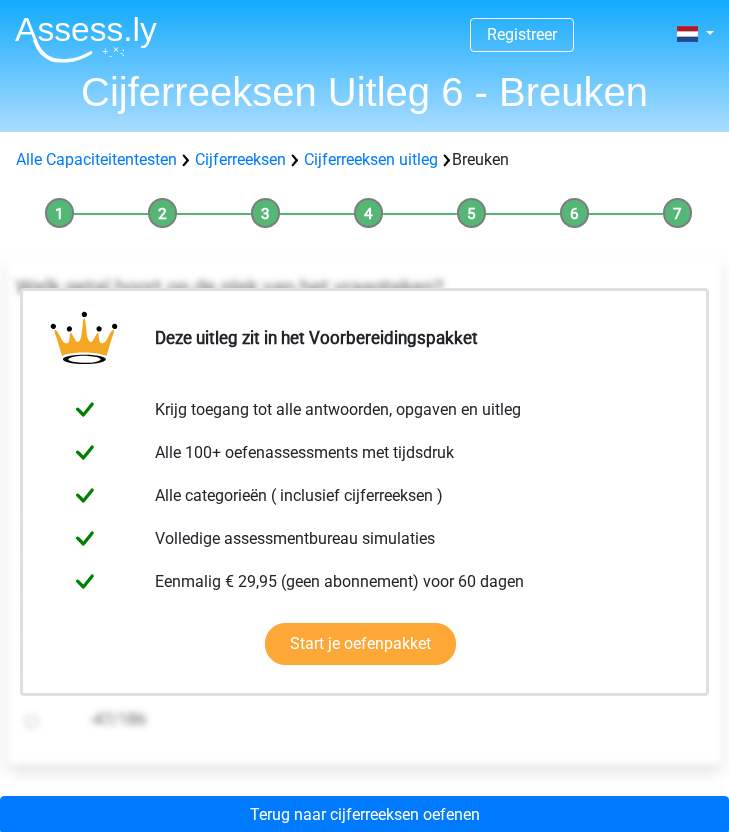 click on "Voorbeeld 1" at bounding box center [162, 214] 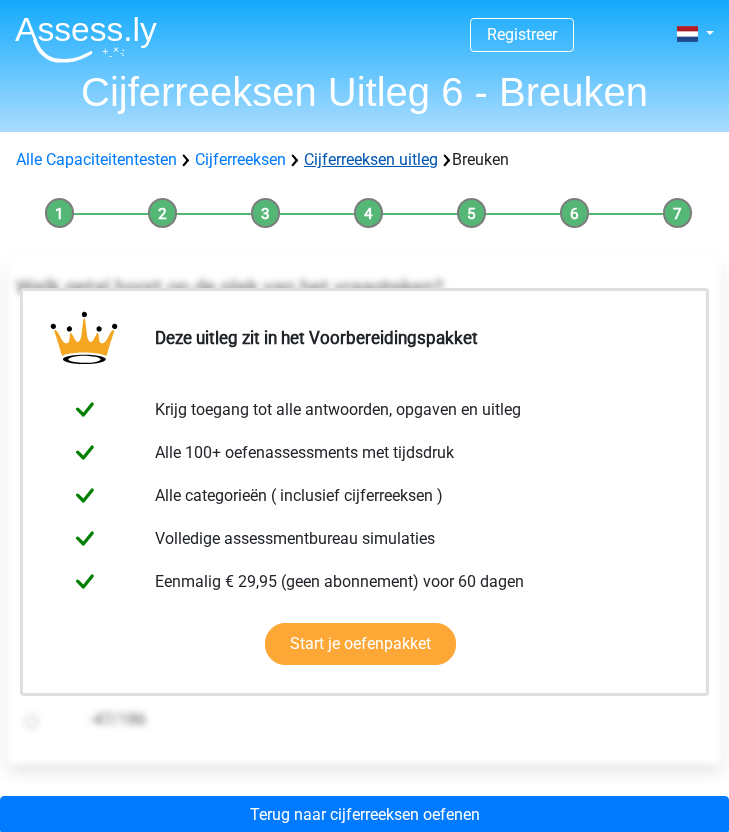click on "Cijferreeksen uitleg" at bounding box center (371, 159) 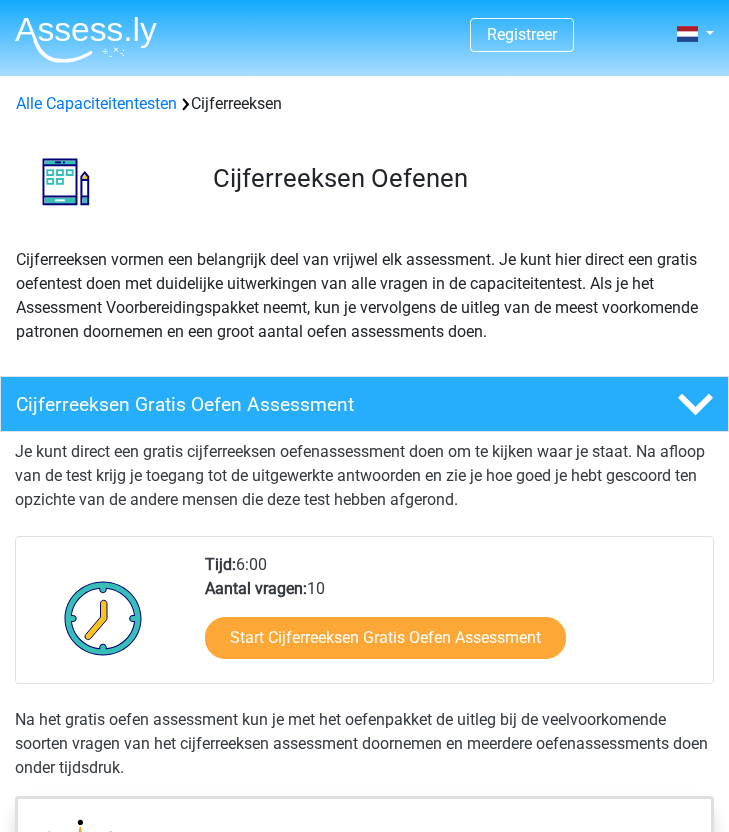 scroll, scrollTop: 1299, scrollLeft: 0, axis: vertical 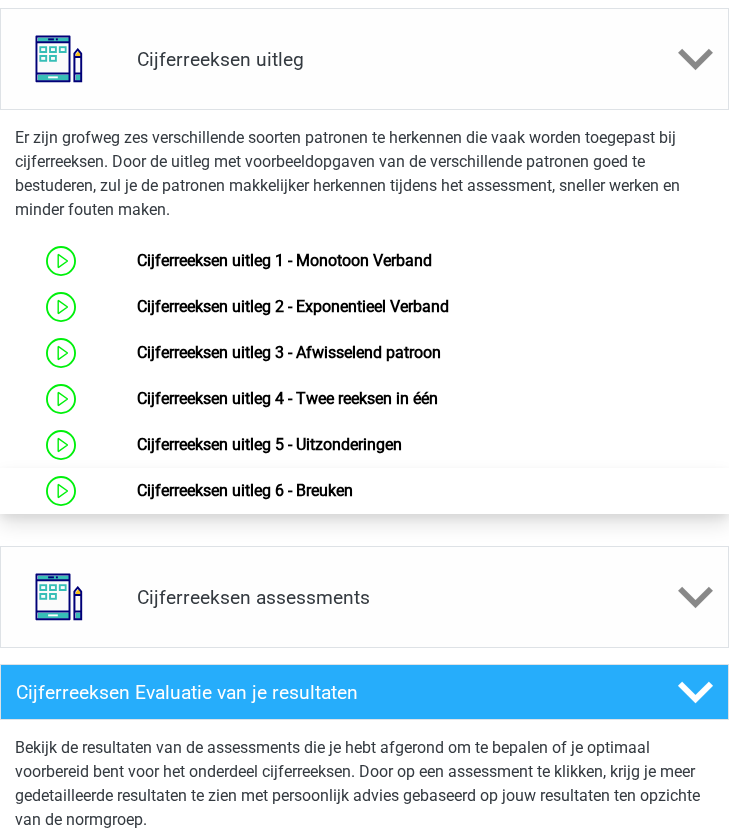 click on "Cijferreeksen uitleg 6 - Breuken" at bounding box center (245, 490) 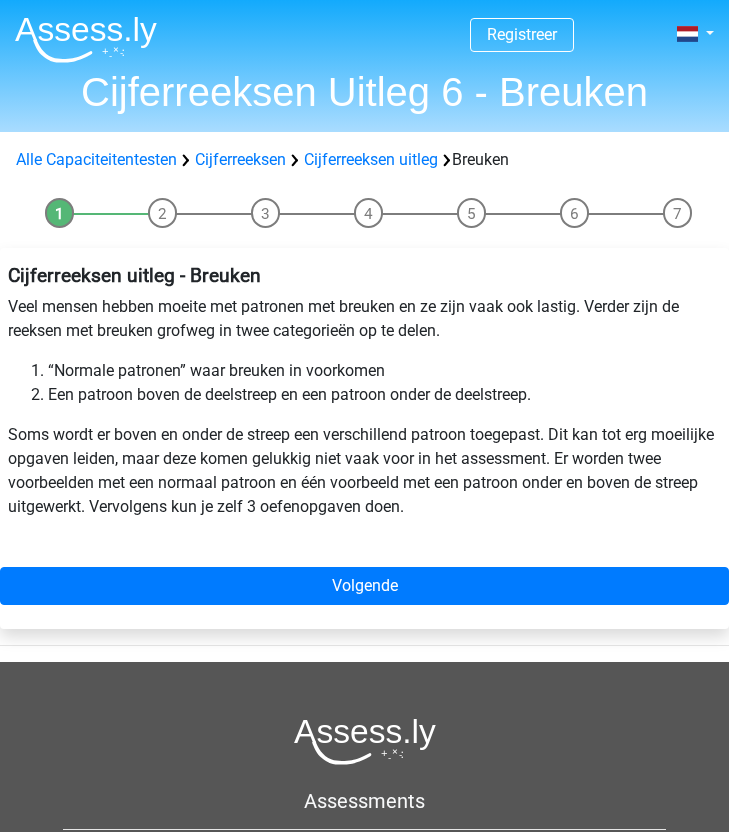 scroll, scrollTop: 0, scrollLeft: 0, axis: both 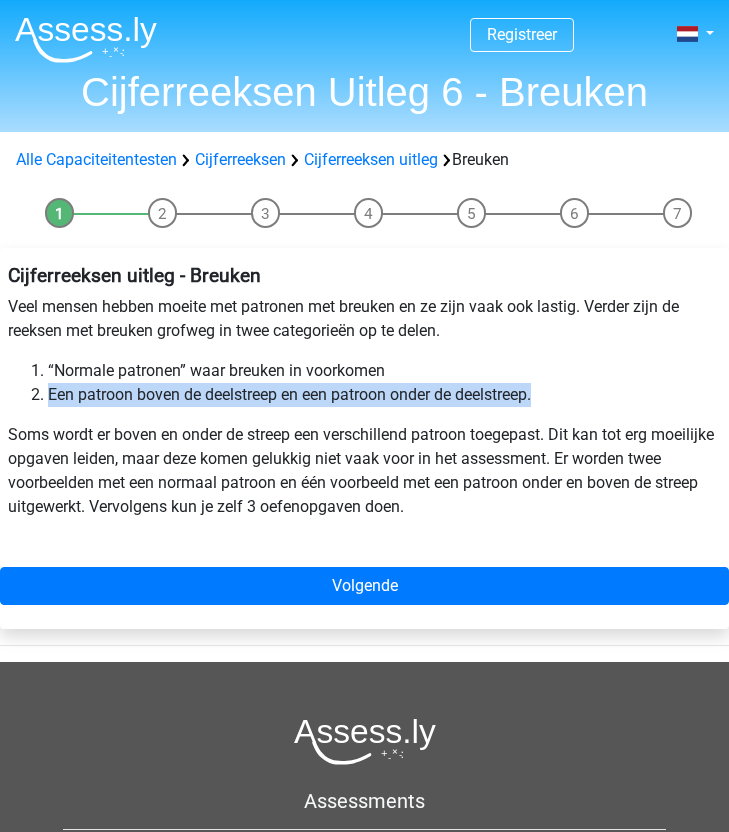 drag, startPoint x: 554, startPoint y: 389, endPoint x: 51, endPoint y: 386, distance: 503.00894 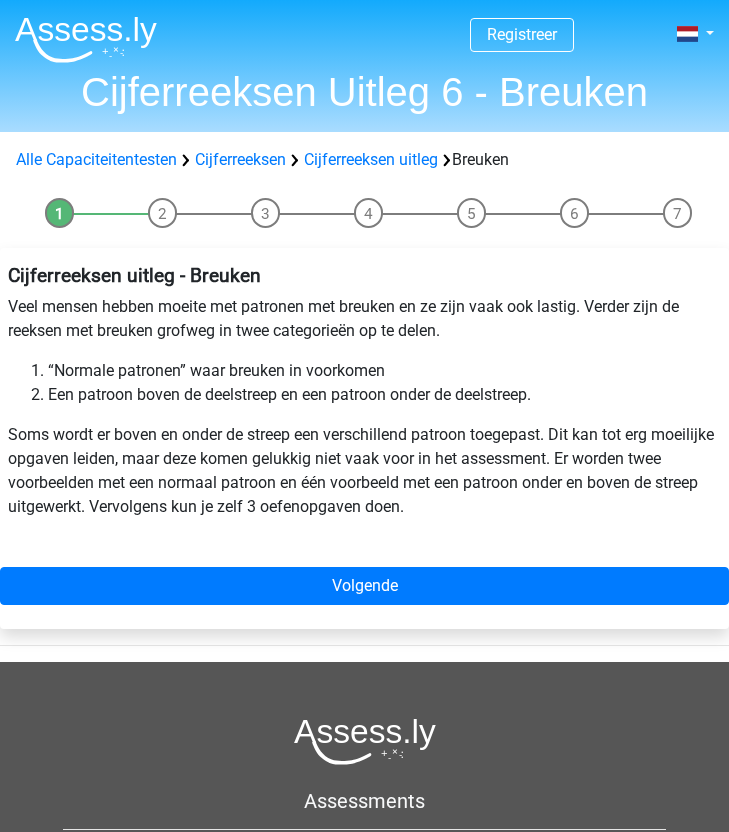 scroll, scrollTop: 0, scrollLeft: 0, axis: both 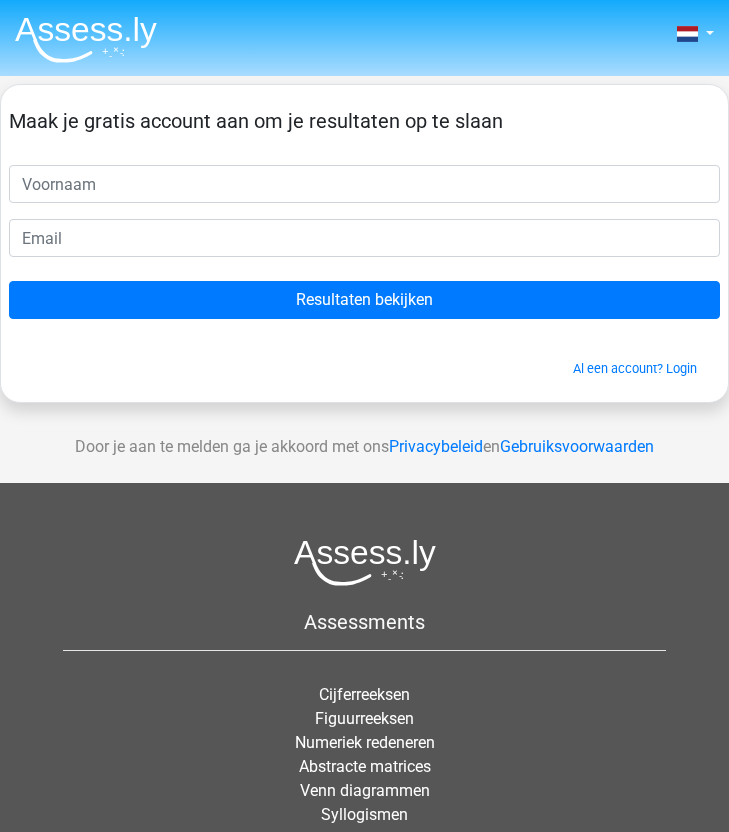 click at bounding box center [86, 39] 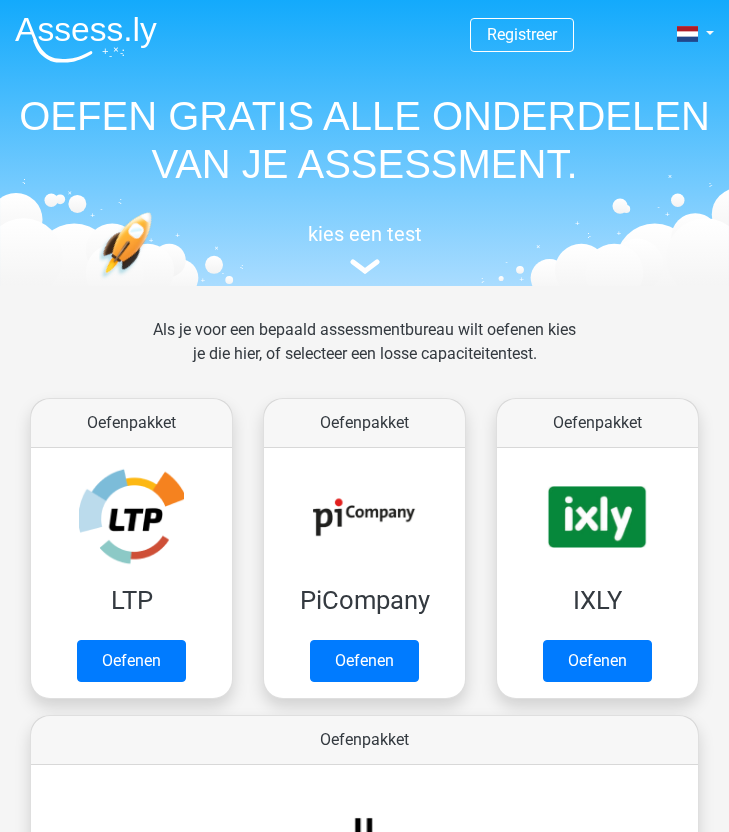 scroll, scrollTop: 0, scrollLeft: 0, axis: both 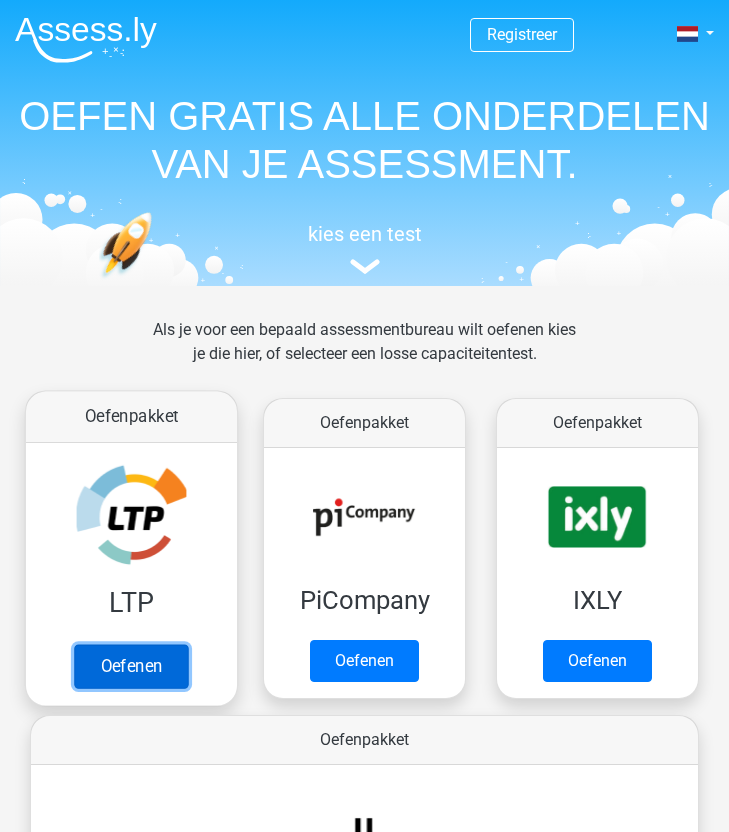 click on "Oefenen" at bounding box center (131, 666) 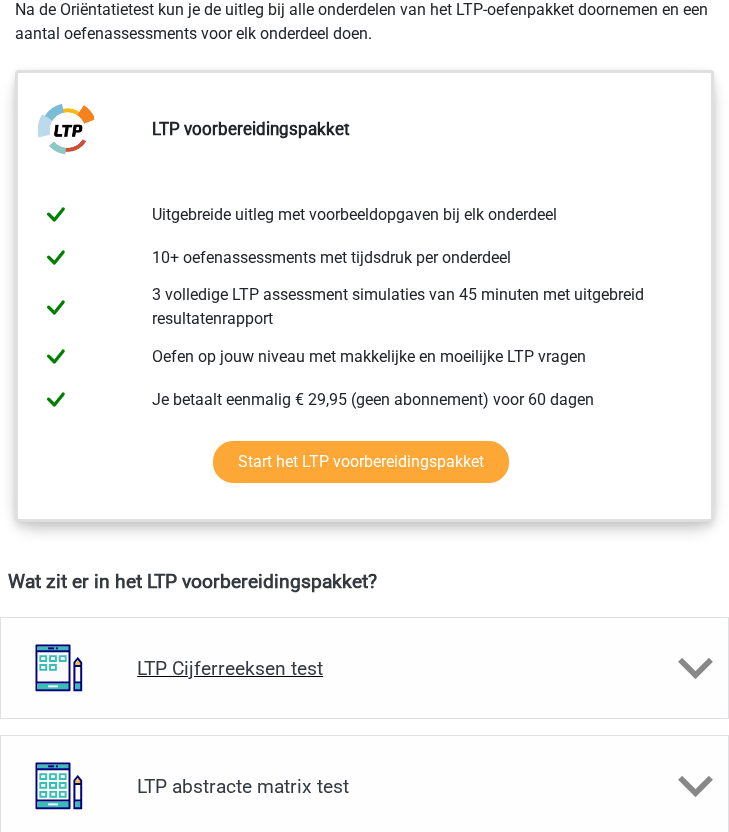 scroll, scrollTop: 1162, scrollLeft: 0, axis: vertical 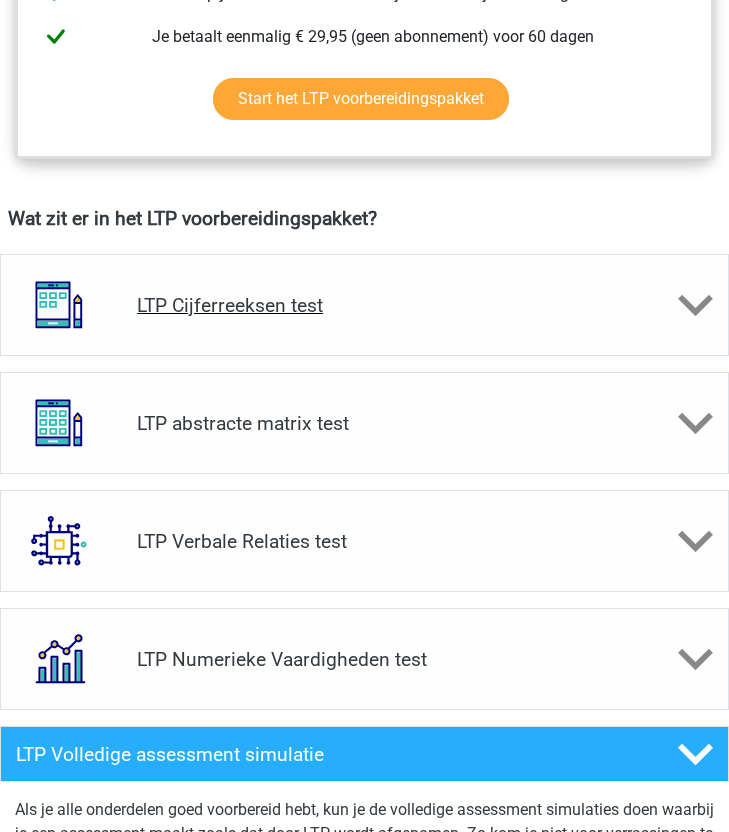 click 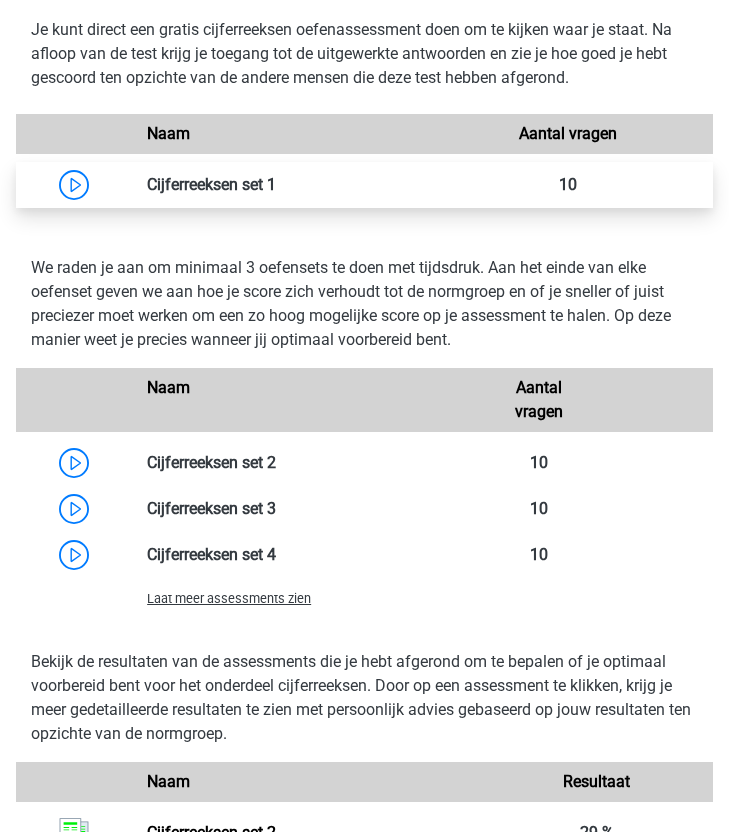 scroll, scrollTop: 1948, scrollLeft: 0, axis: vertical 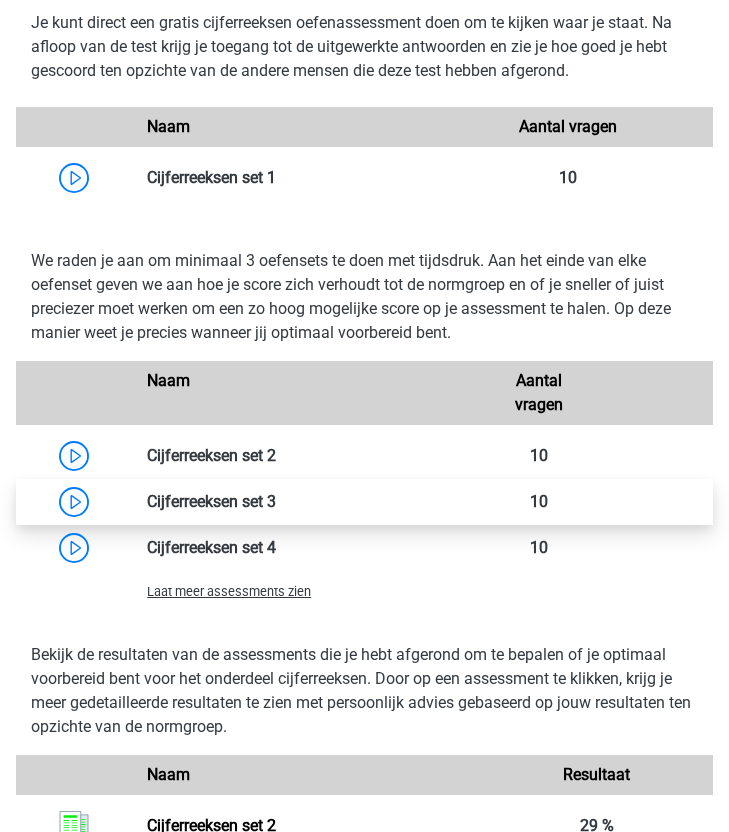 click at bounding box center [276, 501] 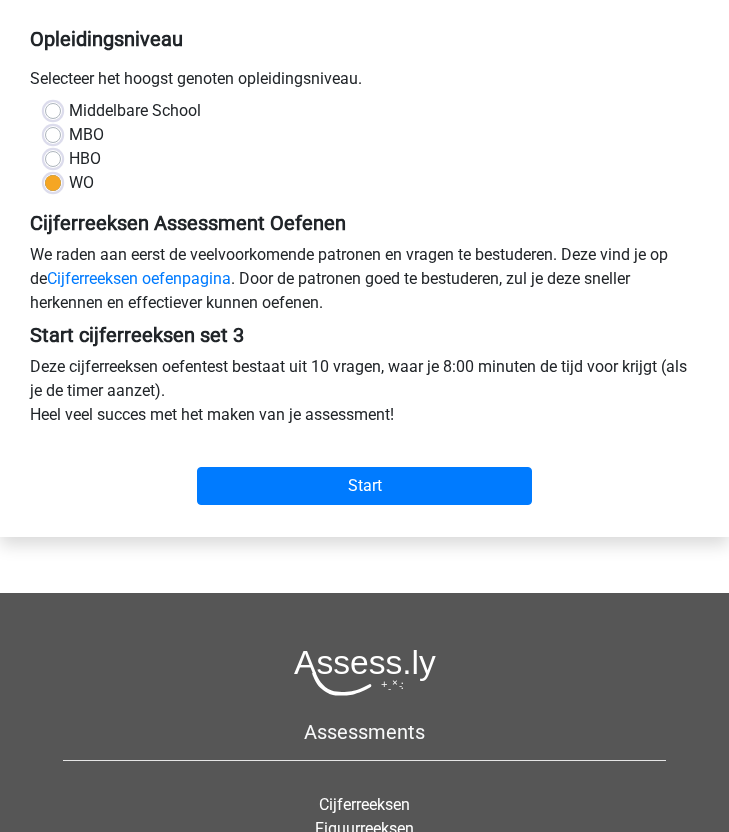 scroll, scrollTop: 777, scrollLeft: 0, axis: vertical 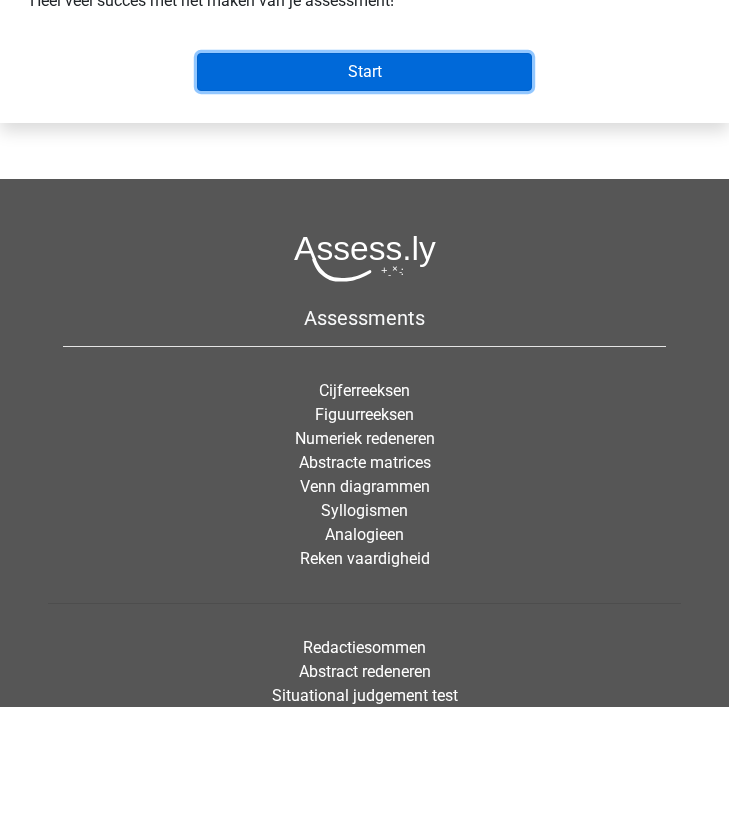 click on "Start" at bounding box center (364, 72) 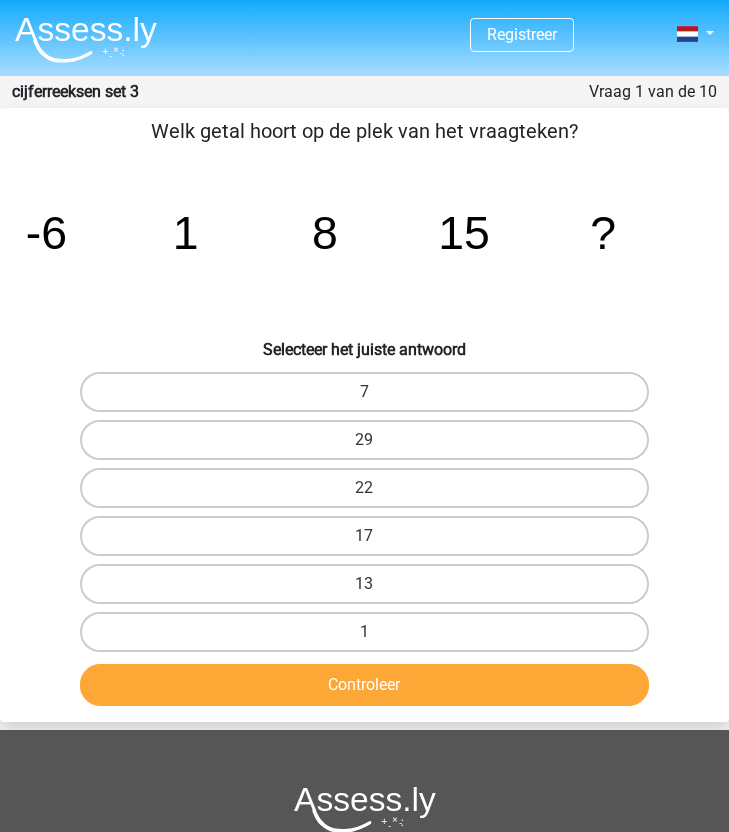 scroll, scrollTop: 0, scrollLeft: 0, axis: both 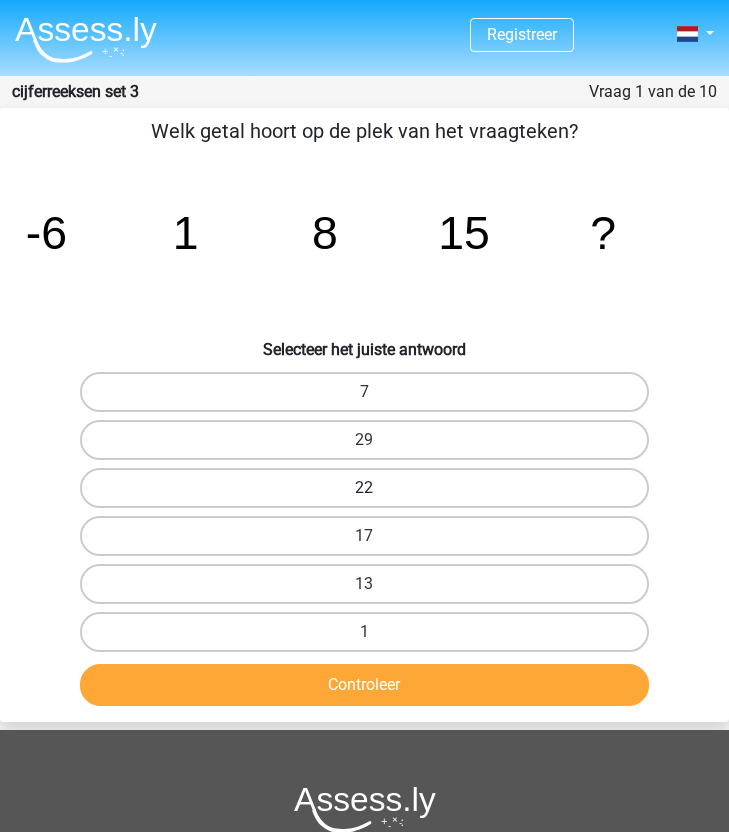 click on "22" at bounding box center (364, 488) 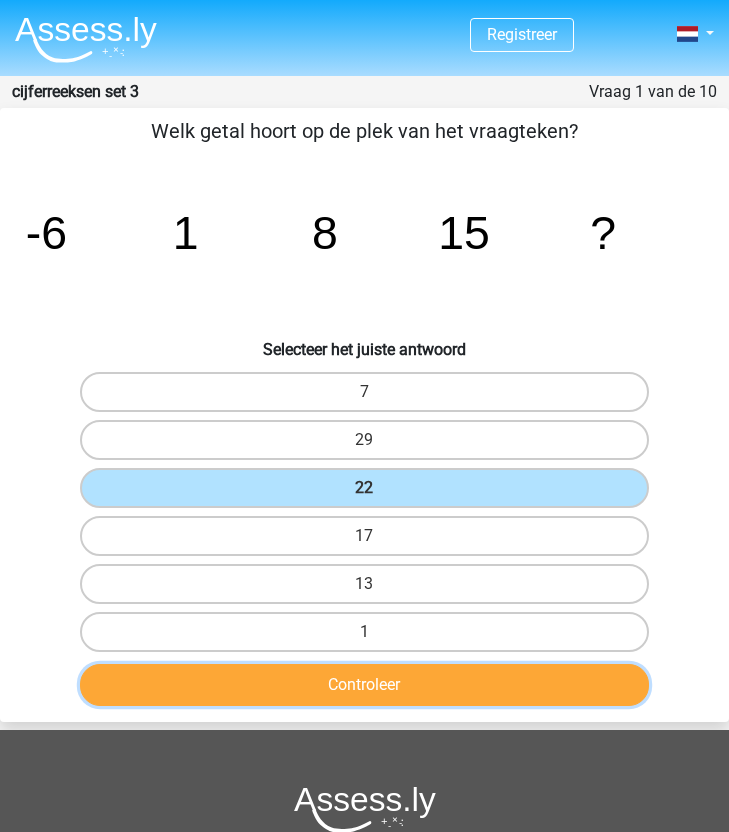 click on "Controleer" at bounding box center (364, 685) 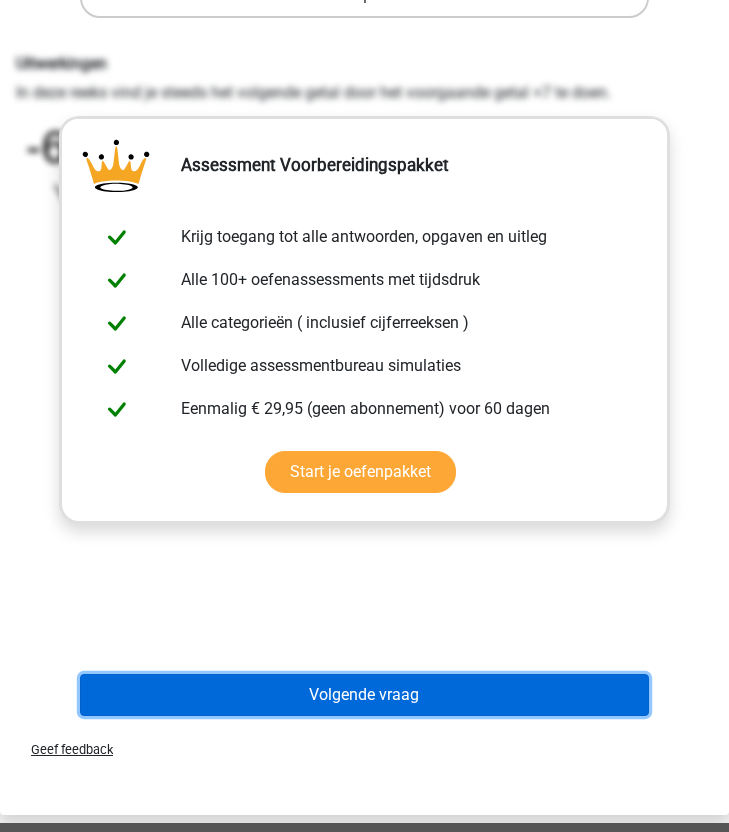 click on "Volgende vraag" at bounding box center [364, 695] 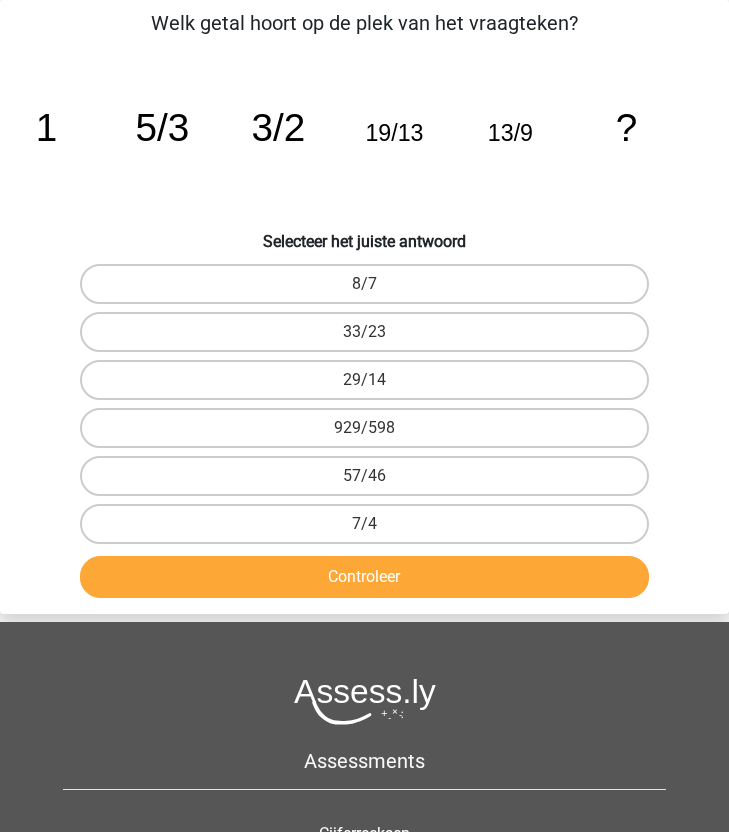 scroll, scrollTop: 80, scrollLeft: 0, axis: vertical 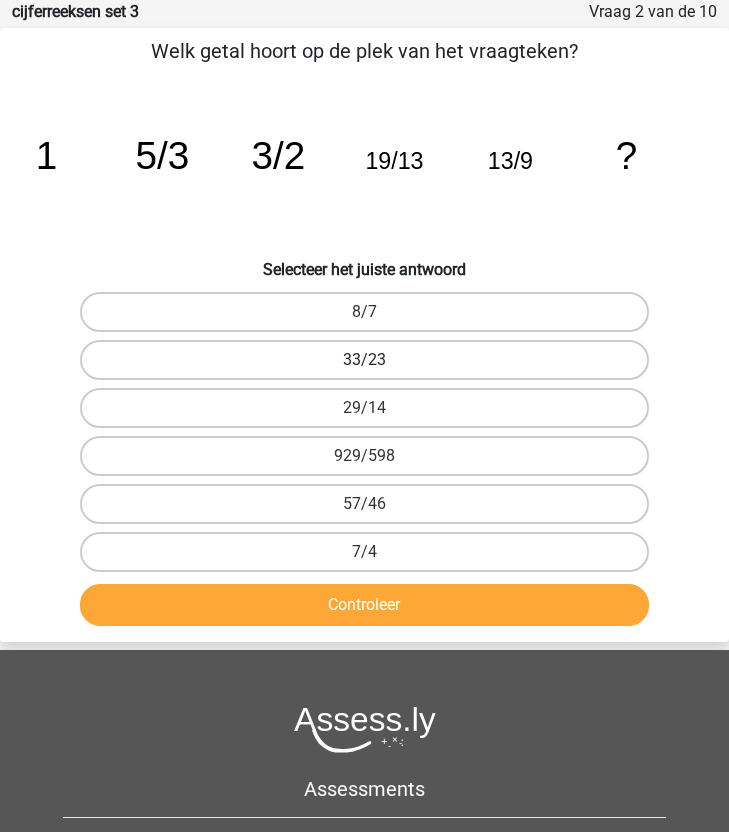 click on "33/23" at bounding box center [364, 360] 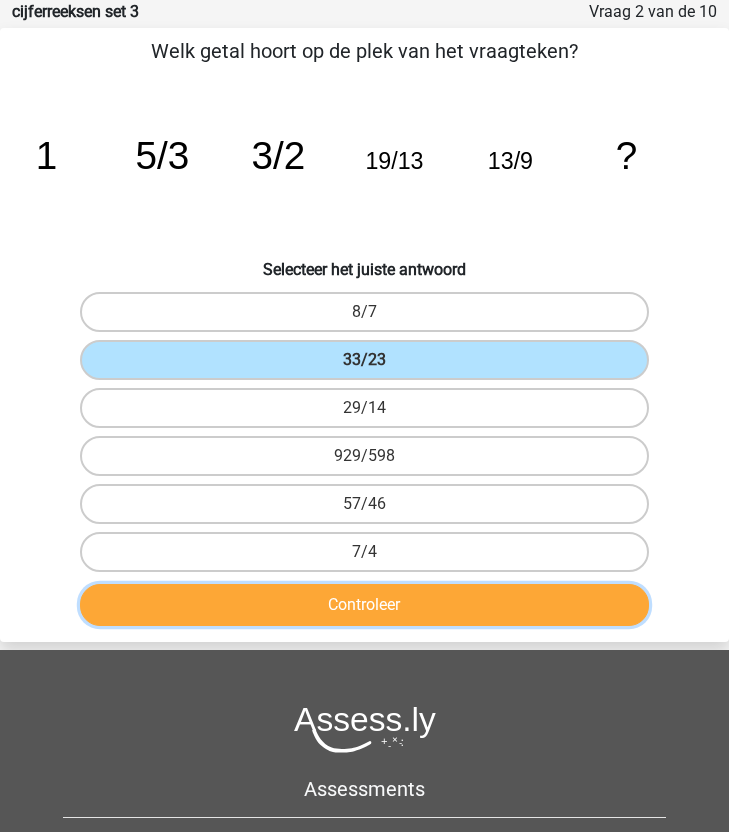 click on "Controleer" at bounding box center (364, 605) 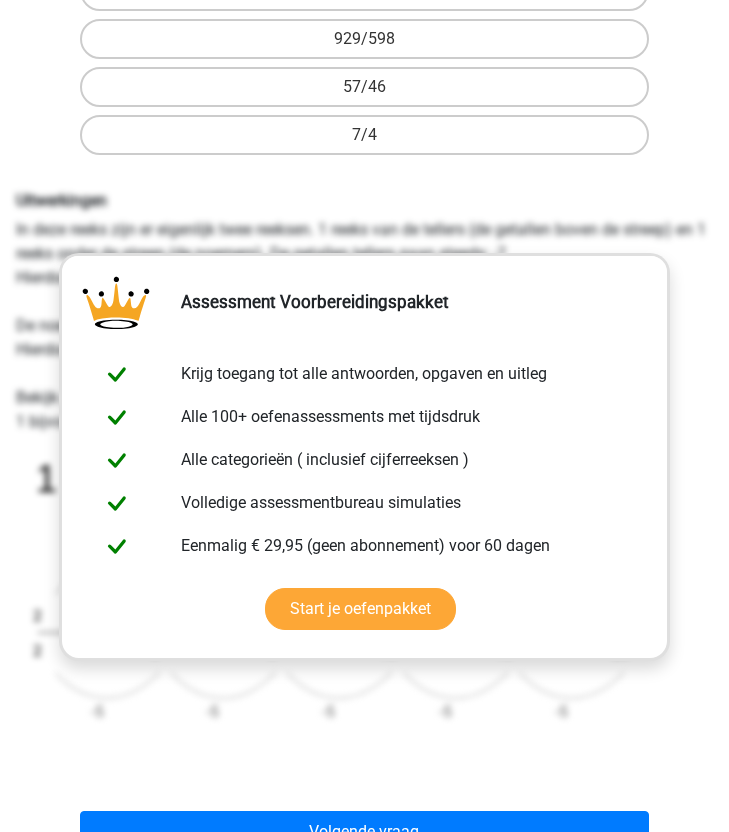 scroll, scrollTop: 795, scrollLeft: 0, axis: vertical 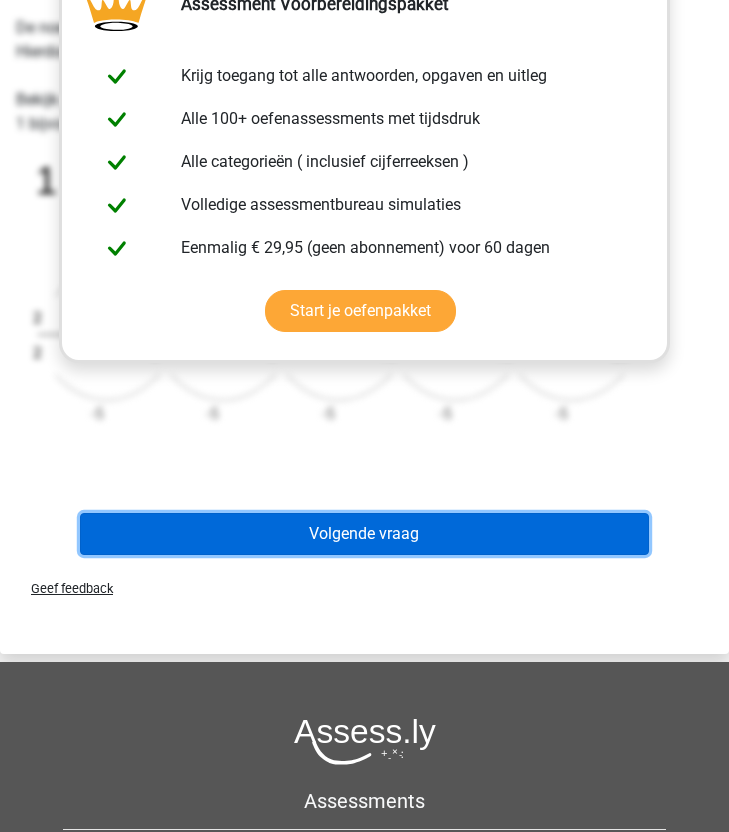 click on "Volgende vraag" at bounding box center (364, 534) 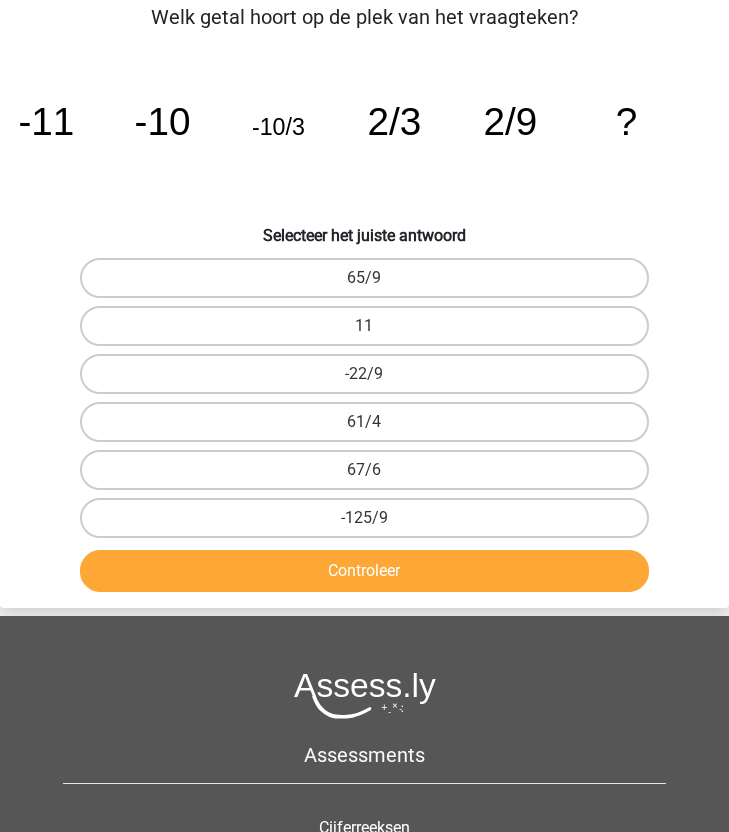 scroll, scrollTop: 80, scrollLeft: 0, axis: vertical 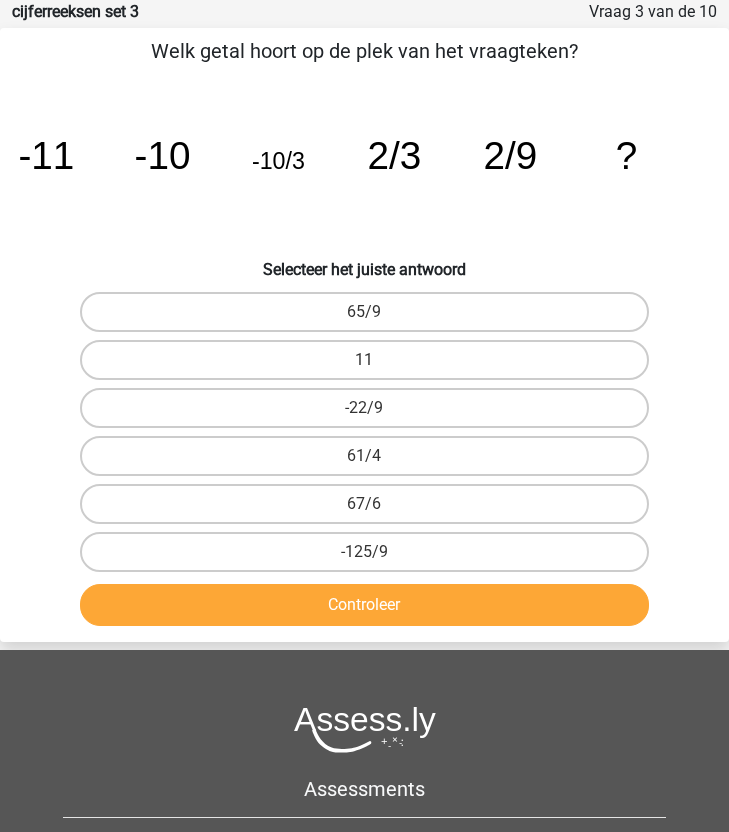 click on "-22/9" at bounding box center (371, 414) 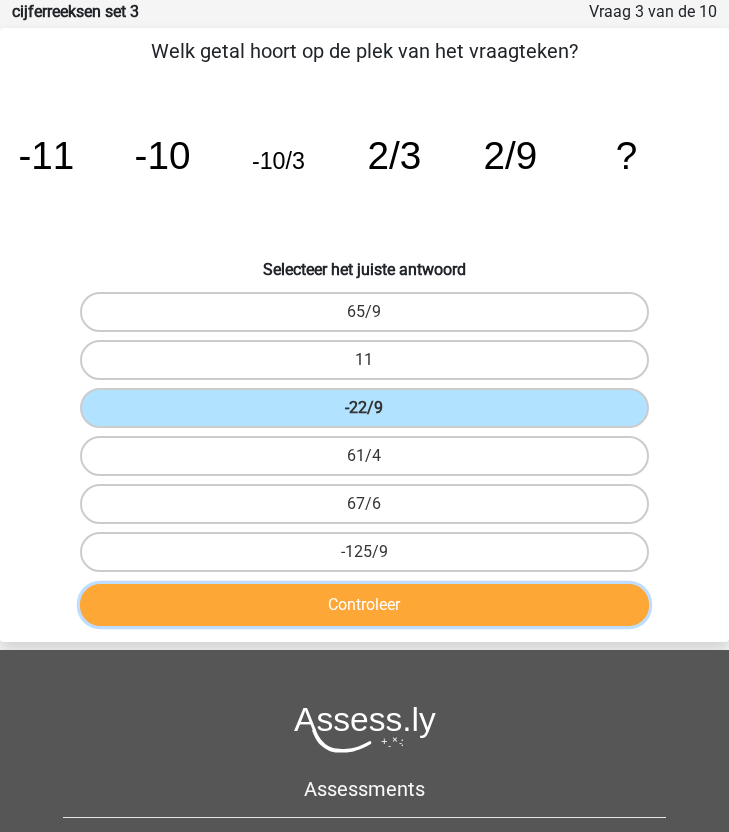 click on "Controleer" at bounding box center [364, 605] 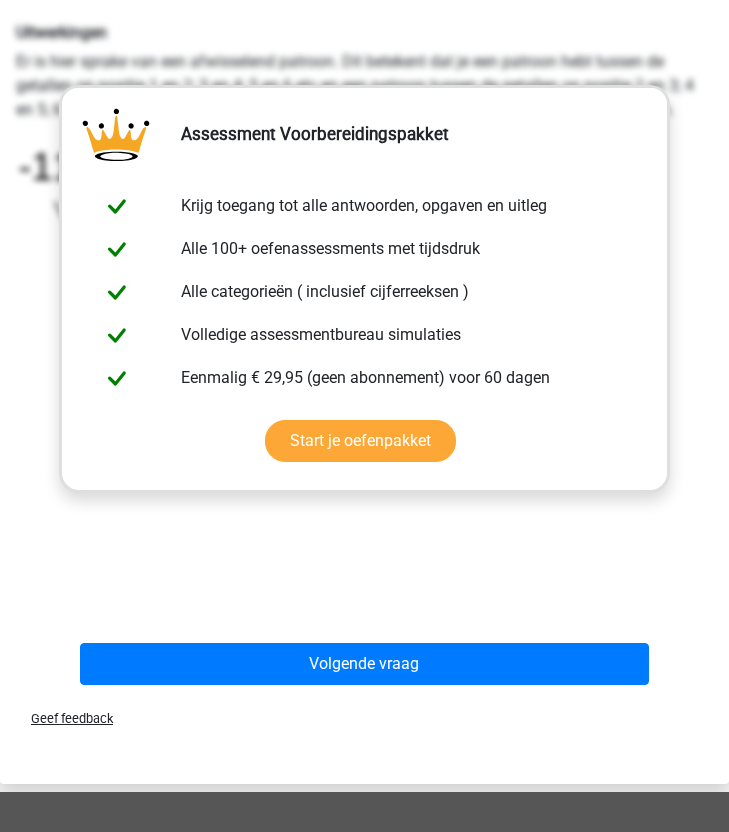 scroll, scrollTop: 707, scrollLeft: 0, axis: vertical 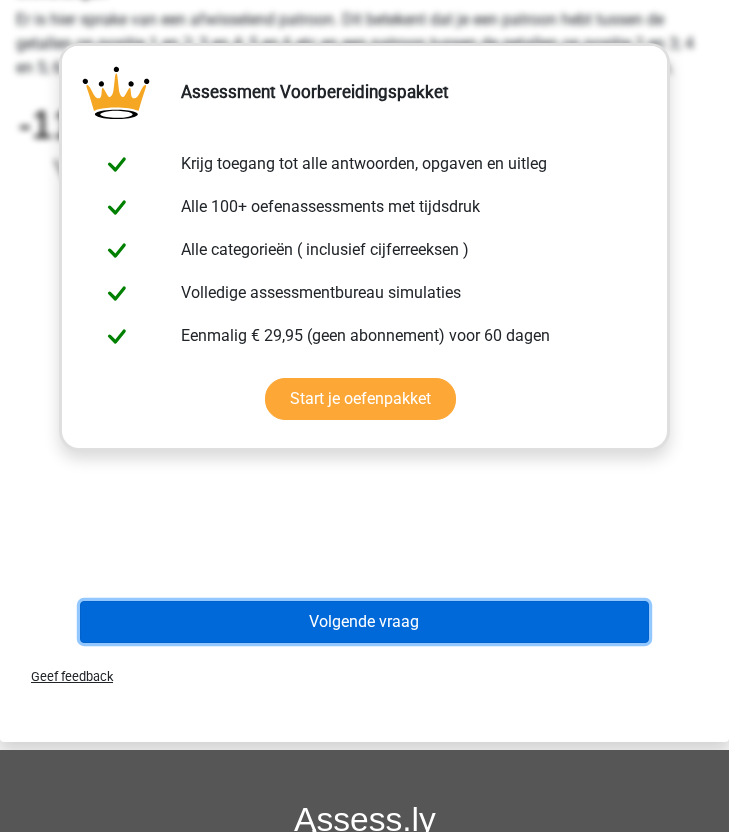 click on "Volgende vraag" at bounding box center (364, 622) 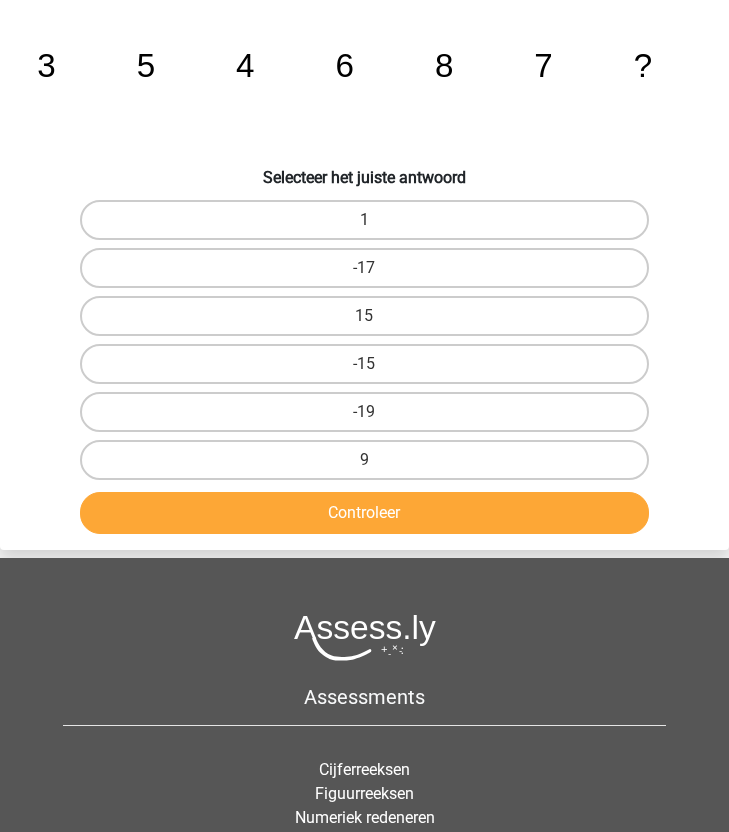 scroll, scrollTop: 80, scrollLeft: 0, axis: vertical 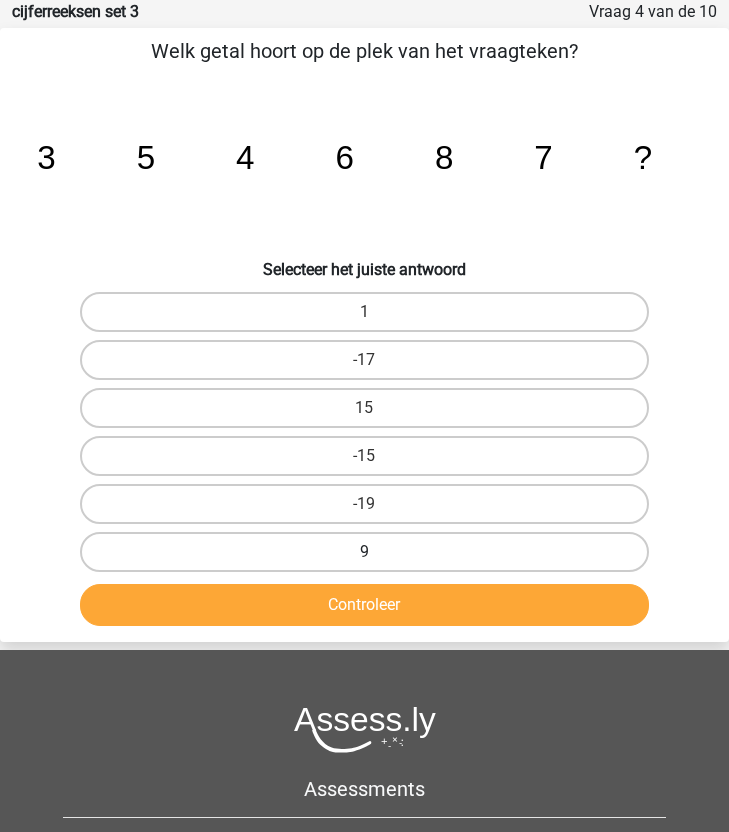 click on "9" at bounding box center (364, 552) 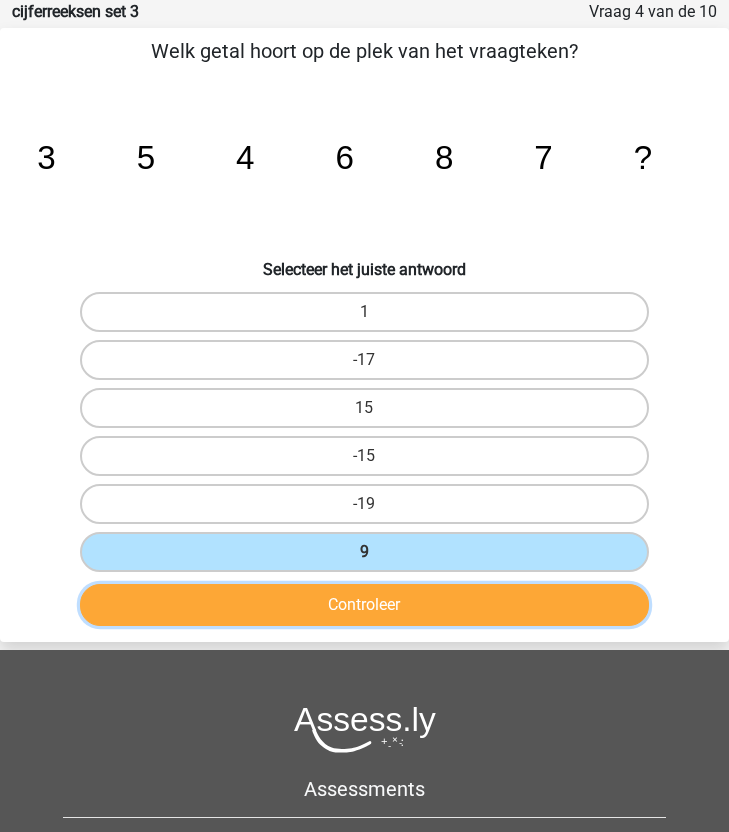 click on "Controleer" at bounding box center [364, 605] 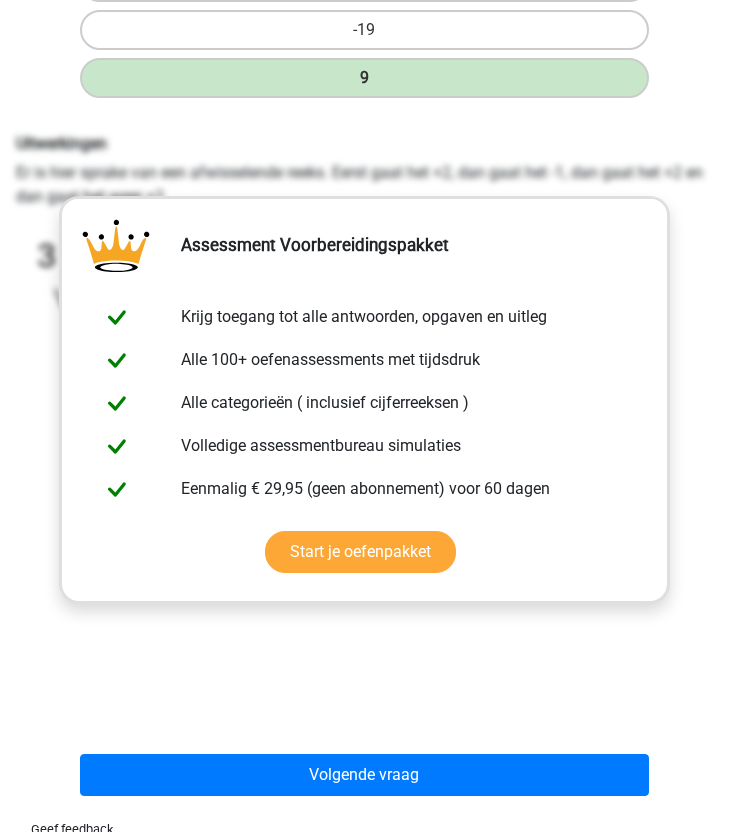 scroll, scrollTop: 584, scrollLeft: 0, axis: vertical 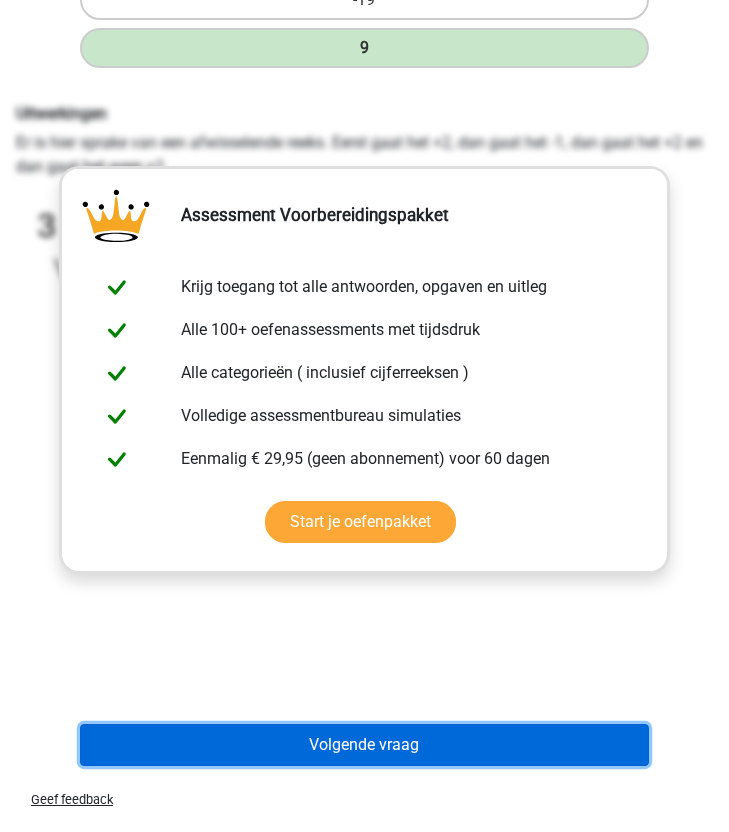 click on "Volgende vraag" at bounding box center [364, 745] 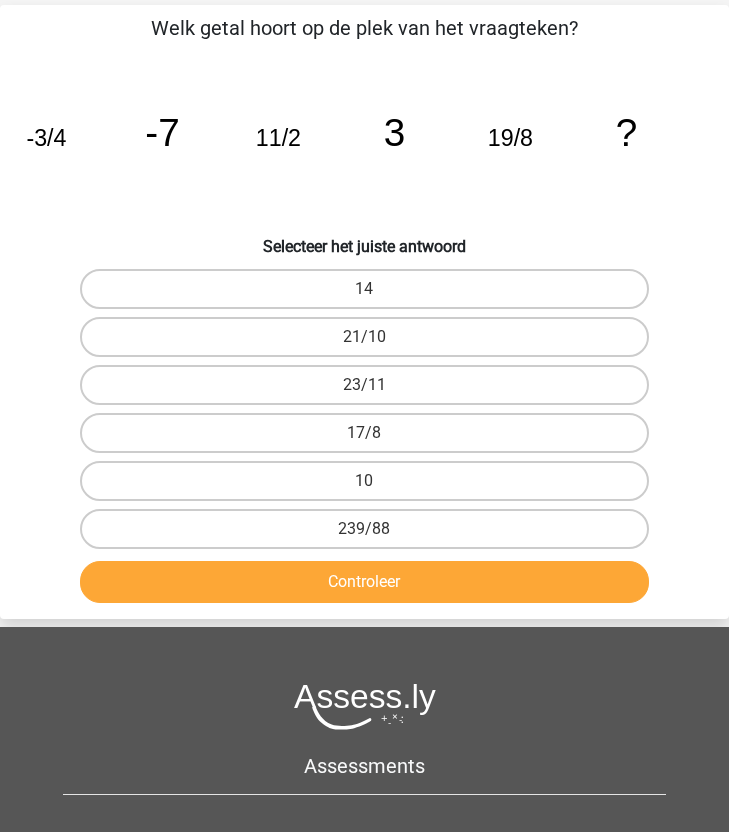 scroll, scrollTop: 80, scrollLeft: 0, axis: vertical 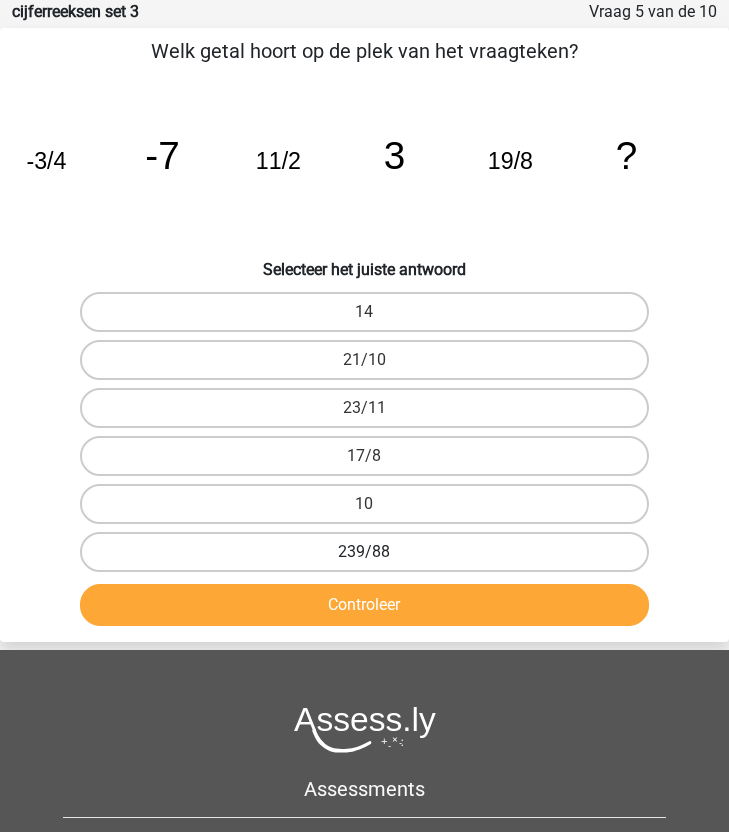 click on "239/88" at bounding box center [364, 552] 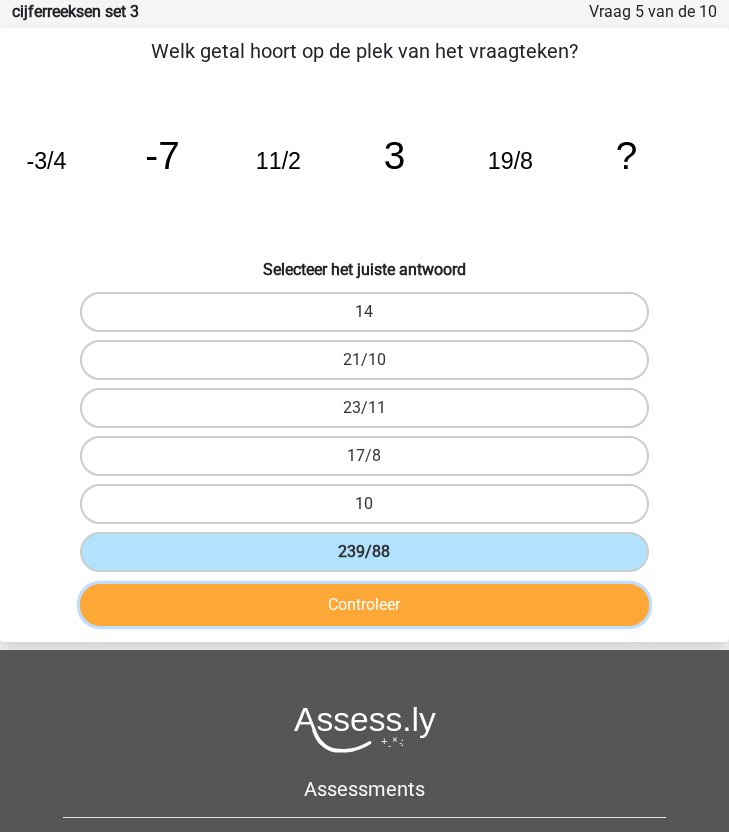 click on "Controleer" at bounding box center (364, 605) 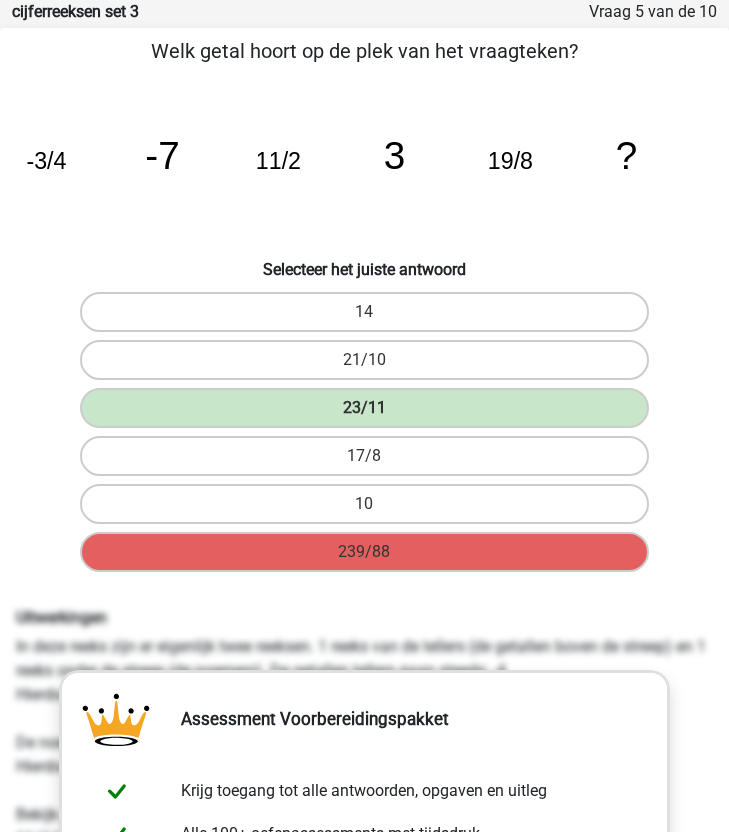 scroll, scrollTop: 530, scrollLeft: 0, axis: vertical 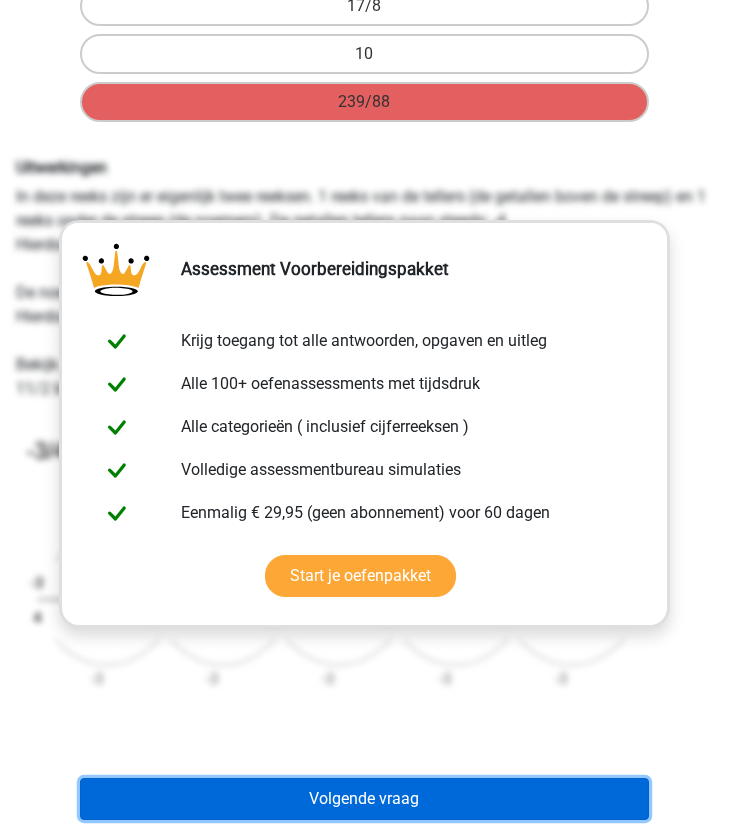 click on "Volgende vraag" at bounding box center (364, 799) 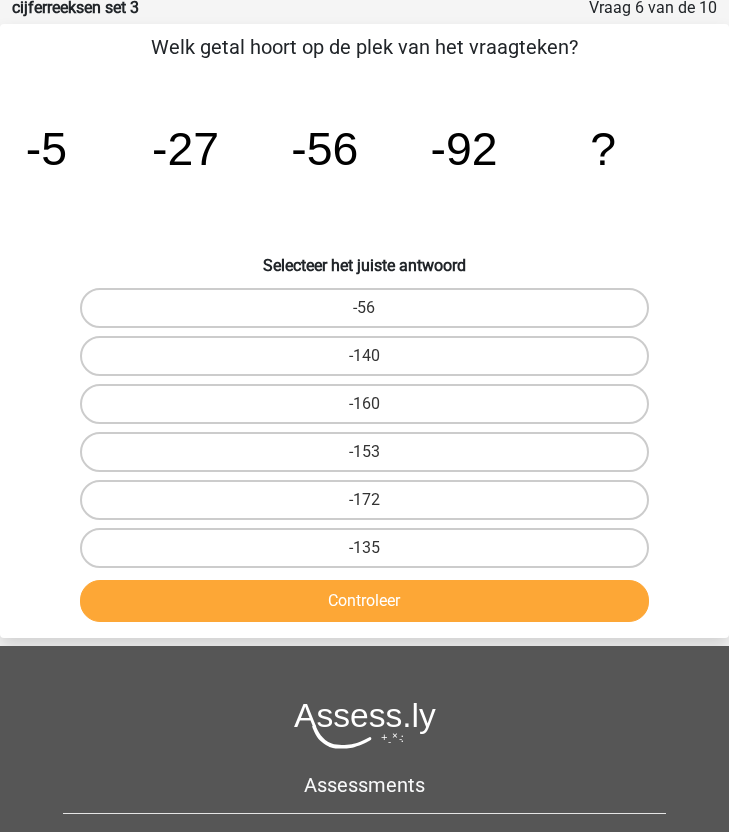 scroll, scrollTop: 80, scrollLeft: 0, axis: vertical 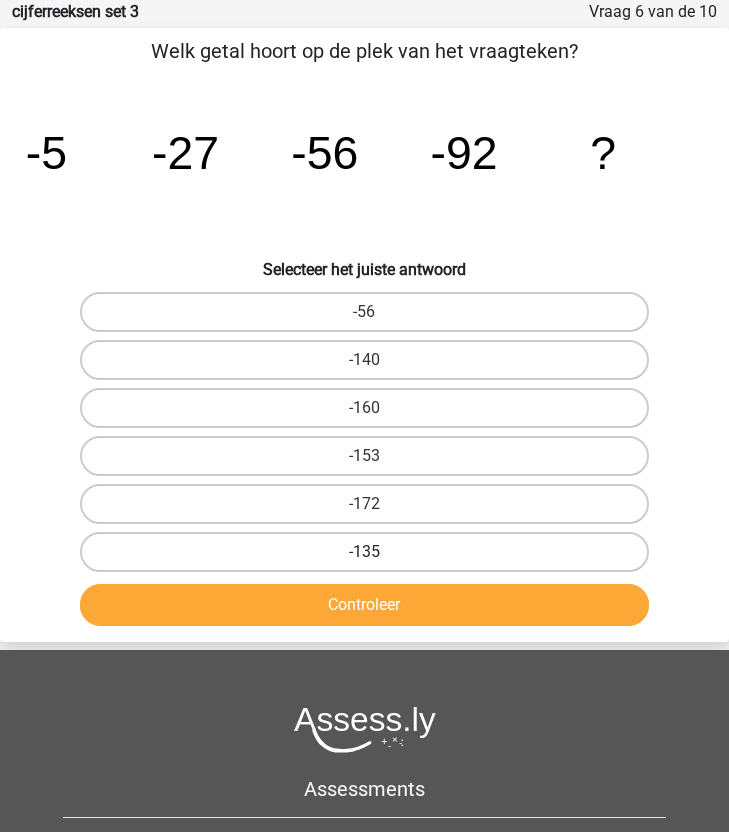 click on "-135" at bounding box center (364, 552) 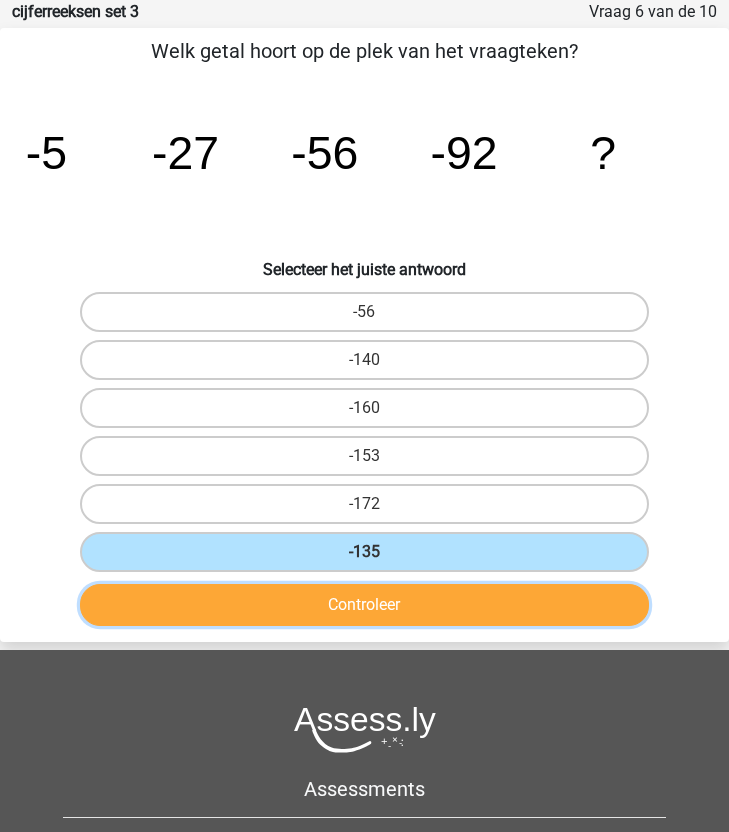 click on "Controleer" at bounding box center [364, 605] 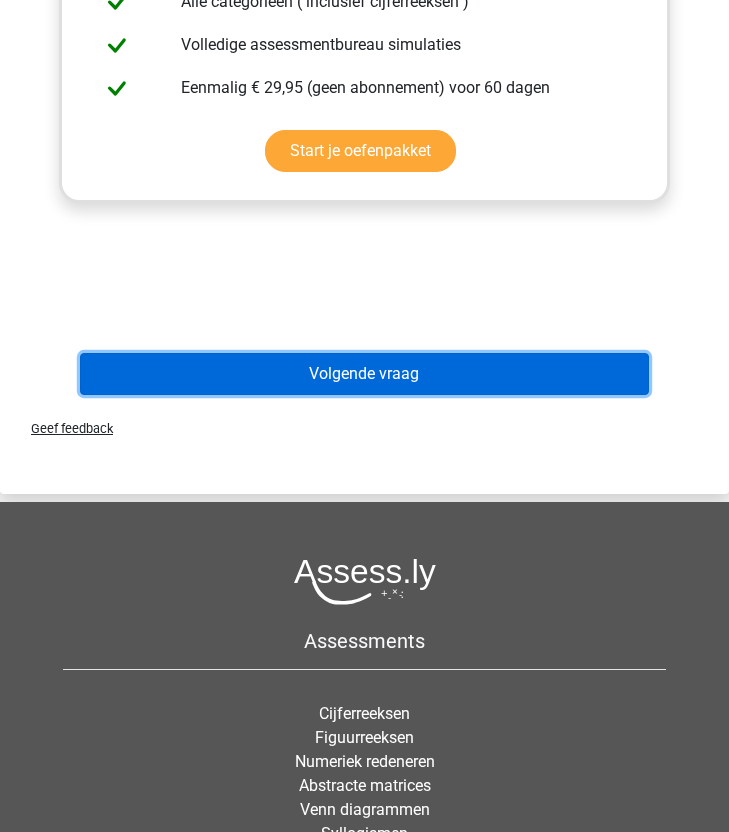 click on "Volgende vraag" at bounding box center [364, 374] 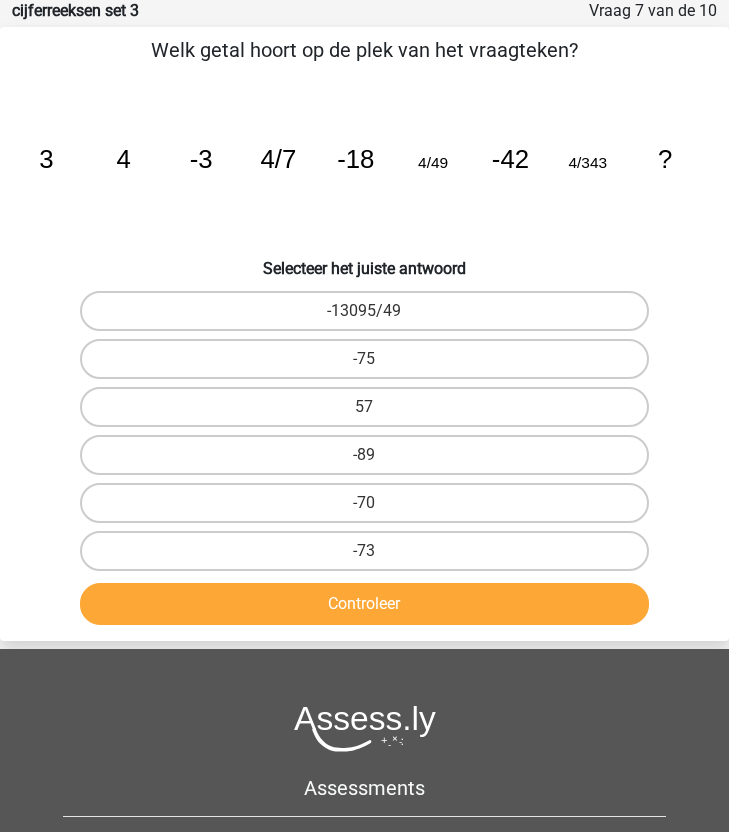 scroll, scrollTop: 80, scrollLeft: 0, axis: vertical 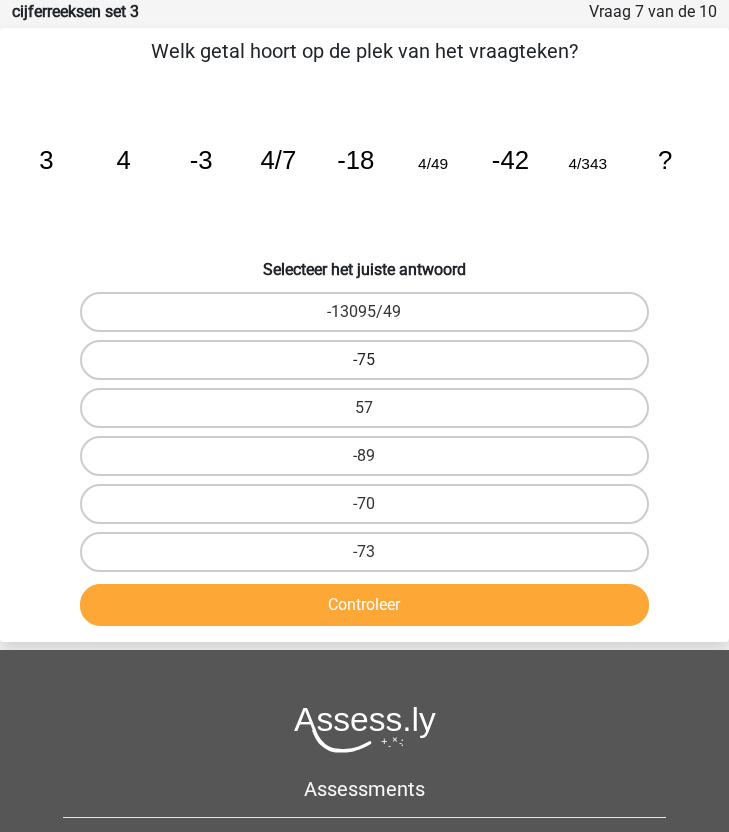 click on "-75" at bounding box center [364, 360] 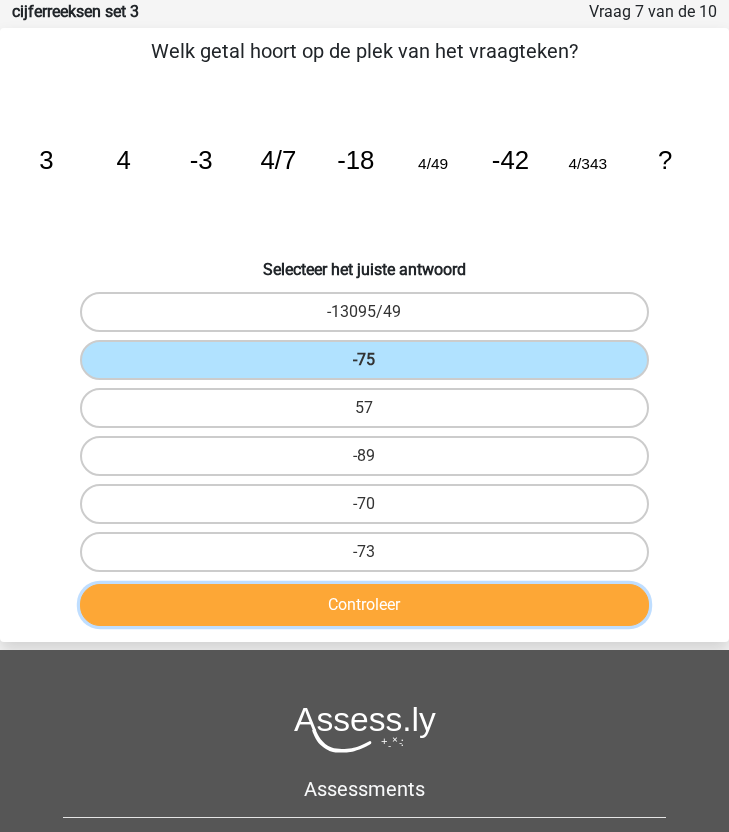 click on "Controleer" at bounding box center (364, 605) 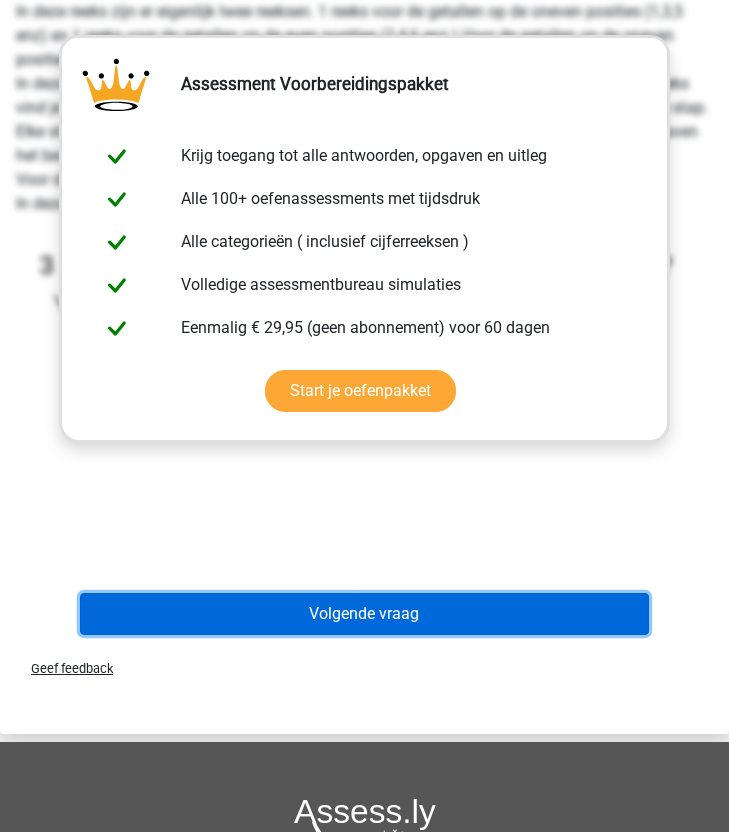click on "Volgende vraag" at bounding box center [364, 614] 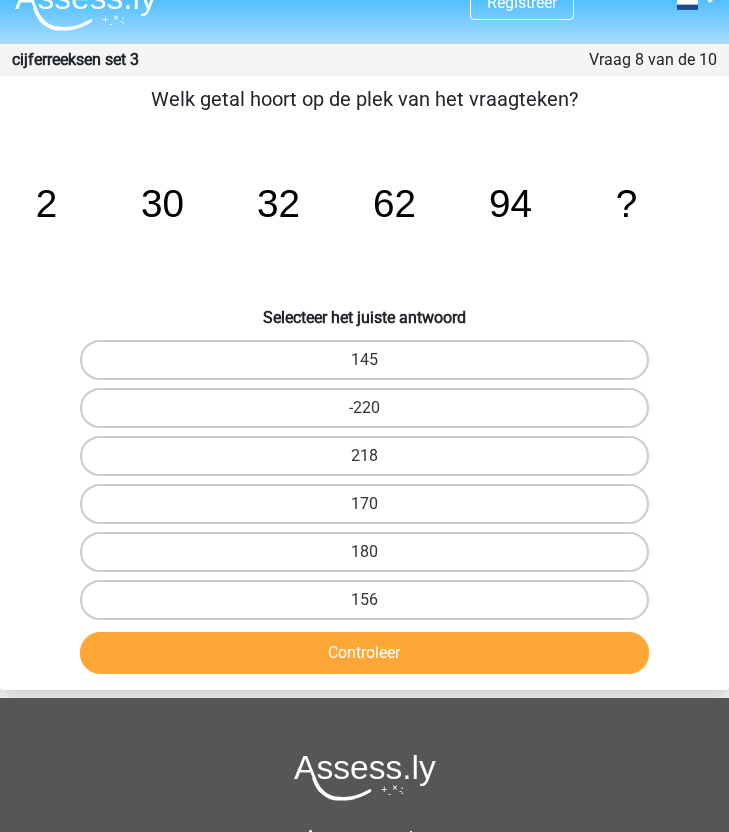 scroll, scrollTop: 31, scrollLeft: 0, axis: vertical 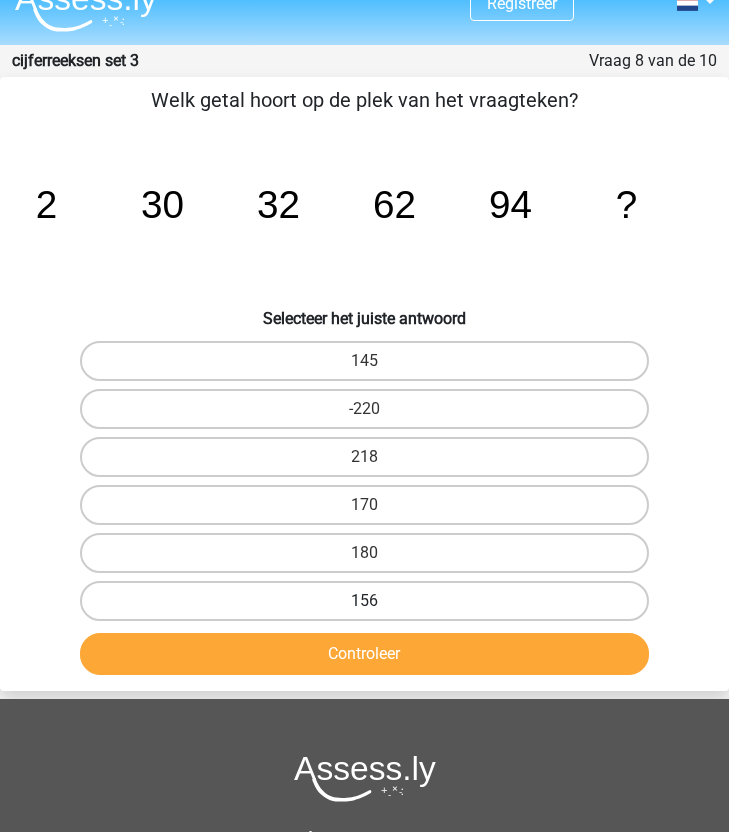 click on "156" at bounding box center [364, 601] 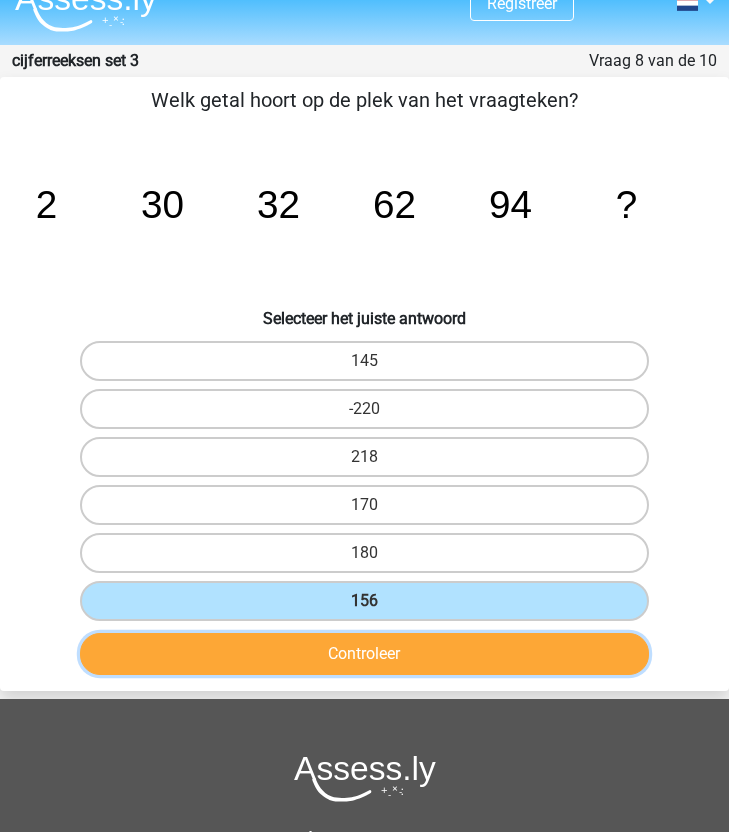 click on "Controleer" at bounding box center (364, 654) 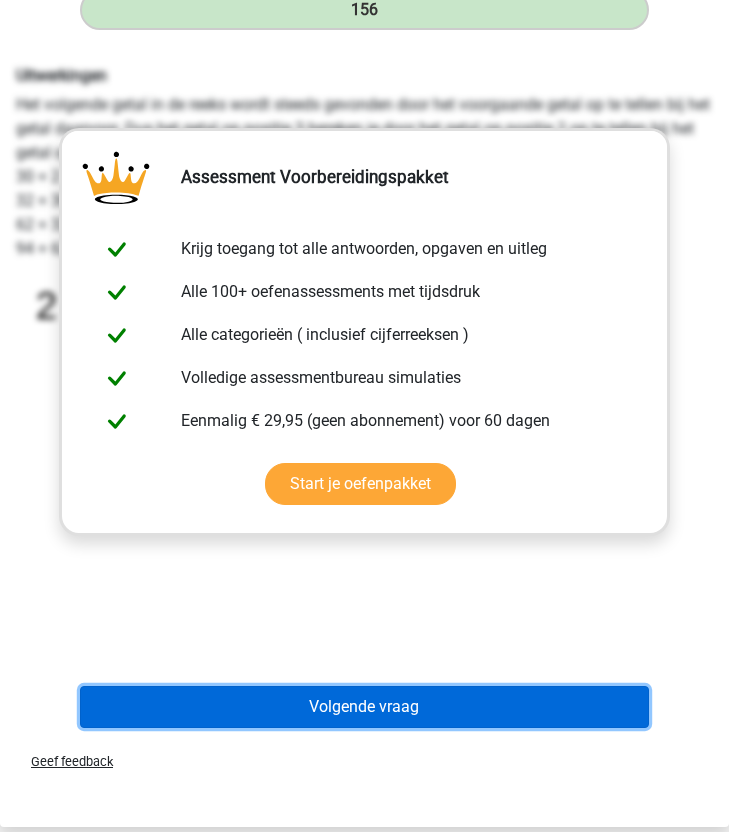 click on "Volgende vraag" at bounding box center (364, 707) 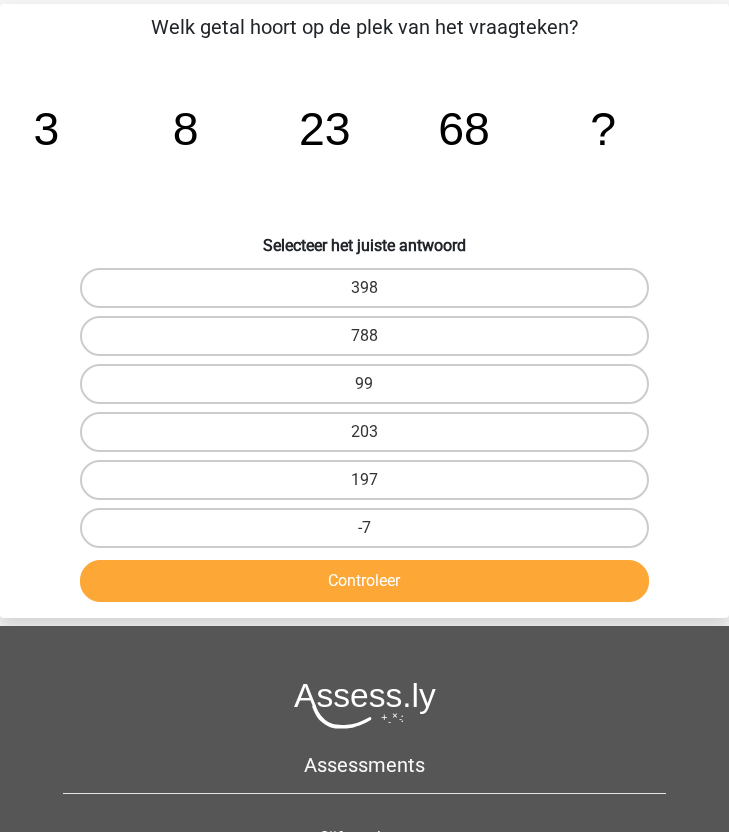 scroll, scrollTop: 80, scrollLeft: 0, axis: vertical 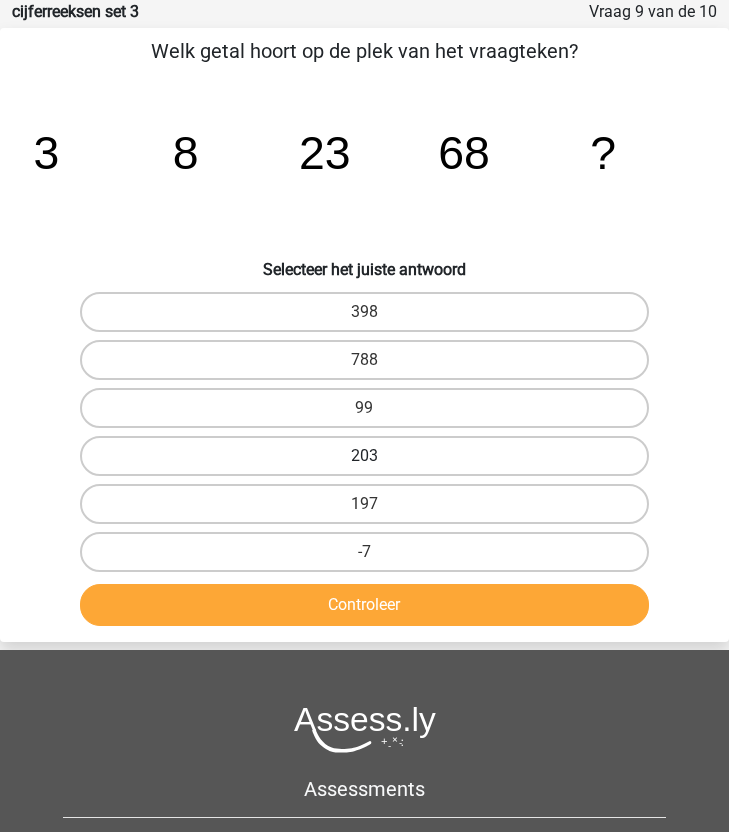 click on "203" at bounding box center [364, 456] 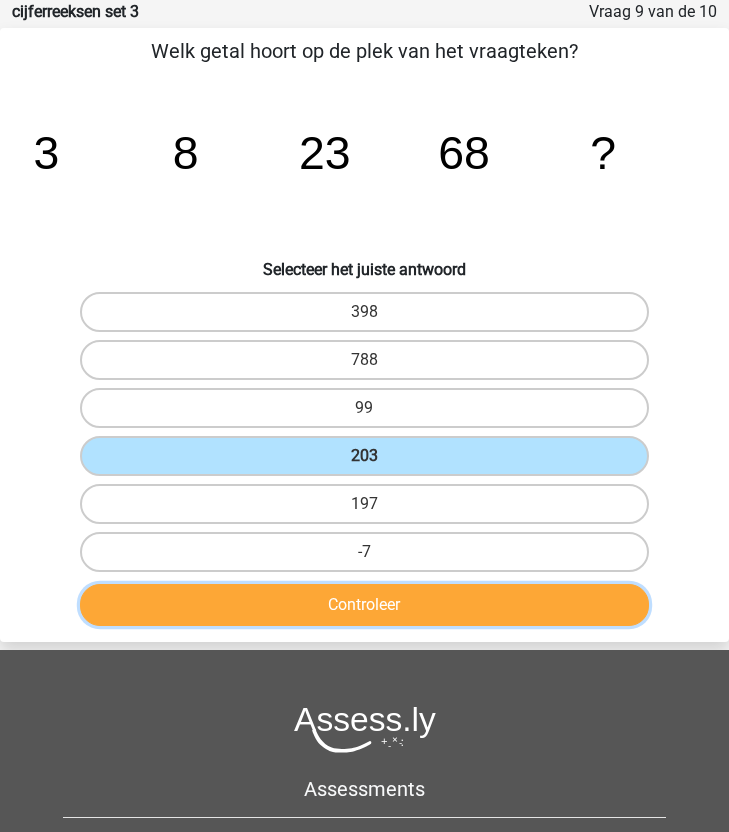 click on "Controleer" at bounding box center [364, 605] 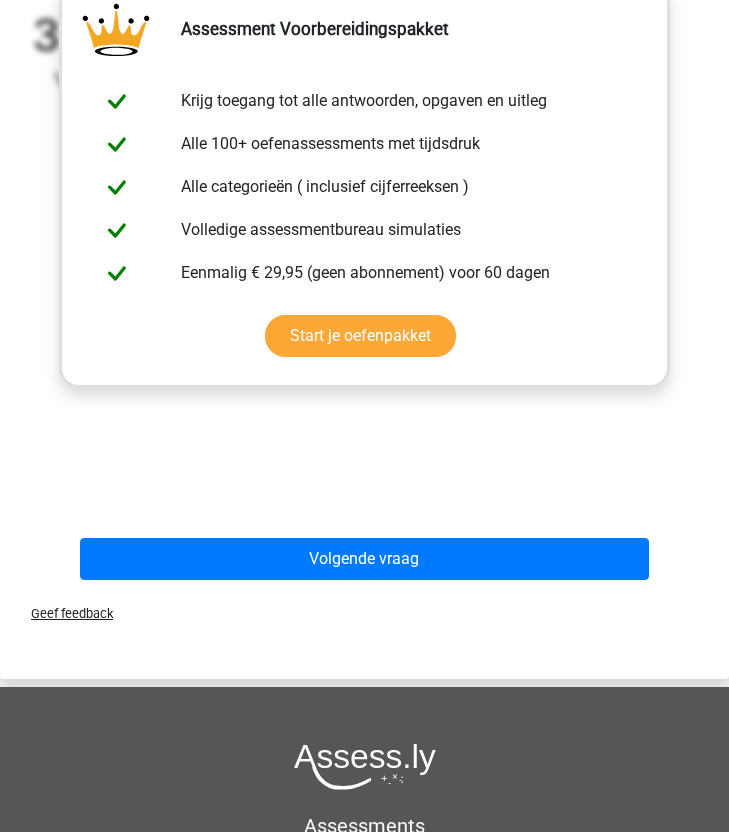 scroll, scrollTop: 848, scrollLeft: 0, axis: vertical 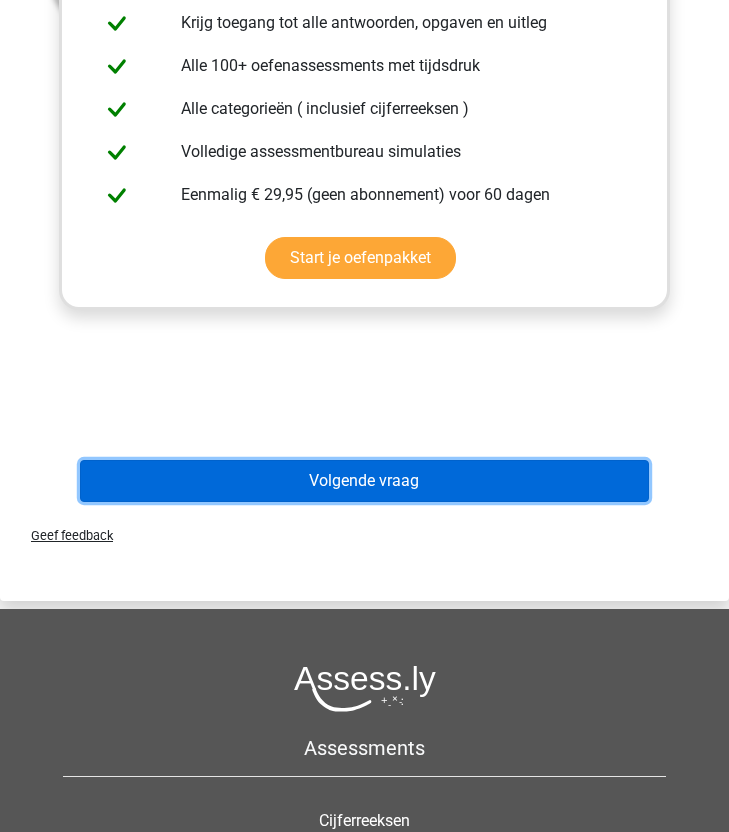 click on "Volgende vraag" at bounding box center (364, 481) 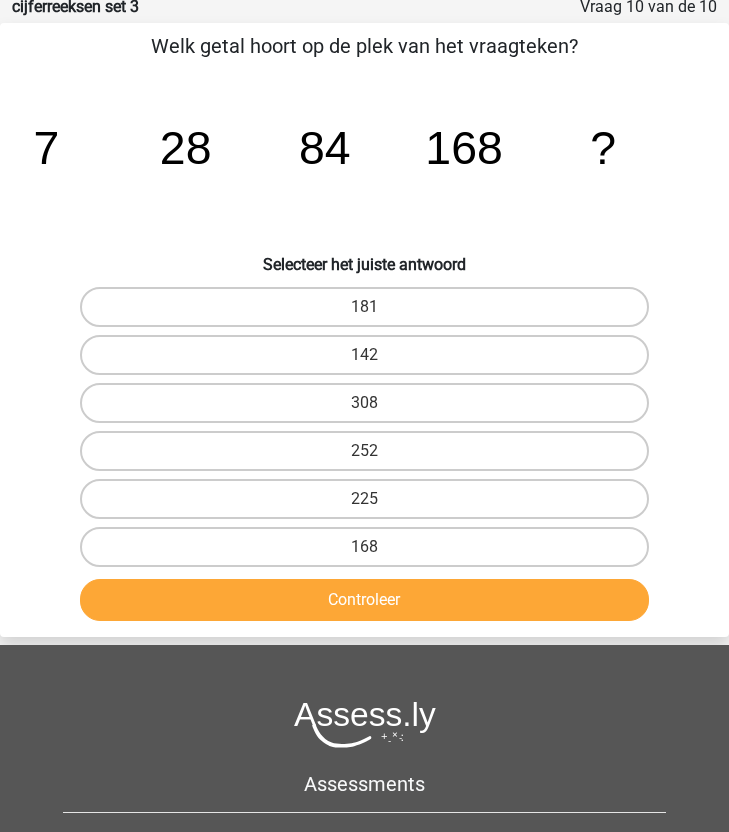 scroll, scrollTop: 80, scrollLeft: 0, axis: vertical 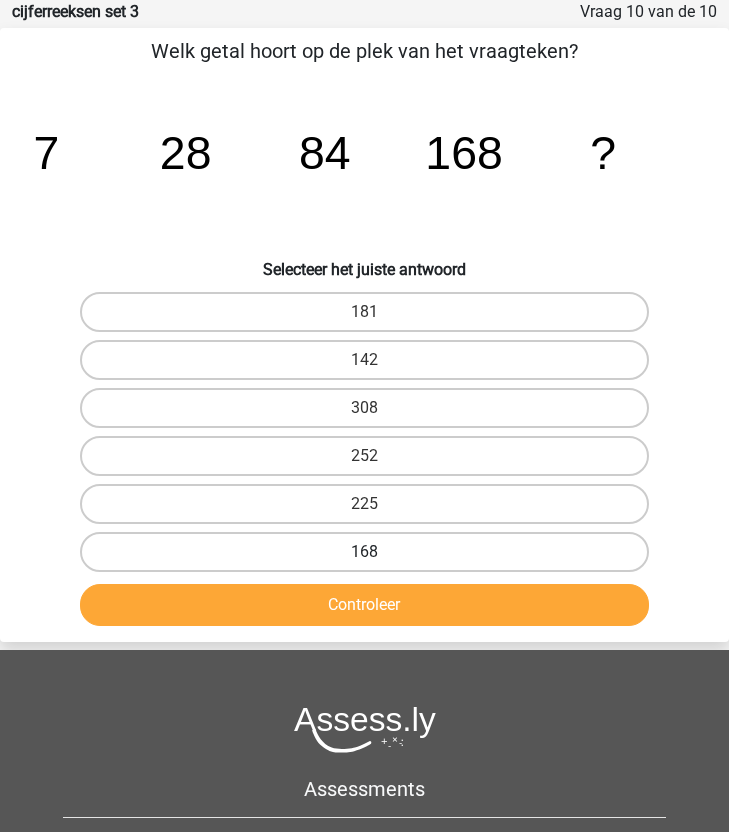 click on "168" at bounding box center [364, 552] 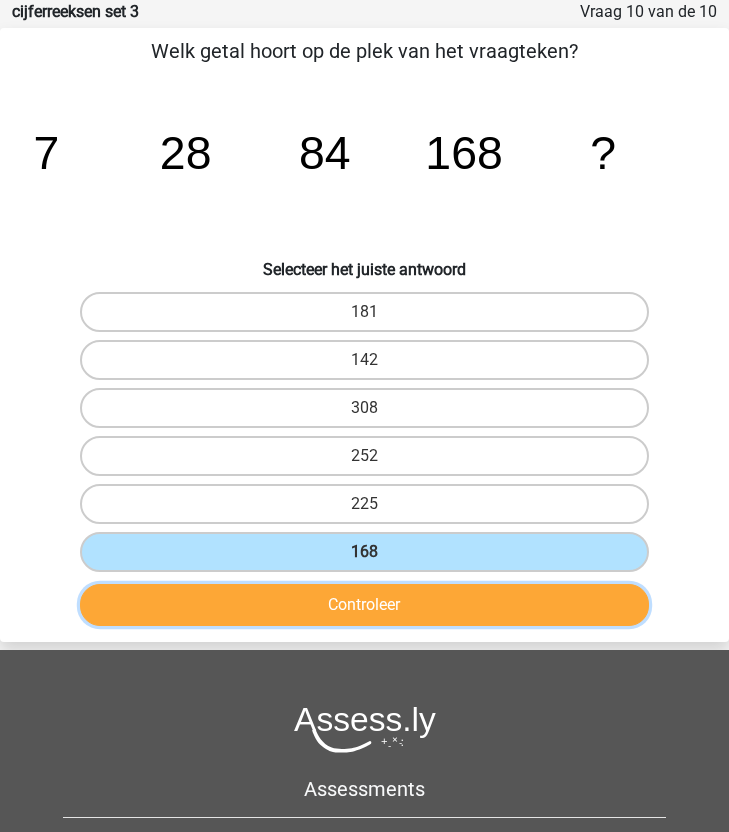 click on "Controleer" at bounding box center [364, 605] 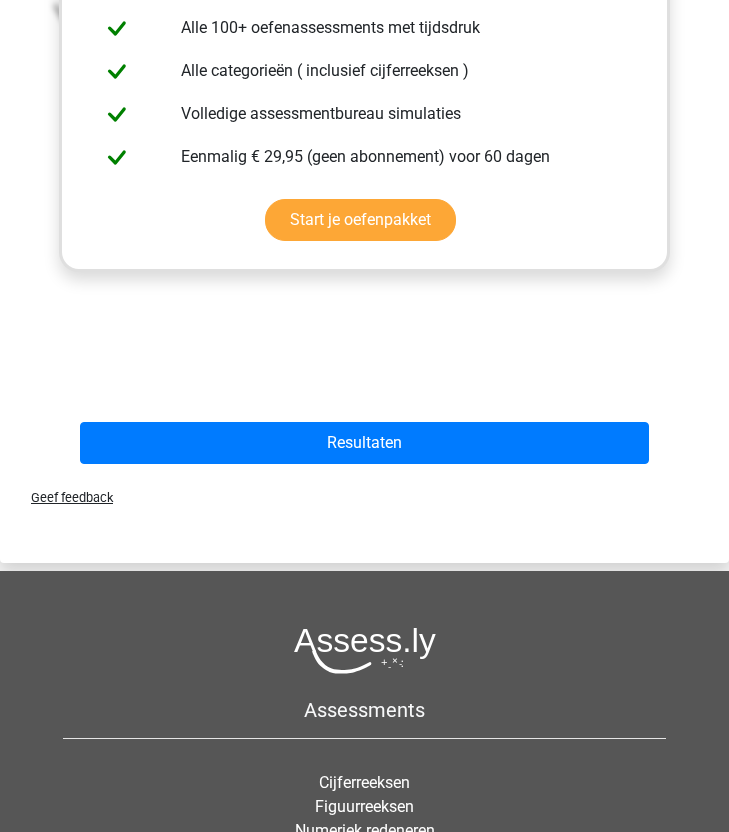 scroll, scrollTop: 902, scrollLeft: 0, axis: vertical 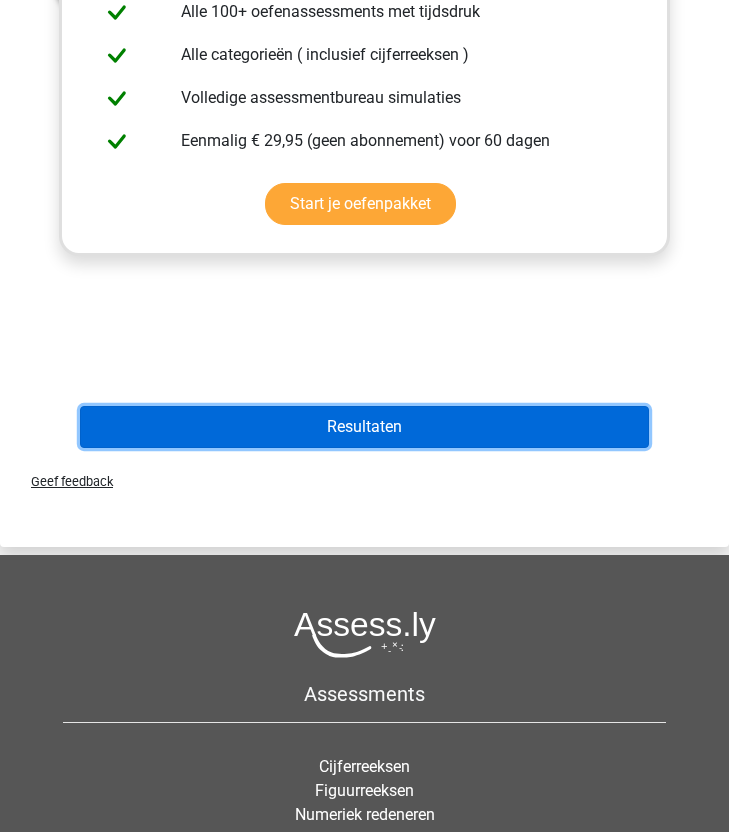 click on "Resultaten" at bounding box center (364, 427) 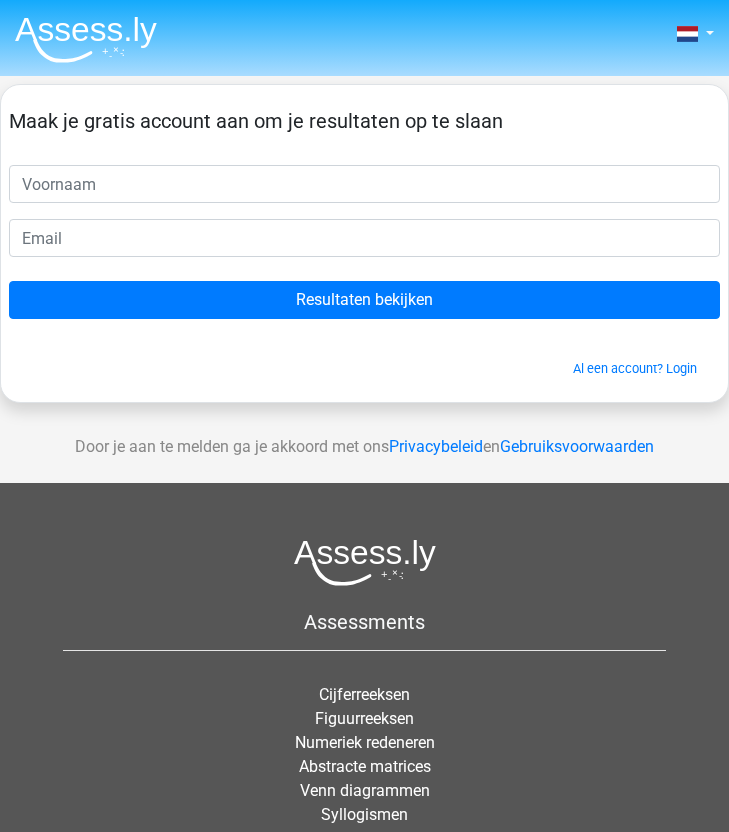 scroll, scrollTop: 0, scrollLeft: 0, axis: both 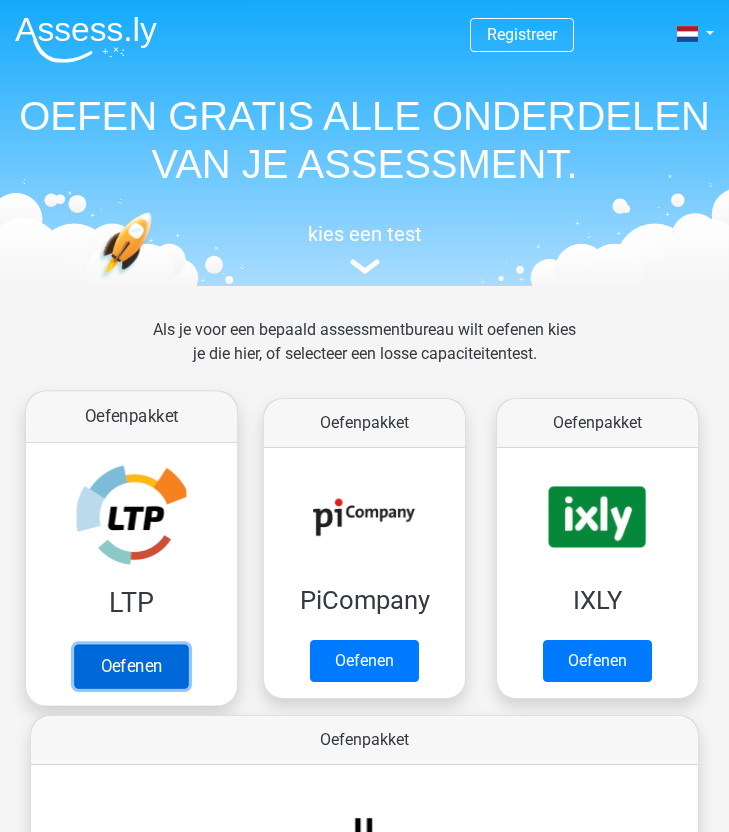 click on "Oefenen" at bounding box center (131, 666) 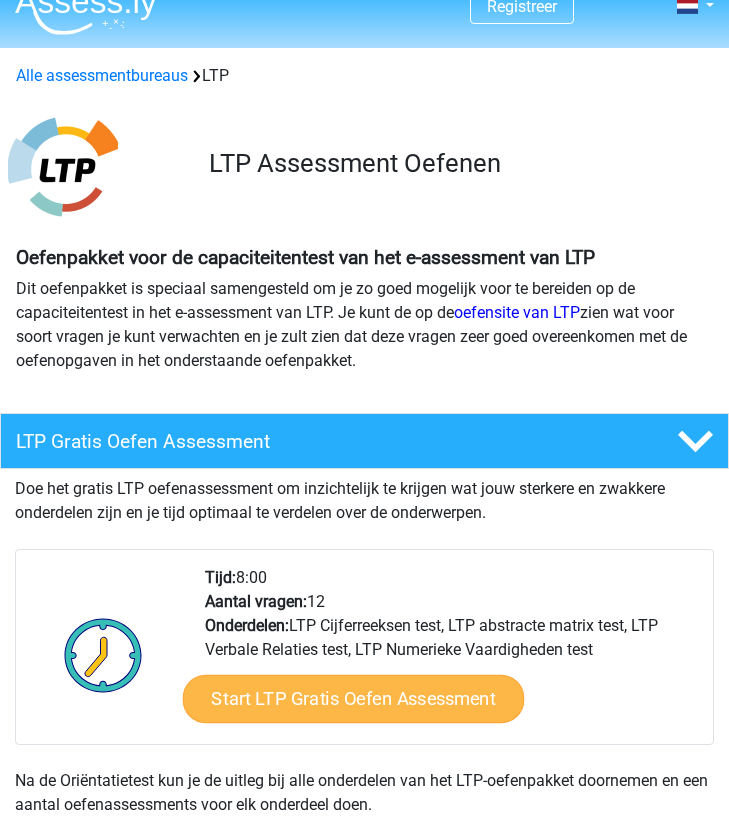 scroll, scrollTop: 30, scrollLeft: 0, axis: vertical 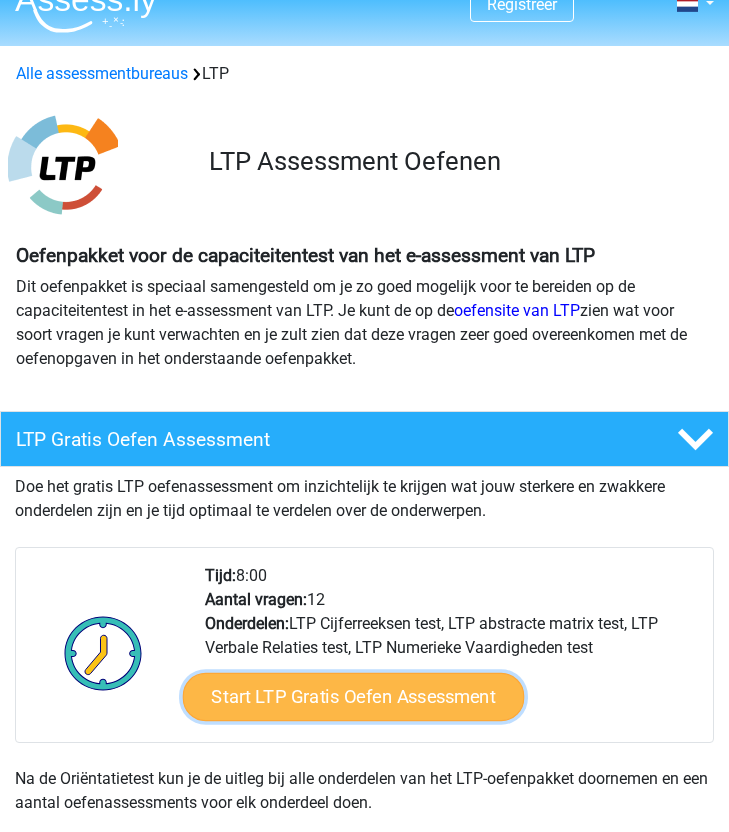 click on "Start LTP Gratis Oefen Assessment" at bounding box center (354, 697) 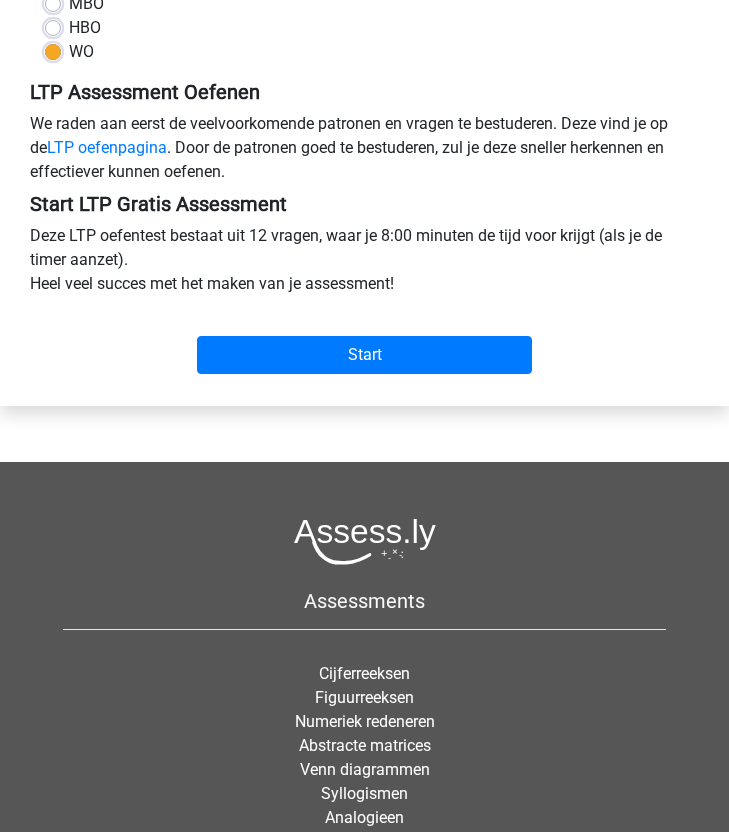 scroll, scrollTop: 831, scrollLeft: 0, axis: vertical 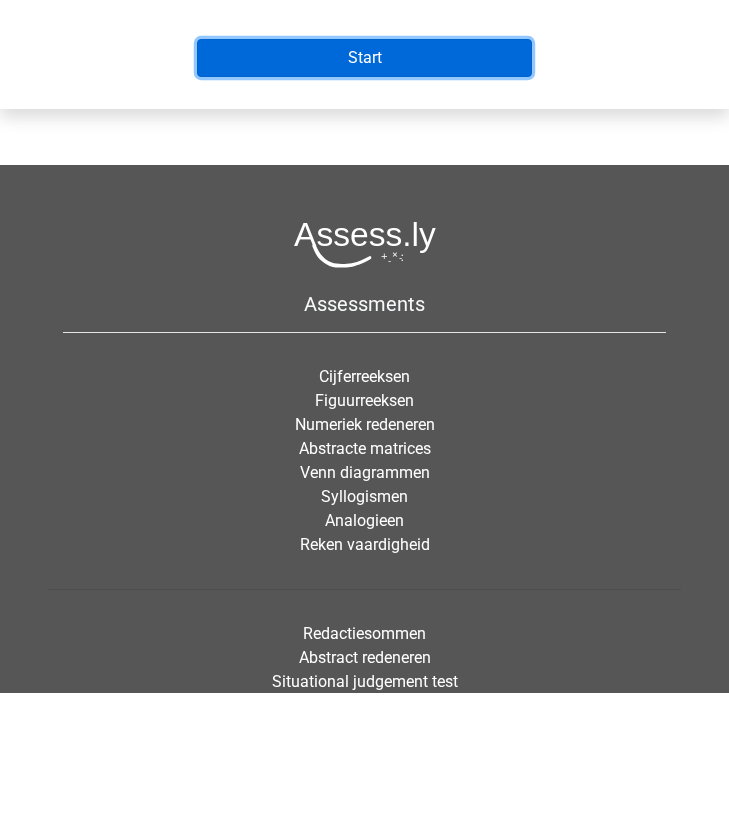 click on "Start" at bounding box center [364, 58] 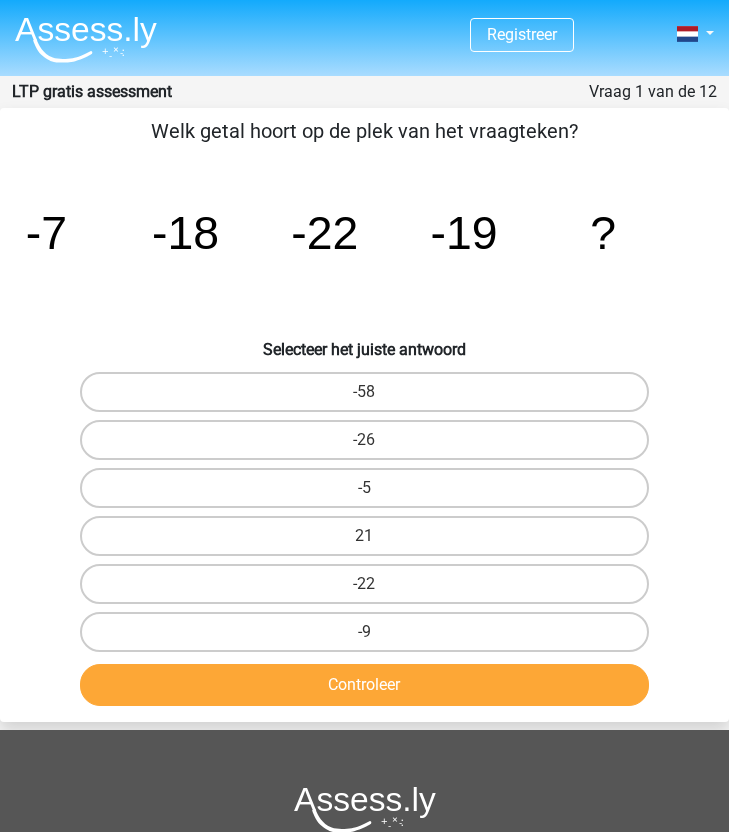 scroll, scrollTop: 0, scrollLeft: 0, axis: both 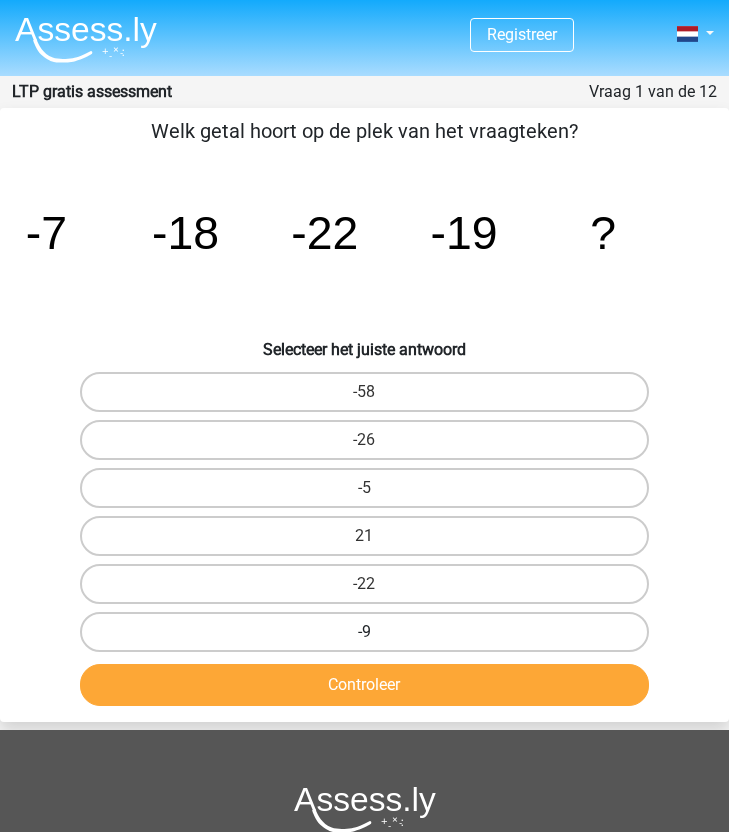 click on "-9" at bounding box center (364, 632) 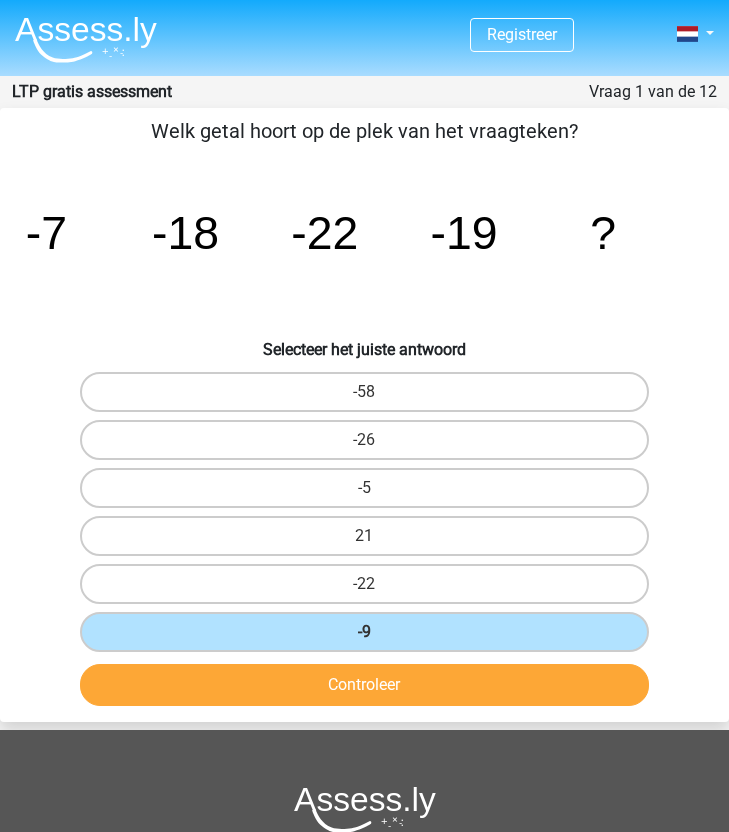 click on "Controleer" at bounding box center (364, 685) 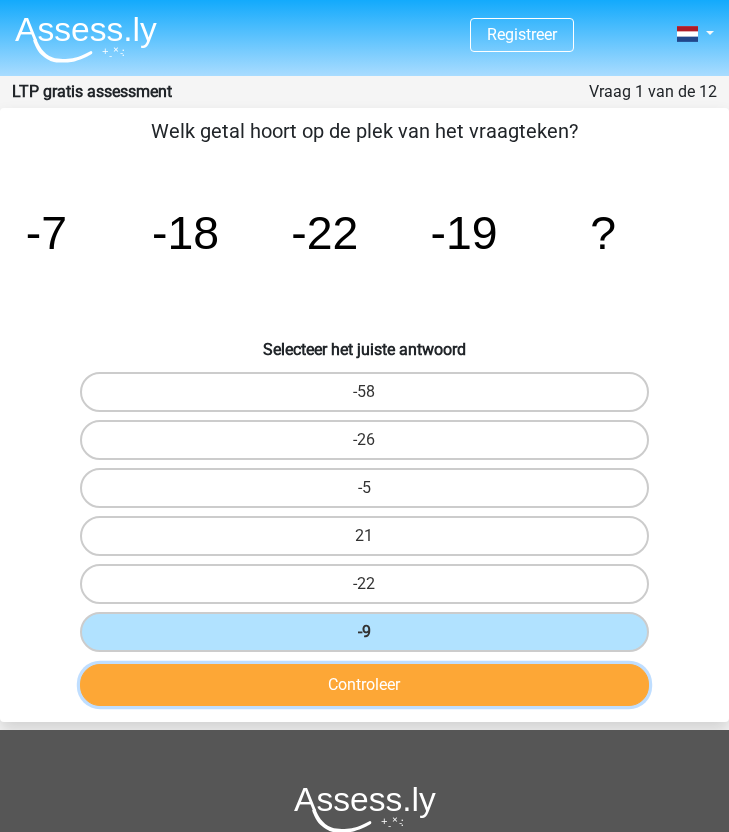 click on "Controleer" at bounding box center (364, 685) 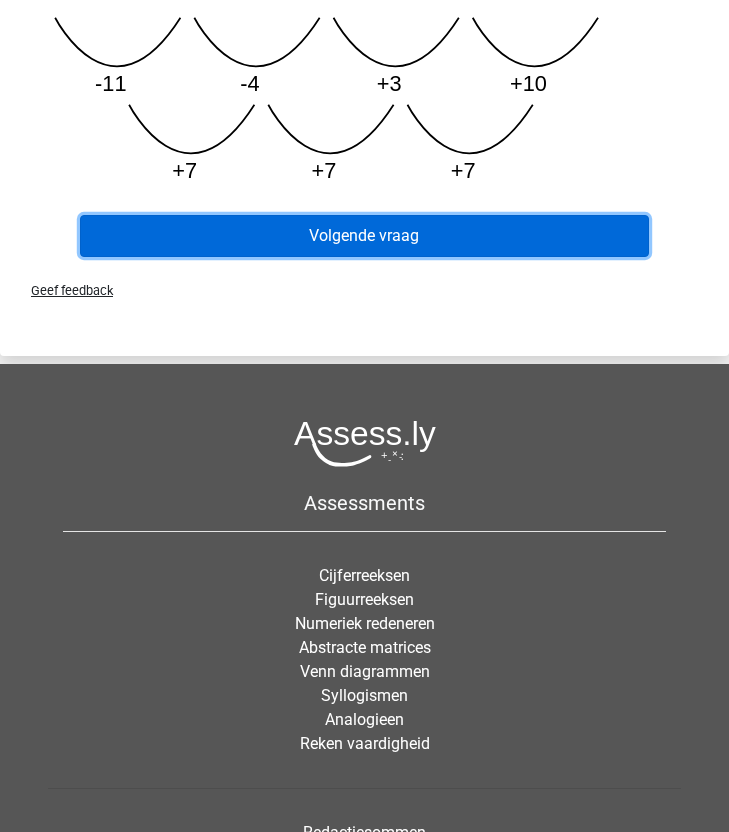 click on "Volgende vraag" at bounding box center [364, 236] 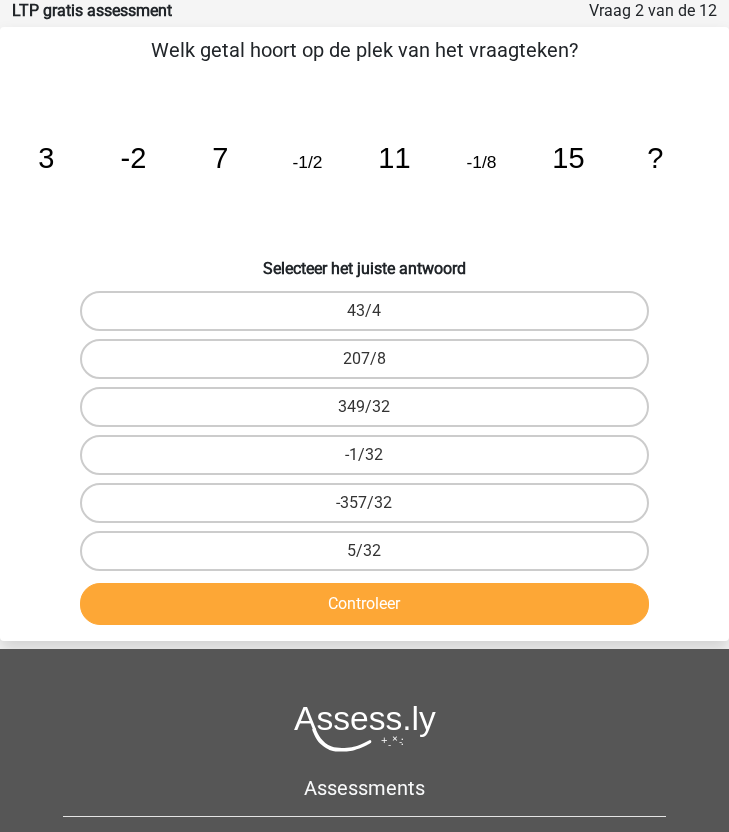scroll, scrollTop: 0, scrollLeft: 0, axis: both 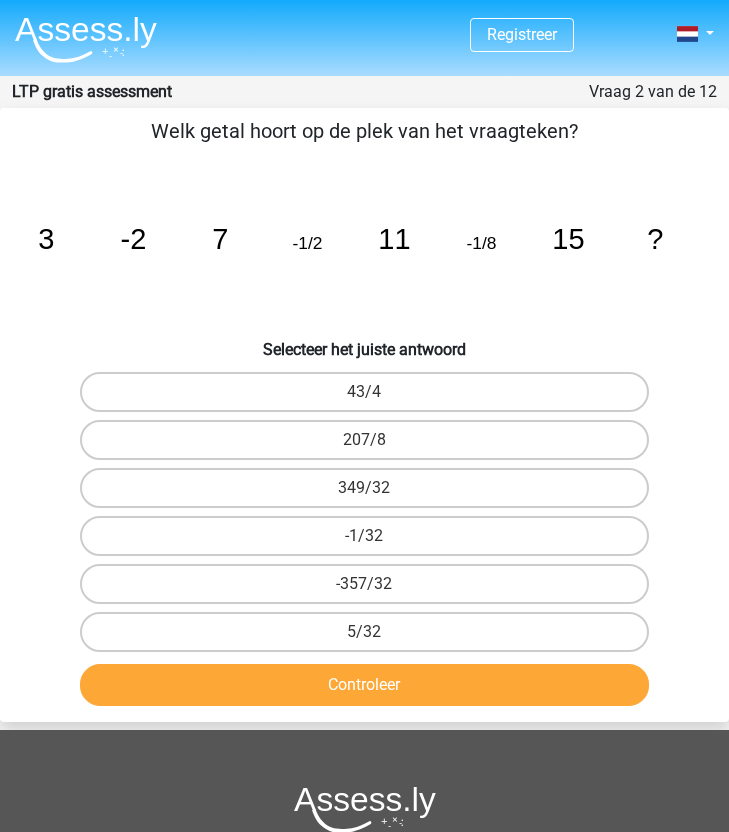 click at bounding box center (86, 39) 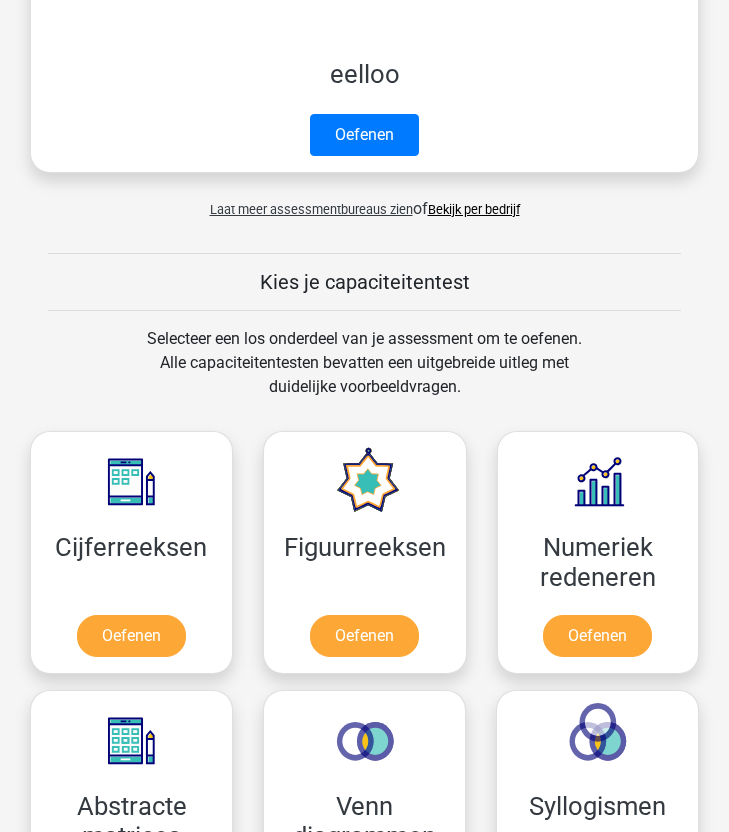 scroll, scrollTop: 875, scrollLeft: 0, axis: vertical 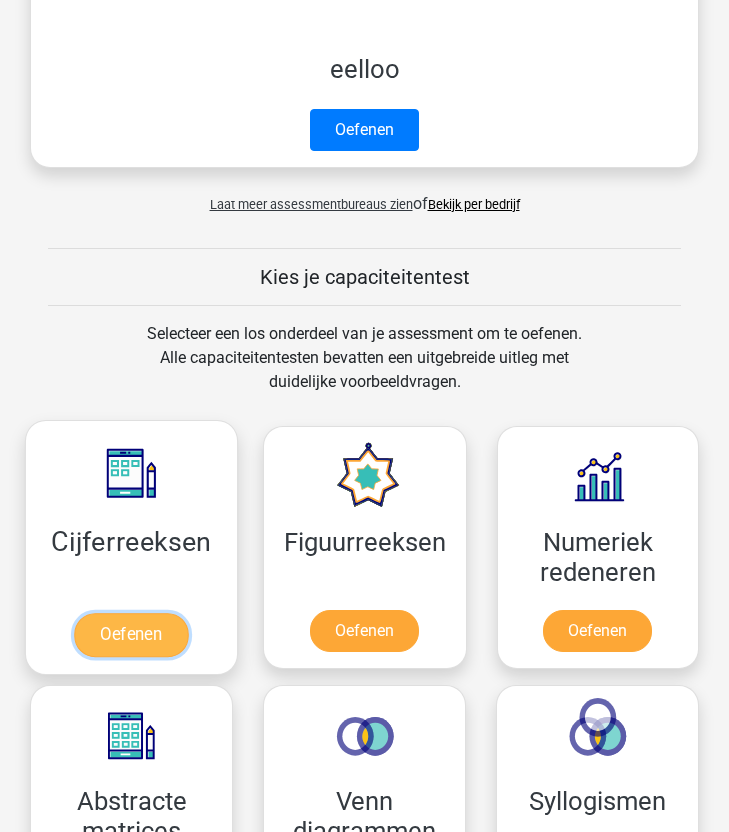 click on "Oefenen" at bounding box center [131, 635] 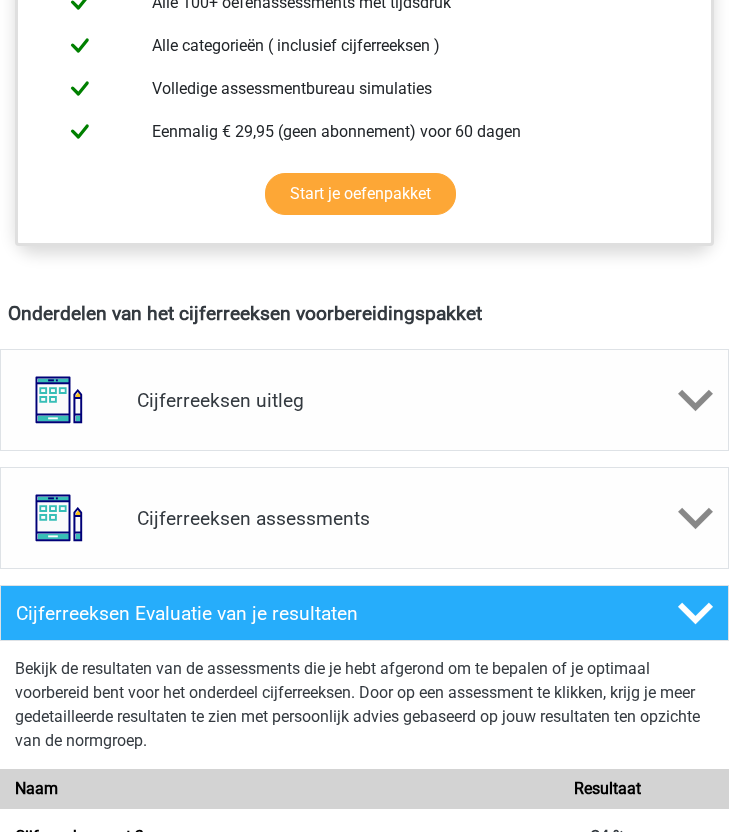 scroll, scrollTop: 1204, scrollLeft: 0, axis: vertical 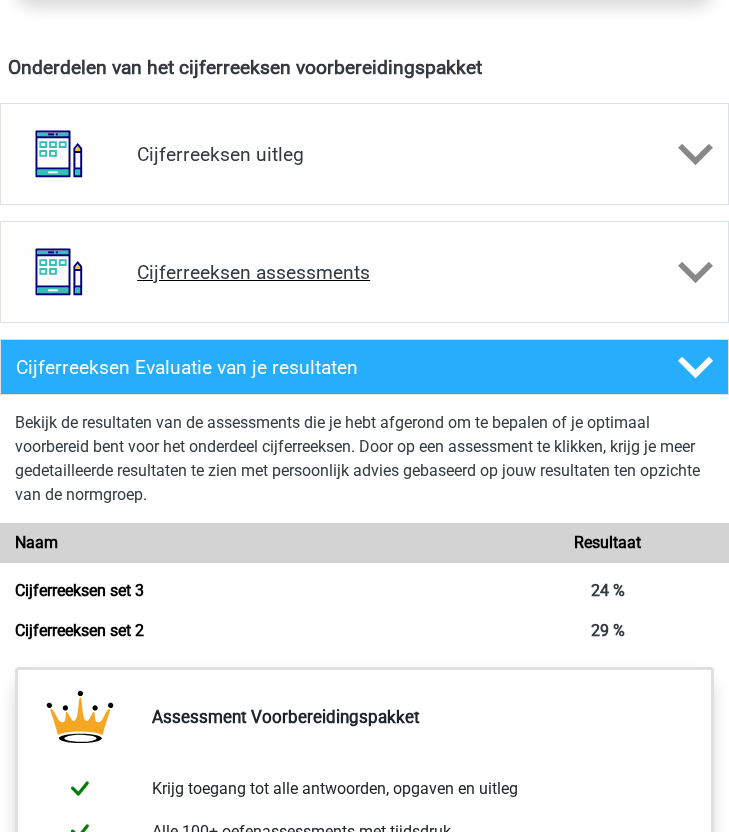 click 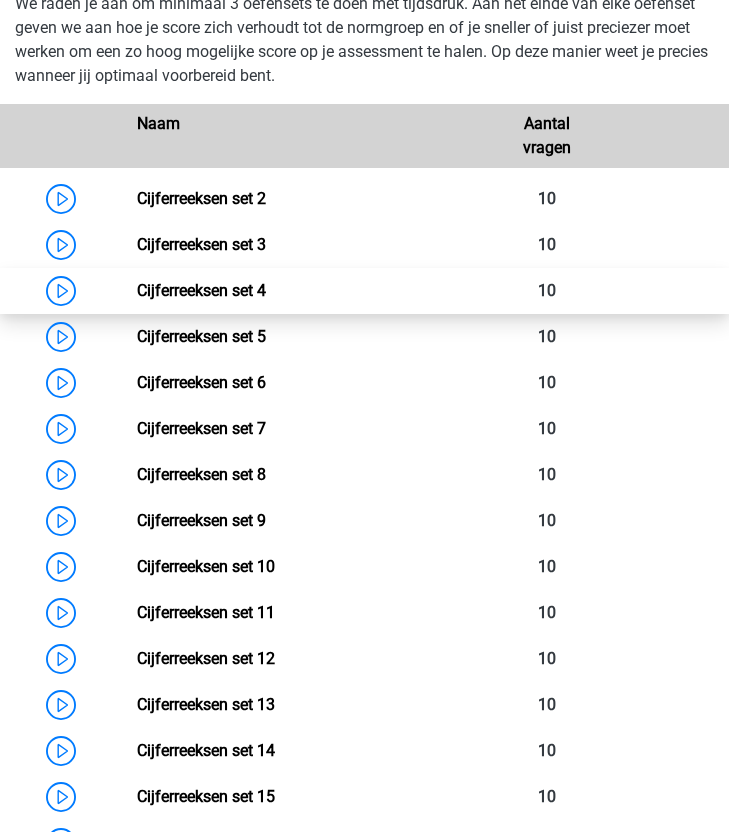 scroll, scrollTop: 1632, scrollLeft: 0, axis: vertical 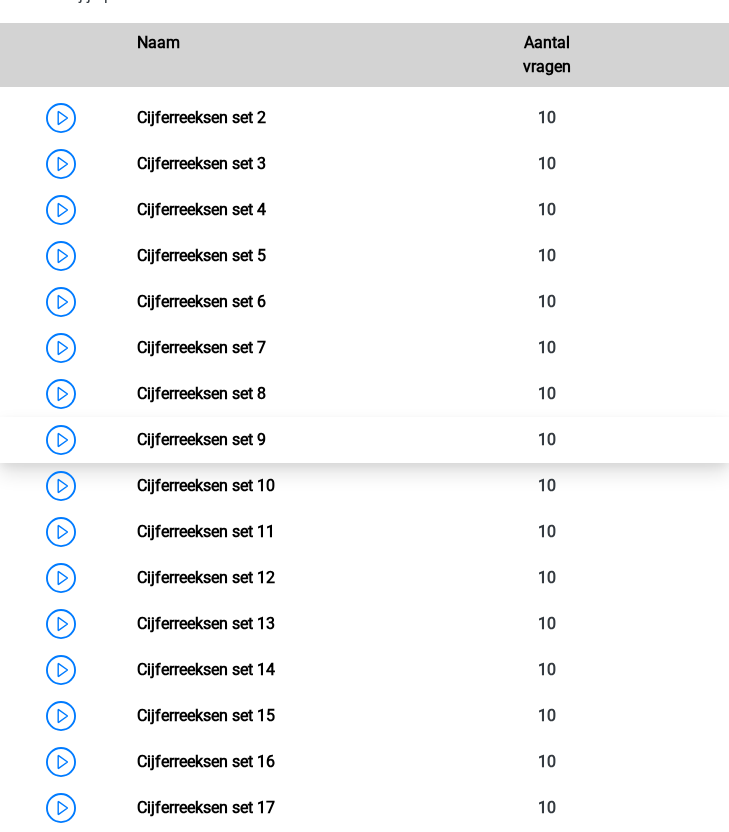 click on "Cijferreeksen
set 9" at bounding box center [201, 439] 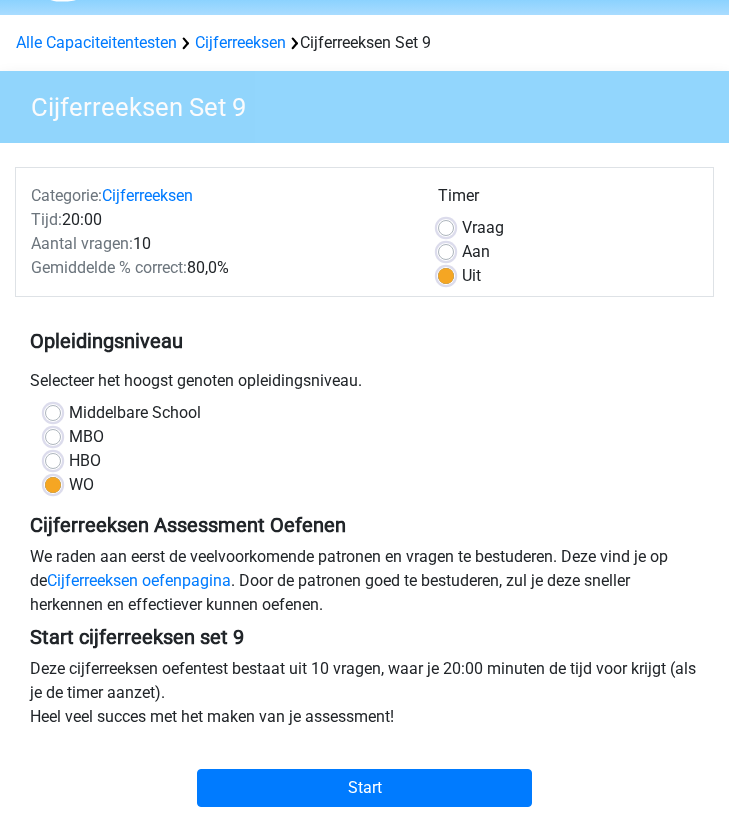 scroll, scrollTop: 196, scrollLeft: 0, axis: vertical 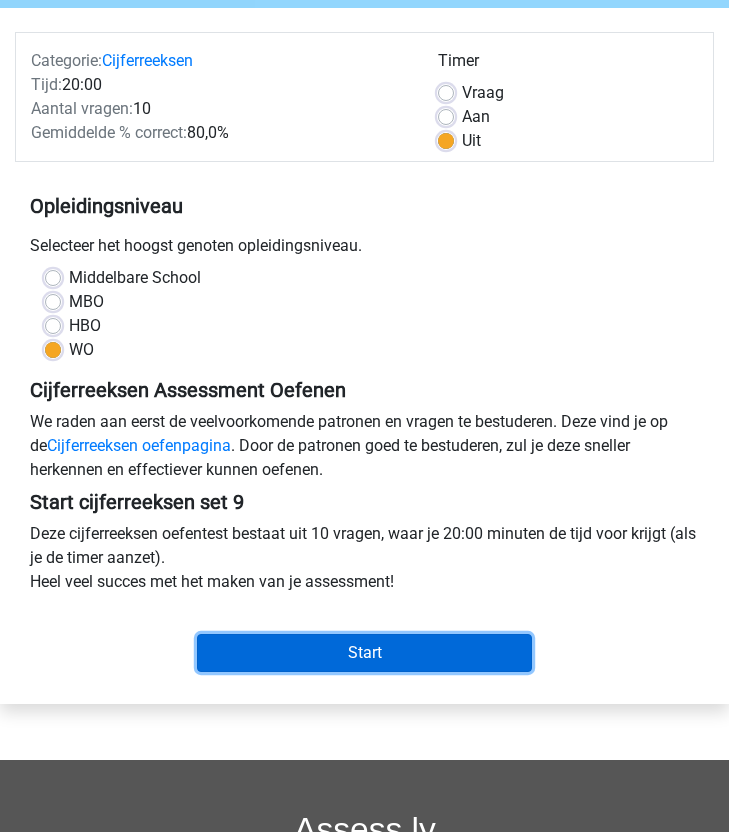 click on "Start" at bounding box center (364, 653) 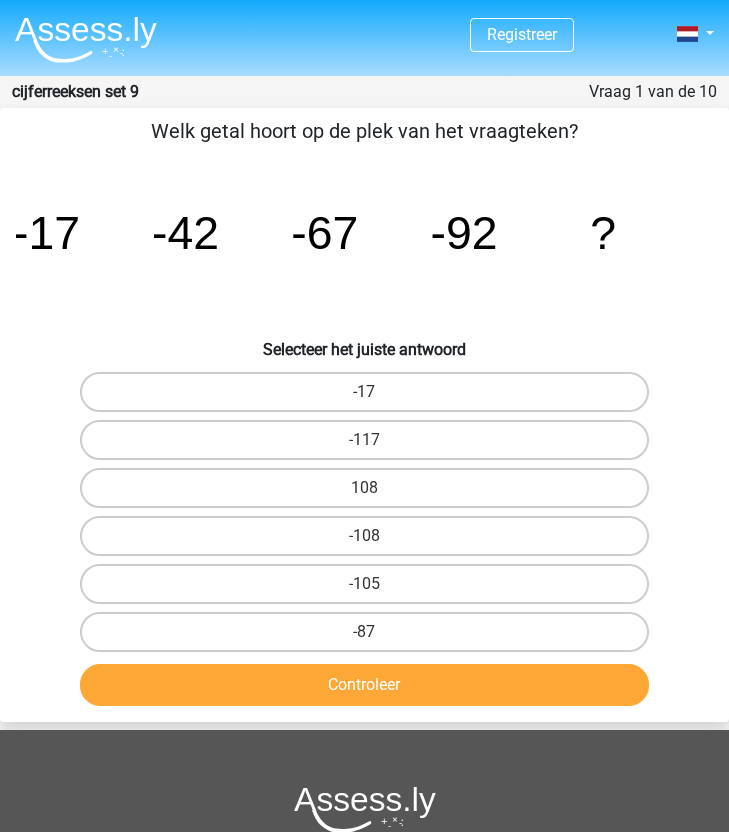 scroll, scrollTop: 0, scrollLeft: 0, axis: both 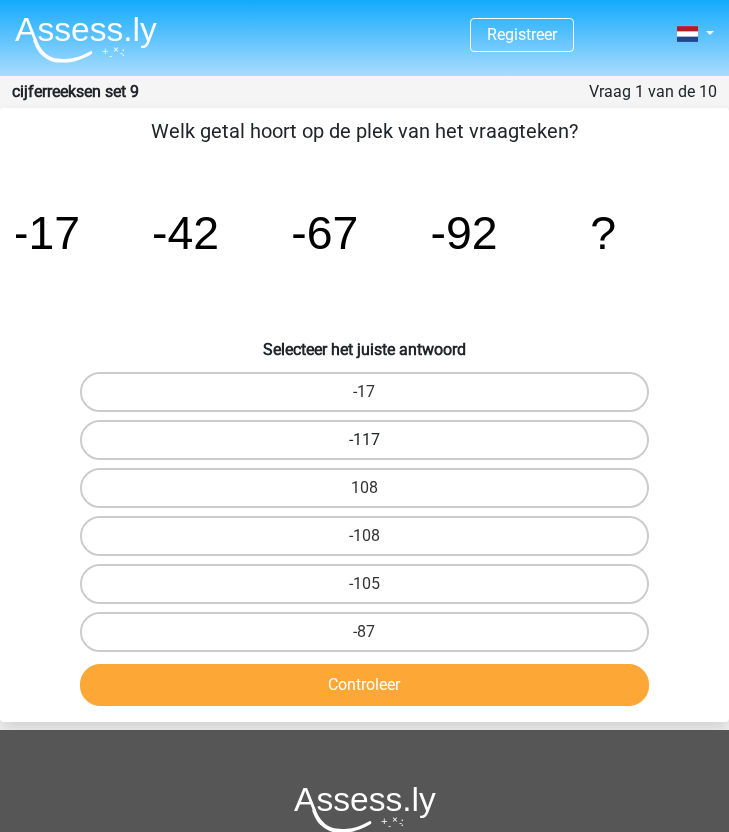 click on "-117" at bounding box center (364, 440) 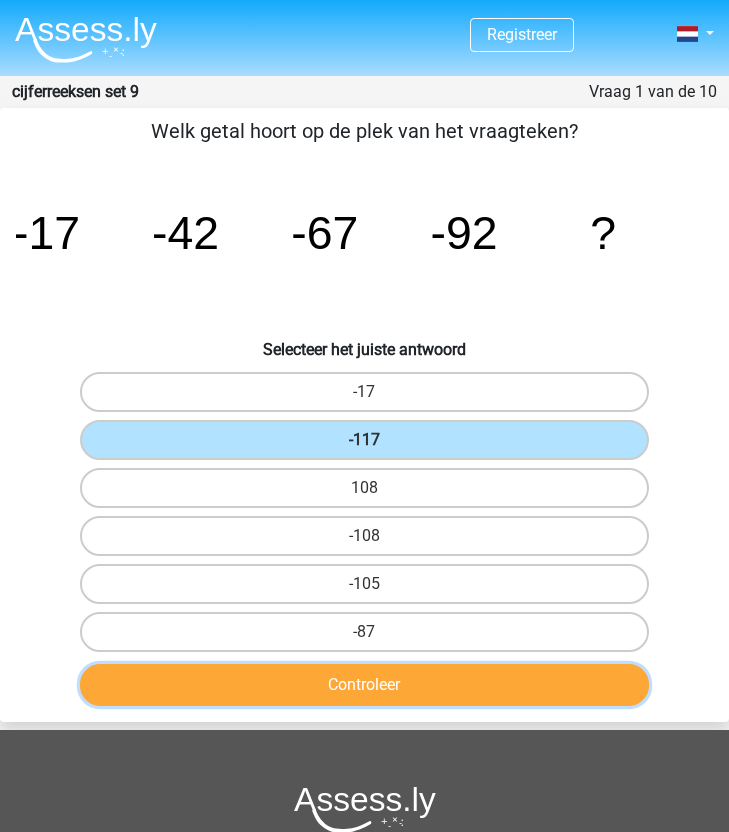 click on "Controleer" at bounding box center (364, 685) 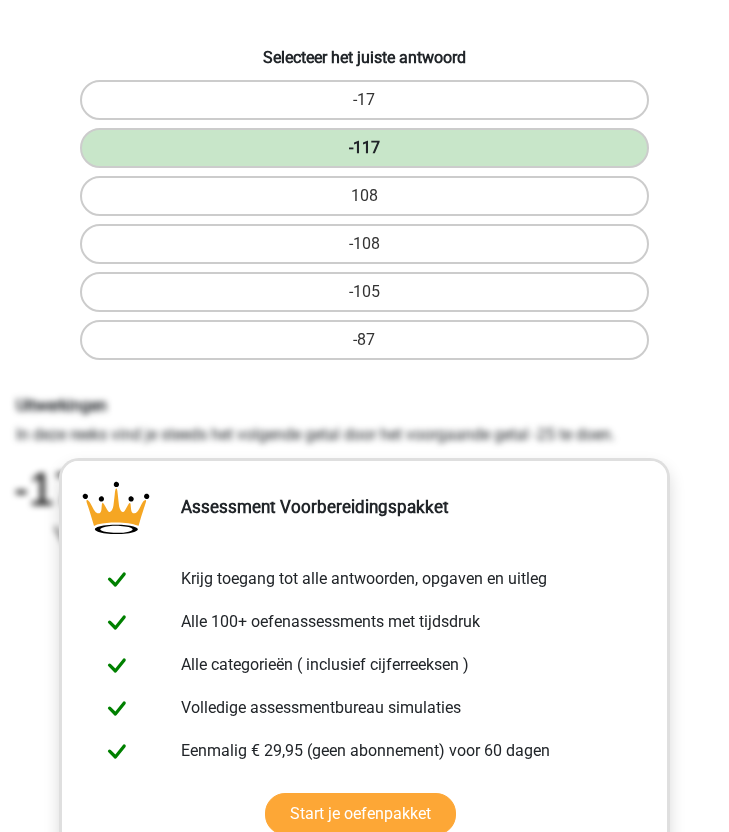 scroll, scrollTop: 837, scrollLeft: 0, axis: vertical 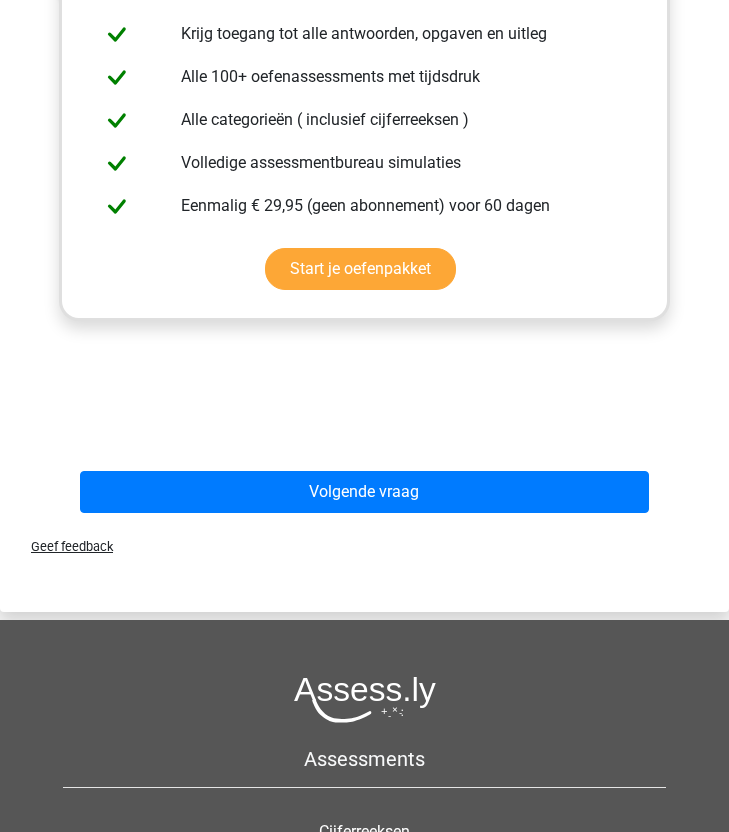 click on "Volgende vraag" at bounding box center [364, 492] 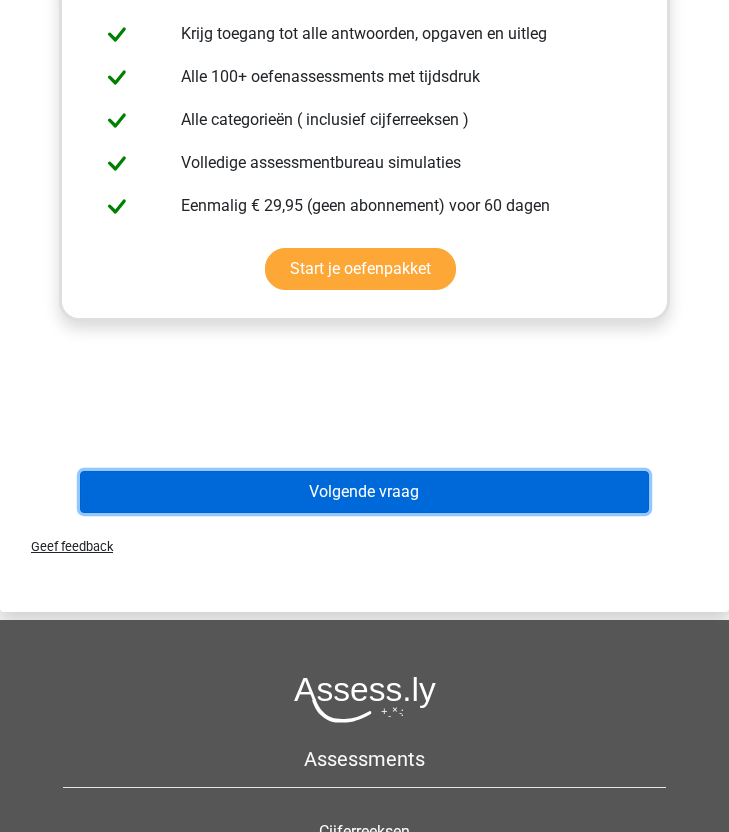 click on "Volgende vraag" at bounding box center (364, 492) 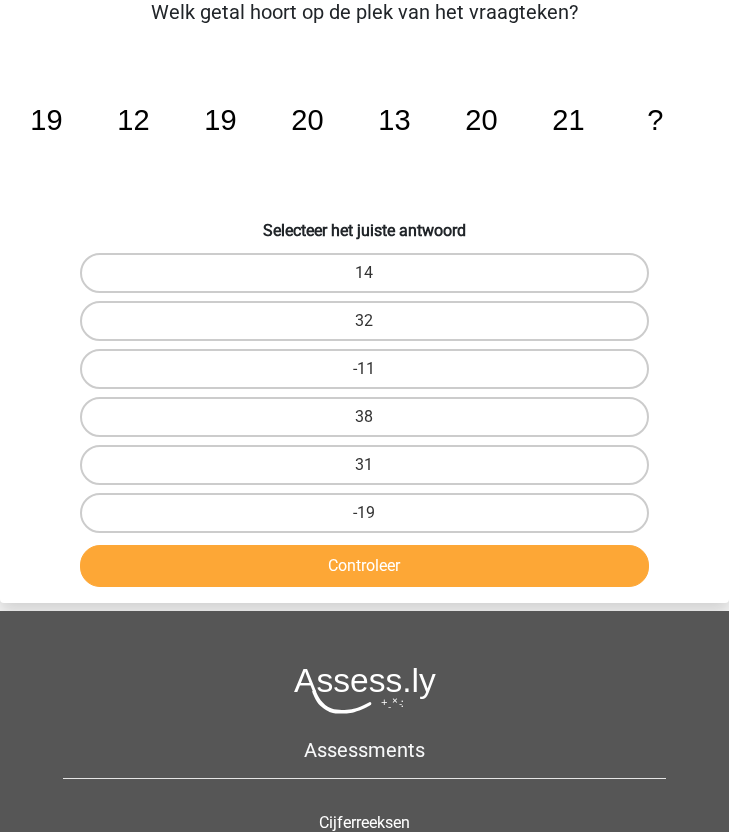 scroll, scrollTop: 80, scrollLeft: 0, axis: vertical 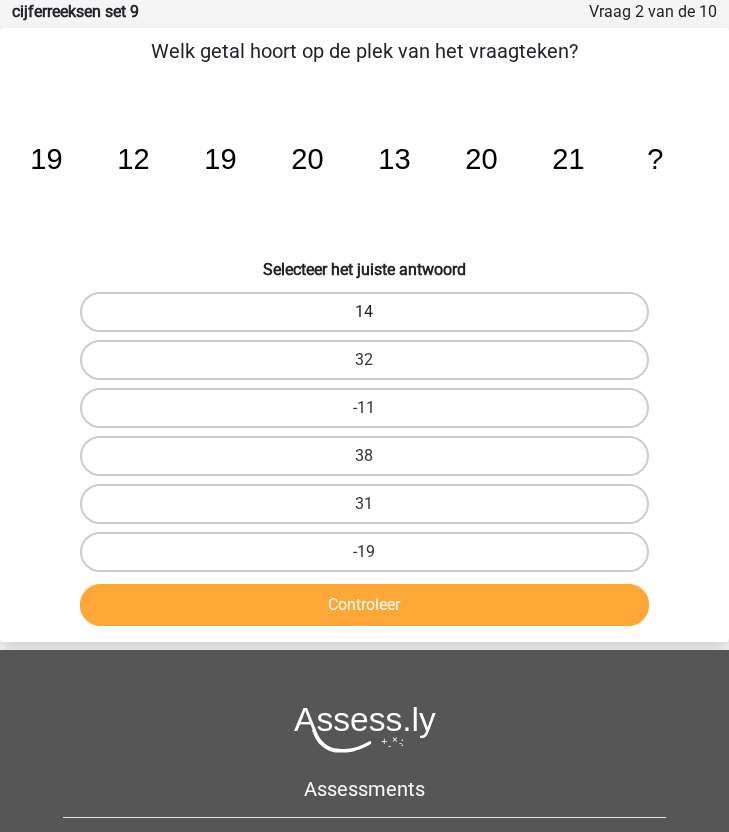click on "14" at bounding box center (364, 312) 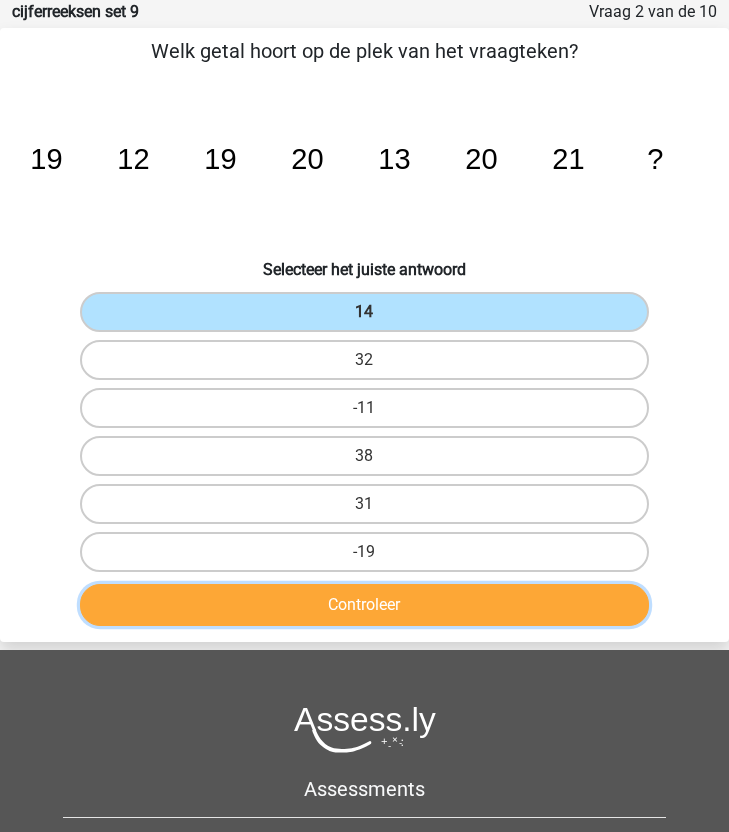 click on "Controleer" at bounding box center (364, 605) 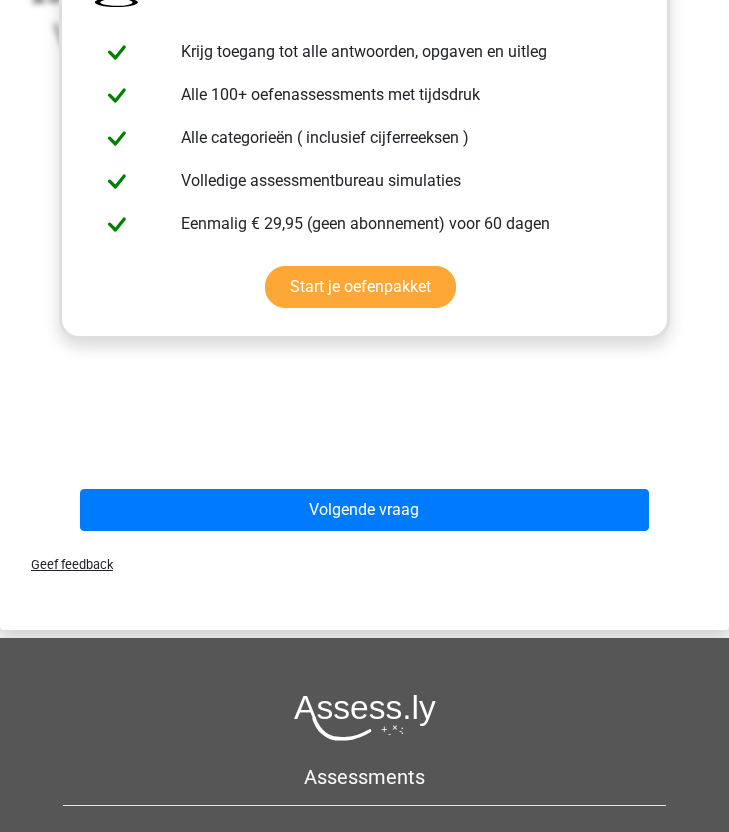 scroll, scrollTop: 848, scrollLeft: 0, axis: vertical 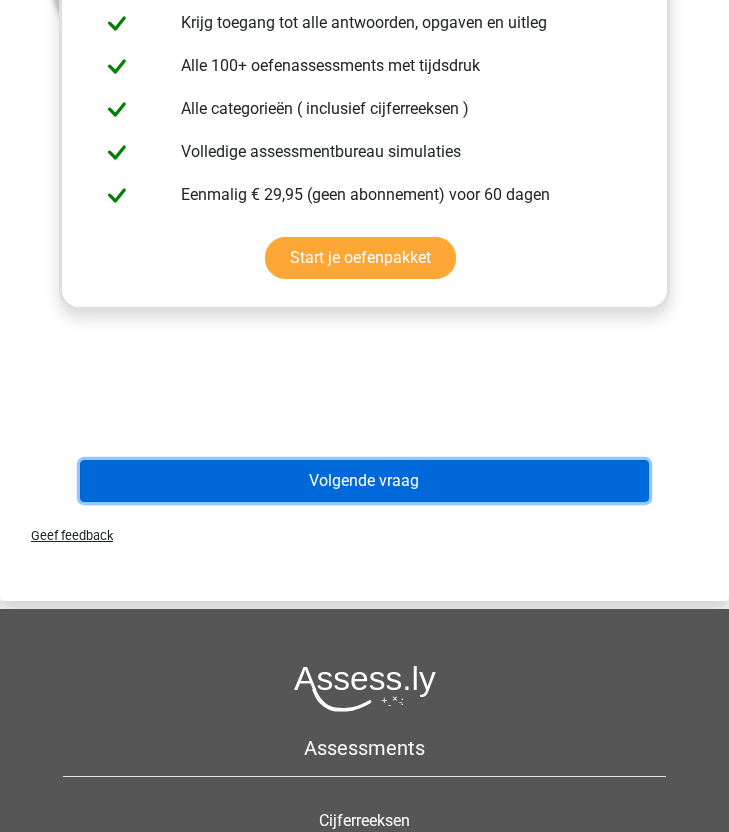 click on "Volgende vraag" at bounding box center [364, 481] 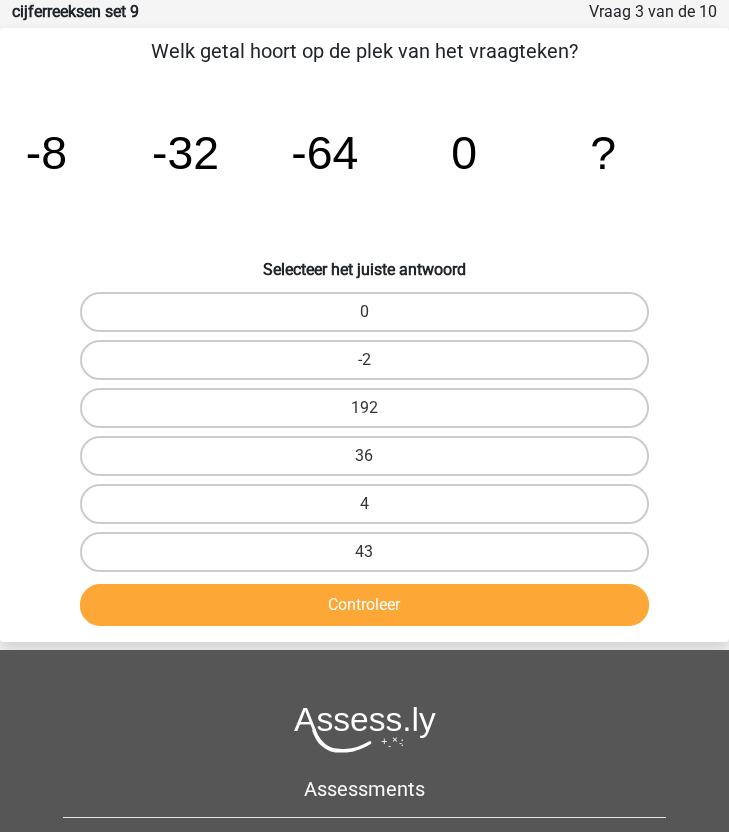 scroll, scrollTop: 0, scrollLeft: 0, axis: both 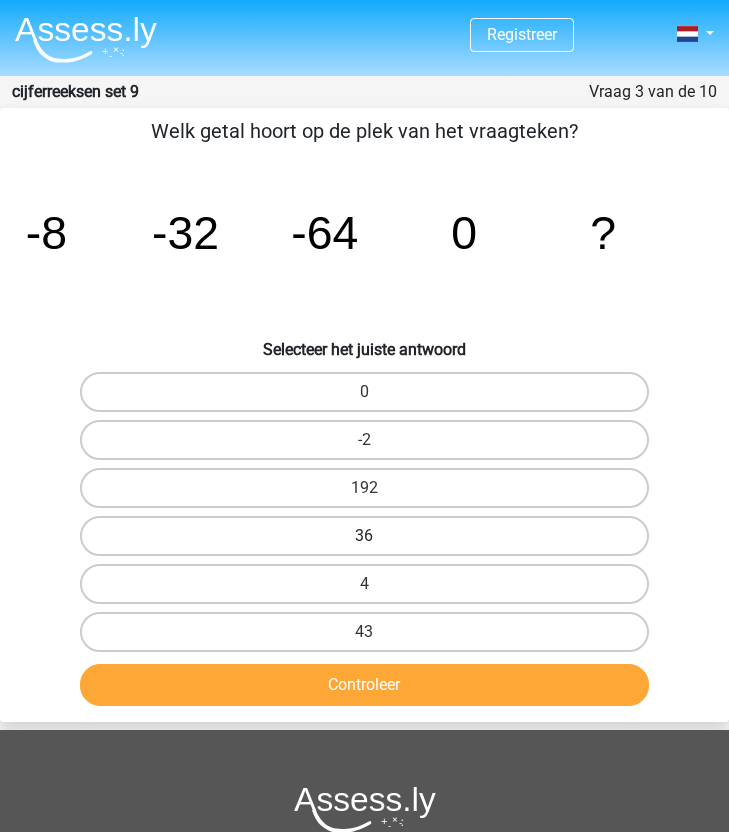 click on "36" at bounding box center [364, 536] 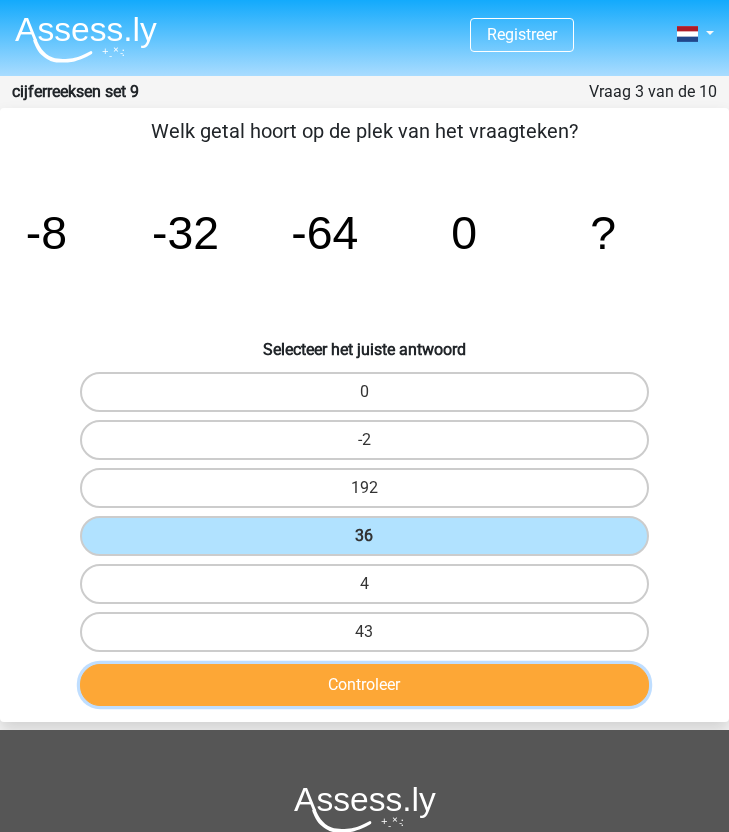 click on "Controleer" at bounding box center (364, 685) 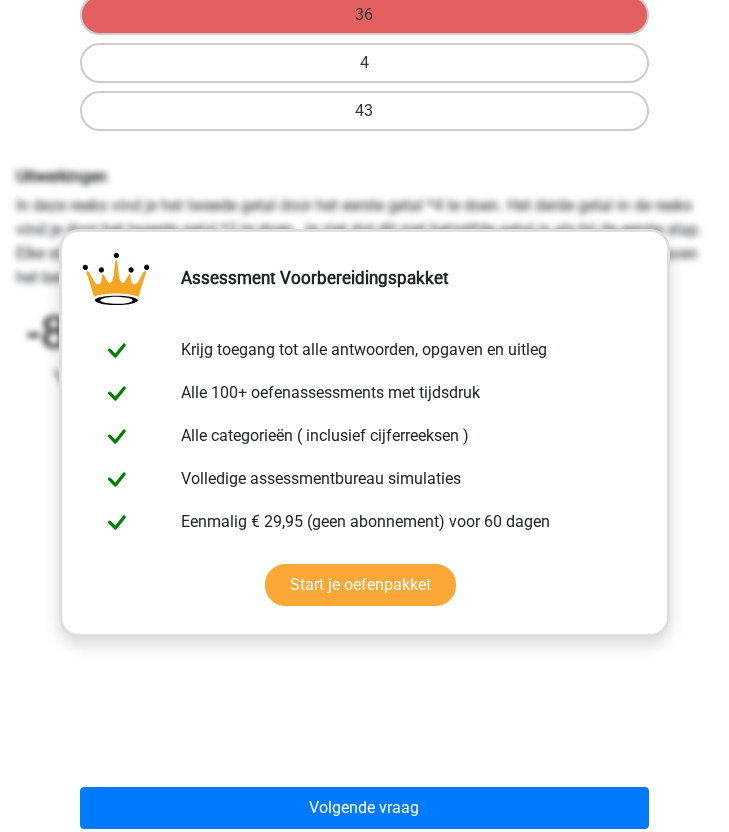 scroll, scrollTop: 563, scrollLeft: 0, axis: vertical 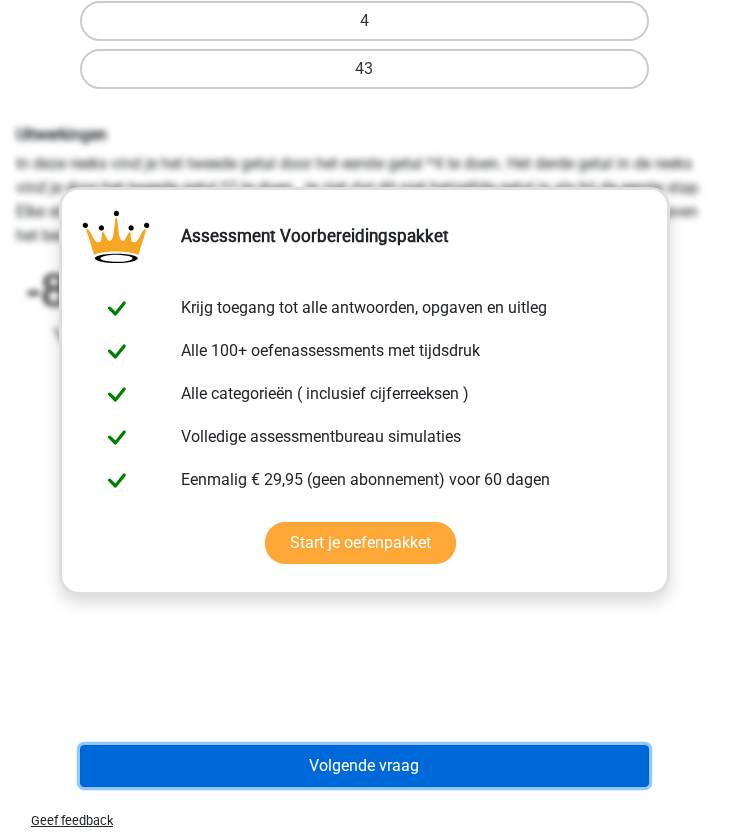 click on "Volgende vraag" at bounding box center [364, 766] 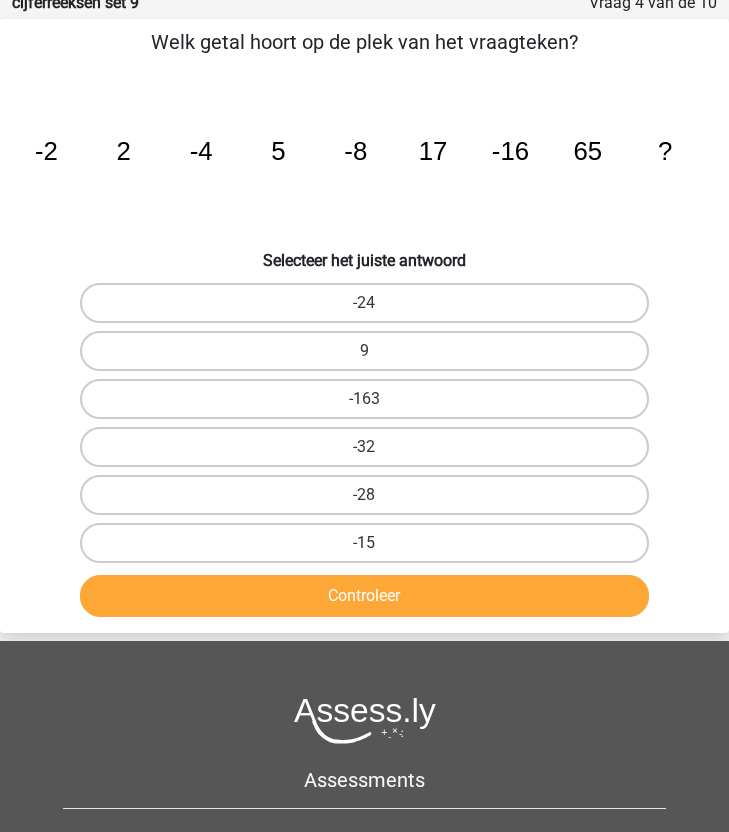 scroll, scrollTop: 80, scrollLeft: 0, axis: vertical 